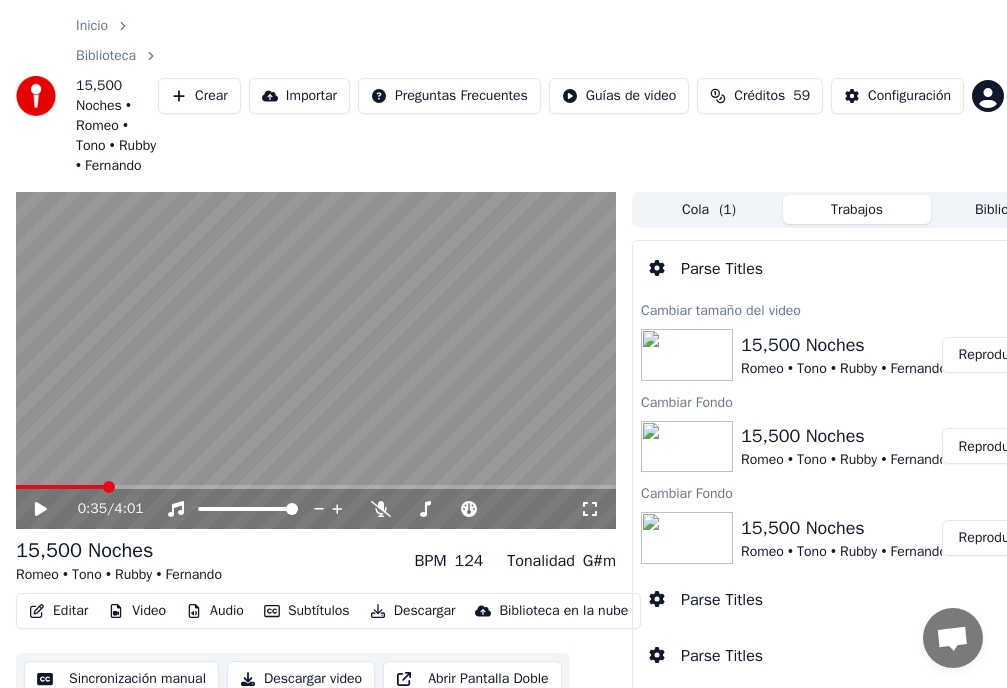 scroll, scrollTop: 0, scrollLeft: 0, axis: both 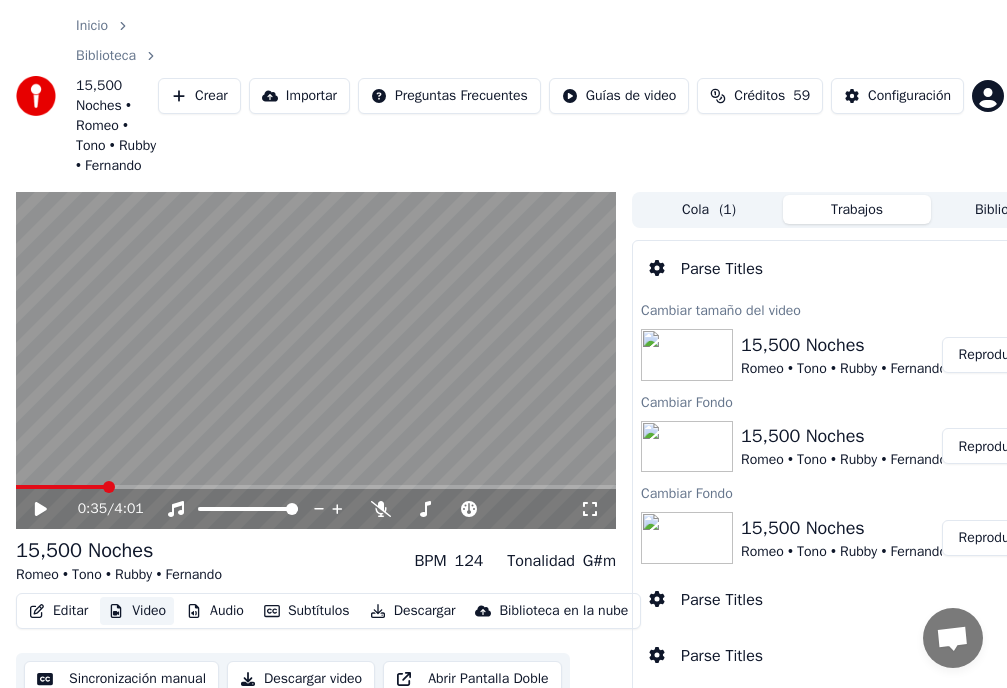 click on "Video" at bounding box center (137, 611) 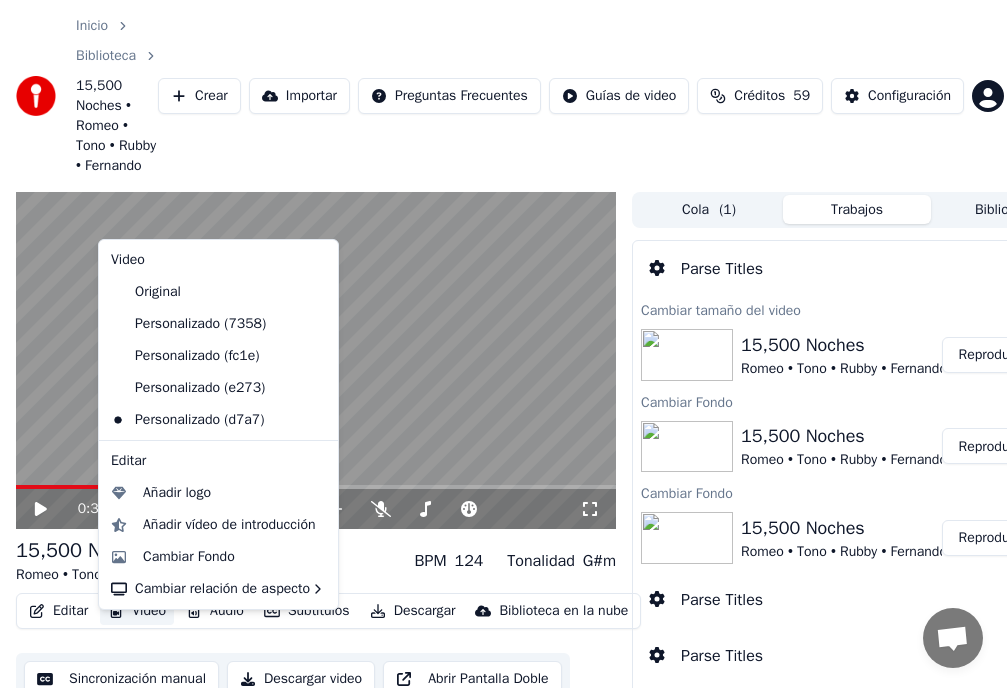click on "Video" at bounding box center [137, 611] 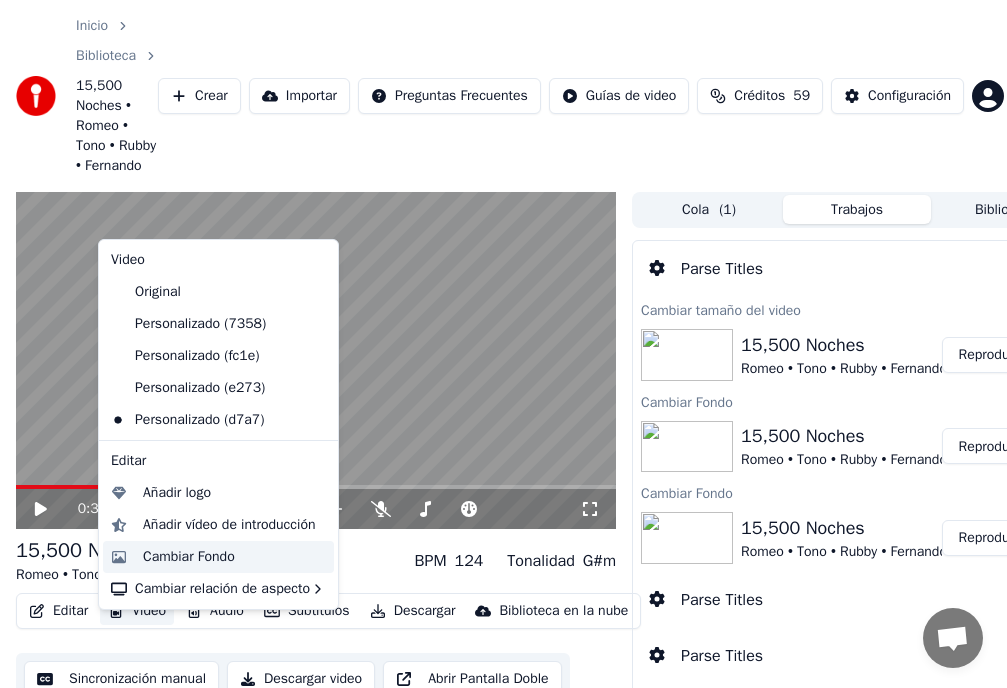click on "Cambiar Fondo" at bounding box center (189, 557) 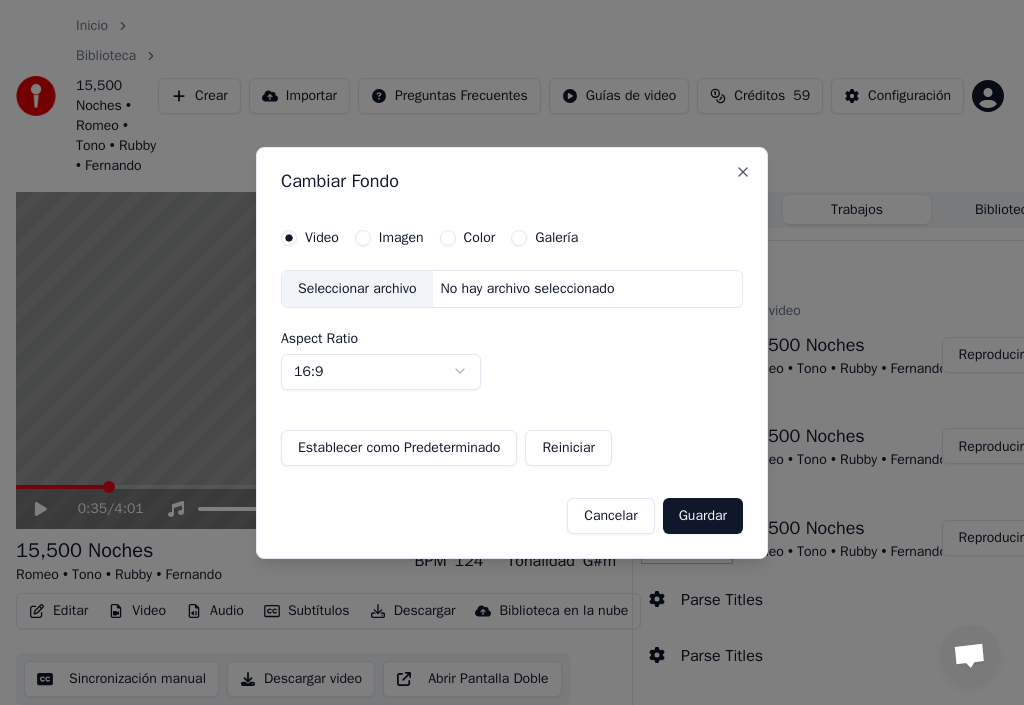 click on "Imagen" at bounding box center (363, 238) 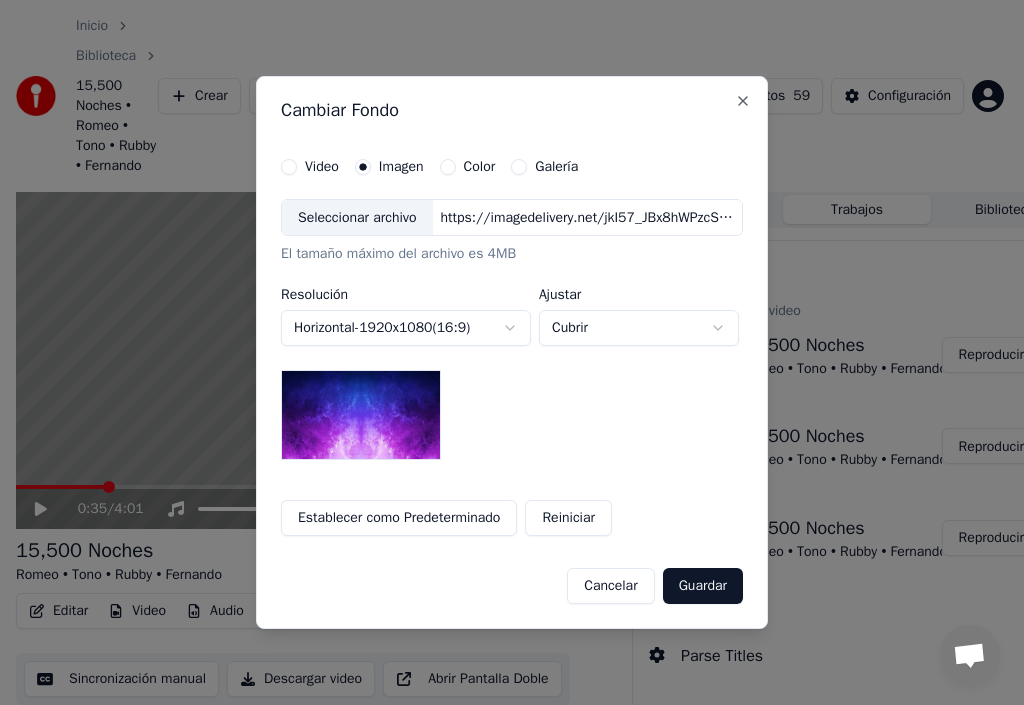 click on "Seleccionar archivo" at bounding box center (357, 218) 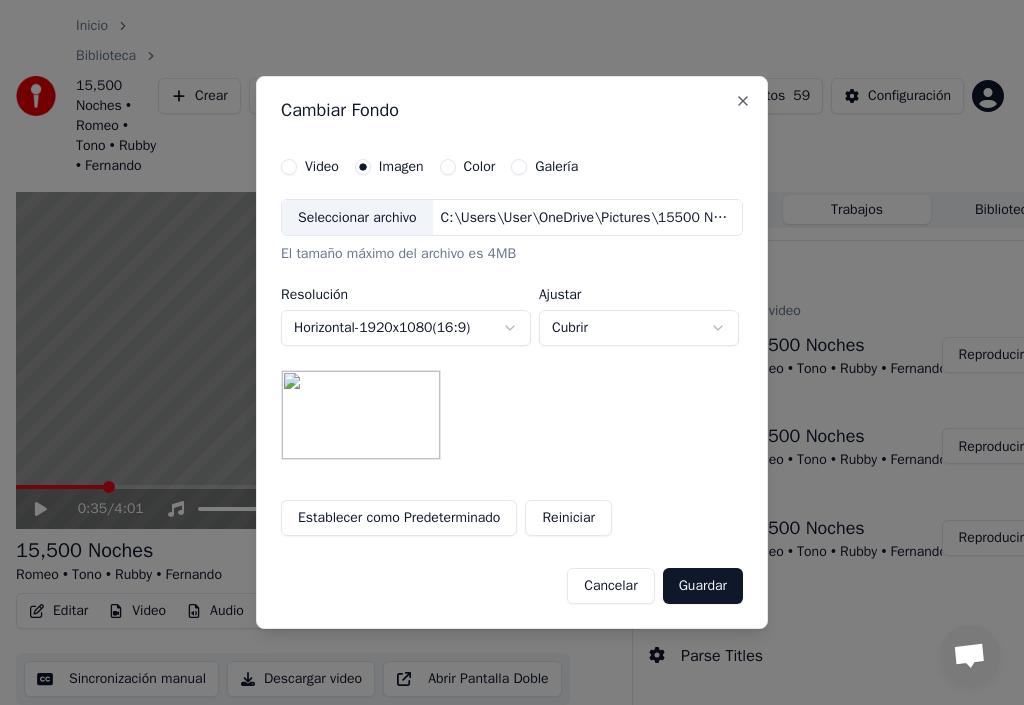 drag, startPoint x: 714, startPoint y: 592, endPoint x: 659, endPoint y: 621, distance: 62.177166 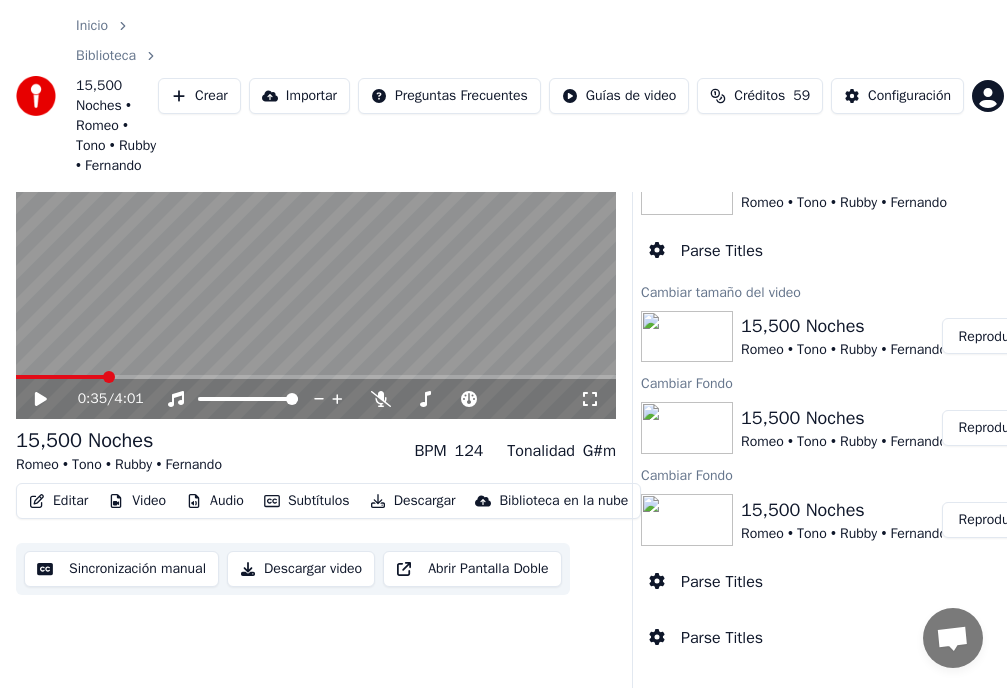 scroll, scrollTop: 0, scrollLeft: 0, axis: both 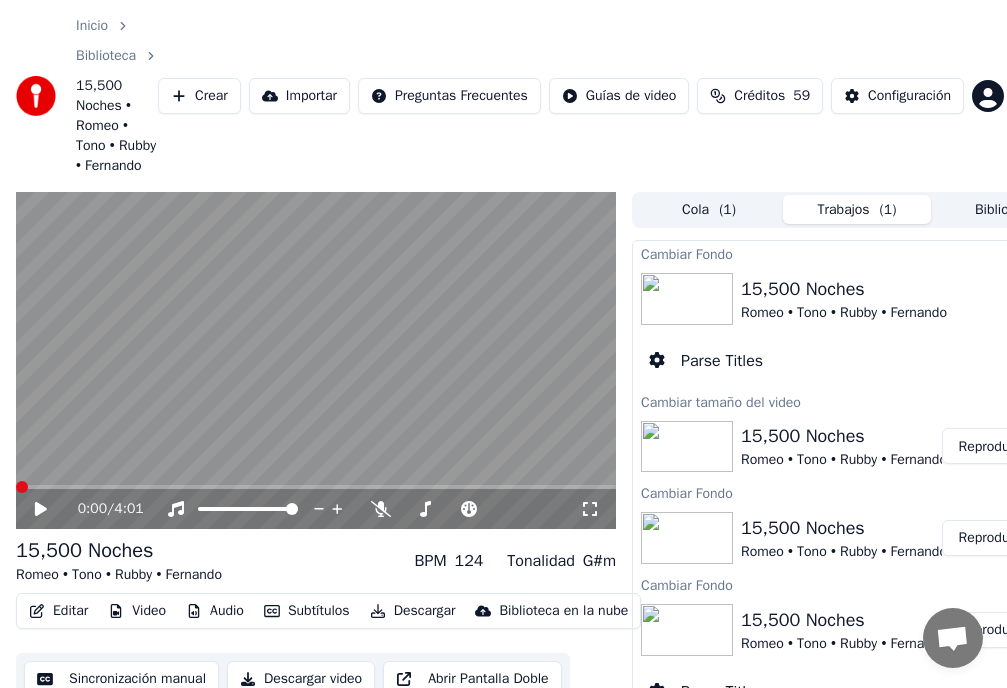 click at bounding box center [22, 487] 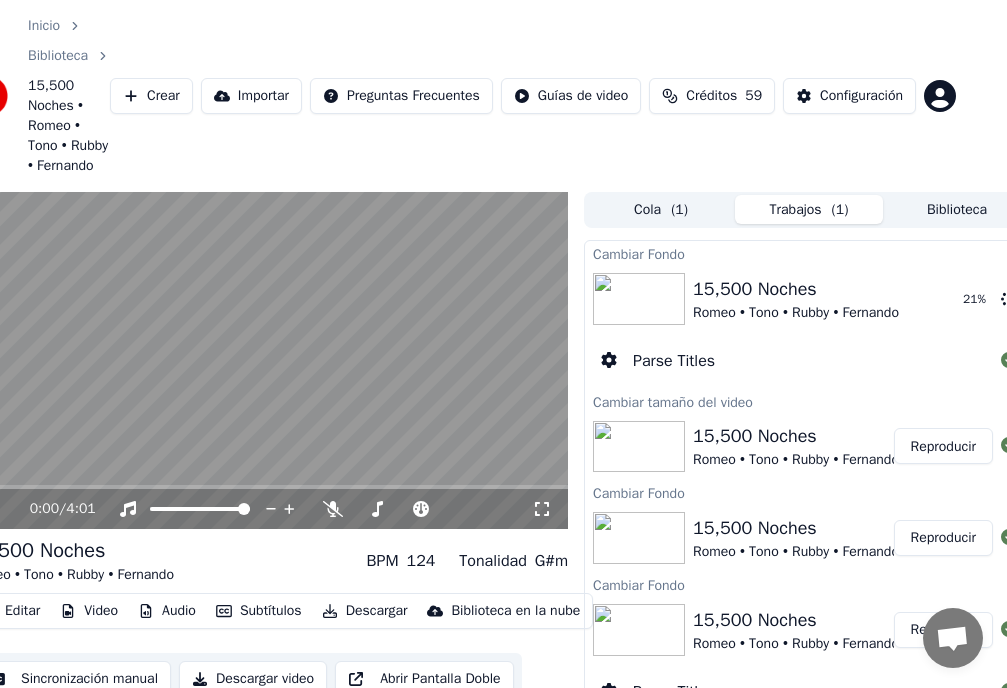 scroll, scrollTop: 0, scrollLeft: 75, axis: horizontal 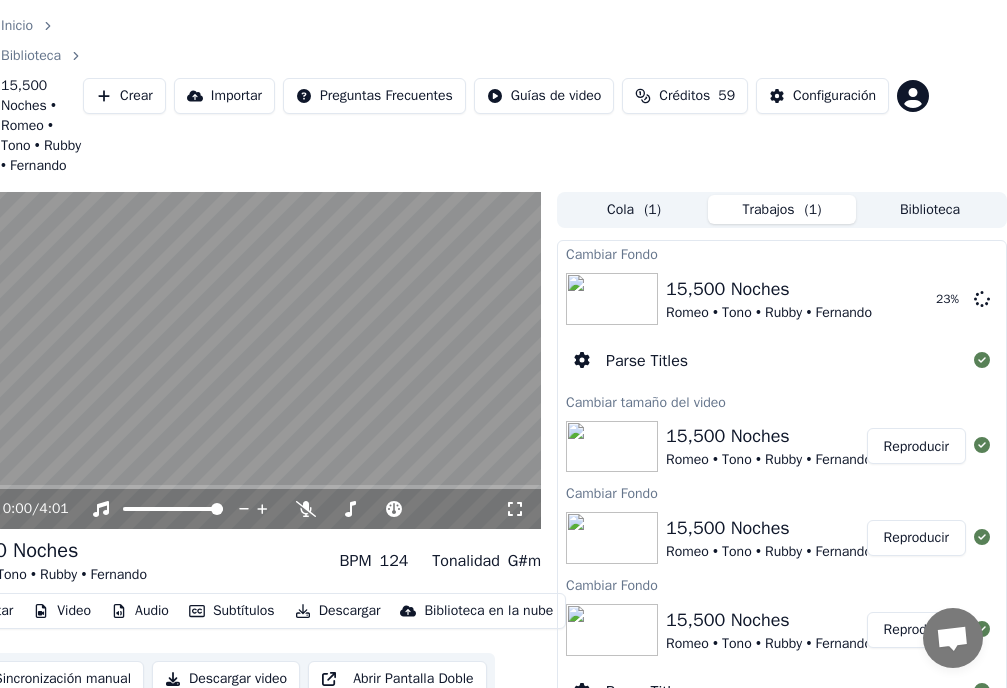 drag, startPoint x: 938, startPoint y: 49, endPoint x: 945, endPoint y: 68, distance: 20.248457 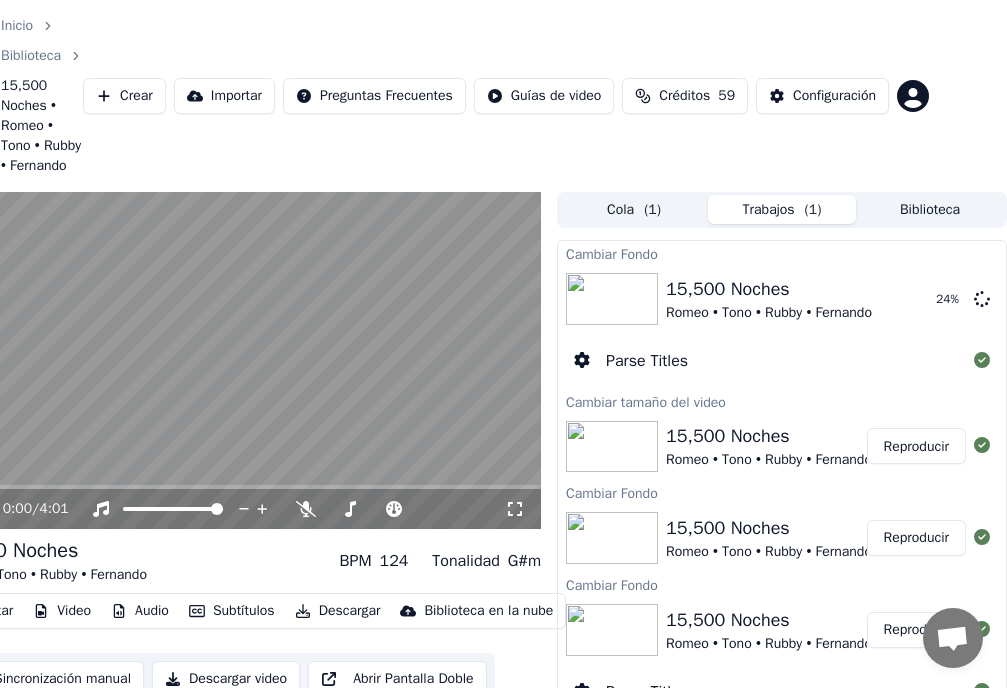 click on "Inicio Biblioteca 15,500 Noches • [NAME] • [NAME] • [NAME] • [NAME] Crear Importar Preguntas Frecuentes Guías de video Créditos 59 Configuración 0:00  /  4:01 15,500 Noches [NAME] • [NAME] • [NAME] • [NAME] BPM 124 Tonalidad G#m Editar Video Audio Subtítulos Descargar Biblioteca en la nube Sincronización manual Descargar video Abrir Pantalla Doble Cola ( 1 ) Trabajos ( 1 ) Biblioteca Cambiar Fondo 15,500 Noches [NAME] • [NAME] • [NAME] • [NAME] 24 % Parse Titles Cambiar tamaño del video 15,500 Noches [NAME] • [NAME] • [NAME] • [NAME] Reproducir Cambiar Fondo 15,500 Noches [NAME] • [NAME] • [NAME] • [NAME] Reproducir Cambiar Fondo 15,500 Noches [NAME] • [NAME] • [NAME] • [NAME] Reproducir Parse Titles Parse Titles" at bounding box center (428, 344) 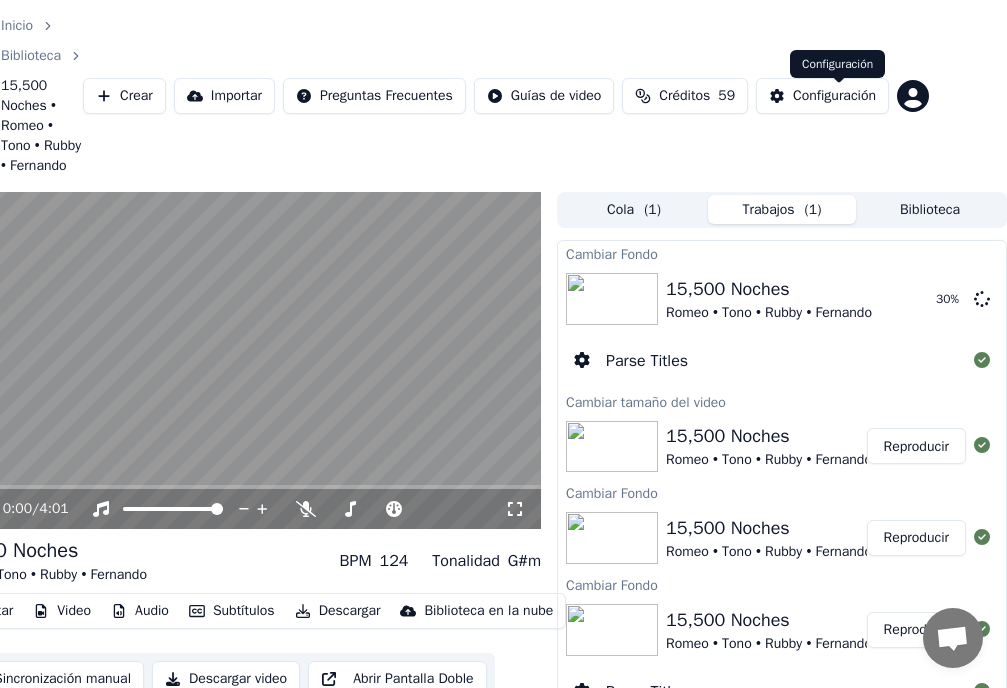 click on "Configuración" at bounding box center [834, 96] 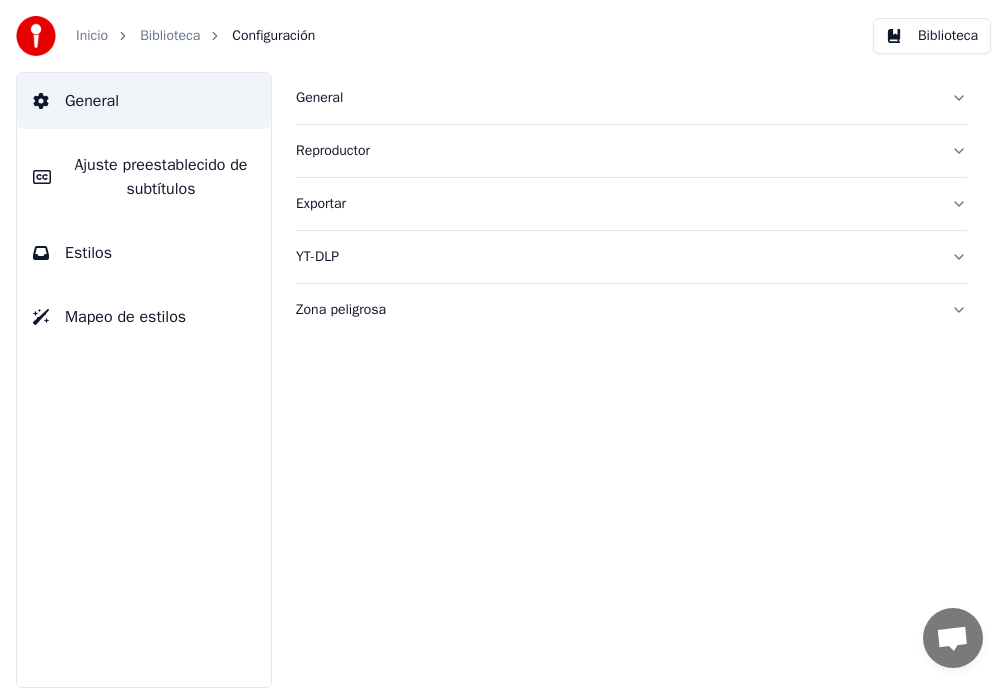 scroll, scrollTop: 0, scrollLeft: 0, axis: both 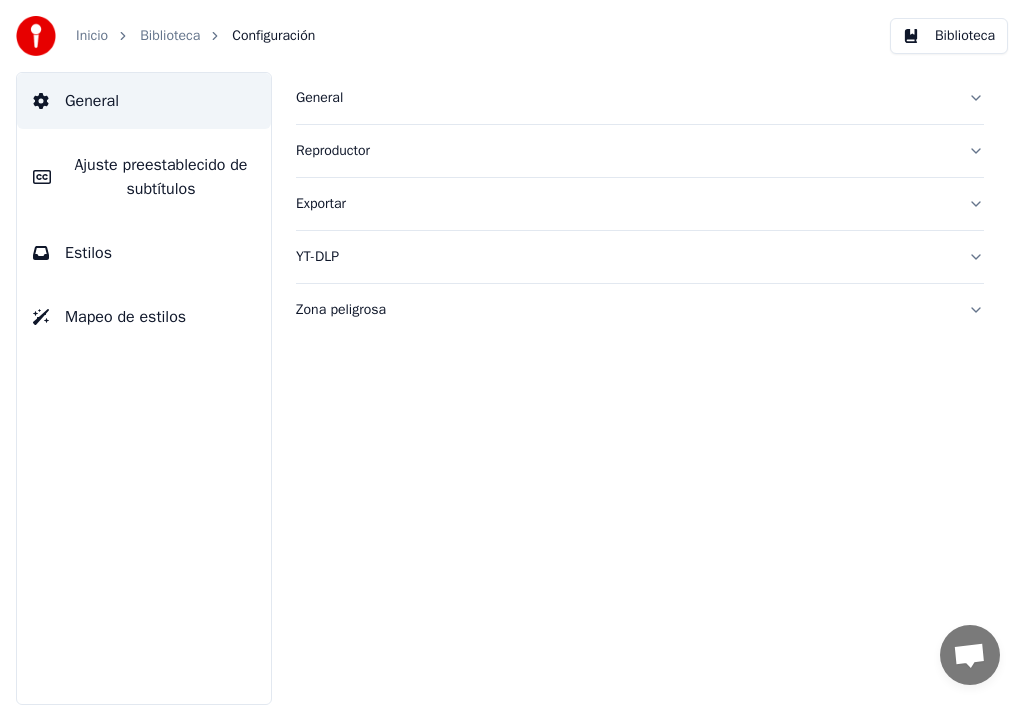 click on "General" at bounding box center (624, 98) 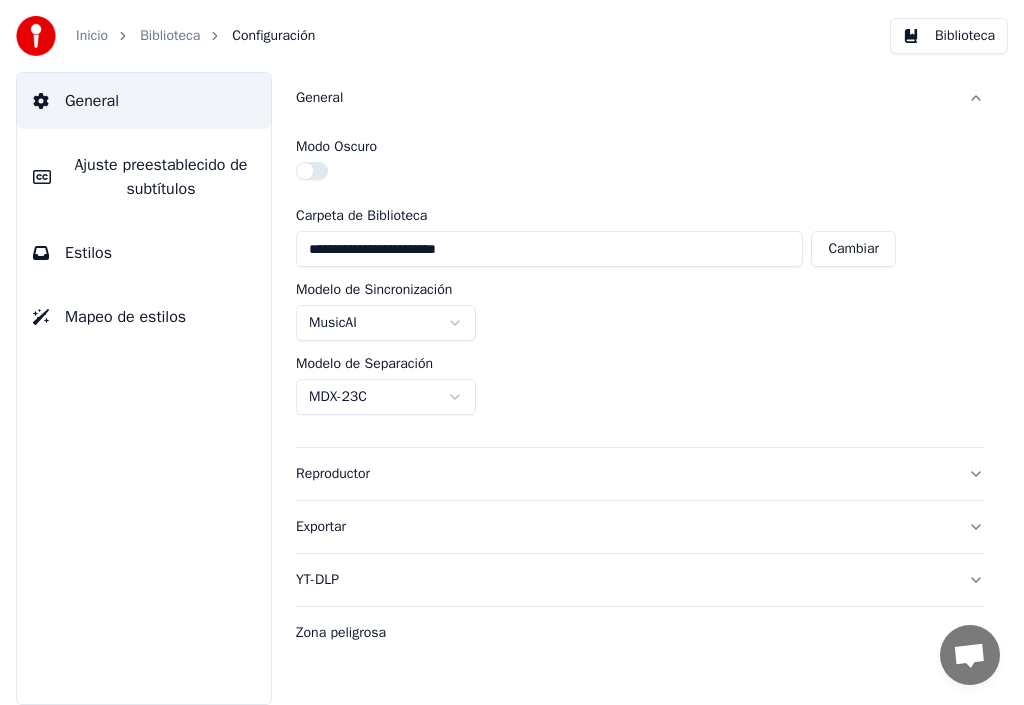 click on "**********" at bounding box center [512, 352] 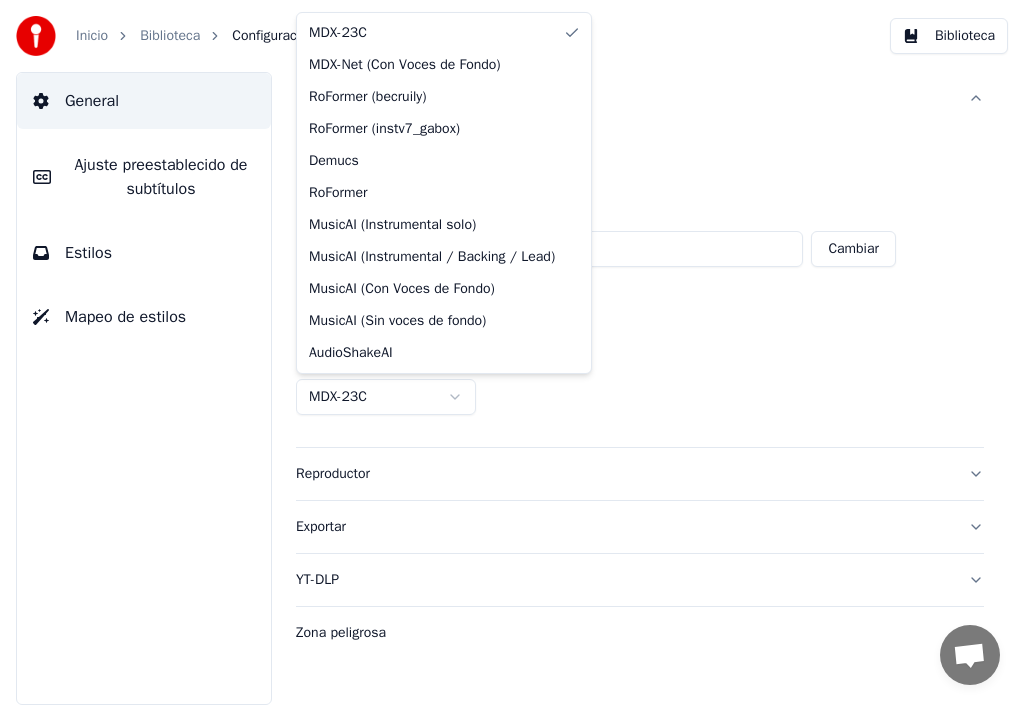 click on "**********" at bounding box center (512, 352) 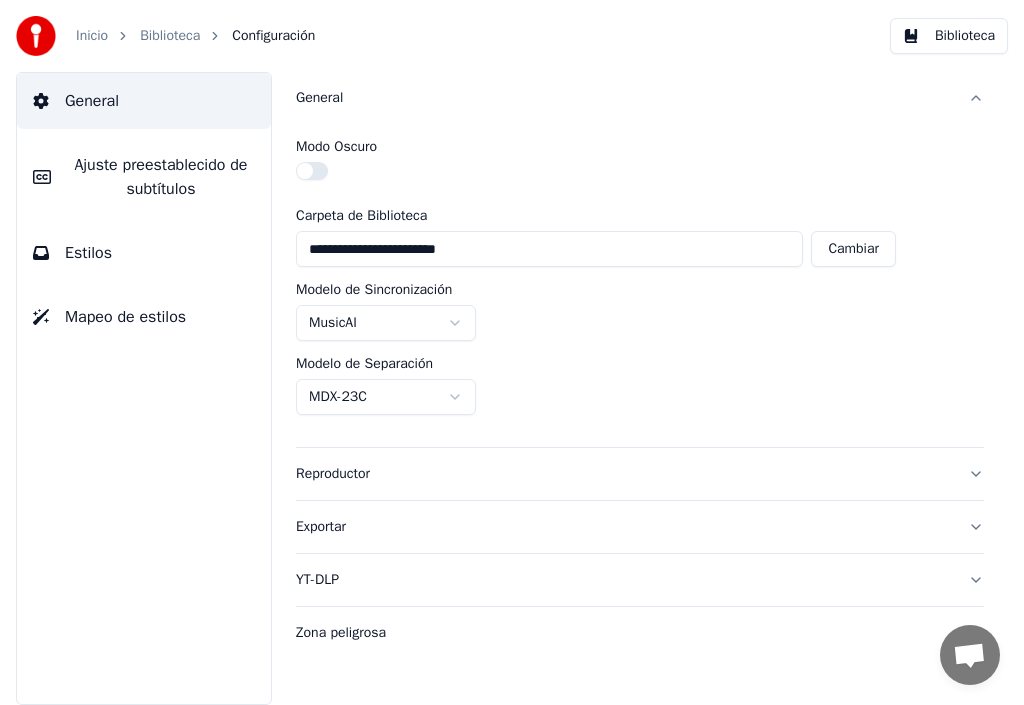 click on "Reproductor" at bounding box center [624, 474] 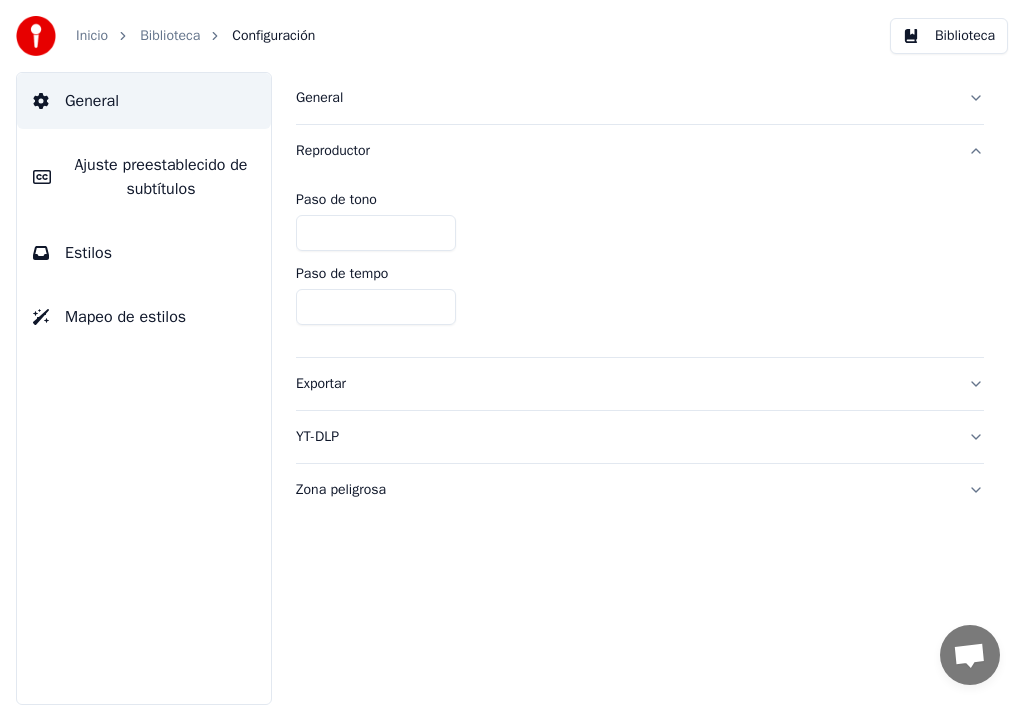 click on "YT-DLP" at bounding box center [624, 437] 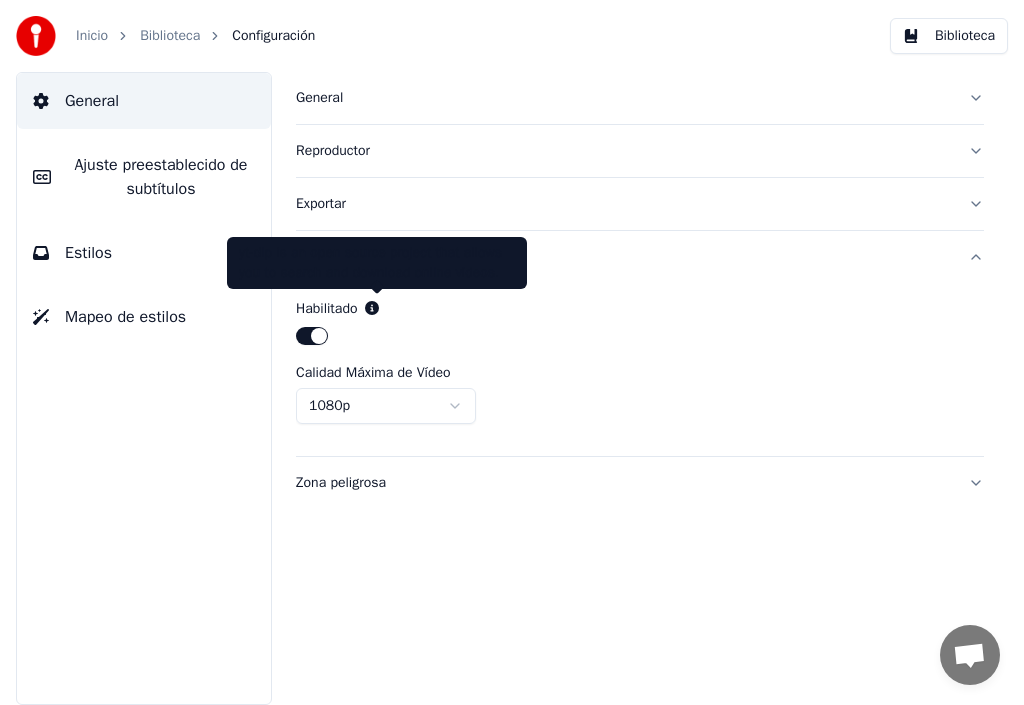click 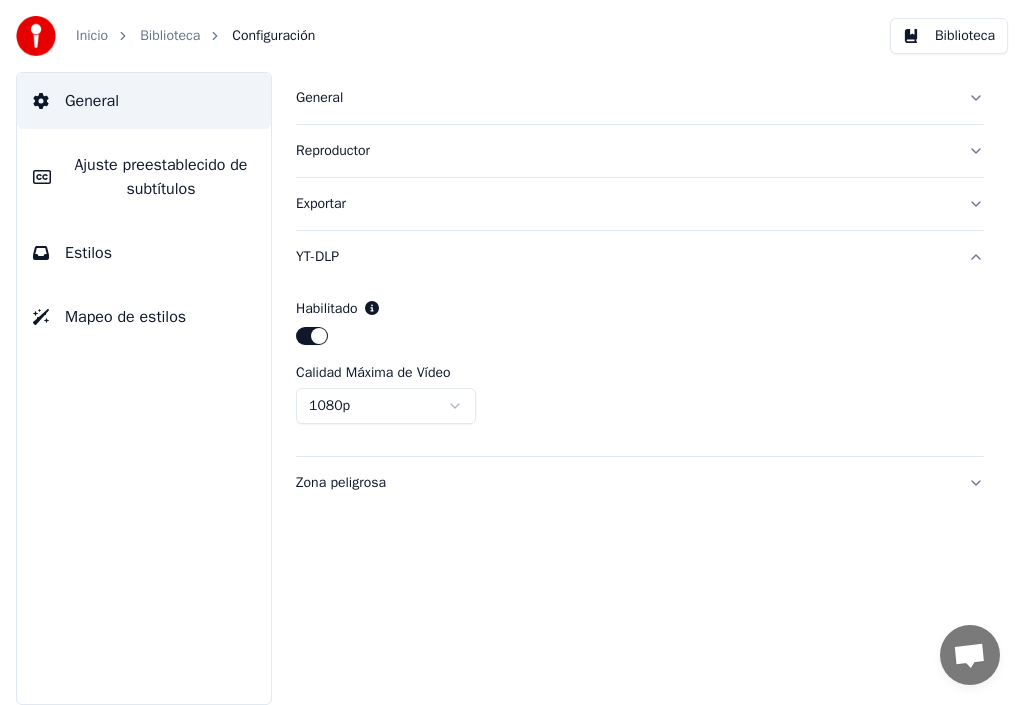 click at bounding box center [312, 336] 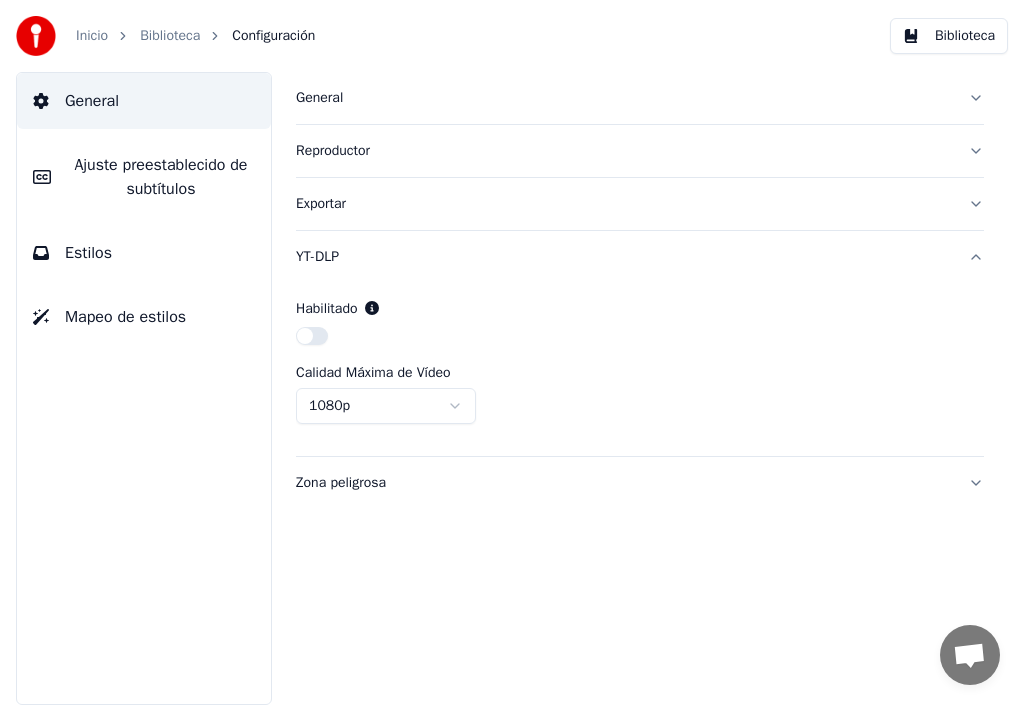 click at bounding box center (312, 336) 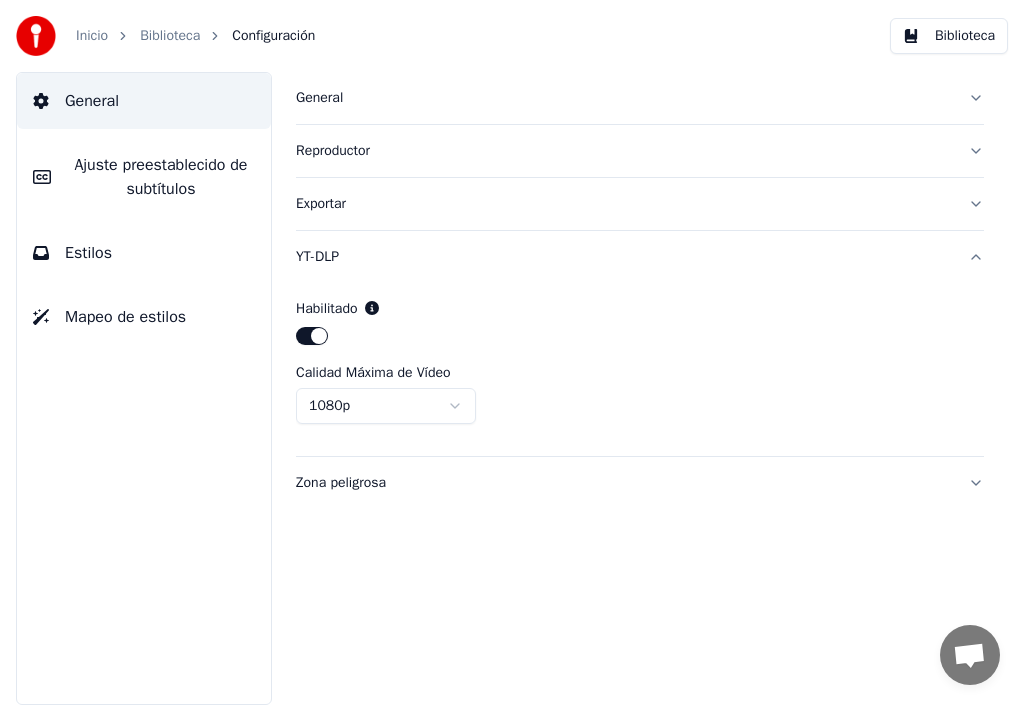 click on "Zona peligrosa" at bounding box center (624, 483) 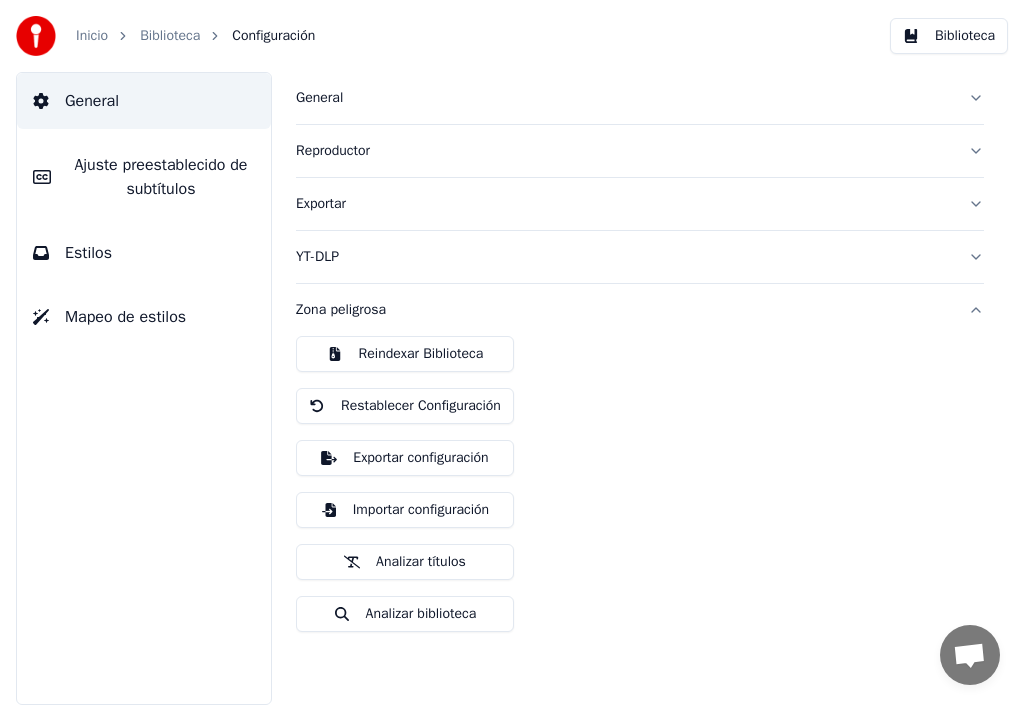 click on "Analizar títulos" at bounding box center (405, 562) 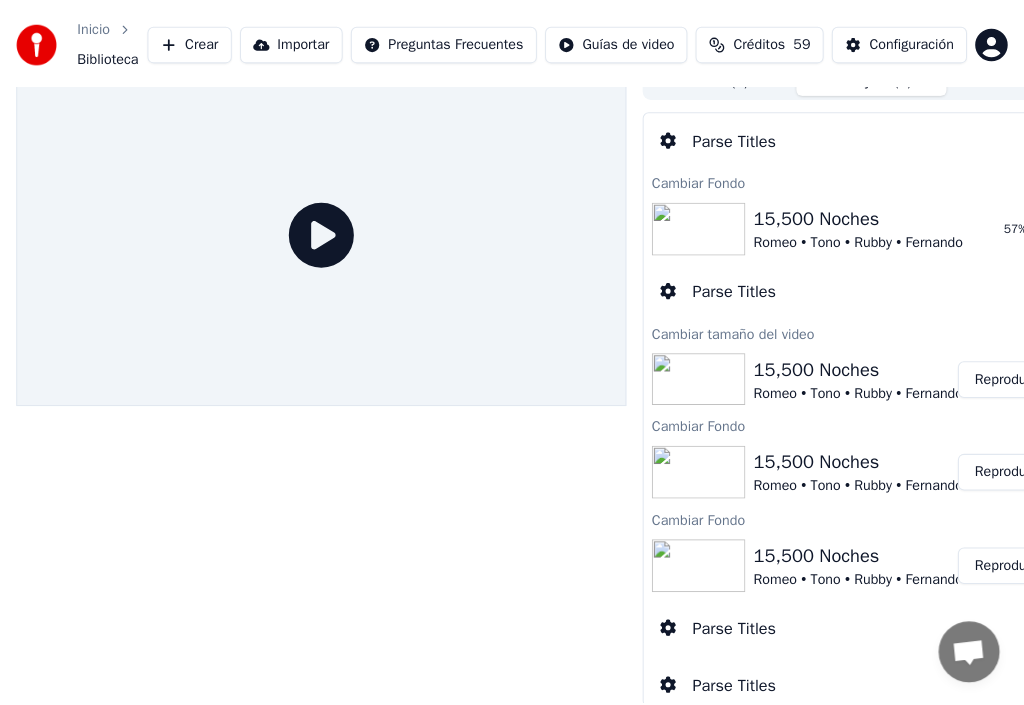 scroll, scrollTop: 0, scrollLeft: 0, axis: both 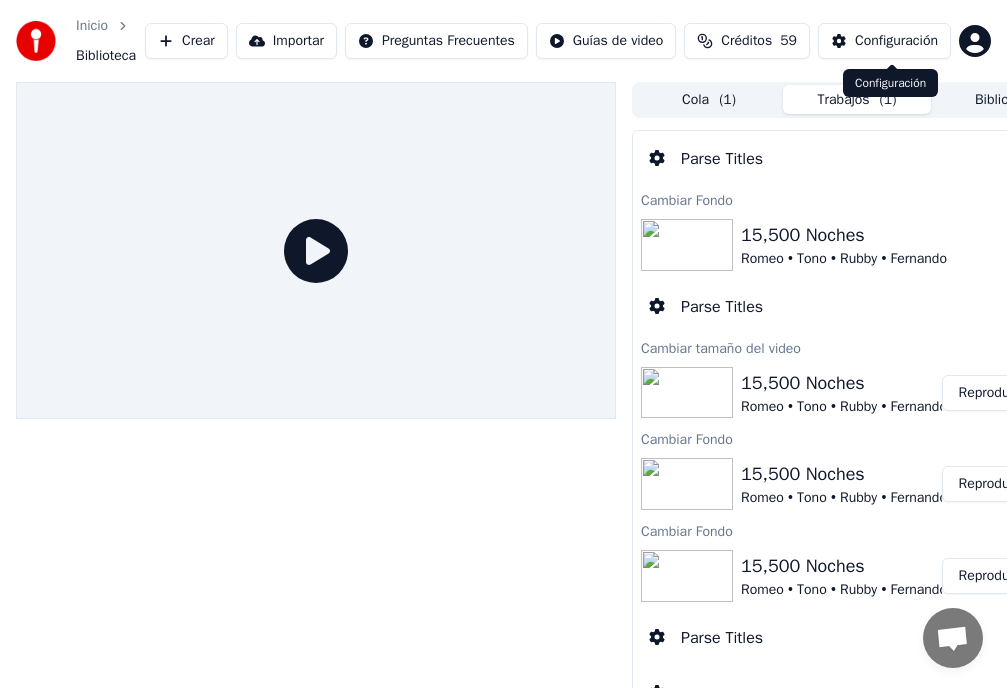 click on "Configuración" at bounding box center (896, 41) 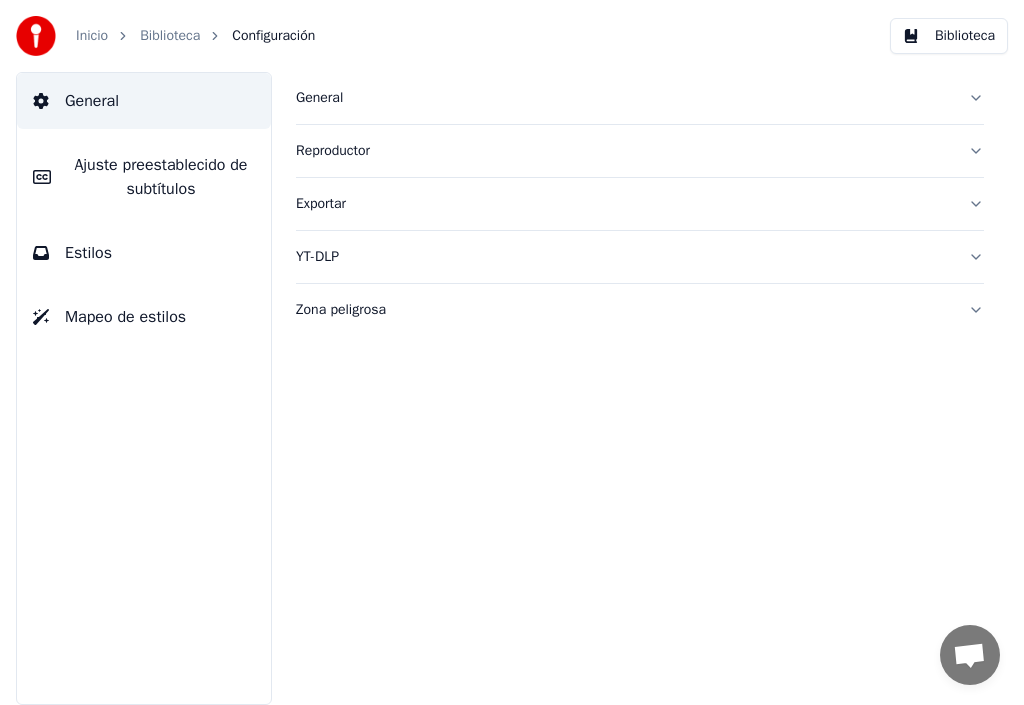 click on "Estilos" at bounding box center [88, 253] 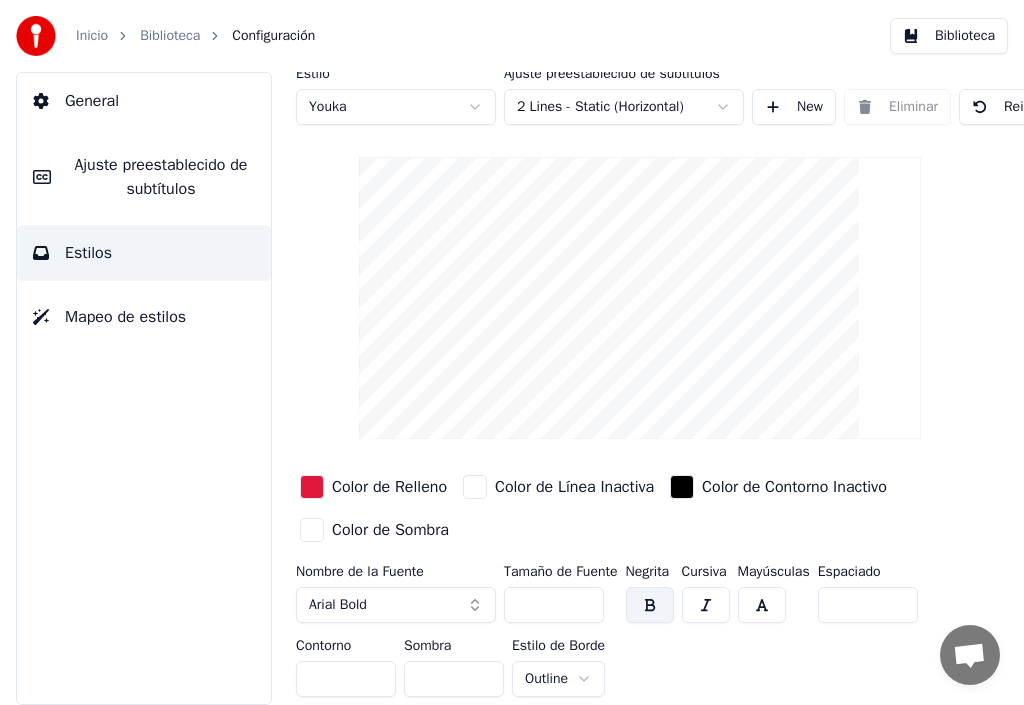 scroll, scrollTop: 0, scrollLeft: 0, axis: both 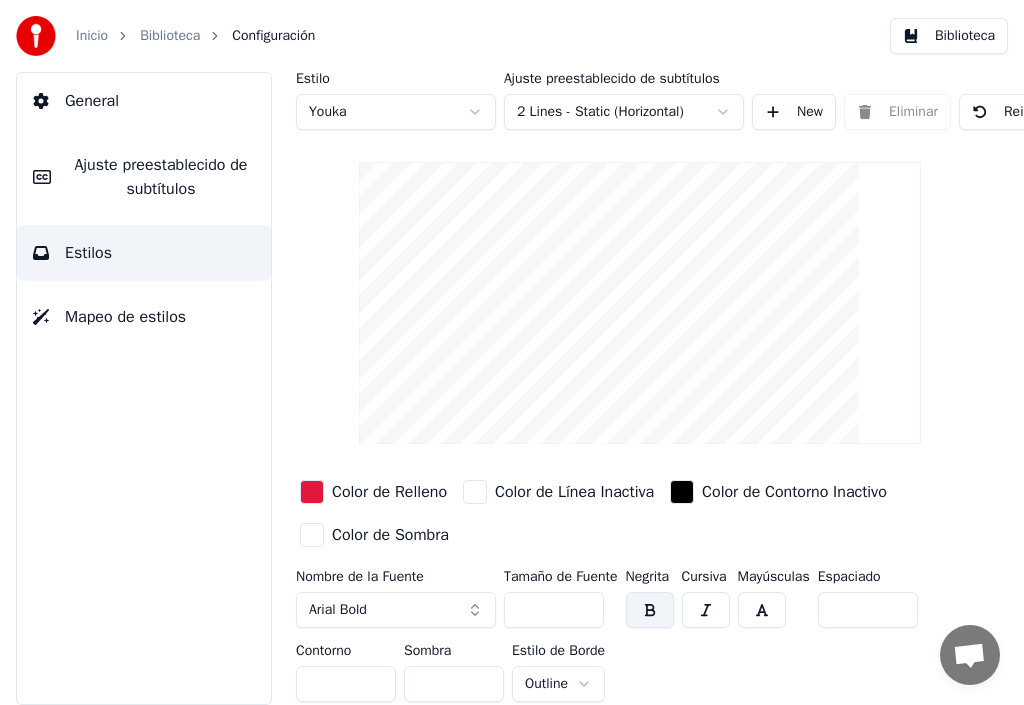 click on "New" at bounding box center (794, 112) 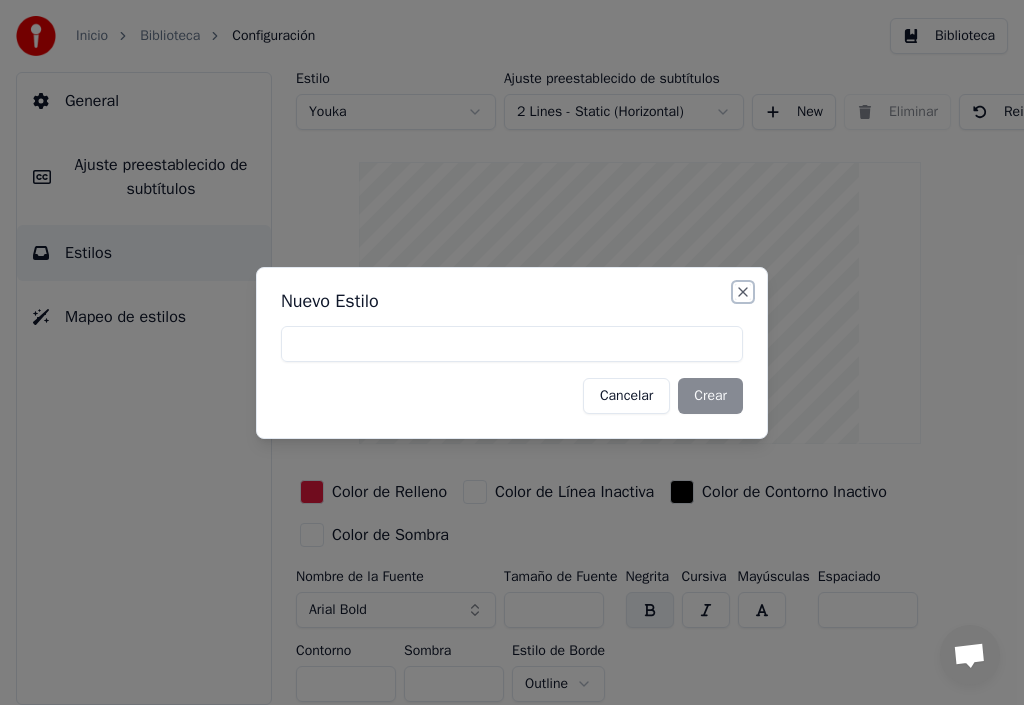 click on "Close" at bounding box center [743, 292] 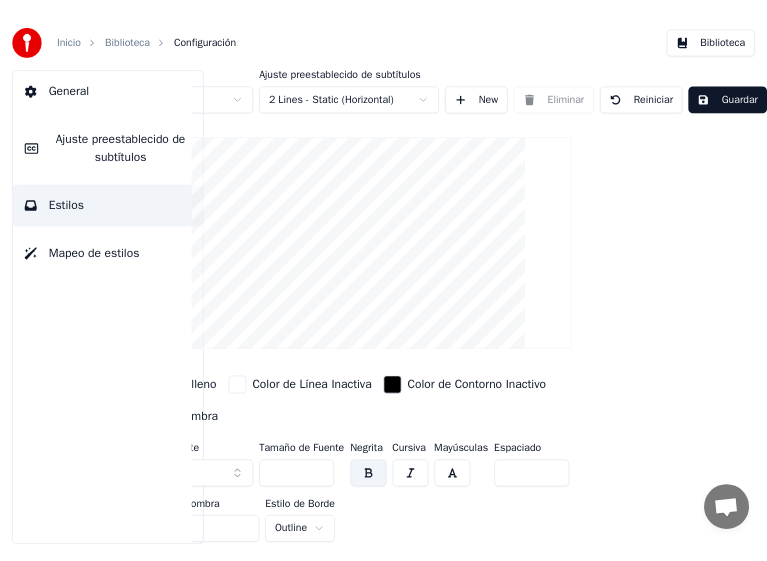 scroll, scrollTop: 0, scrollLeft: 184, axis: horizontal 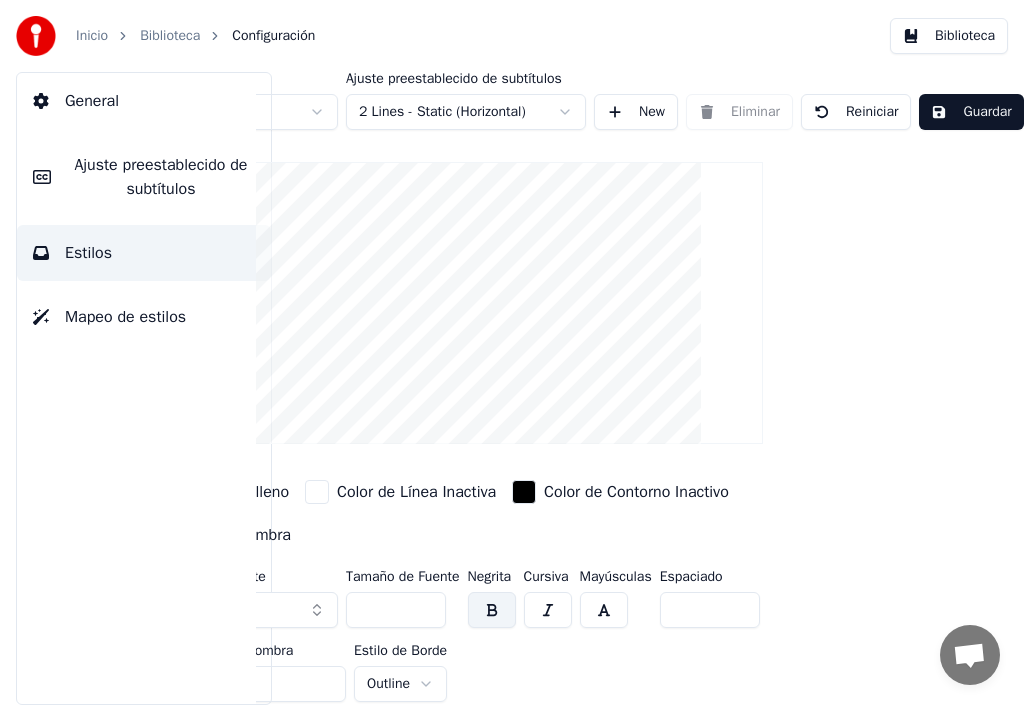 click on "Inicio Biblioteca Configuración Biblioteca General Ajuste preestablecido de subtítulos Estilos Mapeo de estilos Estilo Youka Ajuste preestablecido de subtítulos 2 Lines - Static (Horizontal) New Eliminar Reiniciar Guardar Color de Relleno Color de Línea Inactiva Color de Contorno Inactivo Color de Sombra Nombre de la Fuente Arial Bold Tamaño de Fuente ** Negrita Cursiva Mayúsculas Espaciado * Contorno * Sombra * Estilo de Borde Outline" at bounding box center (512, 352) 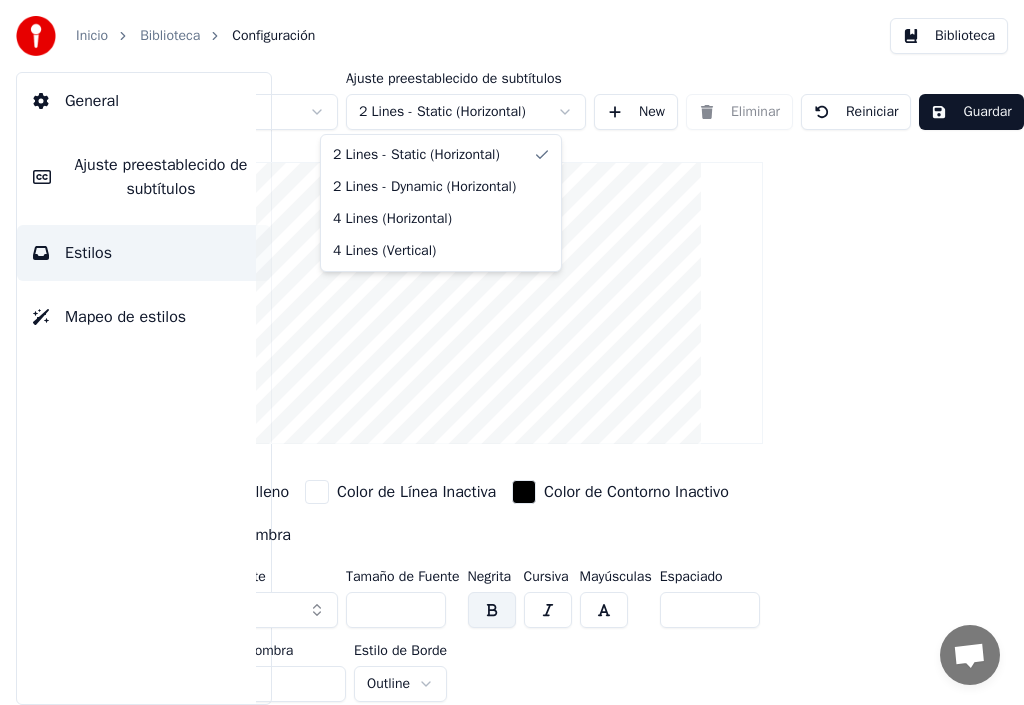 click on "Inicio Biblioteca Configuración Biblioteca General Ajuste preestablecido de subtítulos Estilos Mapeo de estilos Estilo Youka Ajuste preestablecido de subtítulos 2 Lines - Static (Horizontal) New Eliminar Reiniciar Guardar Color de Relleno Color de Línea Inactiva Color de Contorno Inactivo Color de Sombra Nombre de la Fuente Arial Bold Tamaño de Fuente ** Negrita Cursiva Mayúsculas Espaciado * Contorno * Sombra * Estilo de Borde Outline 2 Lines - Static (Horizontal) 2 Lines - Dynamic (Horizontal) 4 Lines (Horizontal) 4 Lines (Vertical)" at bounding box center [512, 352] 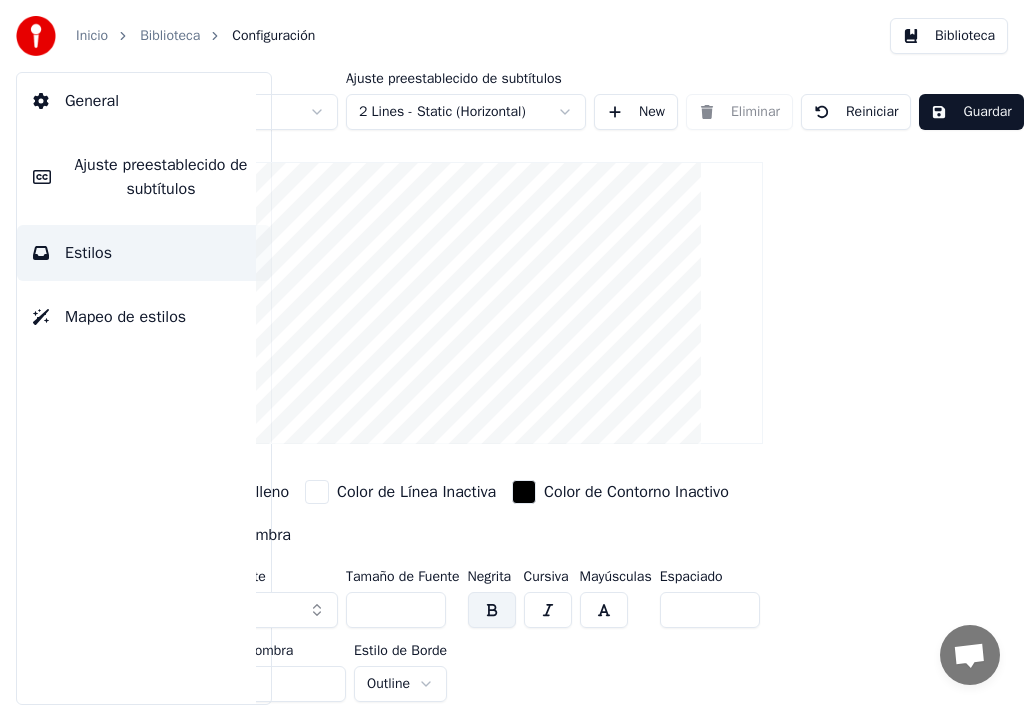 click on "Inicio Biblioteca Configuración Biblioteca General Ajuste preestablecido de subtítulos Estilos Mapeo de estilos Estilo Youka Ajuste preestablecido de subtítulos 2 Lines - Static (Horizontal) New Eliminar Reiniciar Guardar Color de Relleno Color de Línea Inactiva Color de Contorno Inactivo Color de Sombra Nombre de la Fuente Arial Bold Tamaño de Fuente ** Negrita Cursiva Mayúsculas Espaciado * Contorno * Sombra * Estilo de Borde Outline" at bounding box center [512, 352] 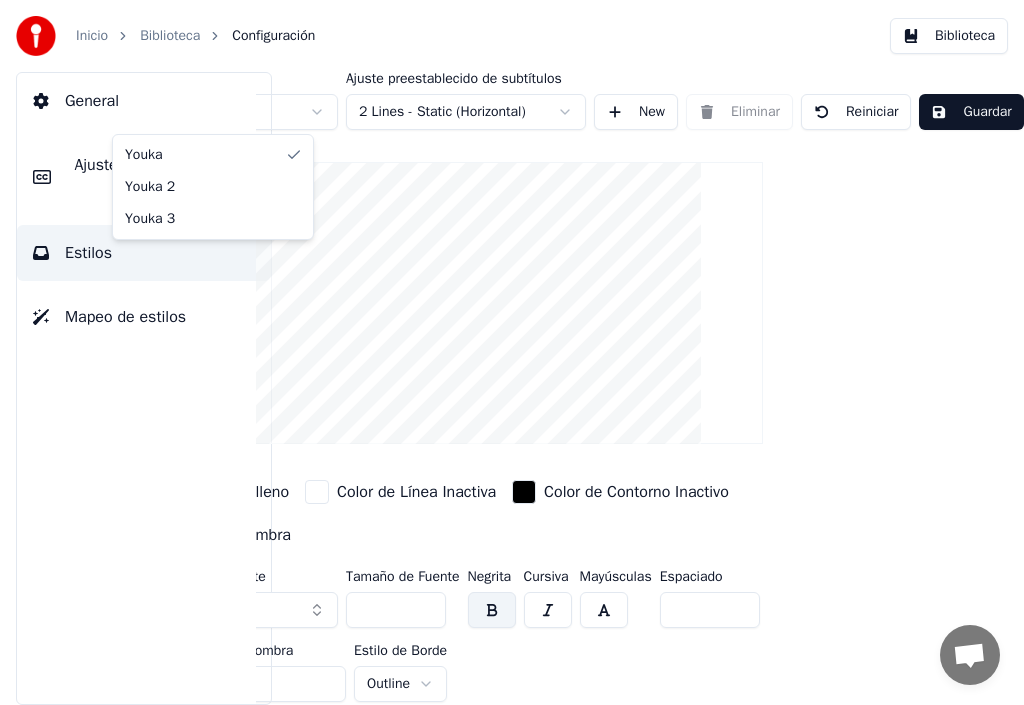 click on "Inicio Biblioteca Configuración Biblioteca General Ajuste preestablecido de subtítulos Estilos Mapeo de estilos Estilo Youka Ajuste preestablecido de subtítulos 2 Lines - Static (Horizontal) New Eliminar Reiniciar Guardar Color de Relleno Color de Línea Inactiva Color de Contorno Inactivo Color de Sombra Nombre de la Fuente Arial Bold Tamaño de Fuente ** Negrita Cursiva Mayúsculas Espaciado * Contorno * Sombra * Estilo de Borde Outline Youka Youka 2 Youka 3" at bounding box center (512, 352) 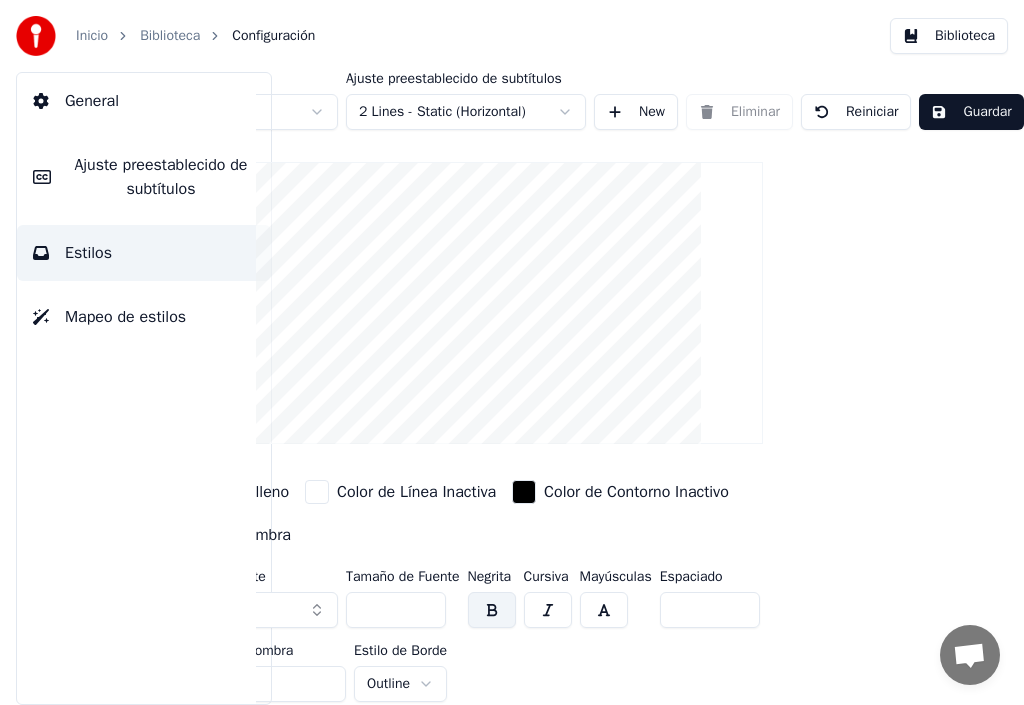 click on "Inicio Biblioteca Configuración Biblioteca General Ajuste preestablecido de subtítulos Estilos Mapeo de estilos Estilo Youka 2 Ajuste preestablecido de subtítulos 2 Lines - Static (Horizontal) New Eliminar Reiniciar Guardar Color de Relleno Color de Línea Inactiva Color de Contorno Inactivo Color de Sombra Nombre de la Fuente Arial Bold Tamaño de Fuente ** Negrita Cursiva Mayúsculas Espaciado * Contorno * Sombra * Estilo de Borde Outline" at bounding box center [512, 352] 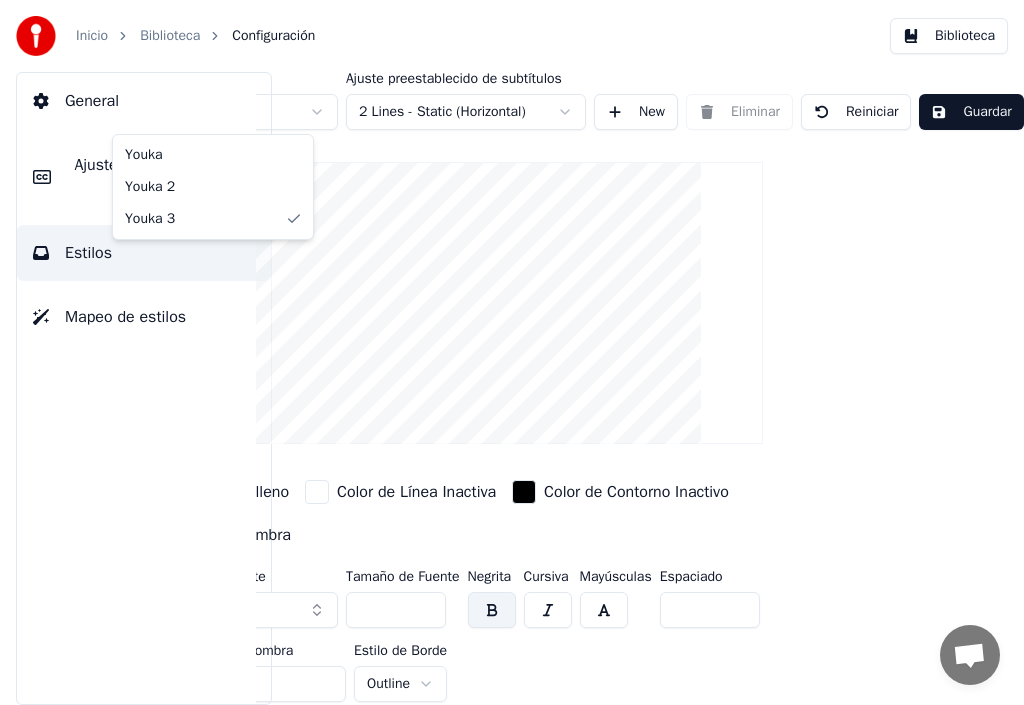 click on "Inicio Biblioteca Configuración Biblioteca General Ajuste preestablecido de subtítulos Estilos Mapeo de estilos Estilo Youka 3 Ajuste preestablecido de subtítulos 2 Lines - Static (Horizontal) New Eliminar Reiniciar Guardar Color de Relleno Color de Línea Inactiva Color de Contorno Inactivo Color de Sombra Nombre de la Fuente Arial Bold Tamaño de Fuente ** Negrita Cursiva Mayúsculas Espaciado * Contorno * Sombra * Estilo de Borde Outline Youka Youka 2 Youka 3" at bounding box center [512, 352] 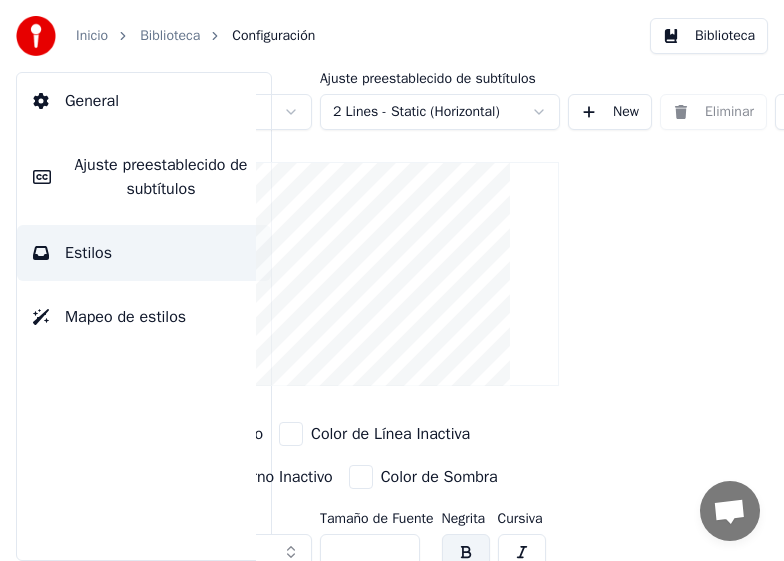 click at bounding box center (36, 36) 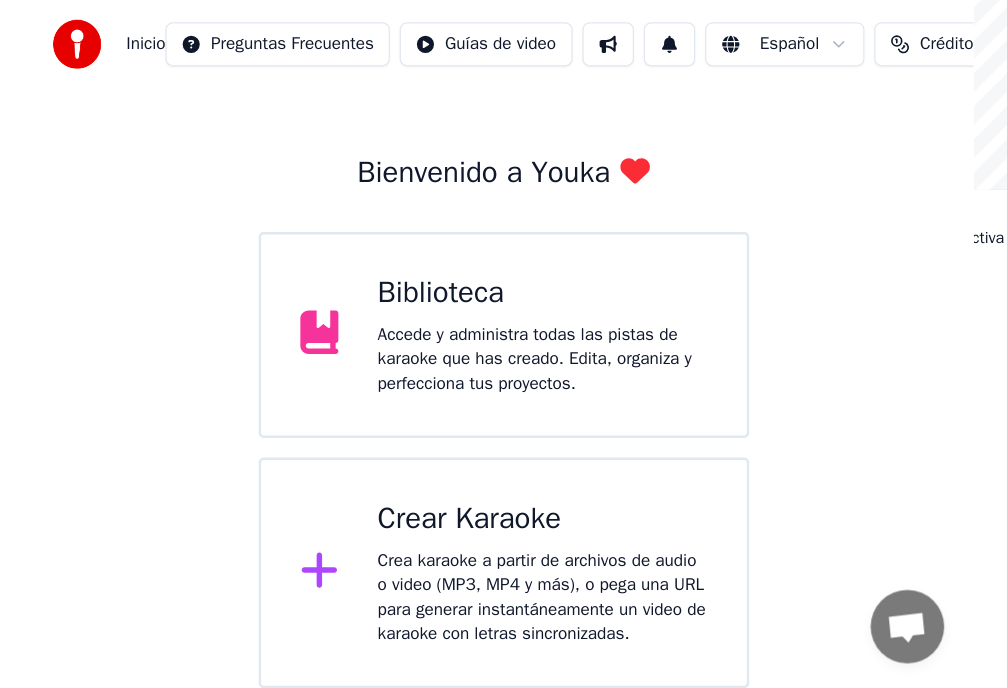 scroll, scrollTop: 0, scrollLeft: 0, axis: both 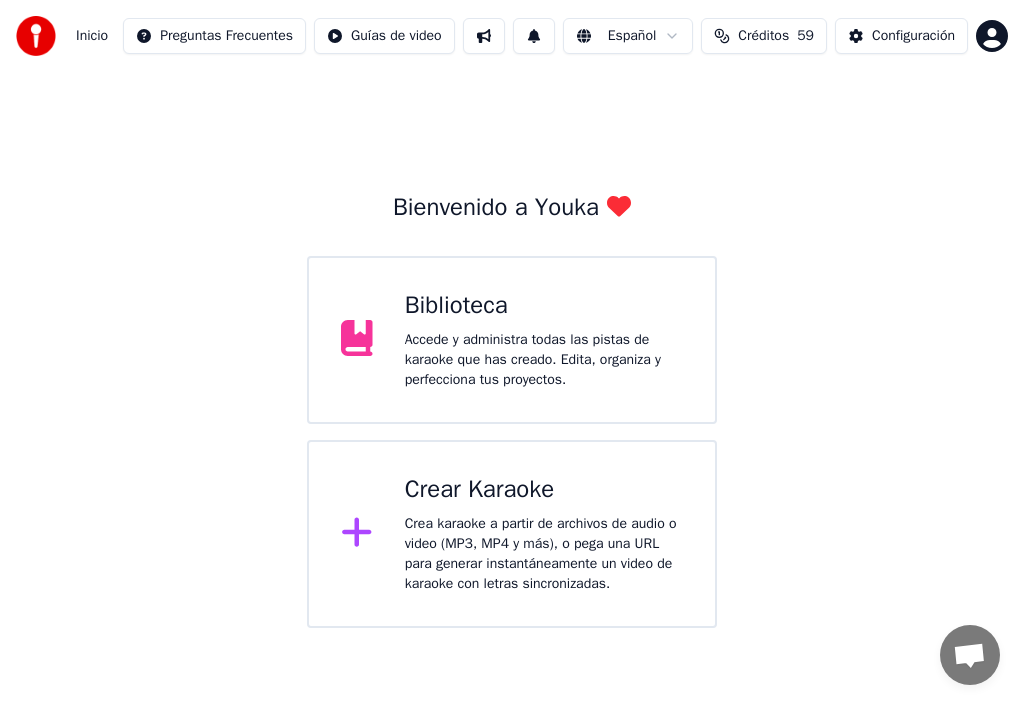 click on "Biblioteca" at bounding box center [544, 306] 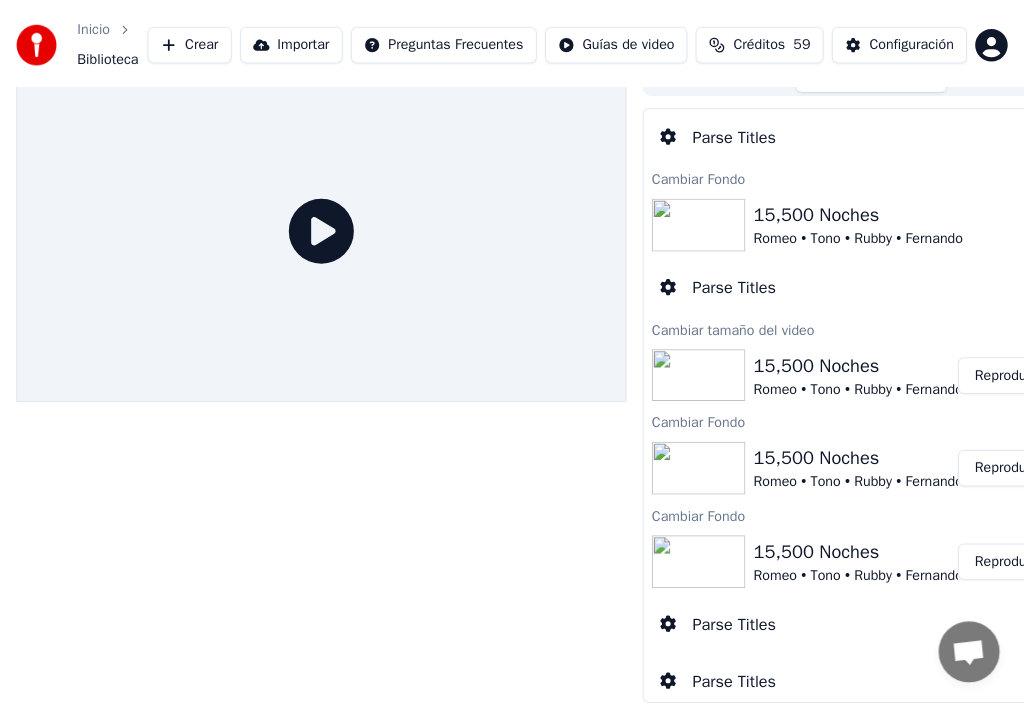 scroll, scrollTop: 0, scrollLeft: 0, axis: both 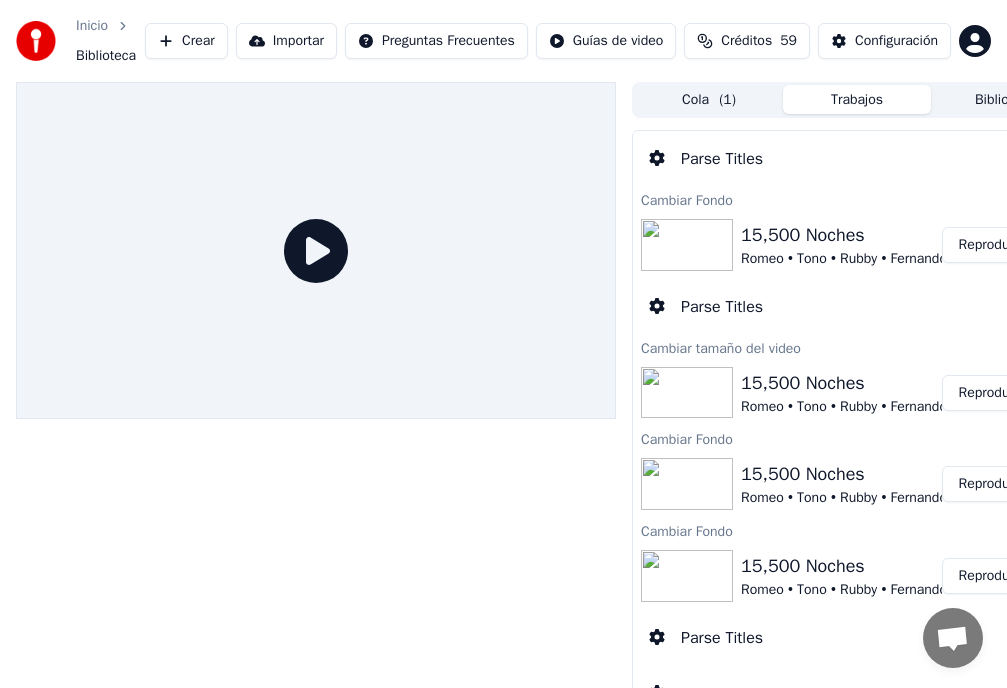 click on "Reproducir" at bounding box center [991, 245] 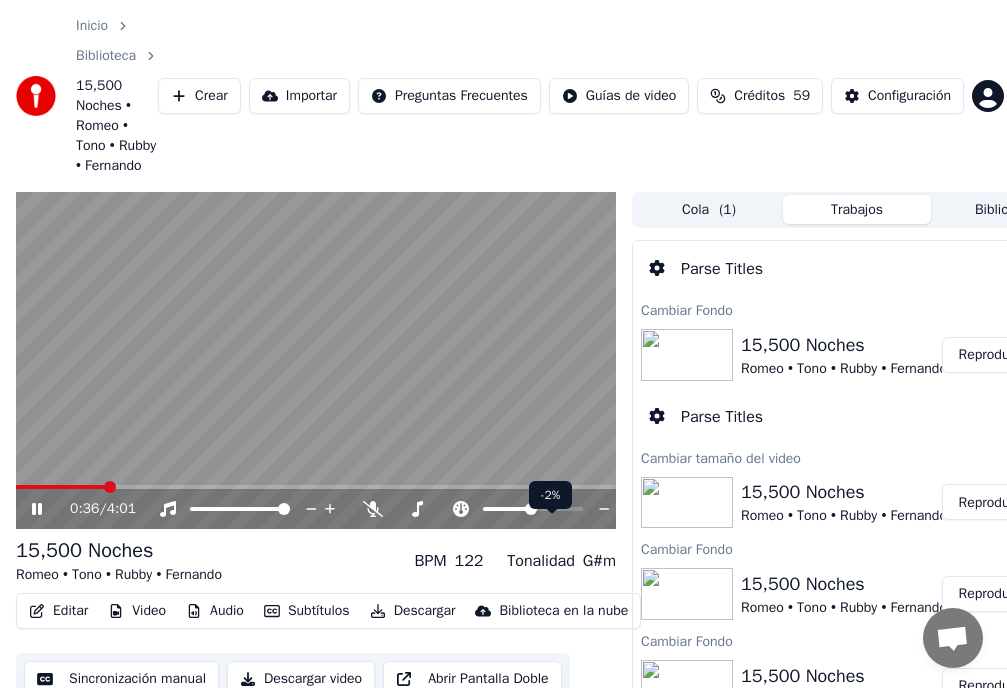 click at bounding box center (531, 509) 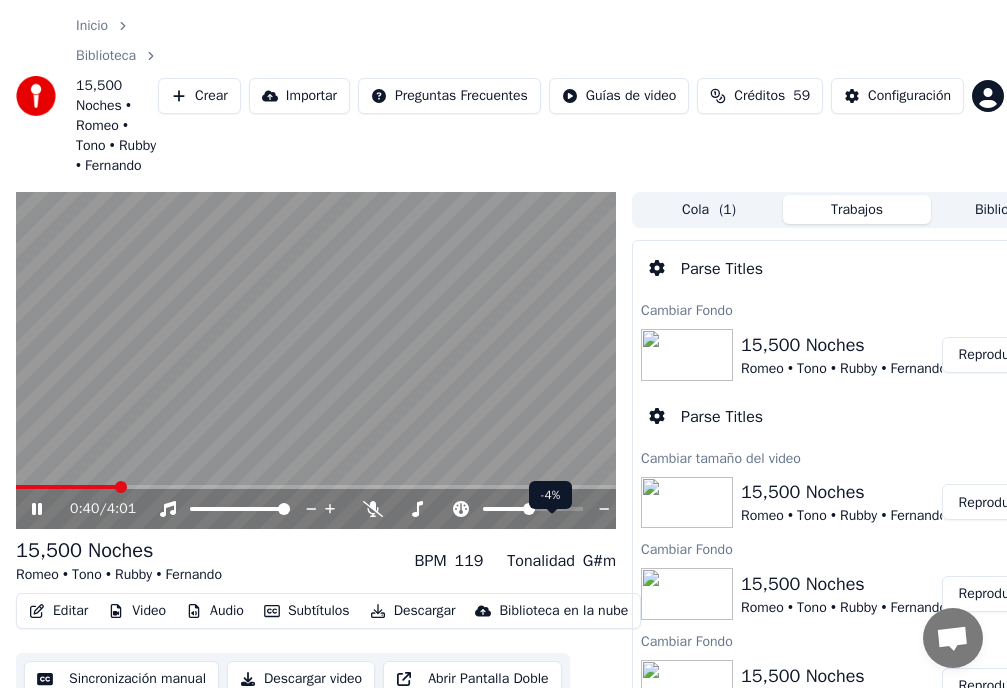 click at bounding box center [529, 509] 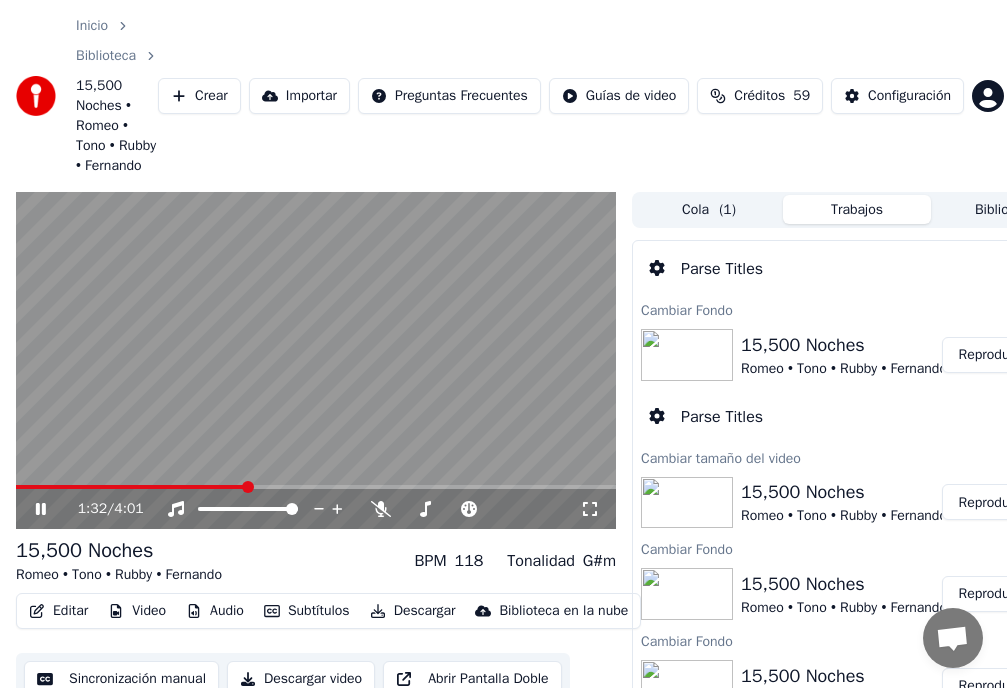 click 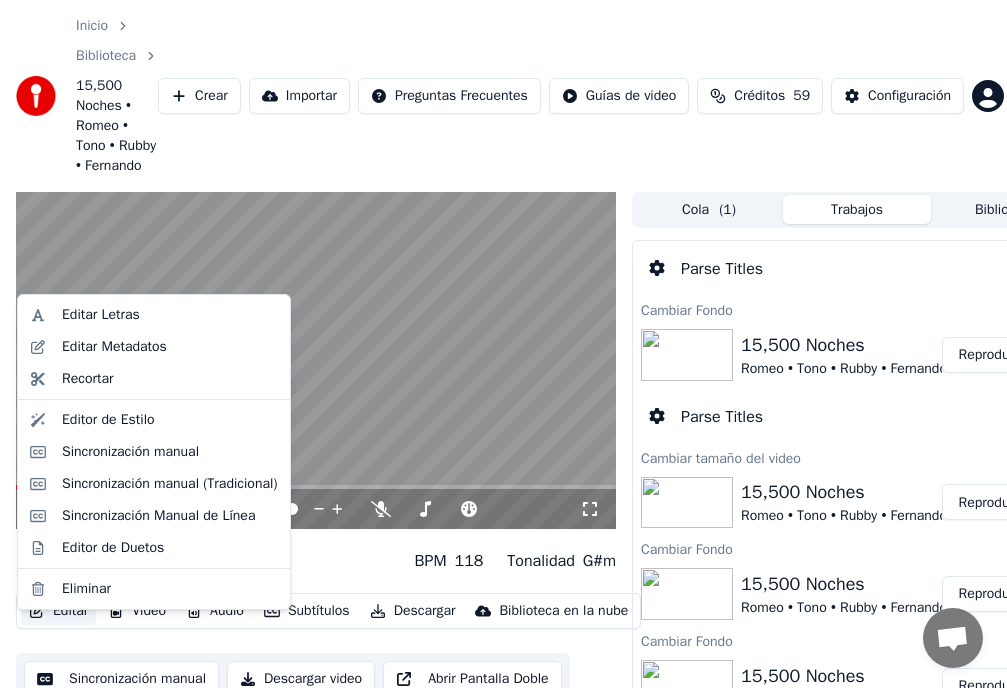 click on "Editar" at bounding box center (58, 611) 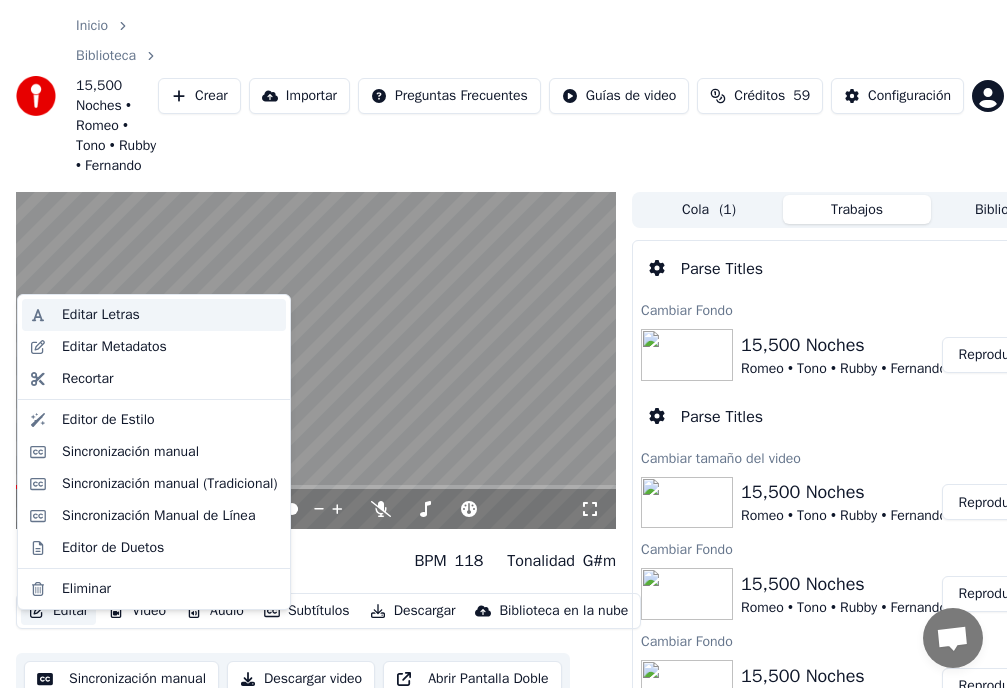 click on "Editar Letras" at bounding box center (101, 315) 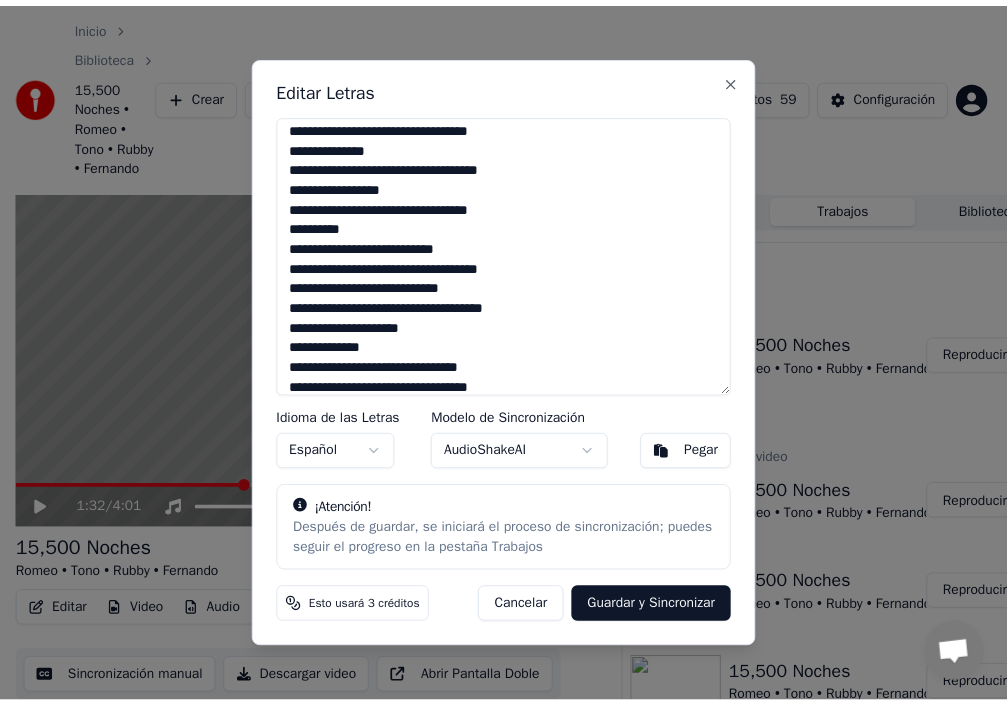 scroll, scrollTop: 100, scrollLeft: 0, axis: vertical 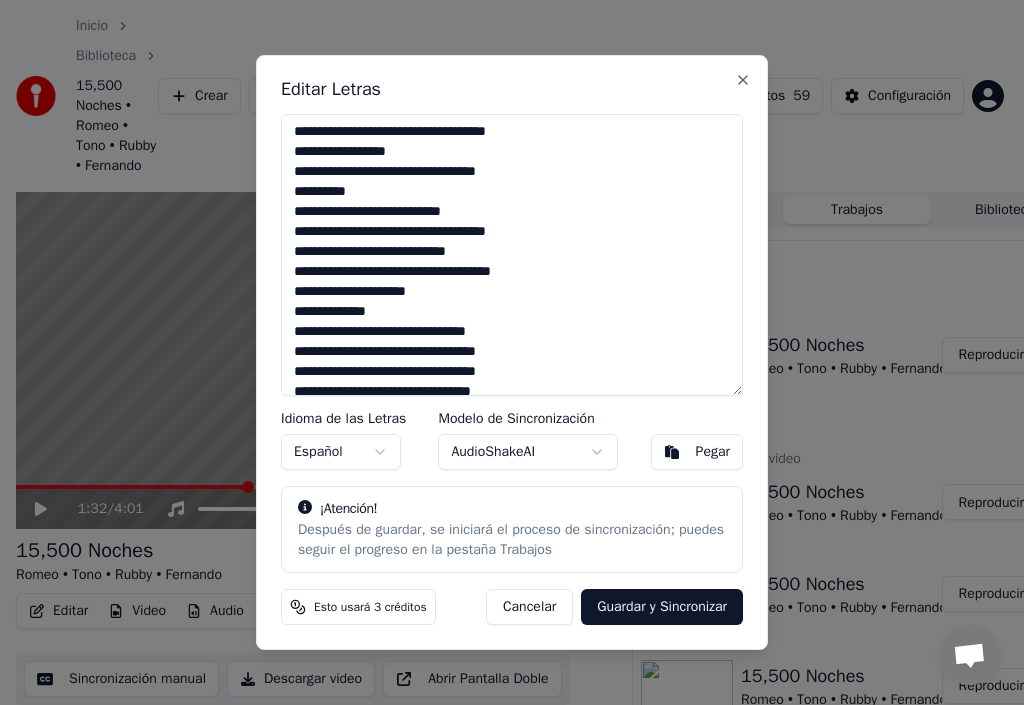 click at bounding box center [512, 255] 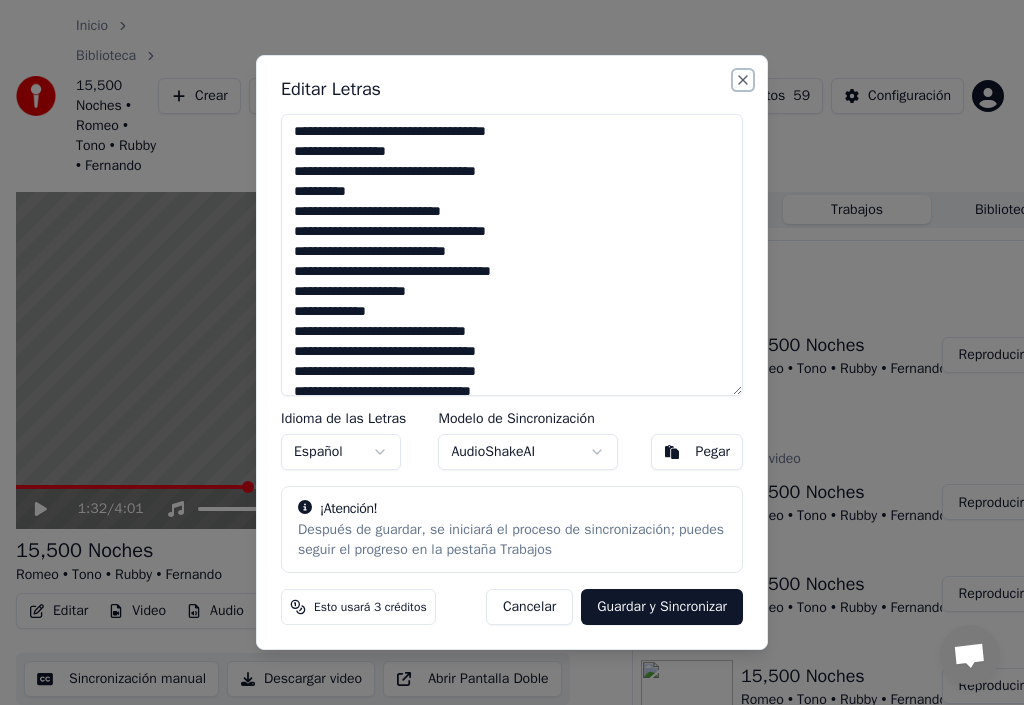 click on "Close" at bounding box center (743, 80) 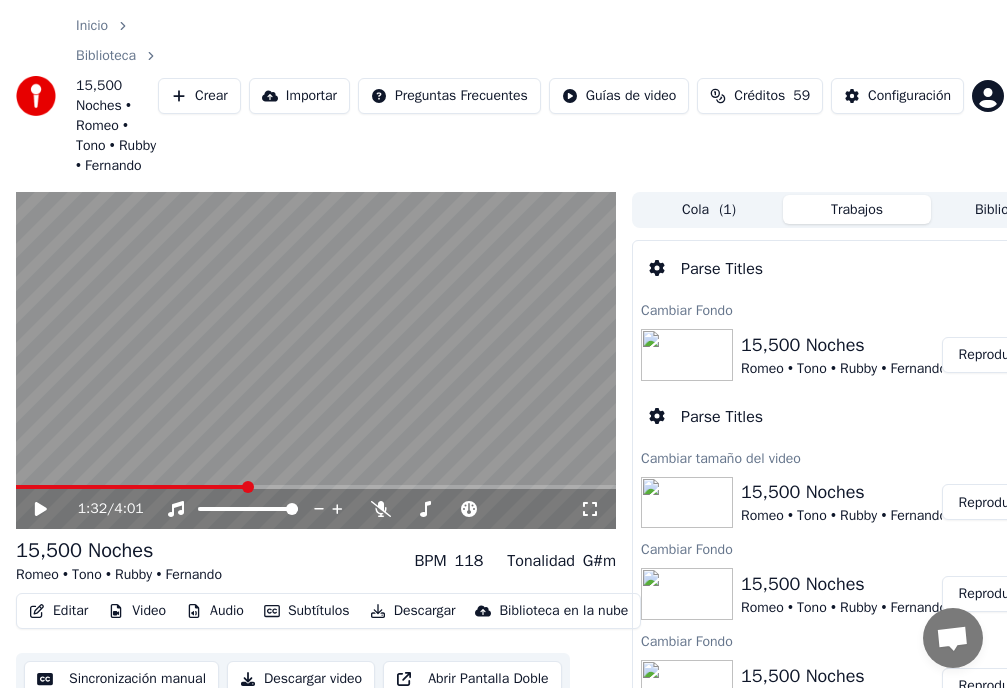 click on "Editar" at bounding box center (58, 611) 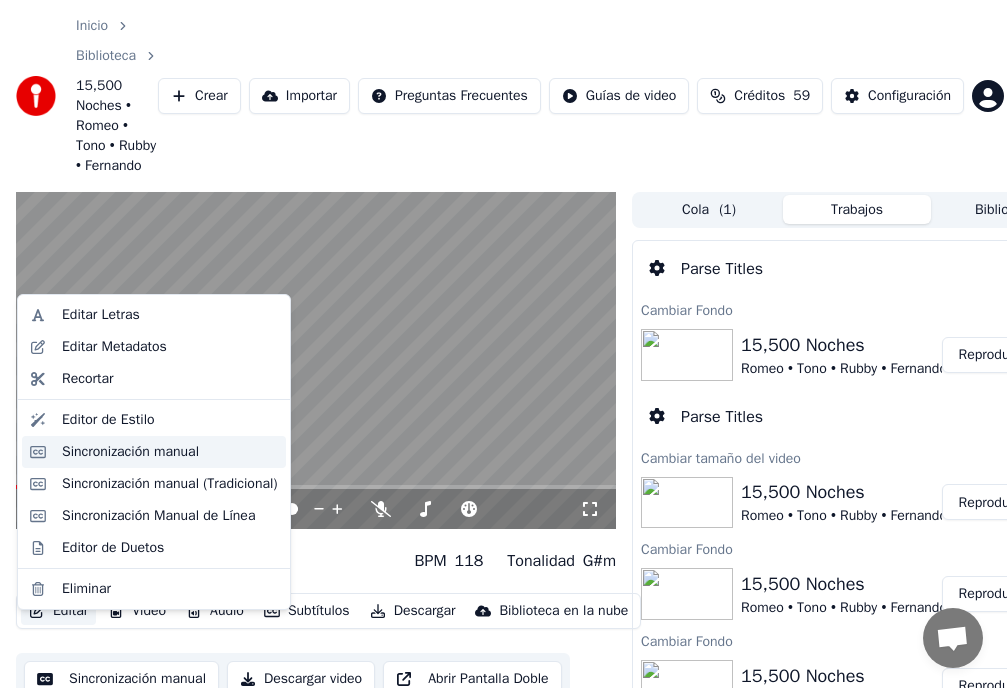 click on "Sincronización manual" at bounding box center (130, 452) 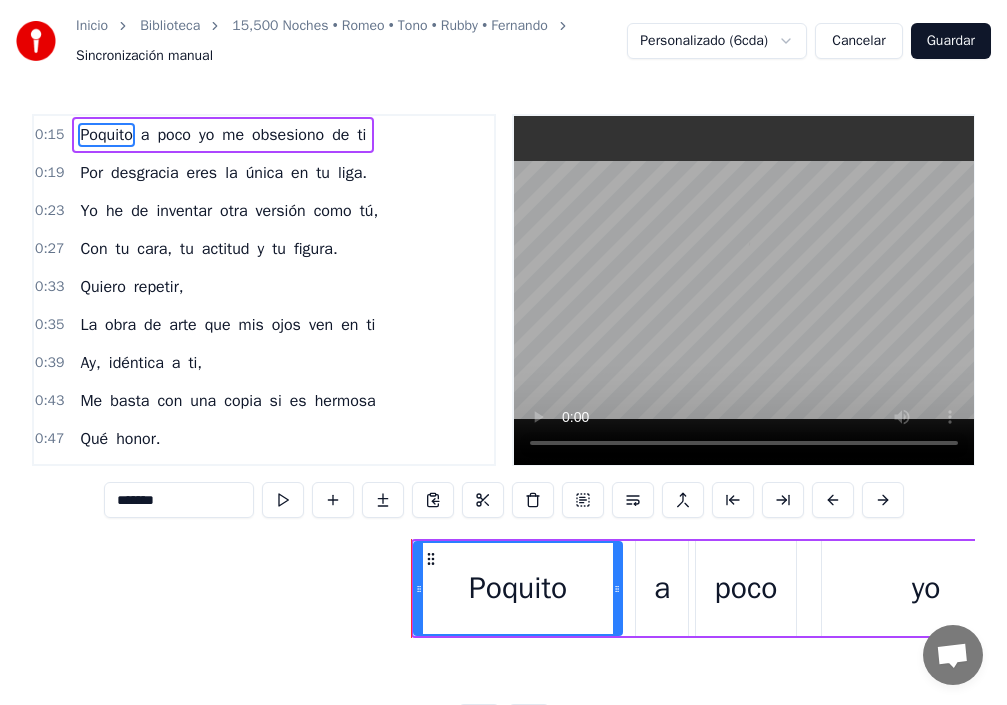 scroll, scrollTop: 0, scrollLeft: 4544, axis: horizontal 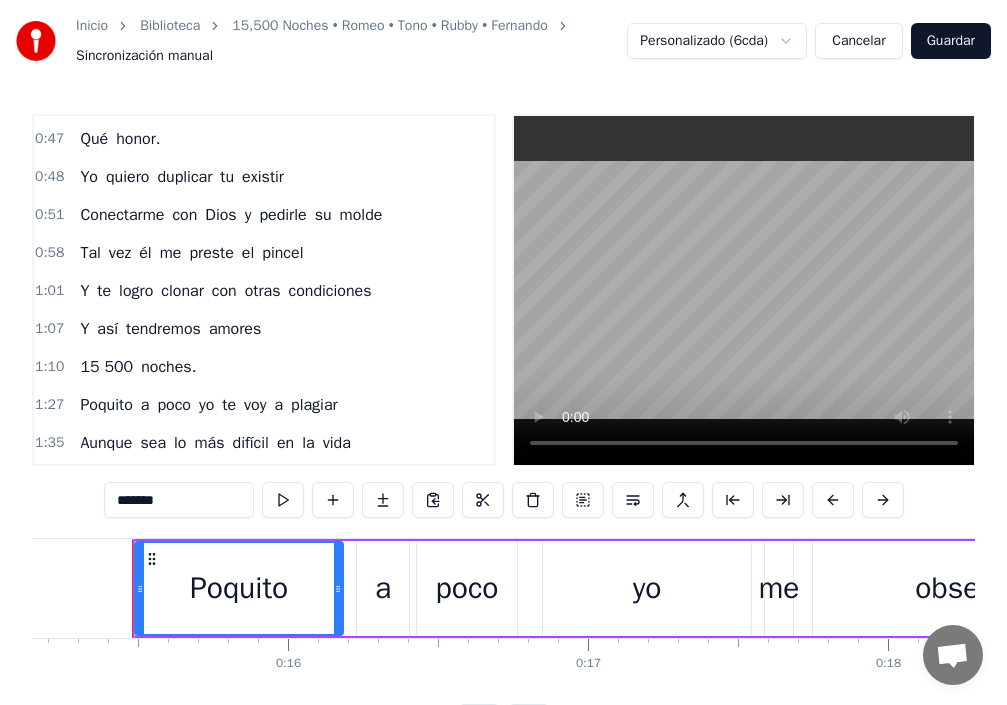 click on "Poquito" at bounding box center (106, 405) 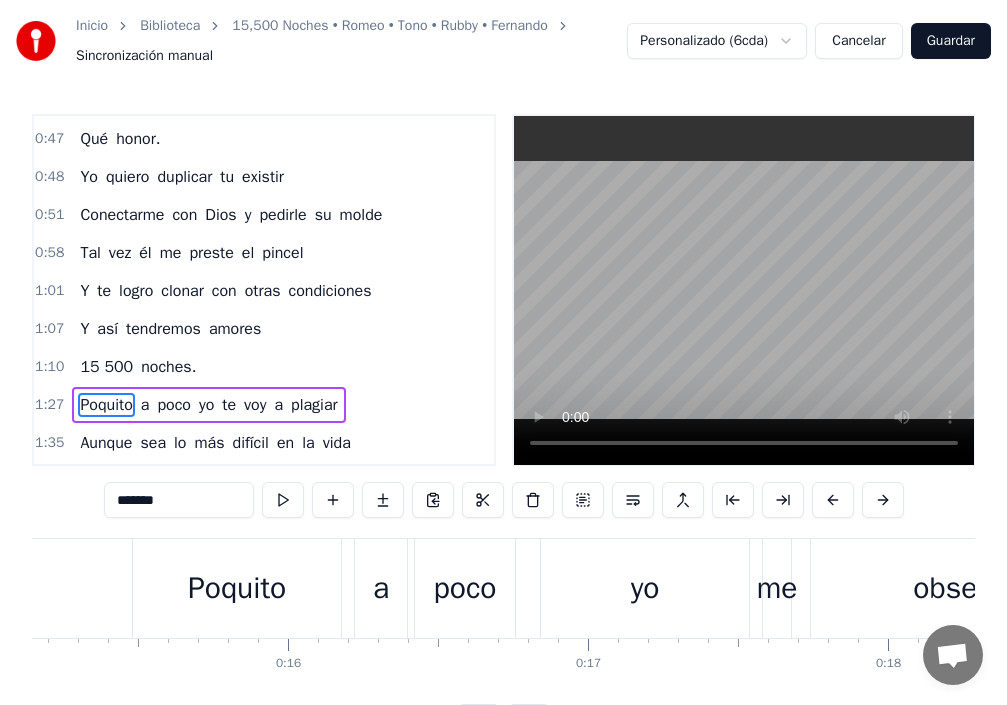 scroll, scrollTop: 414, scrollLeft: 0, axis: vertical 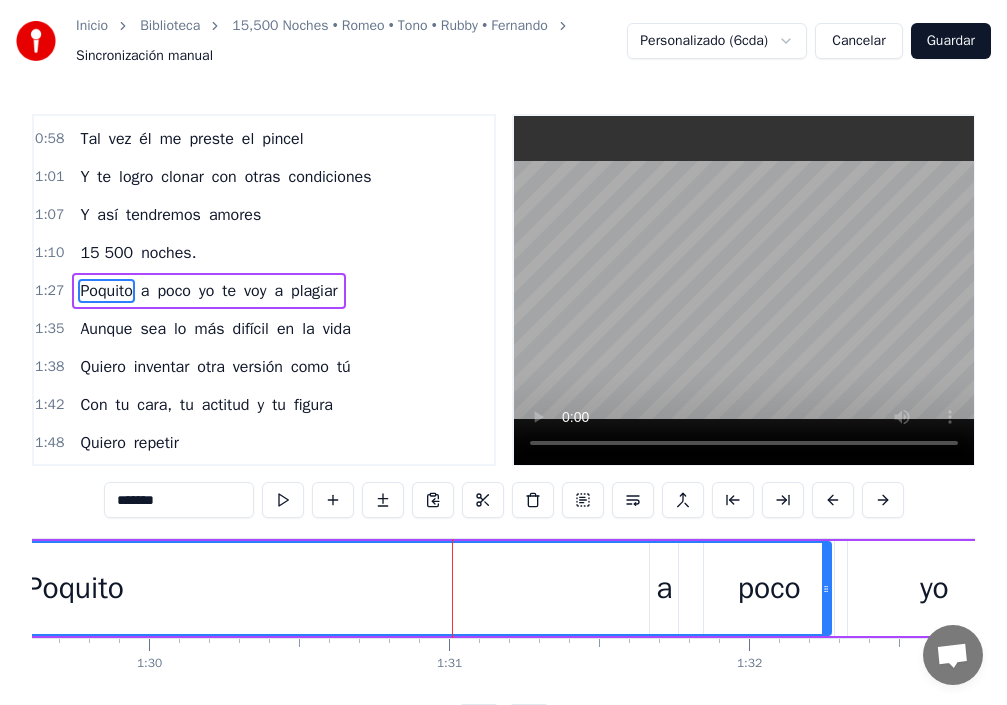 drag, startPoint x: 636, startPoint y: 609, endPoint x: 825, endPoint y: 598, distance: 189.31984 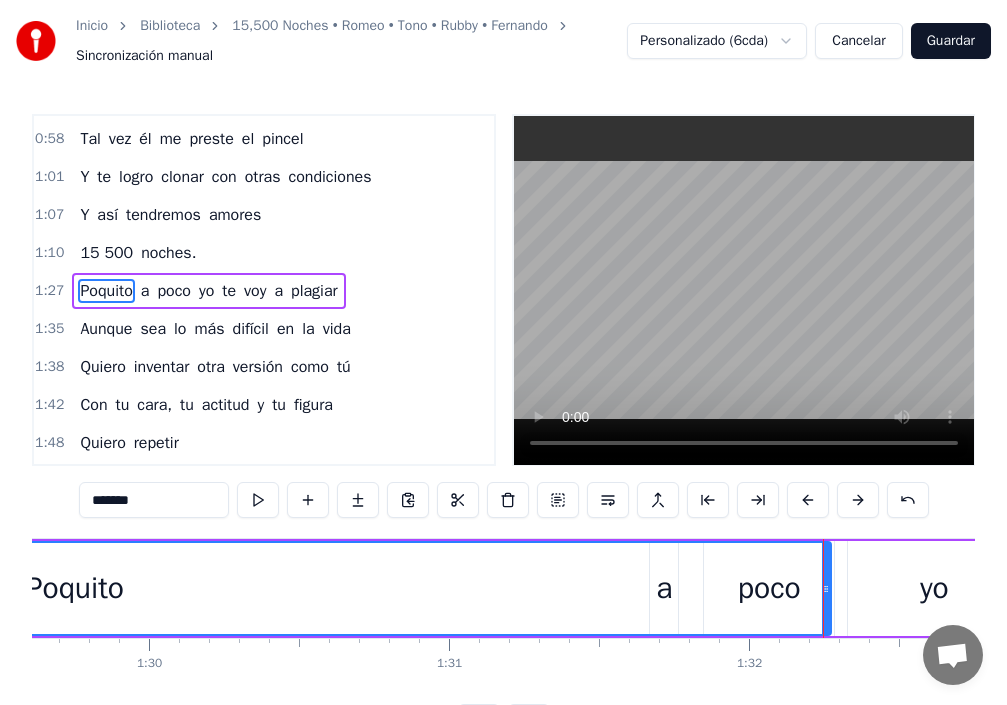 type 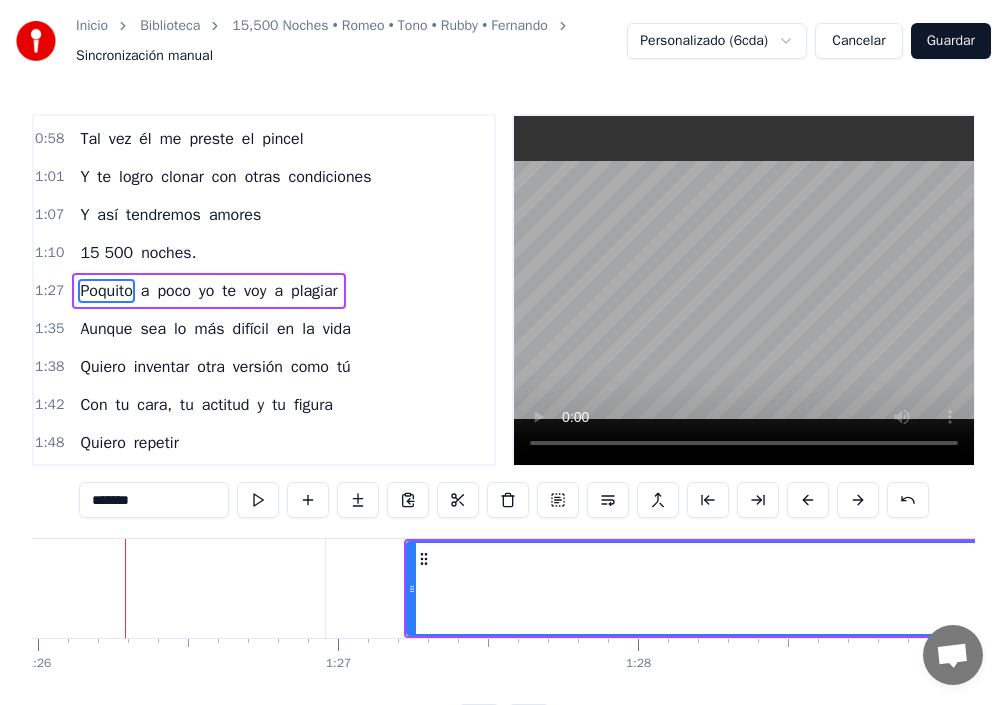 scroll, scrollTop: 0, scrollLeft: 25786, axis: horizontal 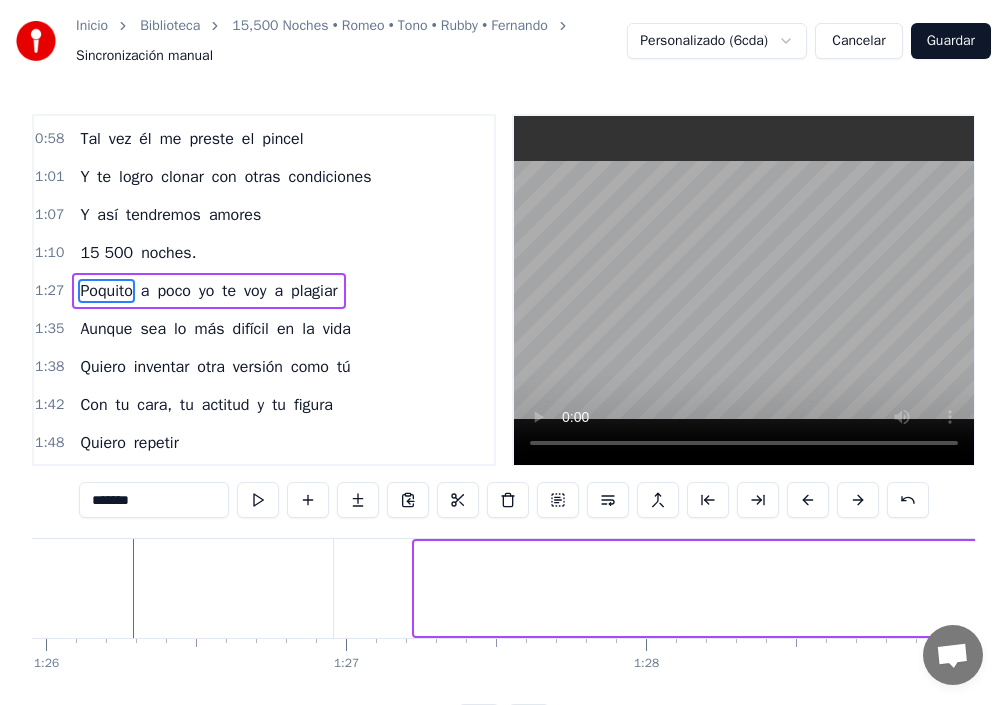 drag, startPoint x: 420, startPoint y: 593, endPoint x: 1007, endPoint y: 565, distance: 587.6674 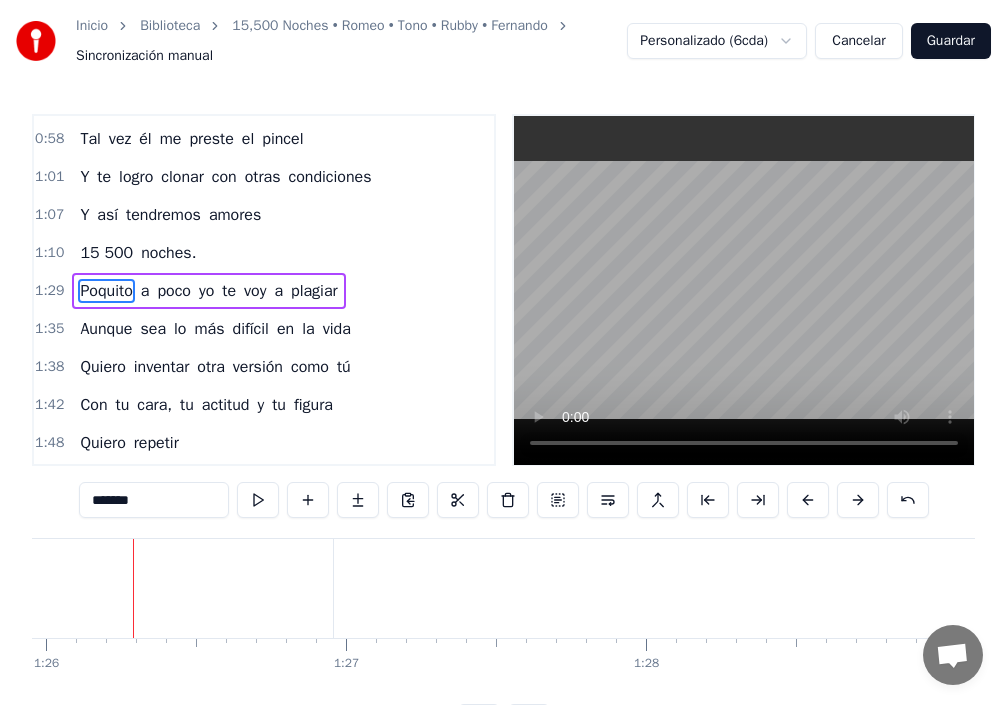 click on "Poquito" at bounding box center [106, 291] 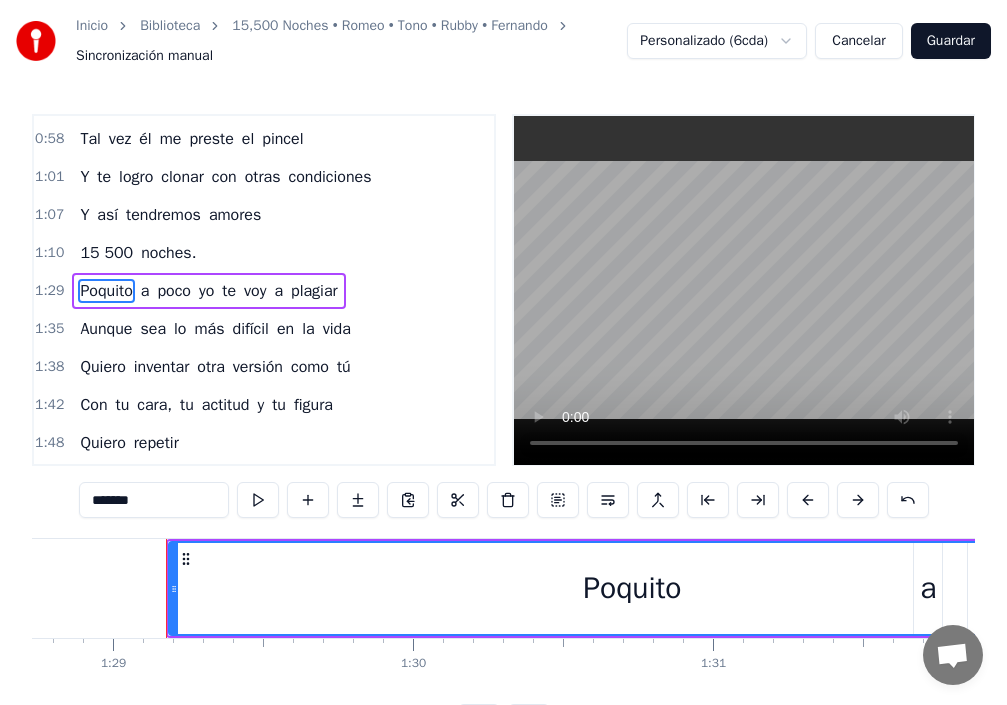 scroll, scrollTop: 0, scrollLeft: 26653, axis: horizontal 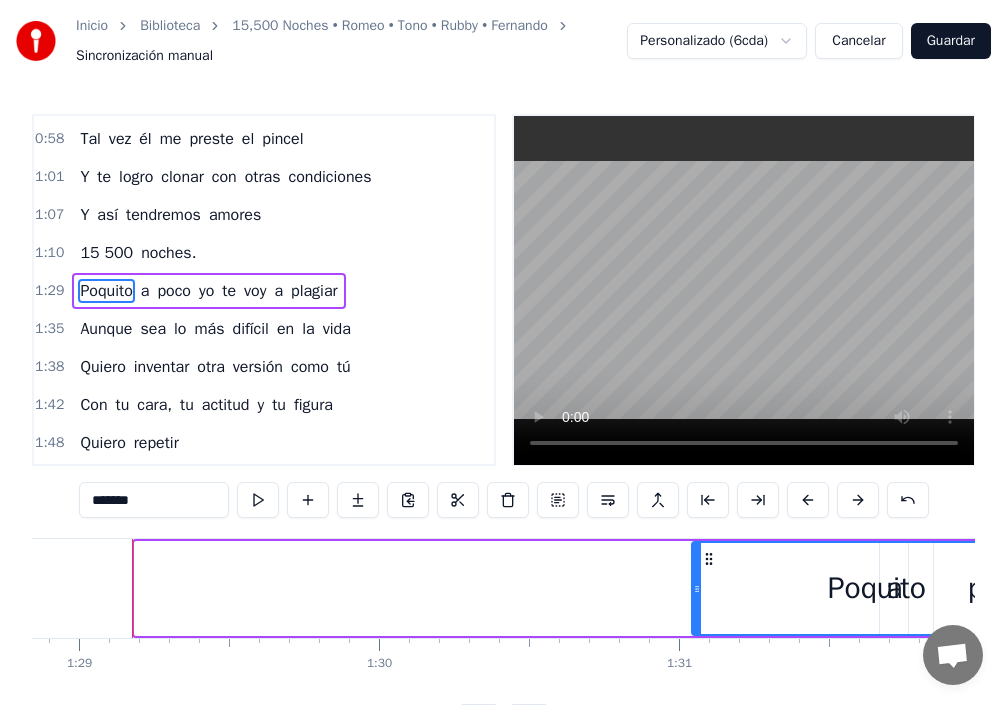 drag, startPoint x: 137, startPoint y: 589, endPoint x: 695, endPoint y: 616, distance: 558.65283 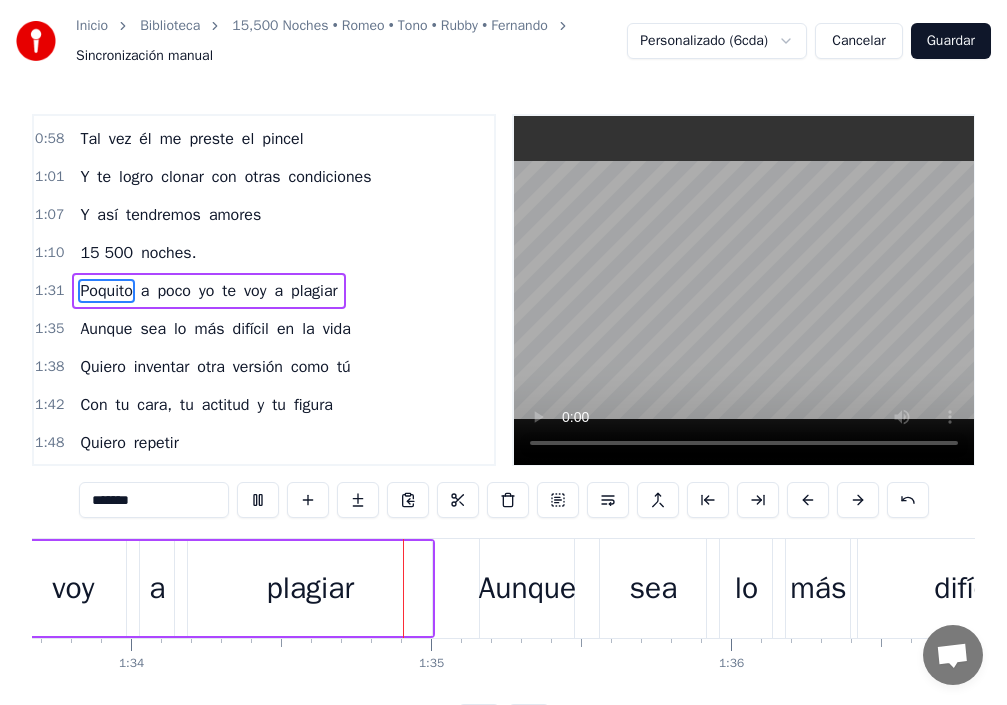 scroll, scrollTop: 0, scrollLeft: 28237, axis: horizontal 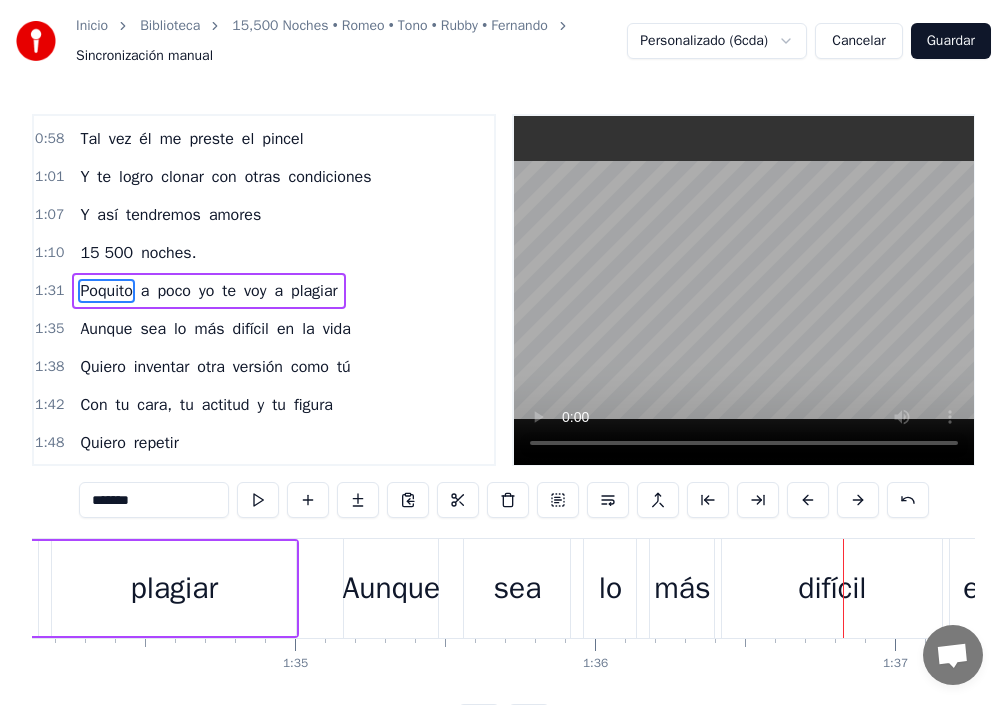 click on "Inicio Biblioteca 15,500 Noches • Romeo • Tono • Rubby • Fernando Sincronización manual Personalizado (6cda) Cancelar Guardar 0:15 Poquito a poco yo me obsesiono de ti 0:19 Por desgracia eres la única en tu liga. 0:23 Yo he de inventar otra versión como tú, 0:27 Con tu cara, tu actitud y tu figura. 0:33 Quiero repetir, 0:35 La obra de arte que mis ojos ven en ti 0:39 Ay, idéntica a ti, 0:43 Me basta con una copia si es hermosa 0:47 Qué honor. 0:48 Yo quiero duplicar tu existir 0:51 Conectarme con Dios y pedirle su molde 0:58 Tal vez él me preste el pincel 1:01 Y te logro clonar con otras condiciones 1:07 Y así tendremos amores 1:10 15 500 noches. 1:31 Poquito a poco yo te voy a plagiar 1:35 Aunque sea lo más difícil en la vida 1:38 Quiero inventar otra versión como tú 1:42 Con tu cara, tu actitud y tu figura 1:48 Quiero repetir 1:50 La obra de arte que mis ojos ven en ti 1:55 Ah, idéntica a ti 1:58 Me basta con una copia si es hermosa 2:02 Qué honor 2:04 Yo quiero duplicar tu existir, y" at bounding box center [503, 386] 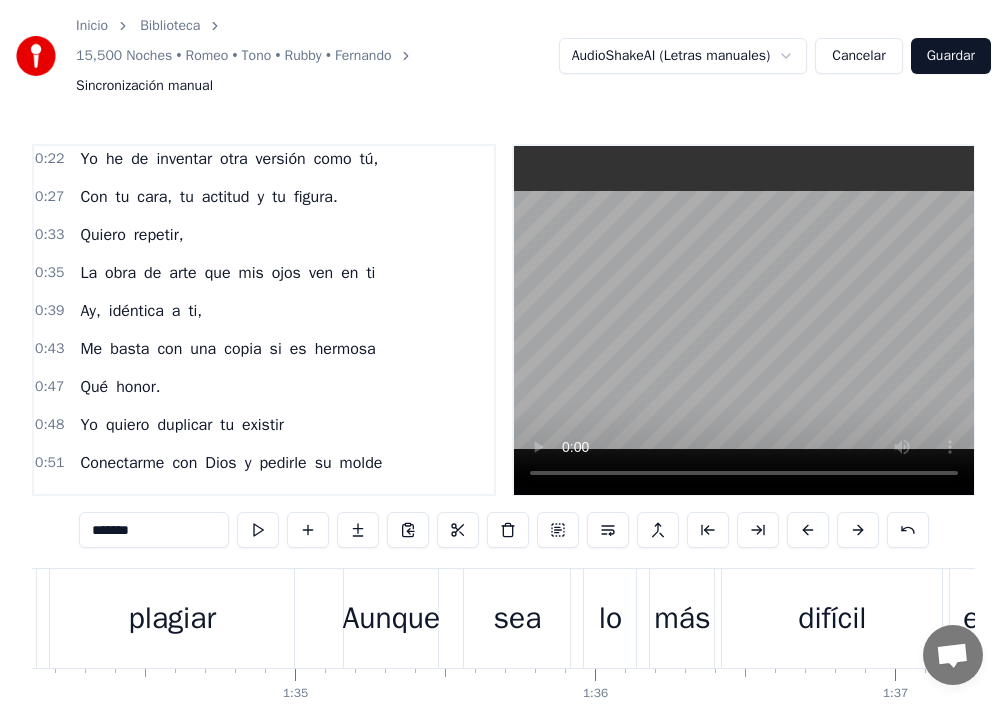 scroll, scrollTop: 0, scrollLeft: 0, axis: both 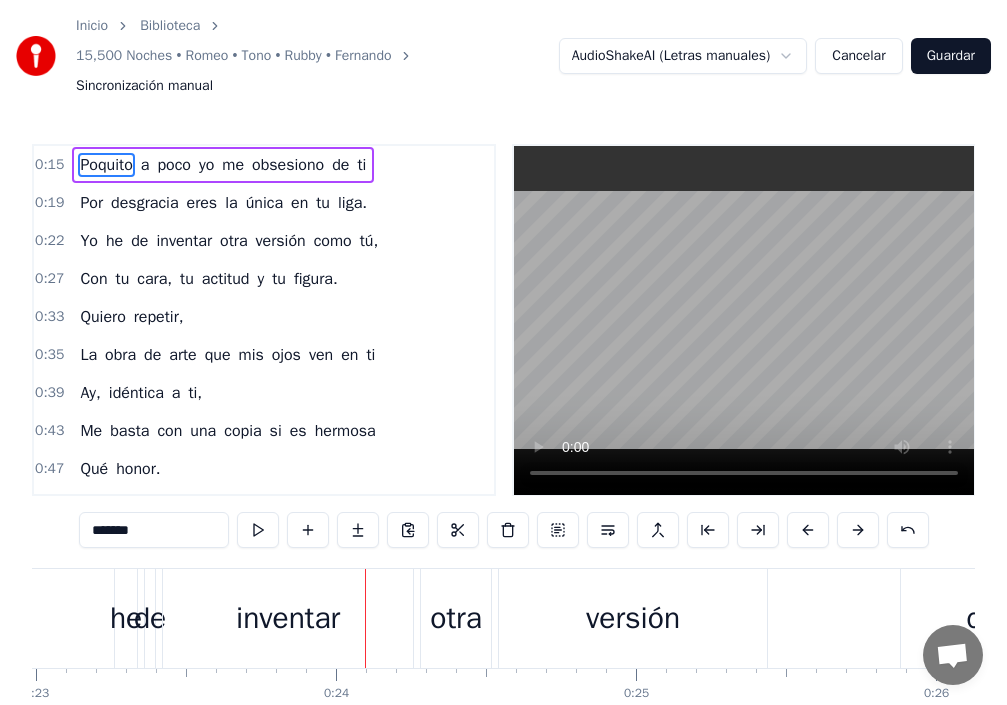 click on "Poquito" at bounding box center (106, 165) 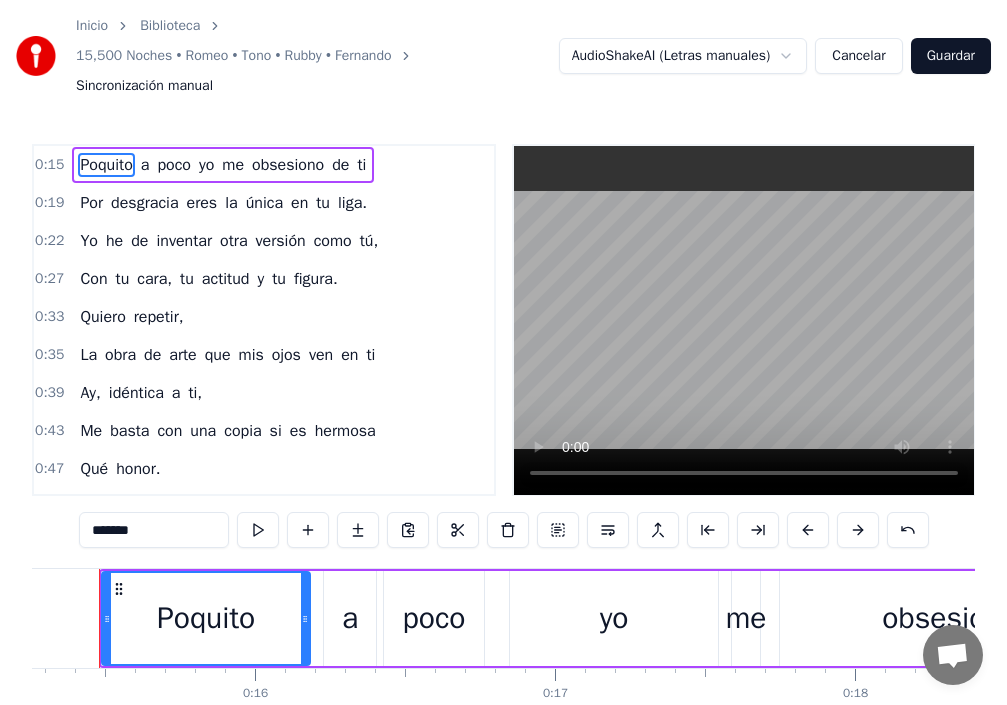 scroll, scrollTop: 0, scrollLeft: 4544, axis: horizontal 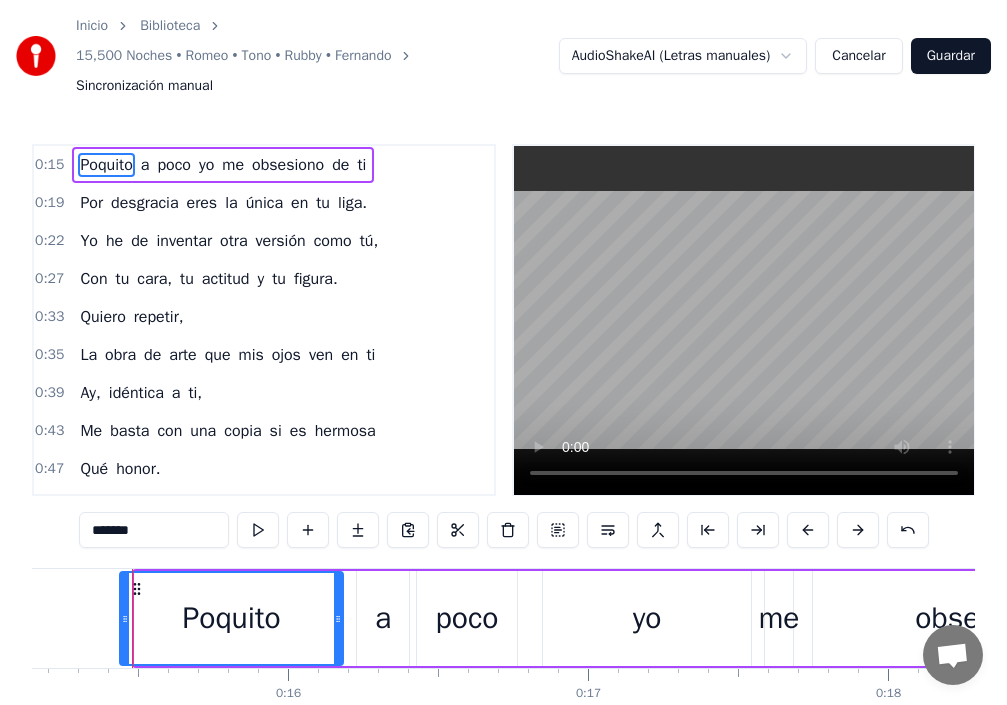 drag, startPoint x: 137, startPoint y: 639, endPoint x: 122, endPoint y: 637, distance: 15.132746 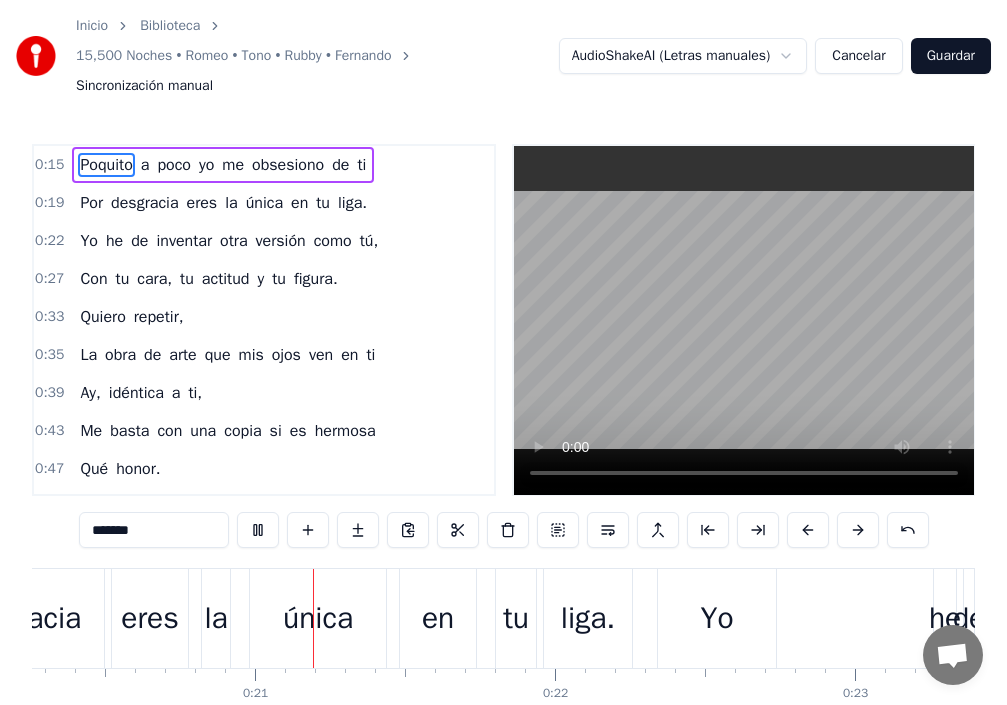 scroll, scrollTop: 0, scrollLeft: 6109, axis: horizontal 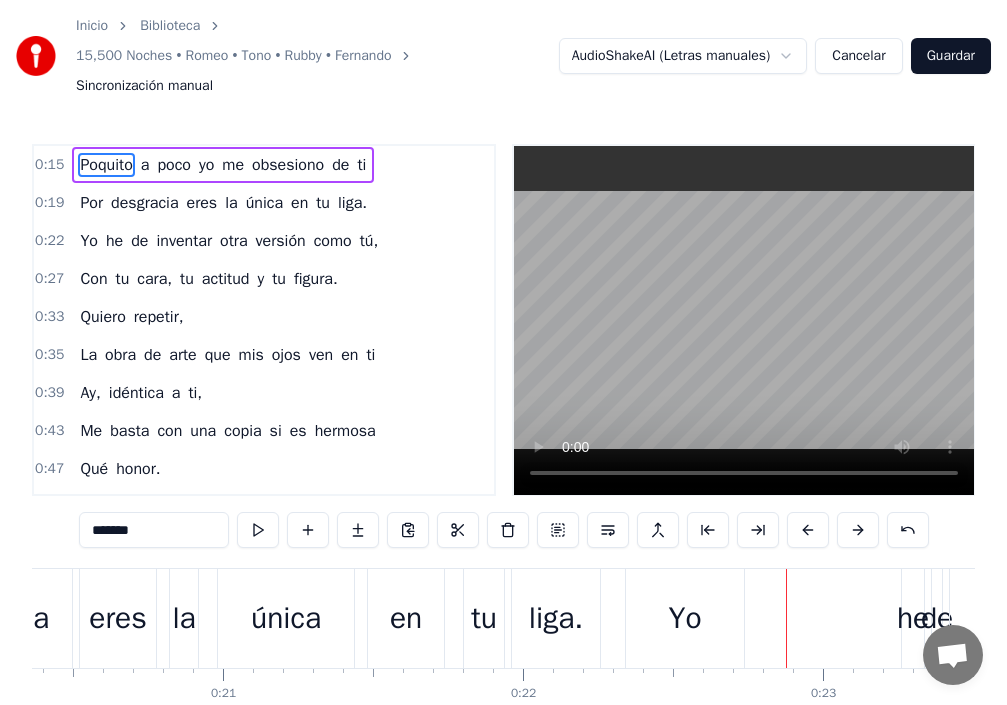 click on "Yo" at bounding box center [685, 618] 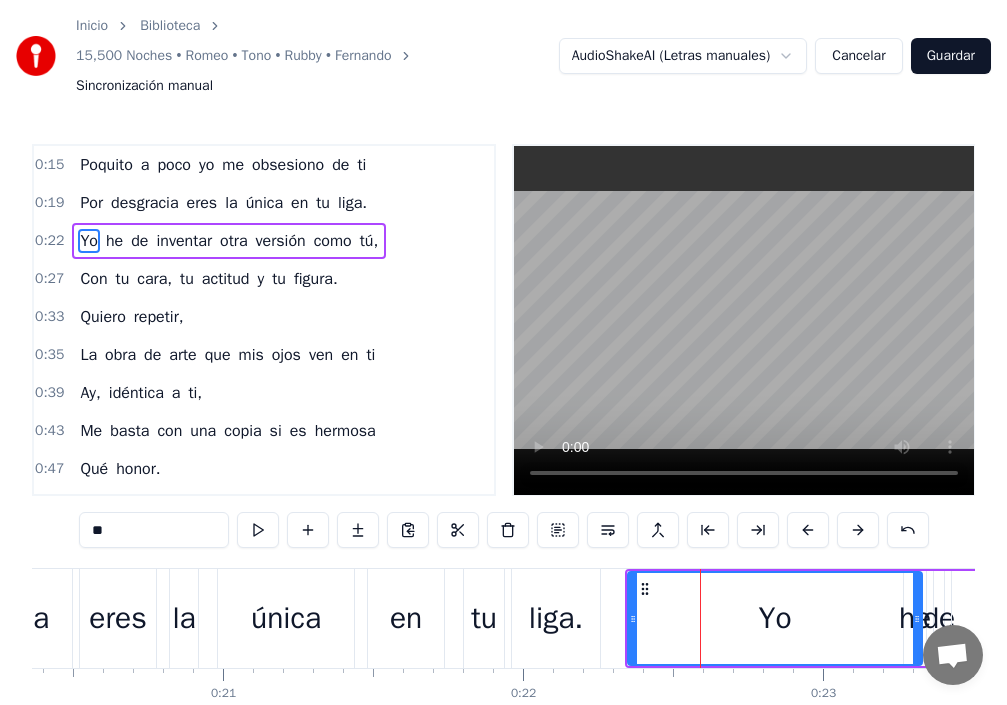 drag, startPoint x: 741, startPoint y: 625, endPoint x: 888, endPoint y: 611, distance: 147.66516 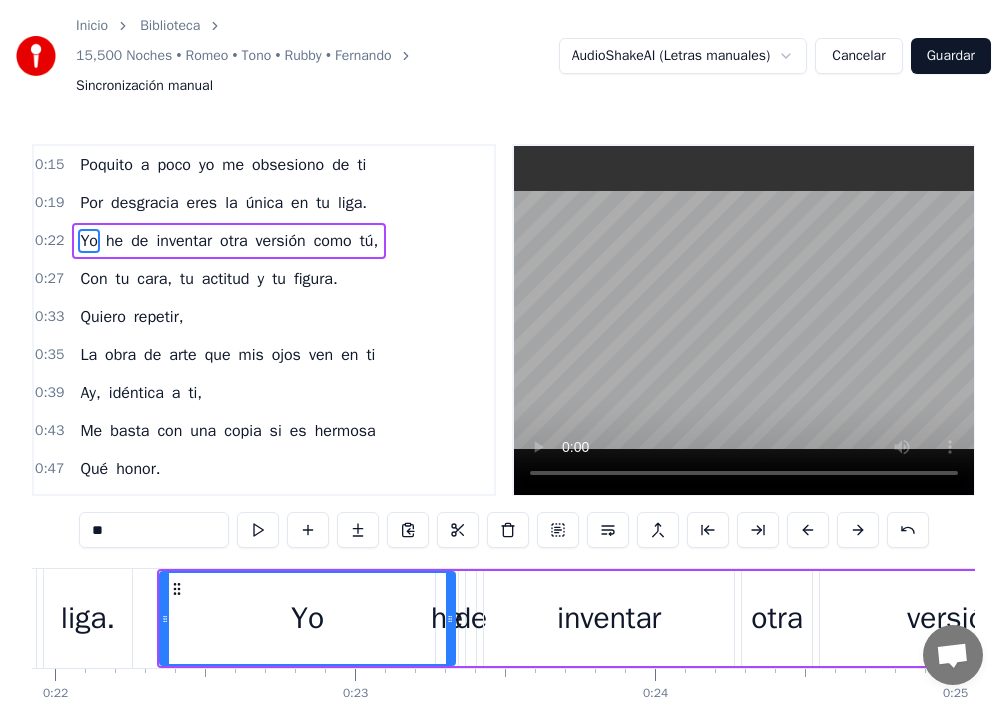 scroll, scrollTop: 0, scrollLeft: 6437, axis: horizontal 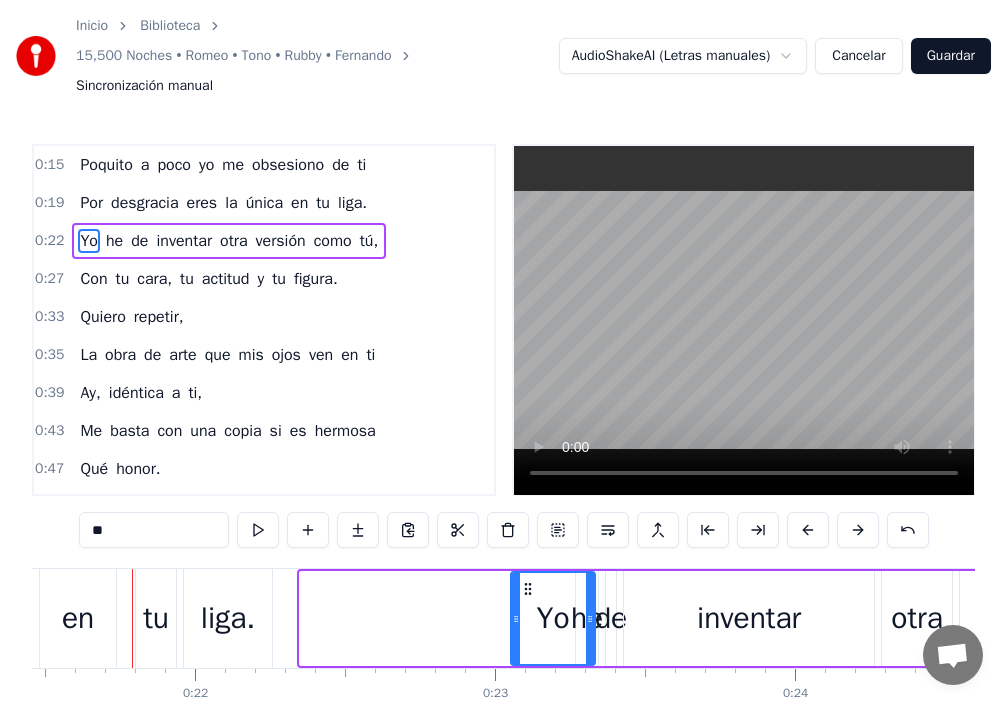 drag, startPoint x: 303, startPoint y: 625, endPoint x: 514, endPoint y: 653, distance: 212.84972 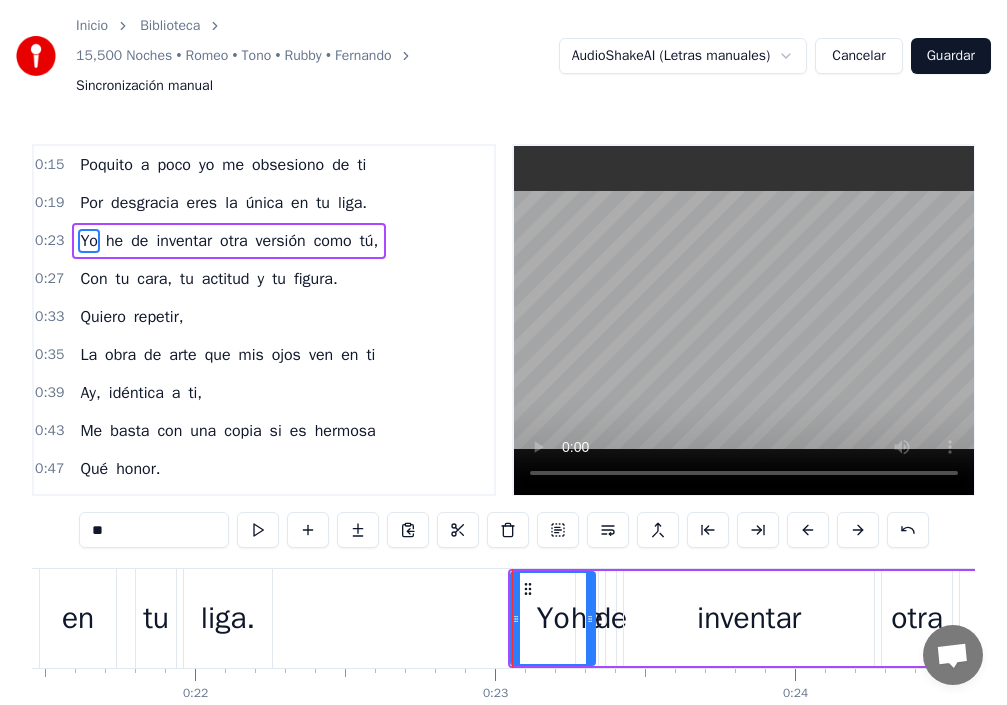 click on "Yo" at bounding box center [553, 618] 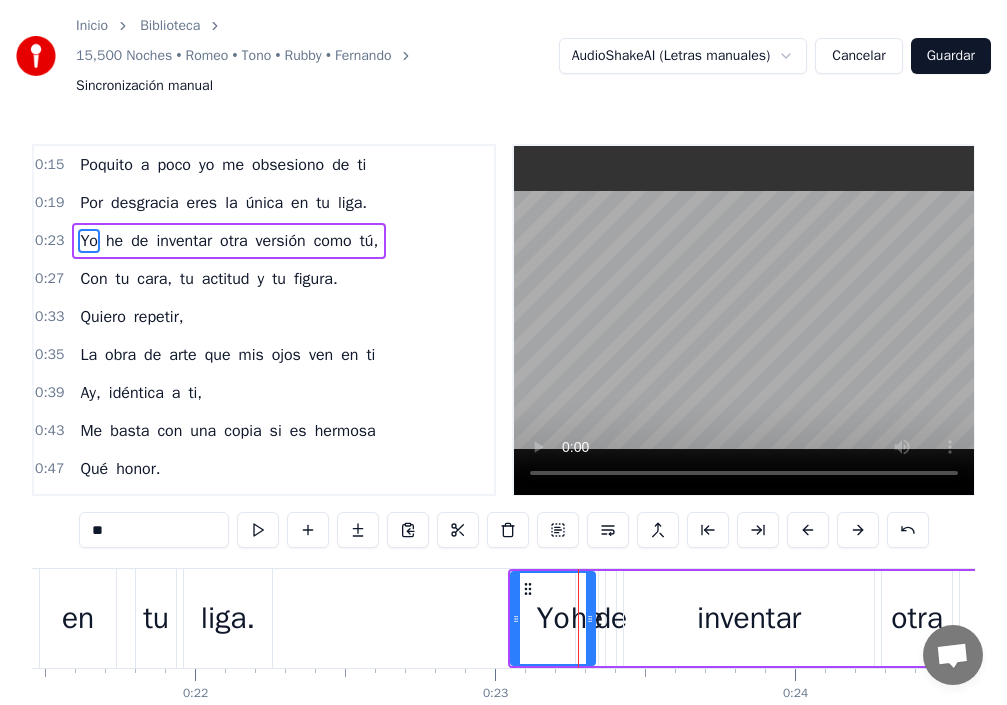 click on "de" at bounding box center [611, 618] 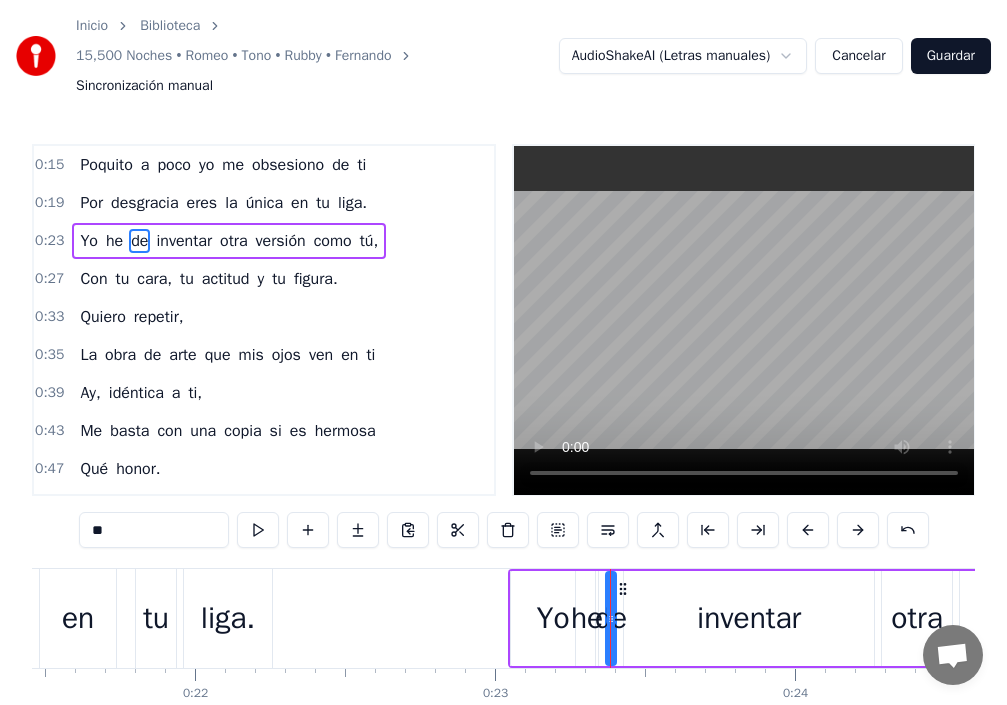 click on "de" at bounding box center (611, 618) 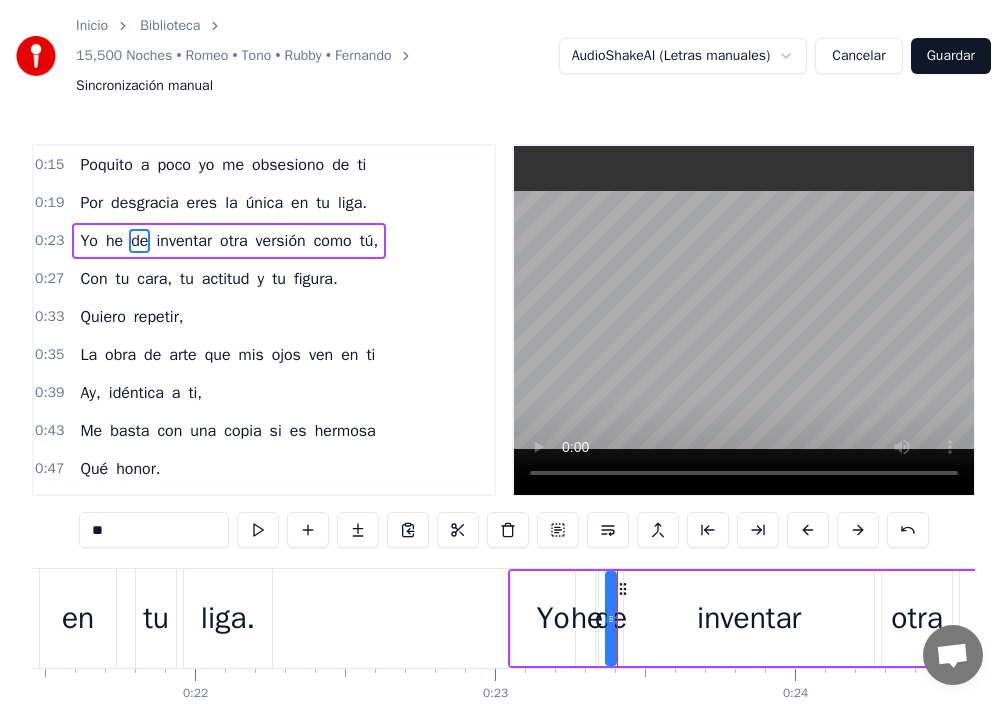 click on "de" at bounding box center [611, 618] 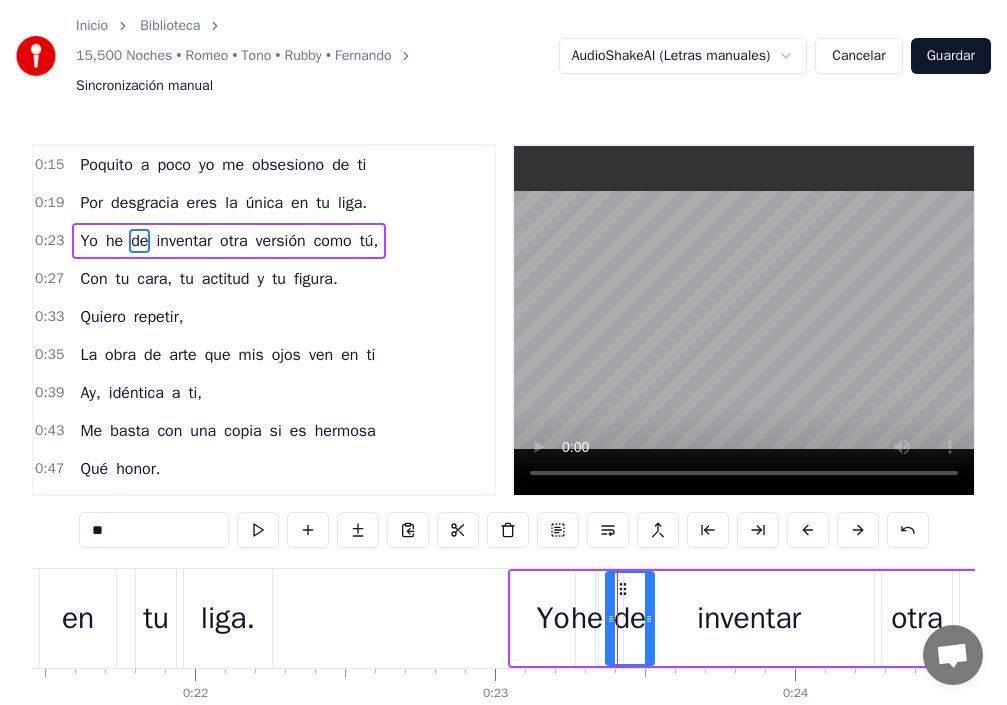 drag, startPoint x: 613, startPoint y: 619, endPoint x: 672, endPoint y: 613, distance: 59.3043 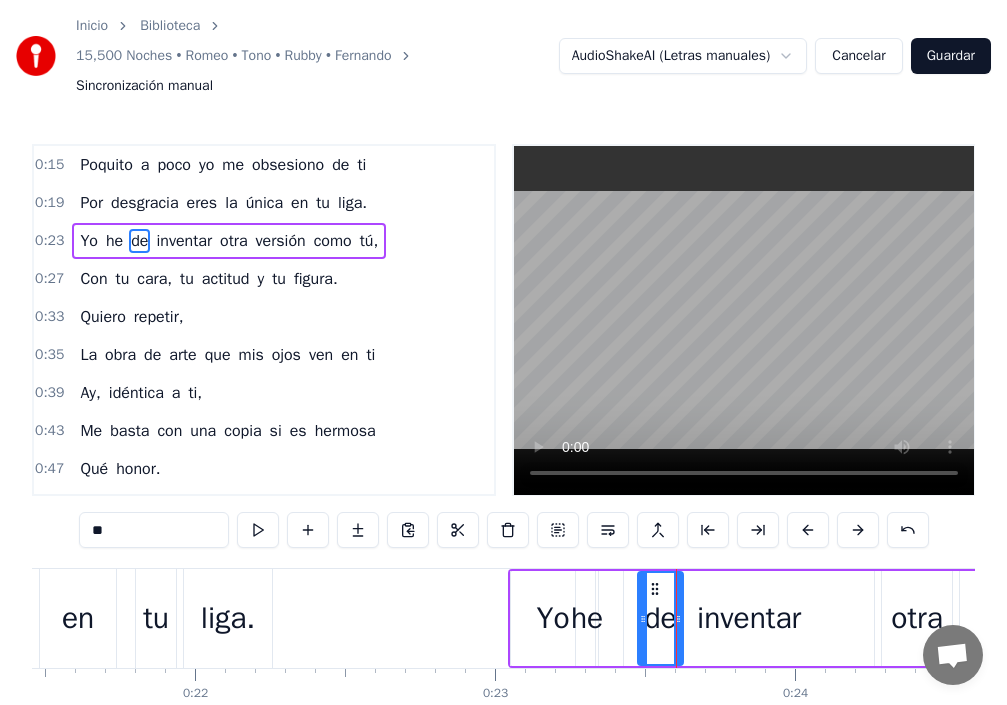 drag, startPoint x: 611, startPoint y: 619, endPoint x: 643, endPoint y: 625, distance: 32.55764 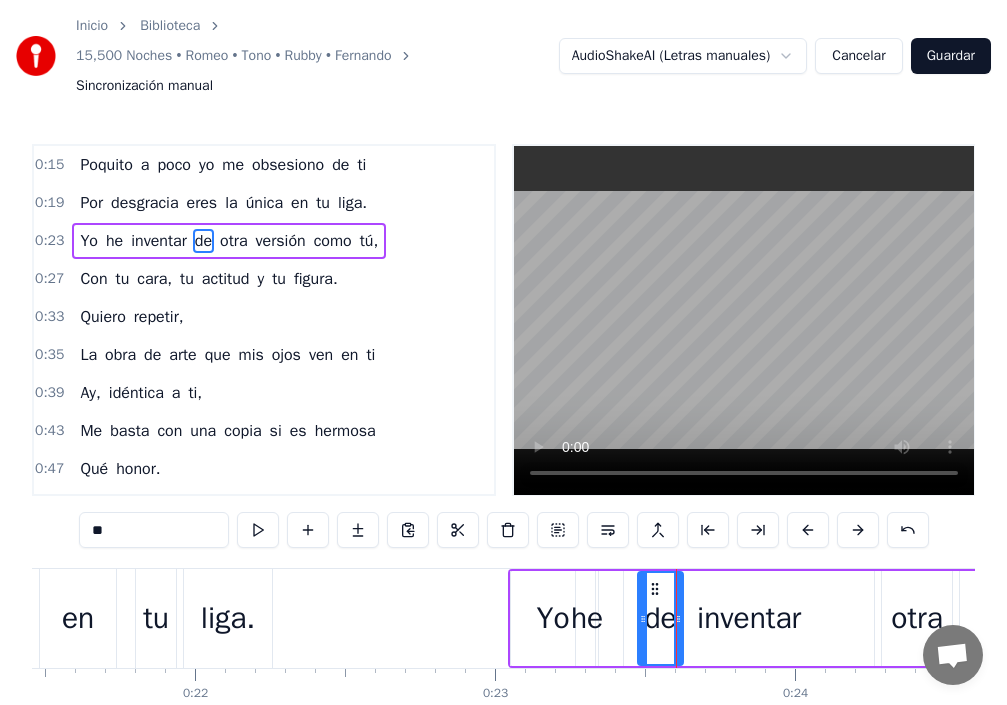 click on "he" at bounding box center (587, 618) 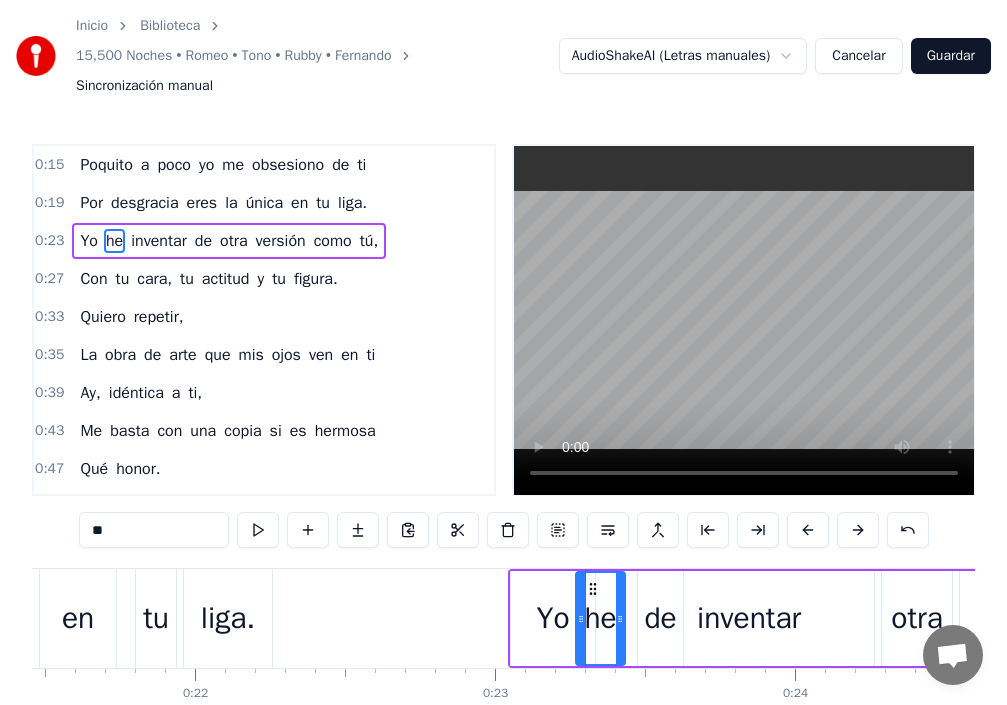 drag, startPoint x: 591, startPoint y: 619, endPoint x: 618, endPoint y: 617, distance: 27.073973 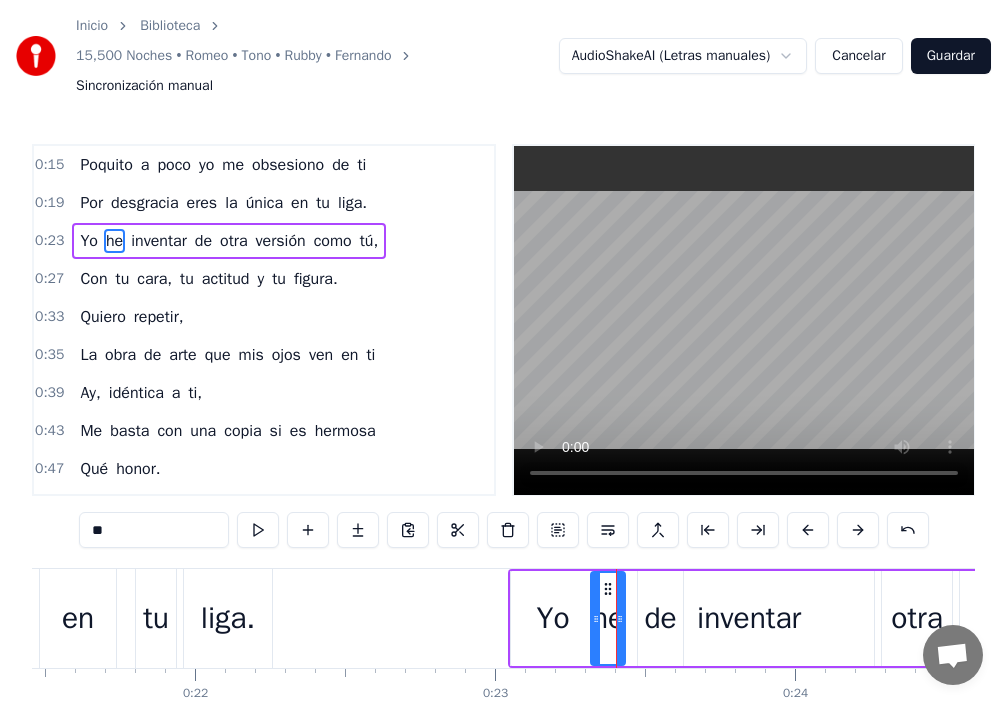 drag, startPoint x: 579, startPoint y: 626, endPoint x: 594, endPoint y: 625, distance: 15.033297 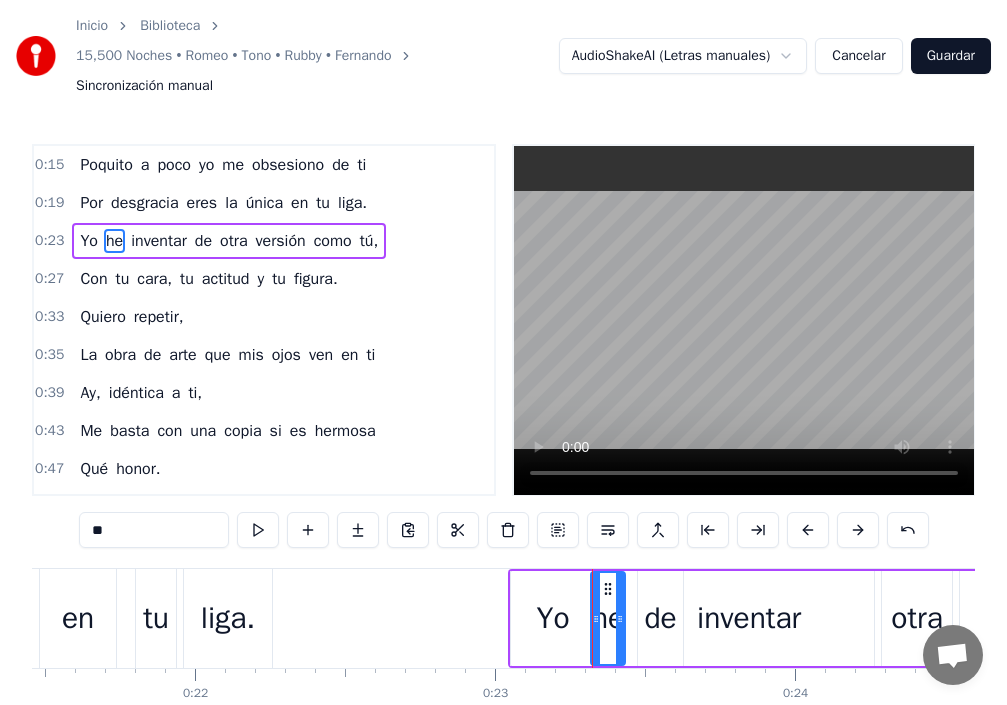 click on "Yo" at bounding box center [553, 618] 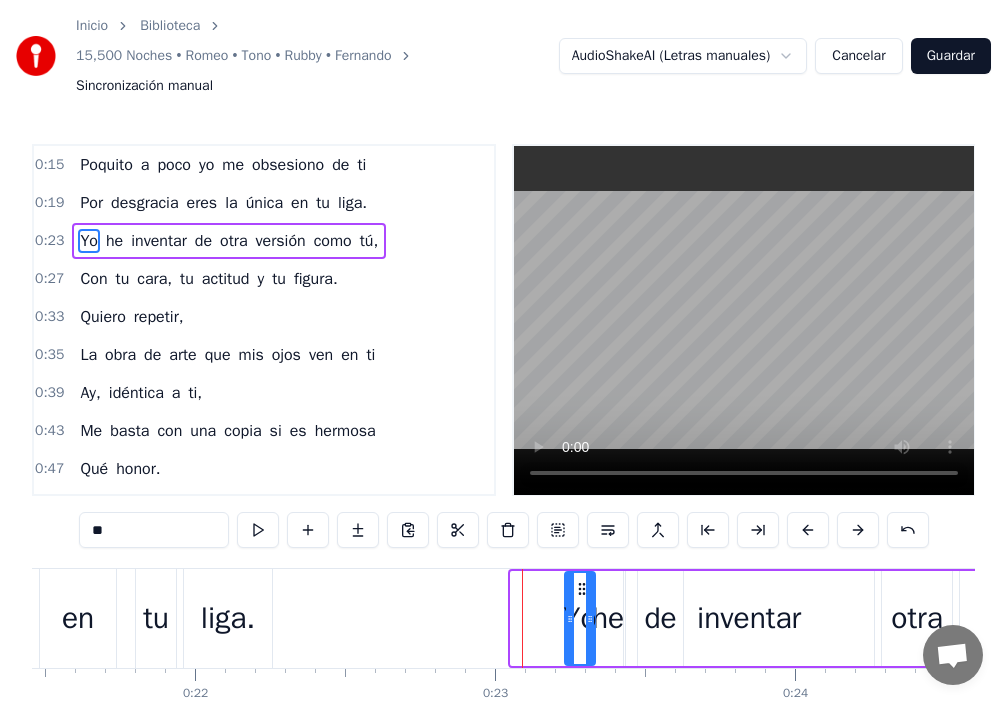 drag, startPoint x: 519, startPoint y: 623, endPoint x: 572, endPoint y: 643, distance: 56.648037 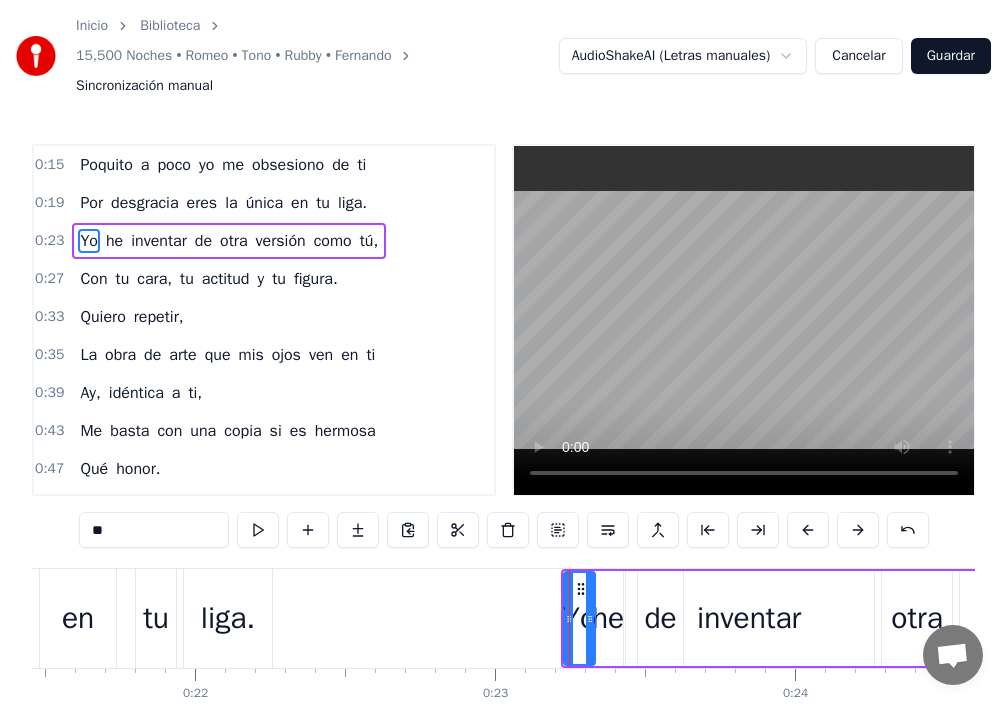 click on "he" at bounding box center (608, 618) 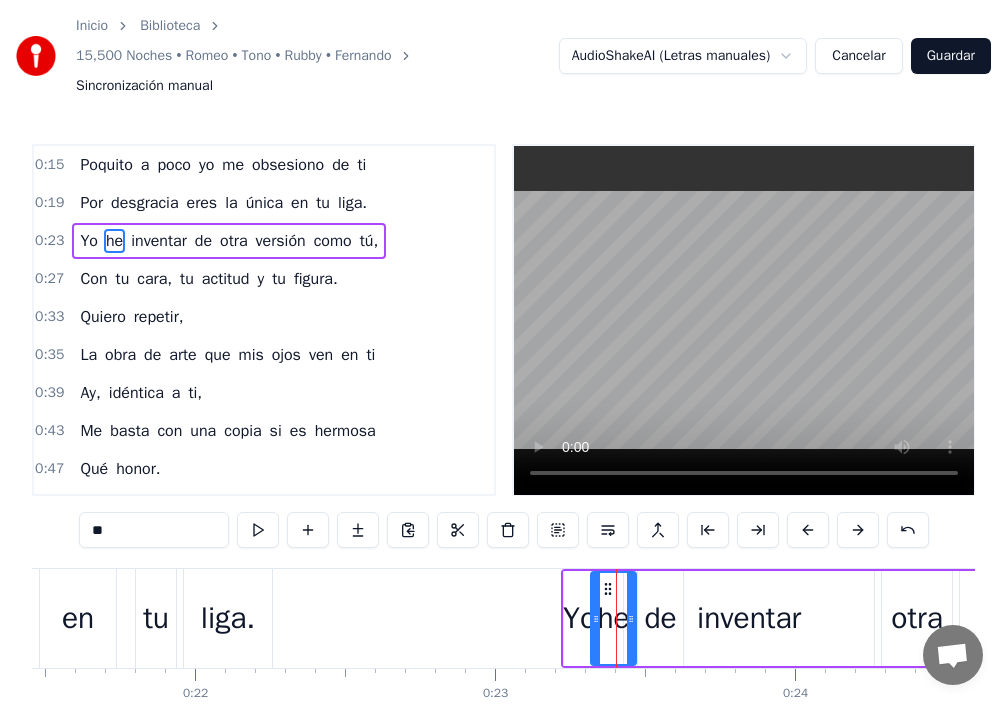 drag, startPoint x: 618, startPoint y: 623, endPoint x: 629, endPoint y: 622, distance: 11.045361 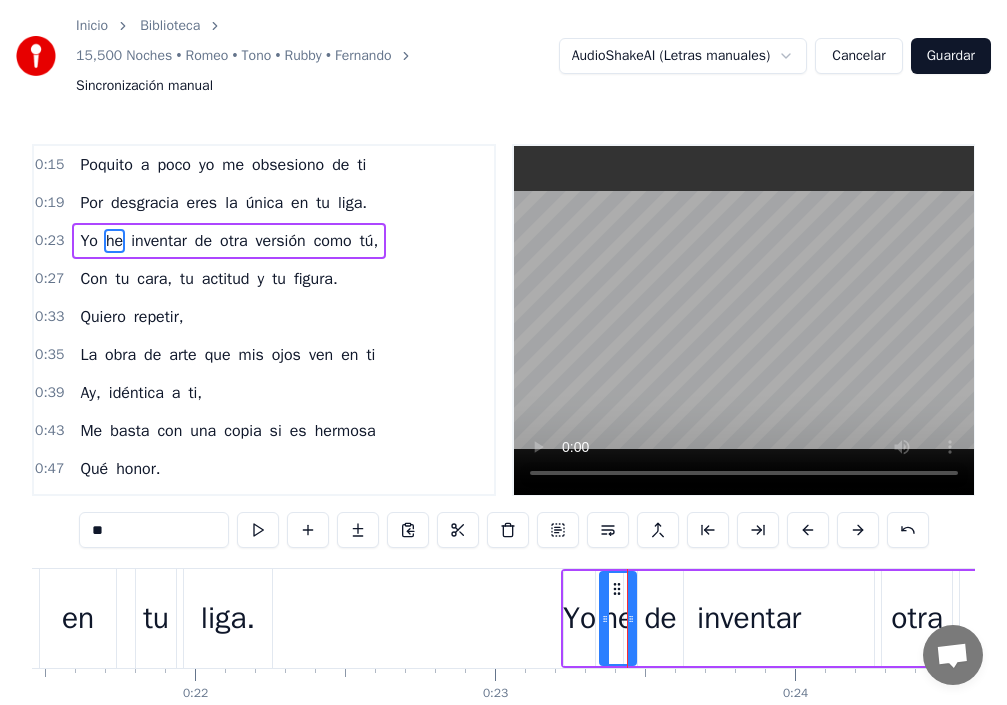 click 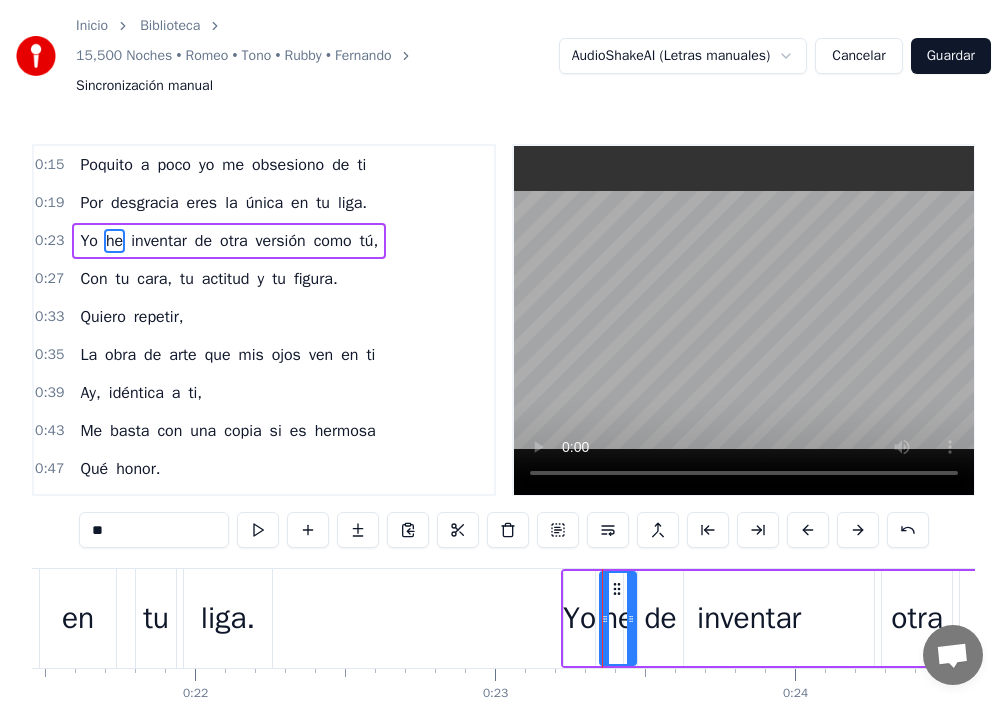 click on "liga." at bounding box center (228, 618) 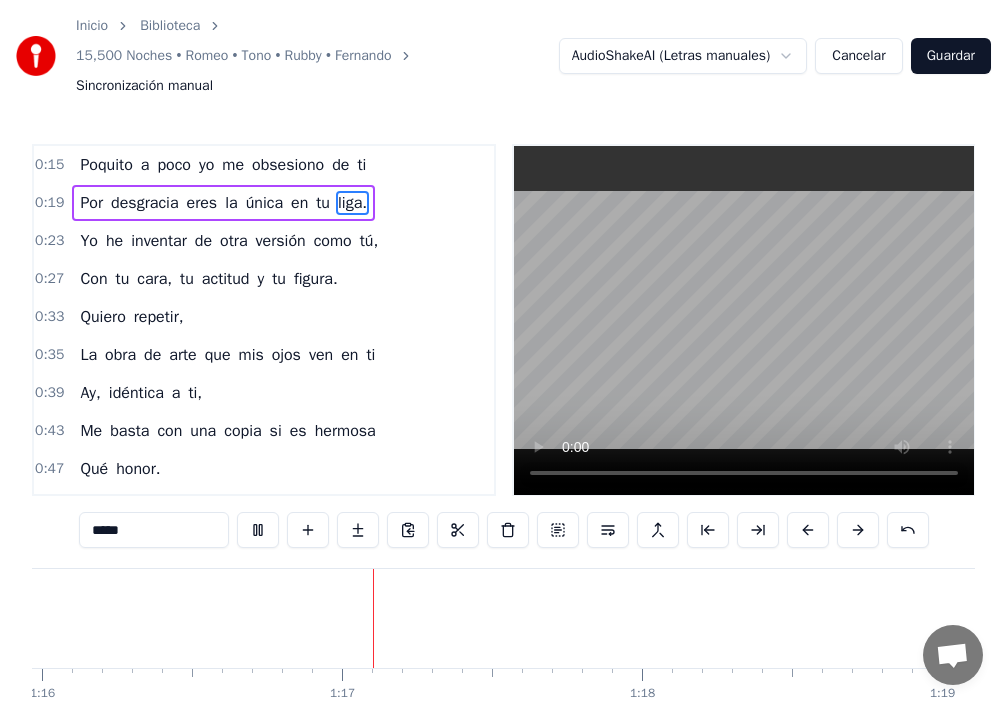 scroll, scrollTop: 0, scrollLeft: 22948, axis: horizontal 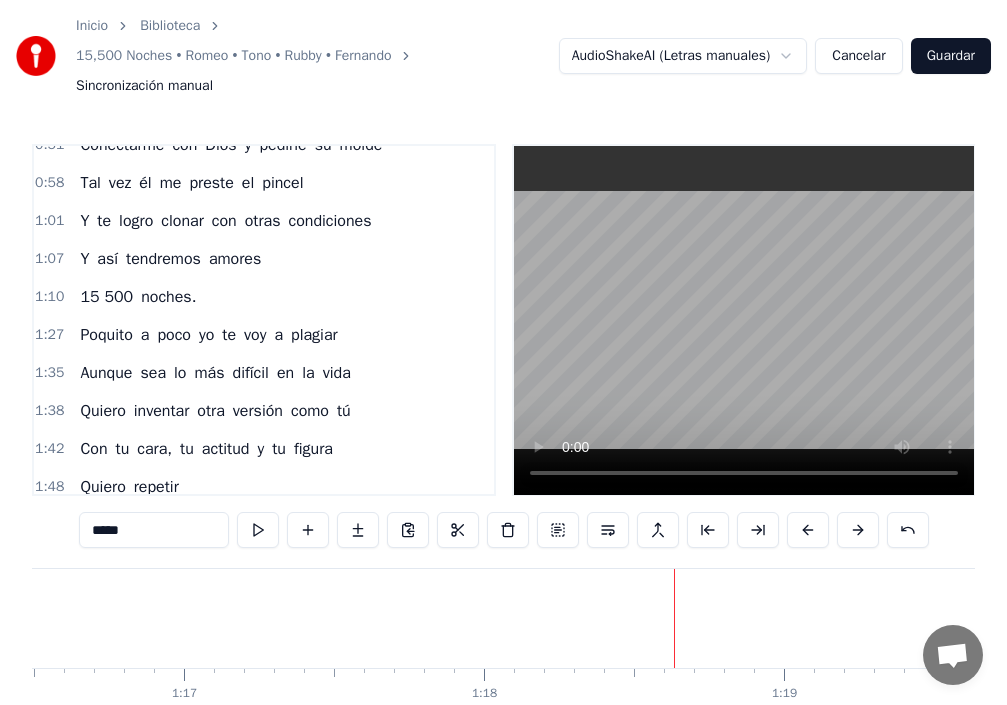 click on "Y" at bounding box center (84, 259) 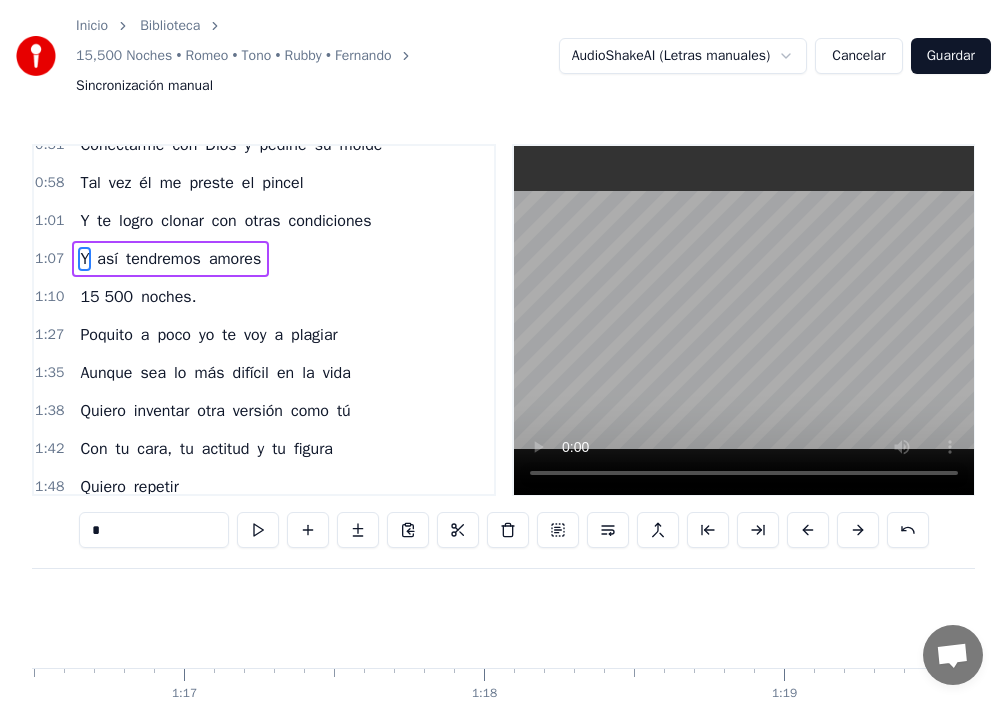 scroll, scrollTop: 338, scrollLeft: 0, axis: vertical 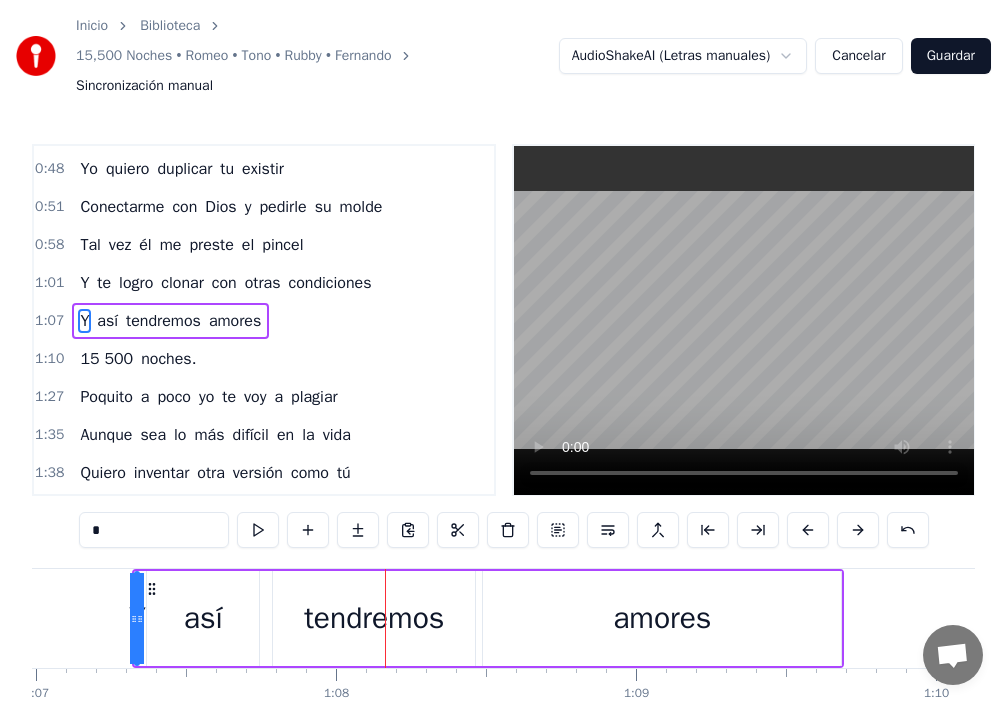 click on "condiciones" at bounding box center (329, 283) 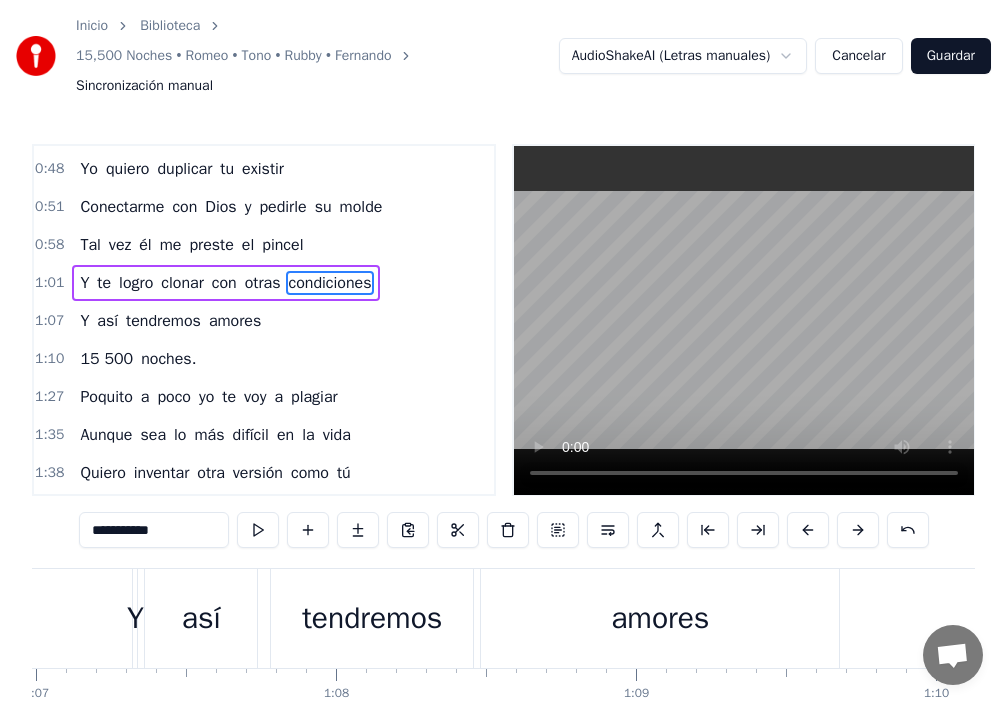scroll, scrollTop: 300, scrollLeft: 0, axis: vertical 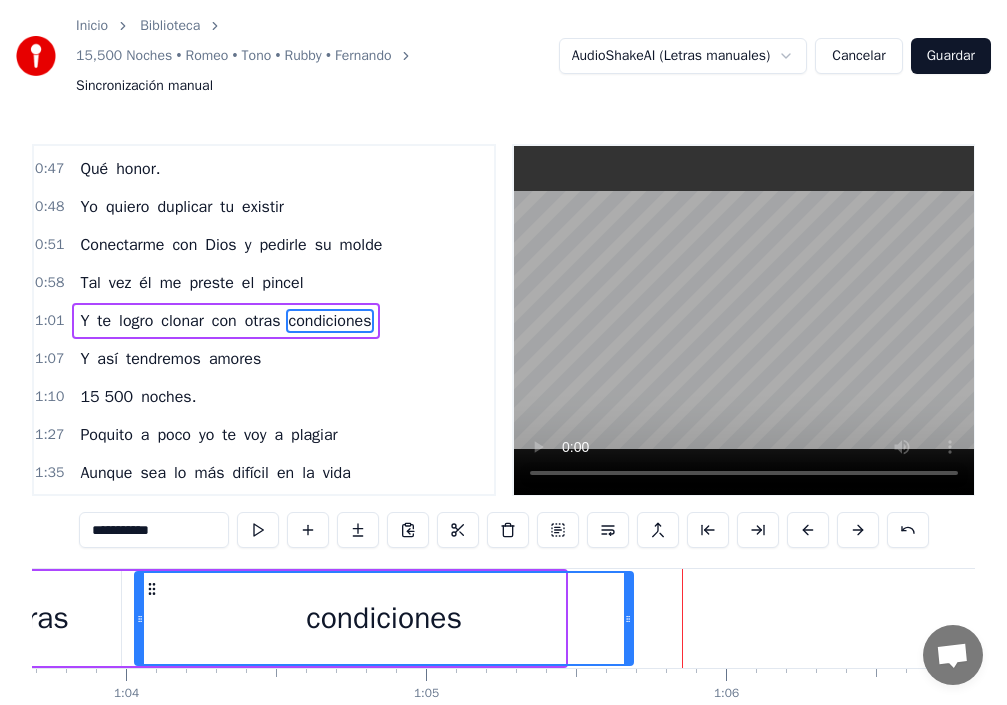 drag, startPoint x: 561, startPoint y: 619, endPoint x: 629, endPoint y: 628, distance: 68.593 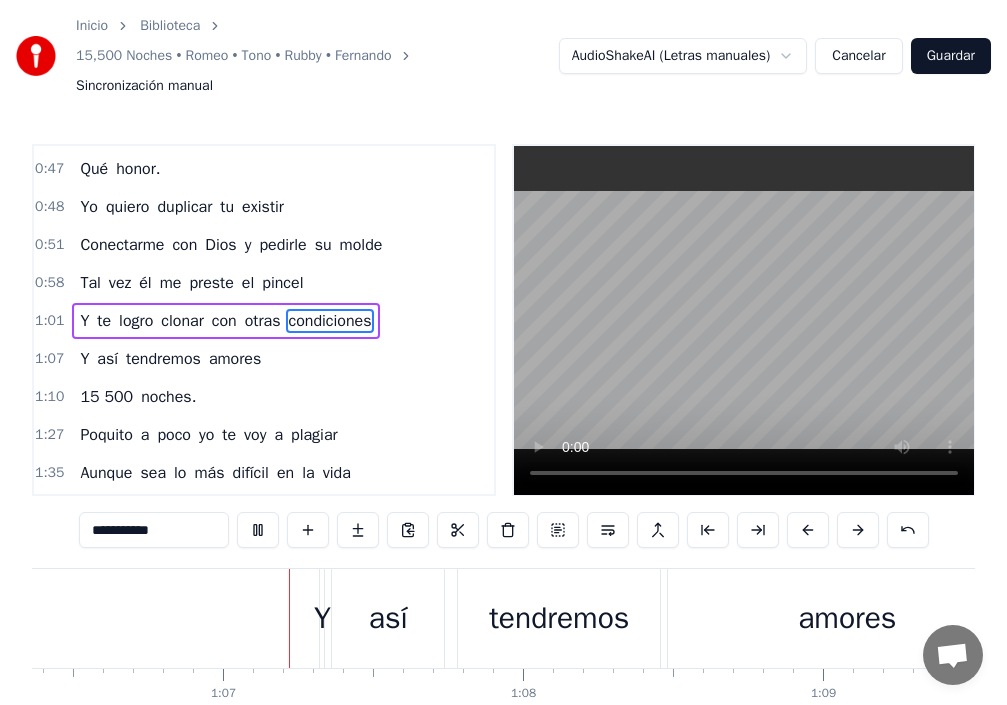 scroll, scrollTop: 0, scrollLeft: 19912, axis: horizontal 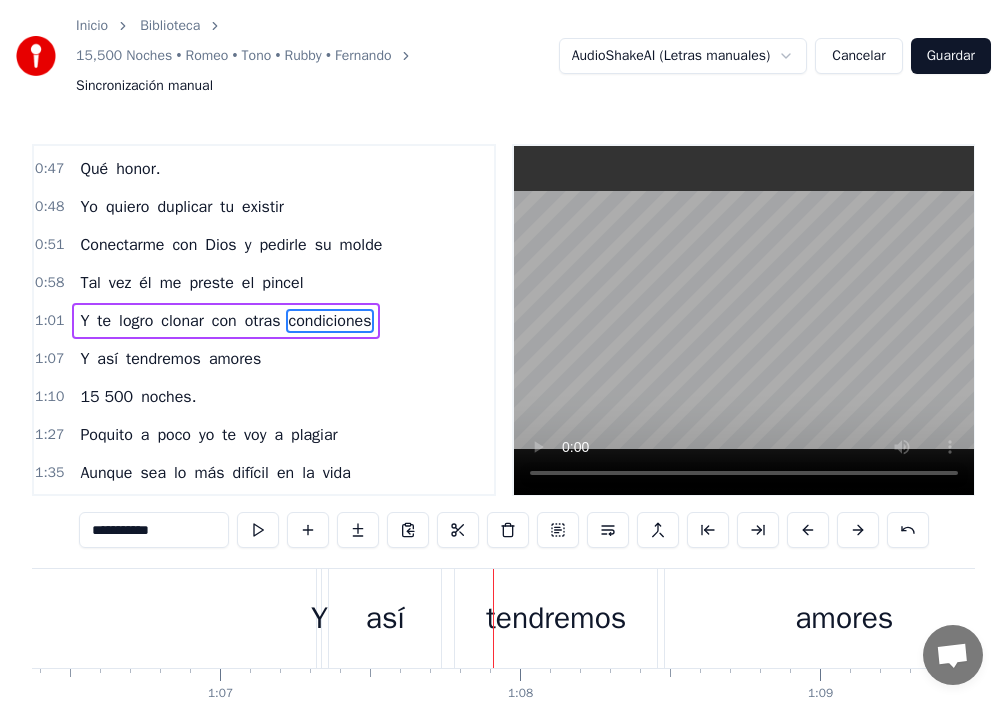 click on "Y" at bounding box center (319, 618) 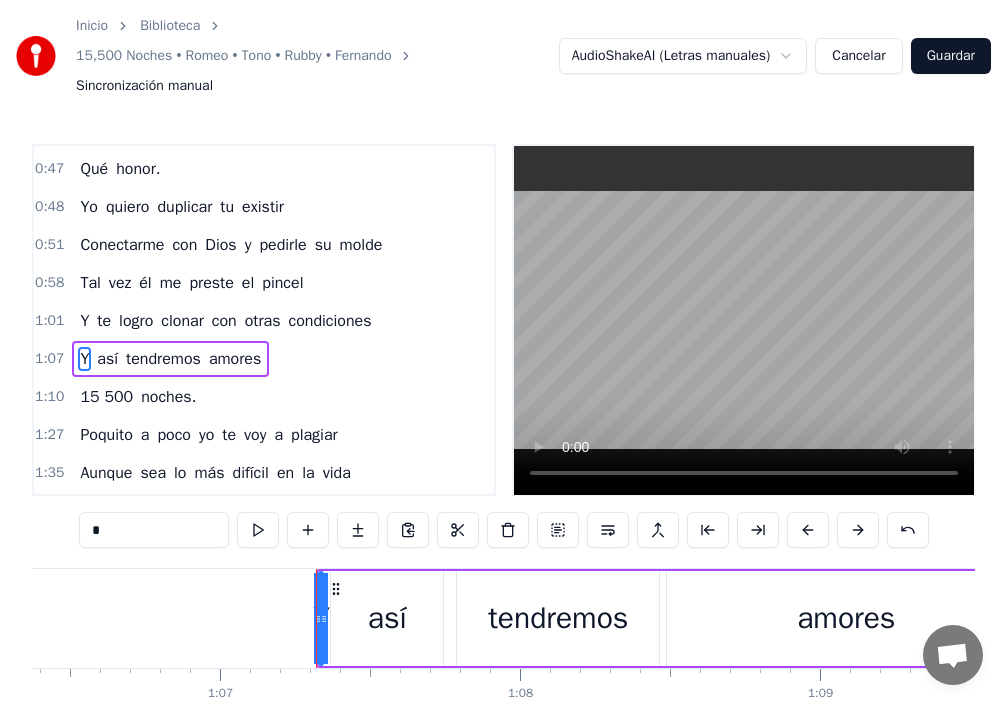 scroll, scrollTop: 338, scrollLeft: 0, axis: vertical 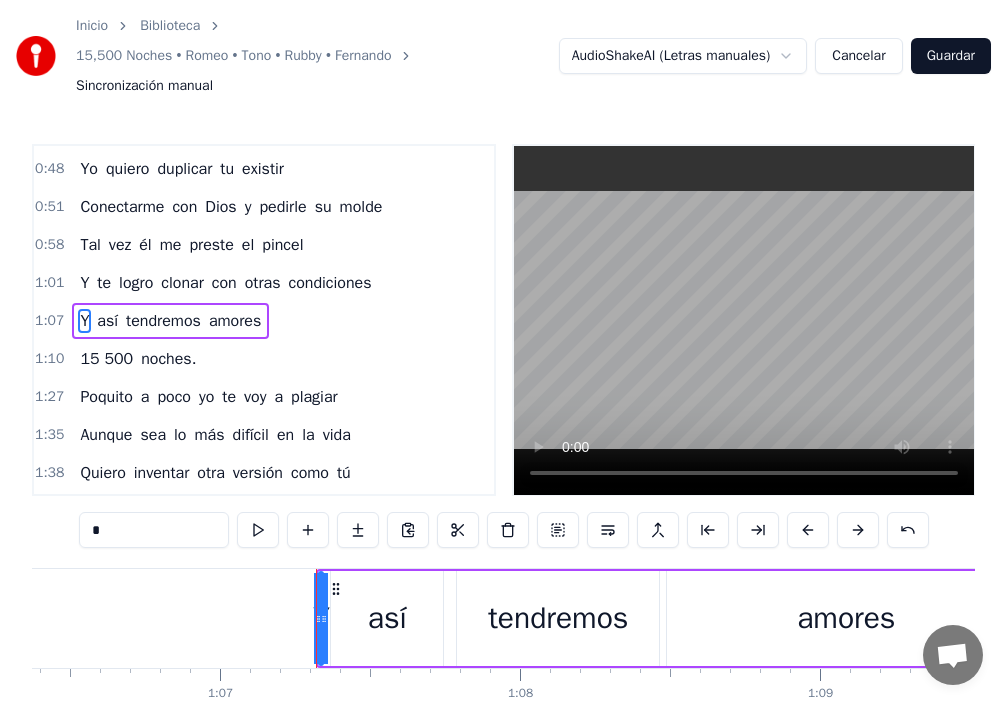 click 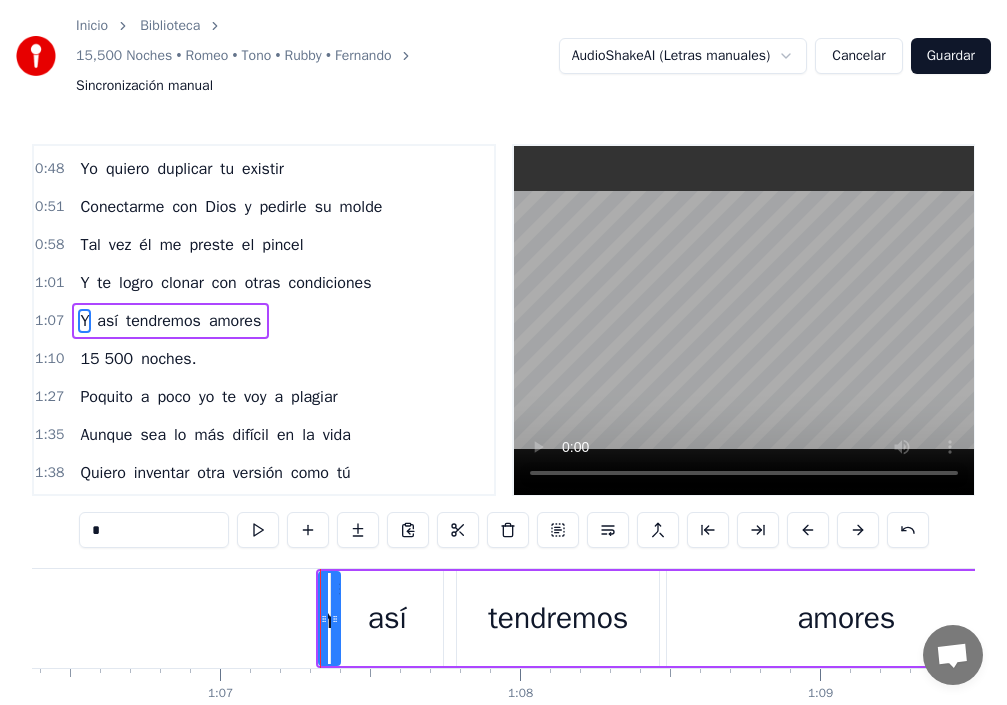 drag, startPoint x: 322, startPoint y: 624, endPoint x: 338, endPoint y: 627, distance: 16.27882 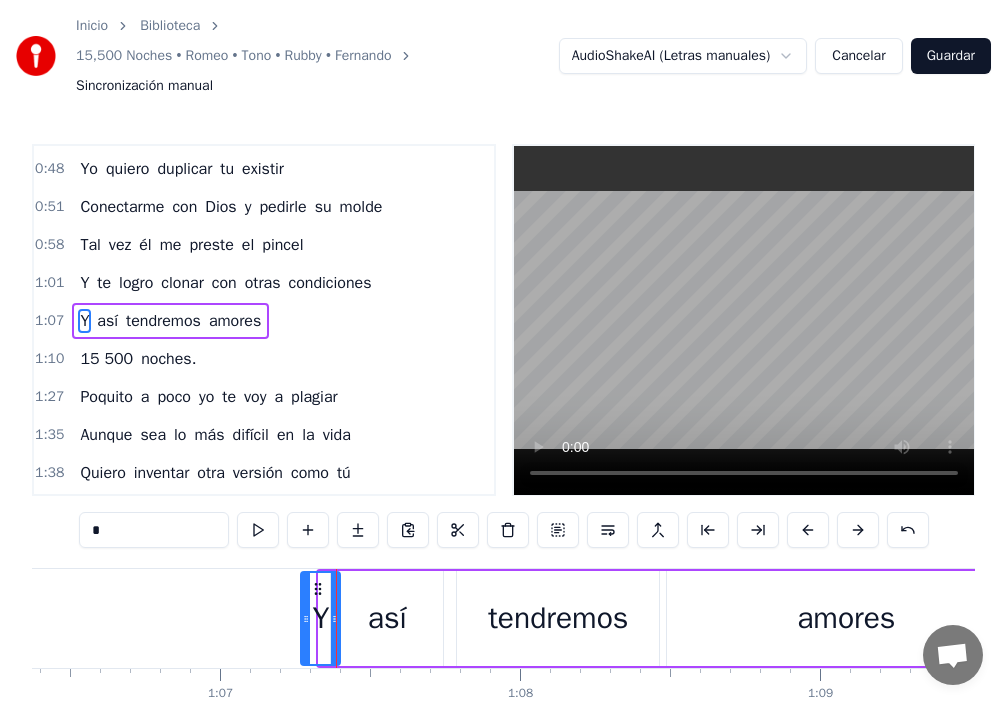 drag, startPoint x: 322, startPoint y: 623, endPoint x: 304, endPoint y: 632, distance: 20.12461 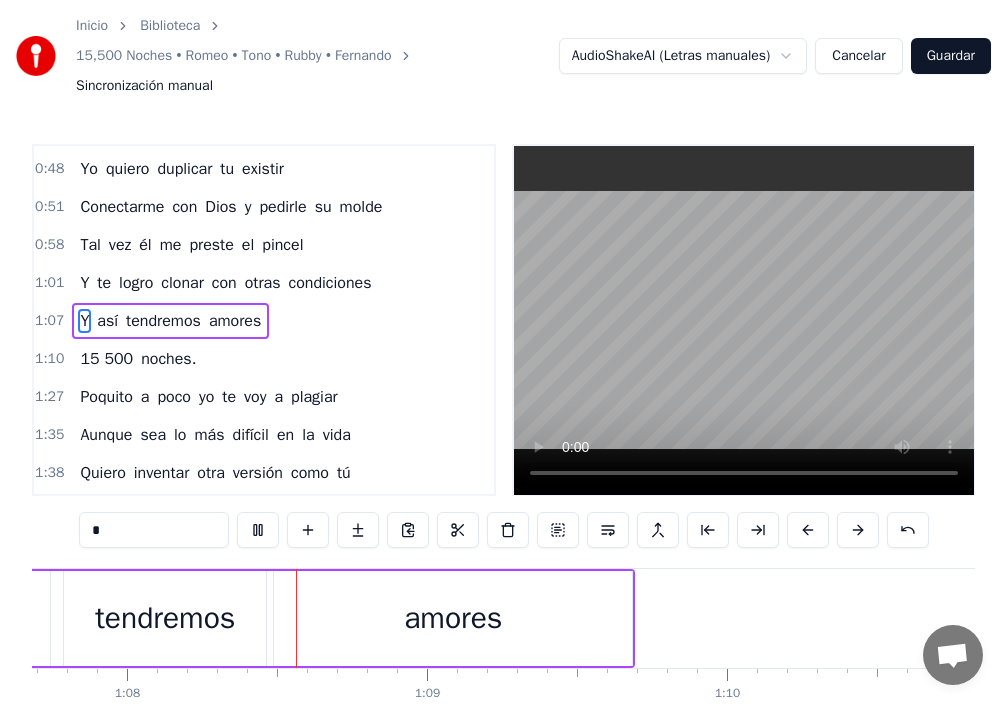 scroll, scrollTop: 0, scrollLeft: 20314, axis: horizontal 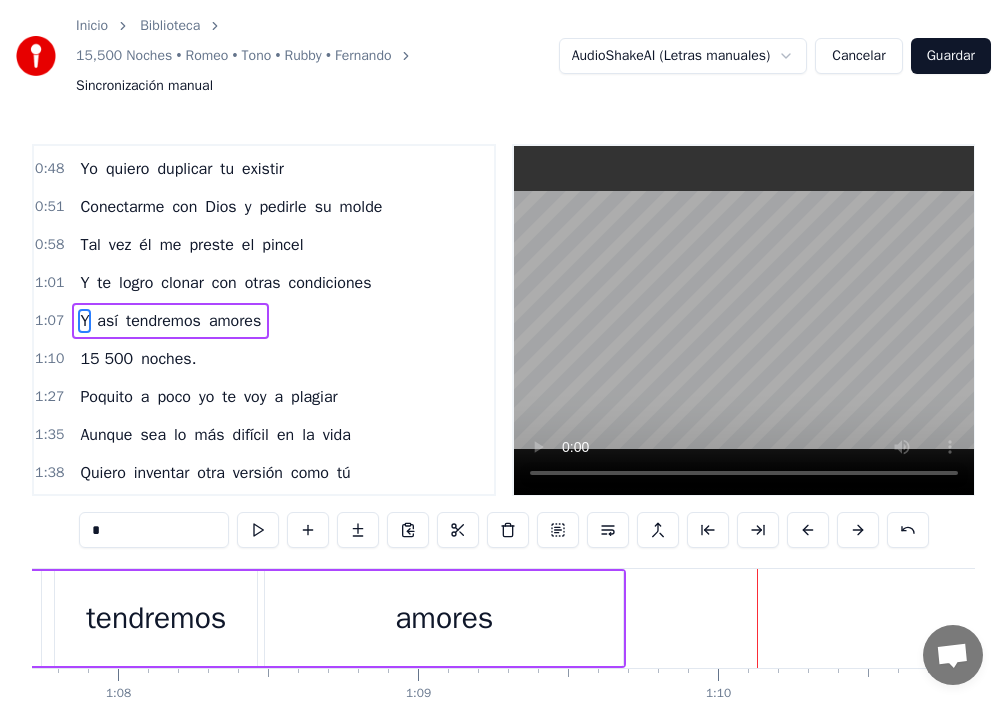 click on "amores" at bounding box center [444, 618] 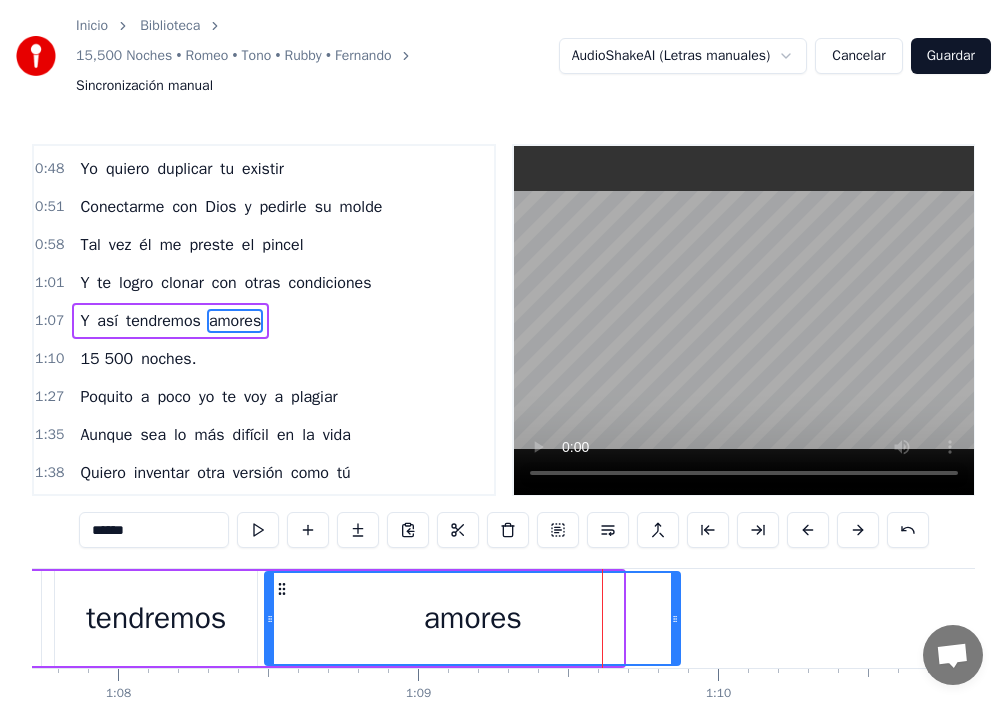 drag, startPoint x: 621, startPoint y: 610, endPoint x: 678, endPoint y: 617, distance: 57.428215 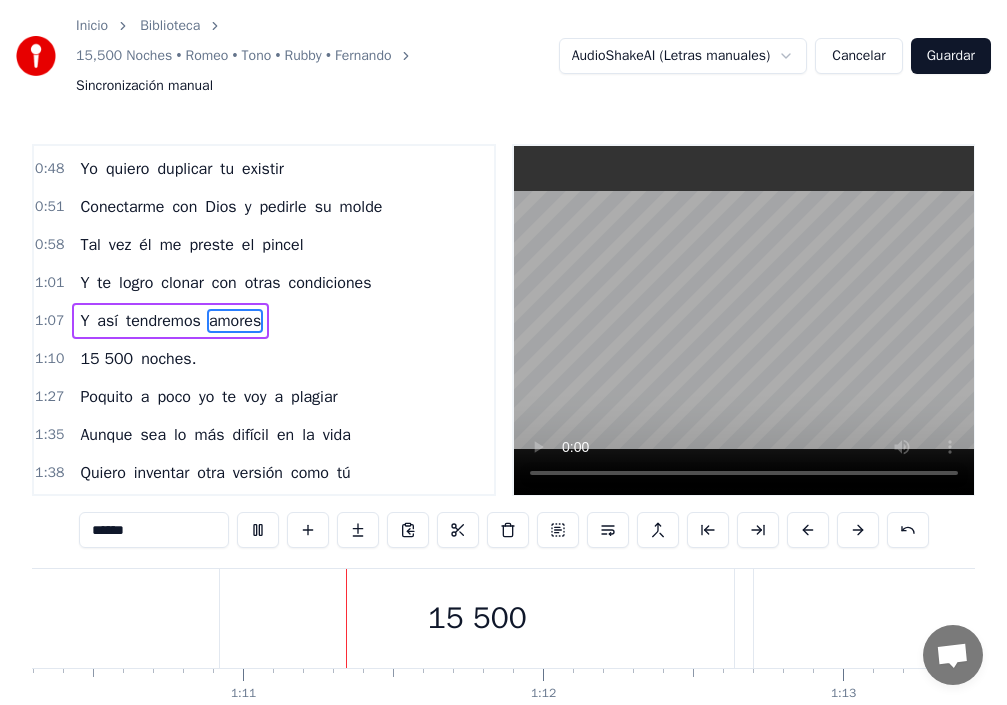 scroll, scrollTop: 0, scrollLeft: 21105, axis: horizontal 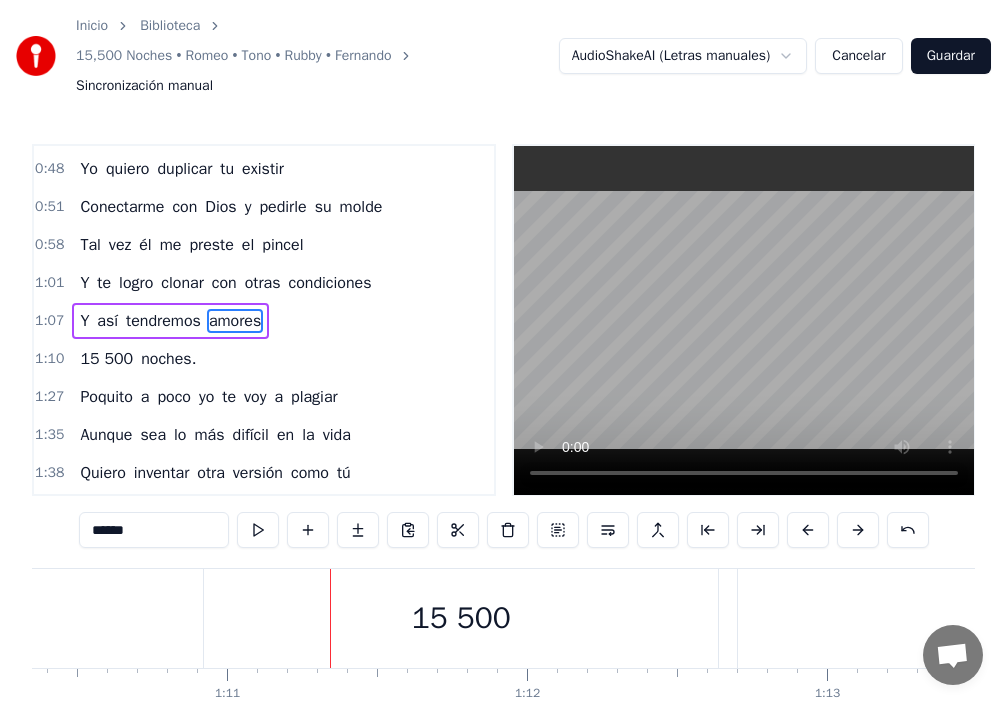 drag, startPoint x: 298, startPoint y: 616, endPoint x: 325, endPoint y: 609, distance: 27.89265 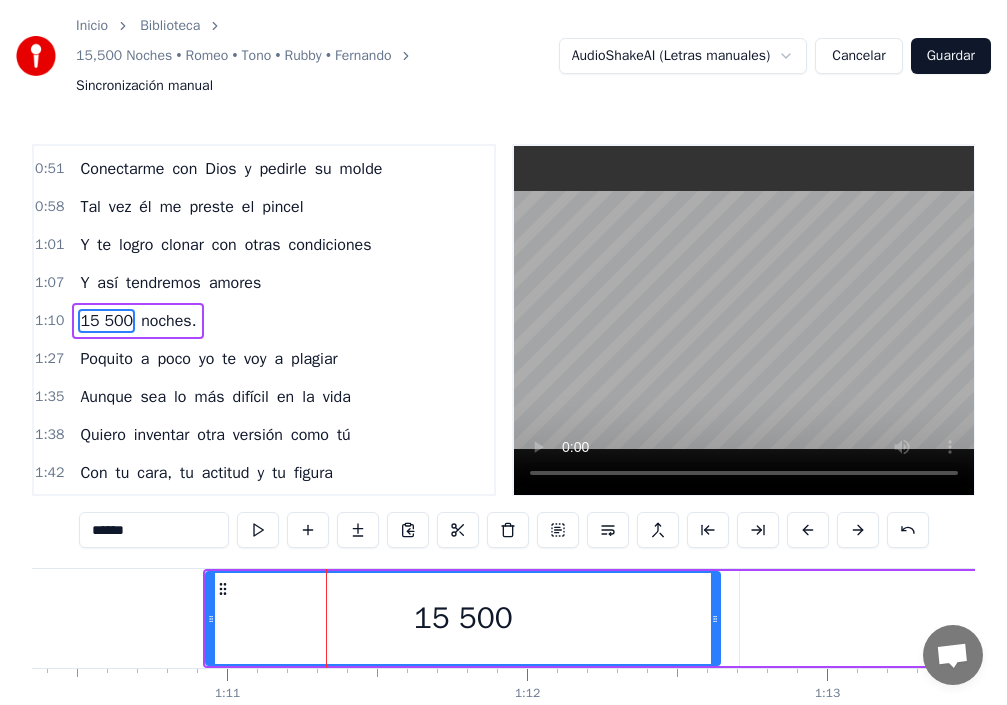 click on "15 500 noches." at bounding box center (2611, 618) 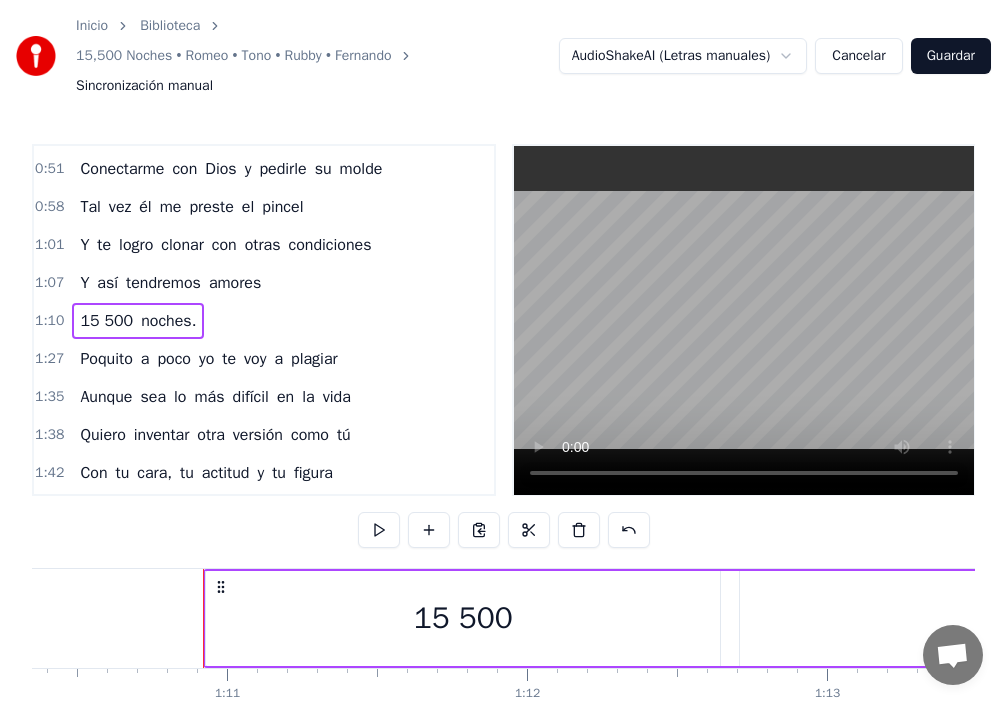 click on "15 500" at bounding box center [463, 618] 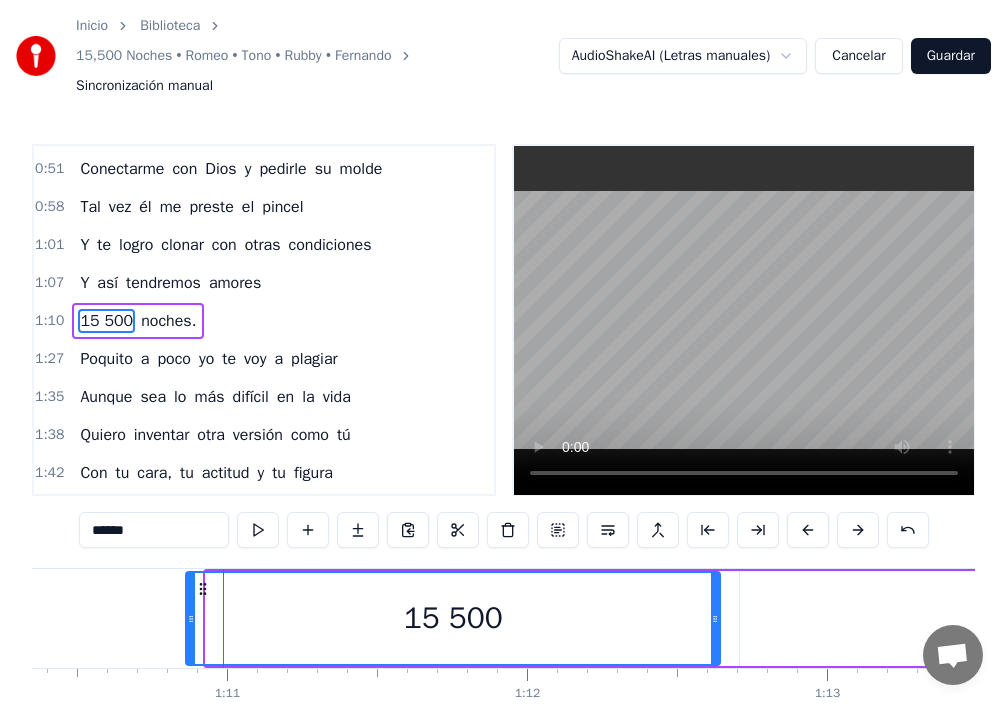 drag, startPoint x: 207, startPoint y: 626, endPoint x: 187, endPoint y: 631, distance: 20.615528 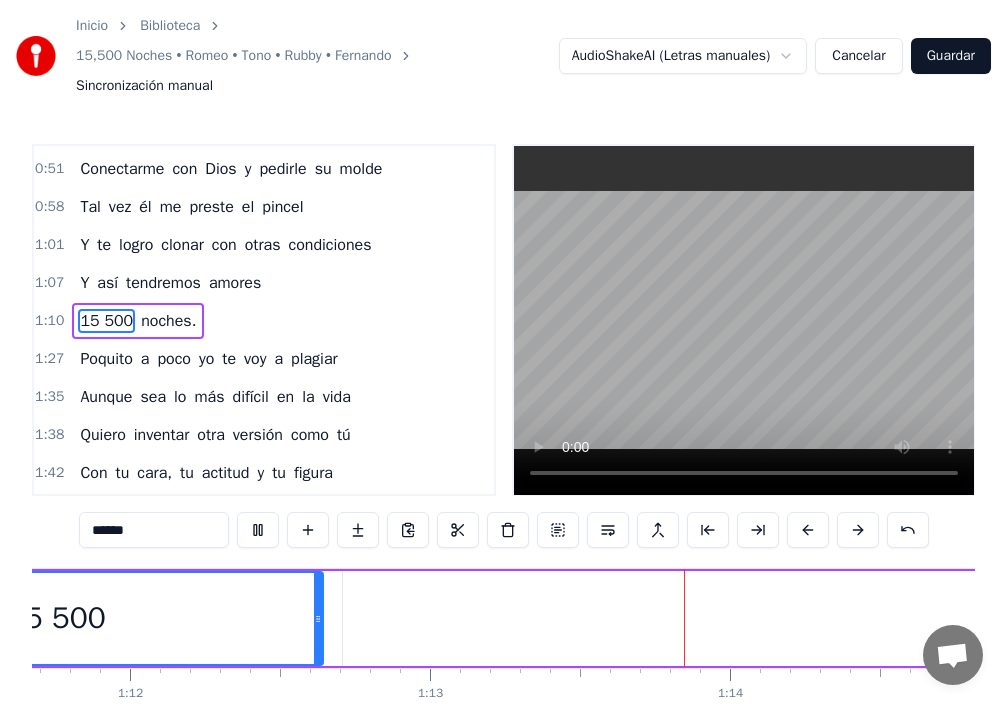 scroll, scrollTop: 0, scrollLeft: 21933, axis: horizontal 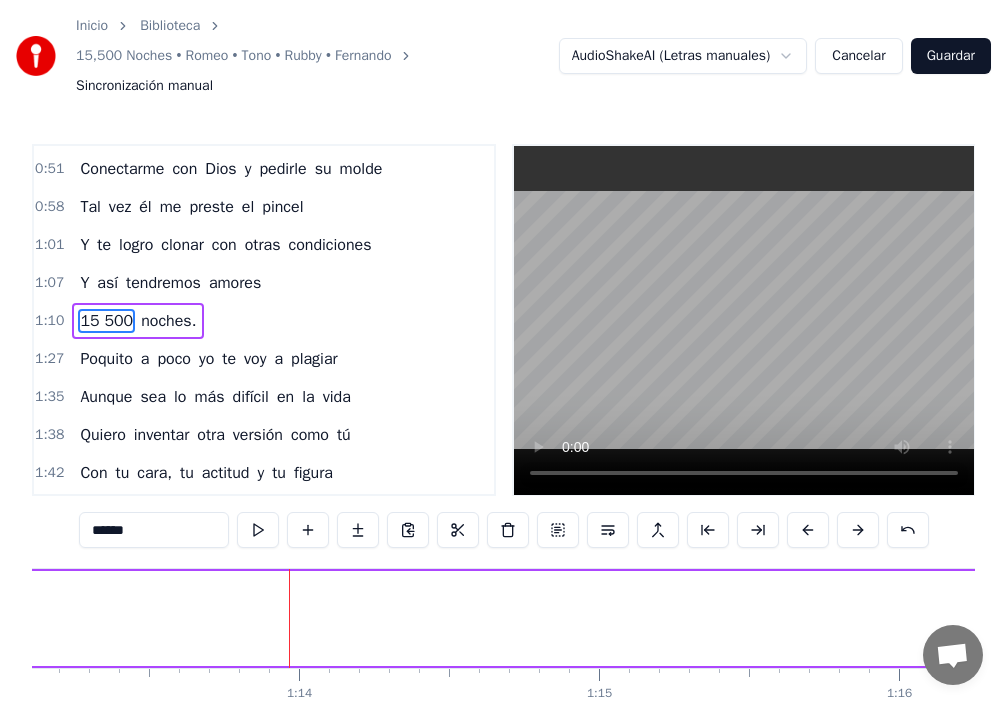 click on "noches." at bounding box center [168, 321] 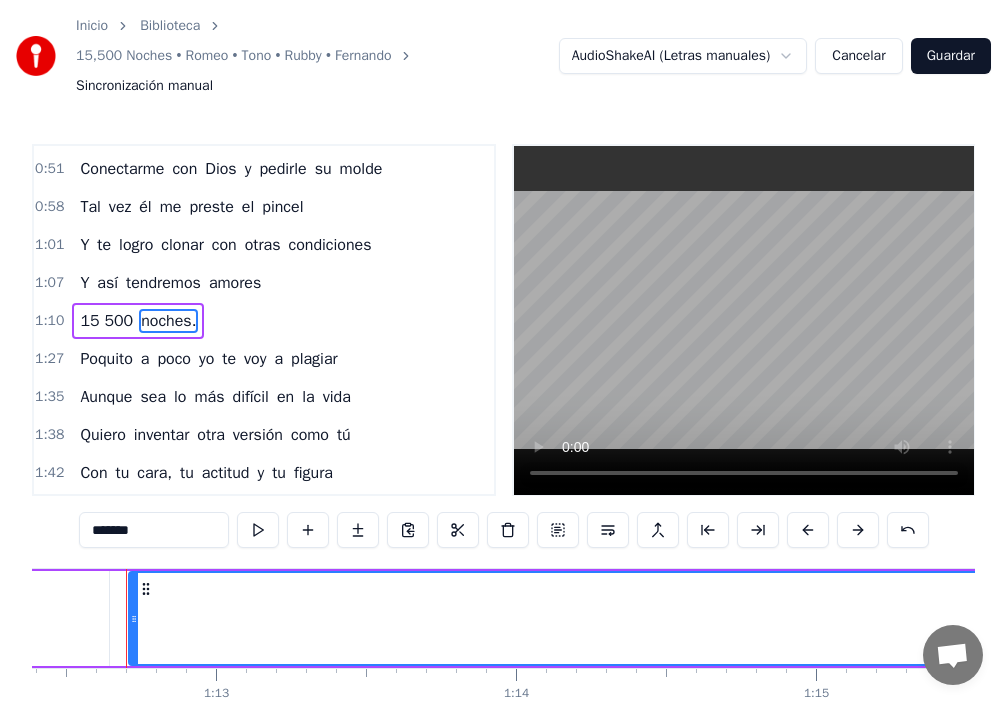 scroll, scrollTop: 0, scrollLeft: 21710, axis: horizontal 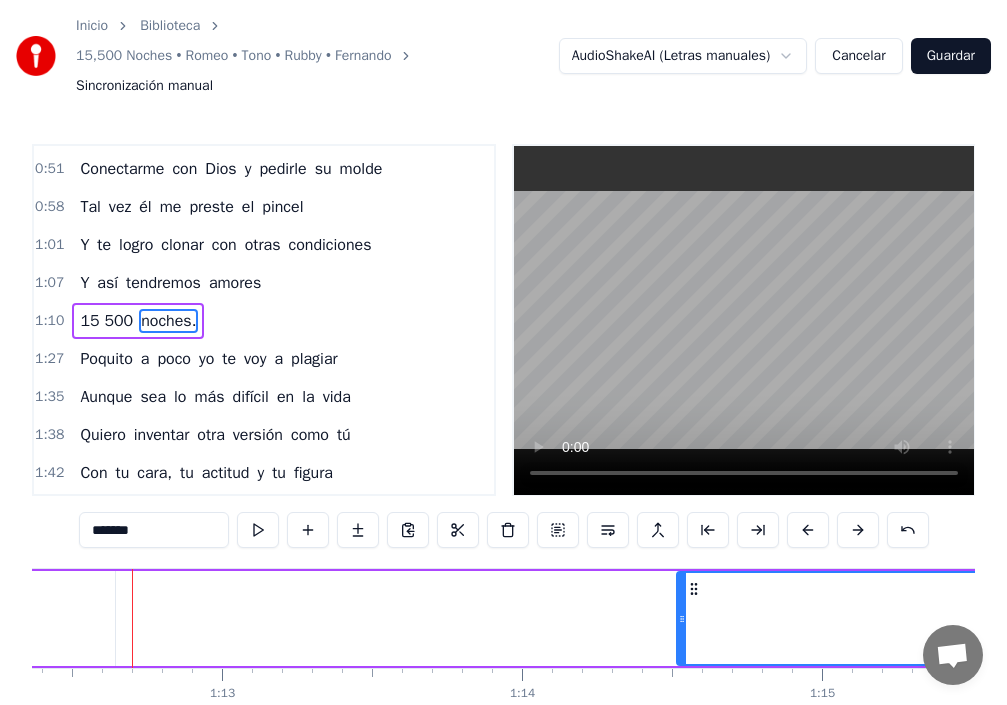 drag, startPoint x: 191, startPoint y: 623, endPoint x: 698, endPoint y: 640, distance: 507.28494 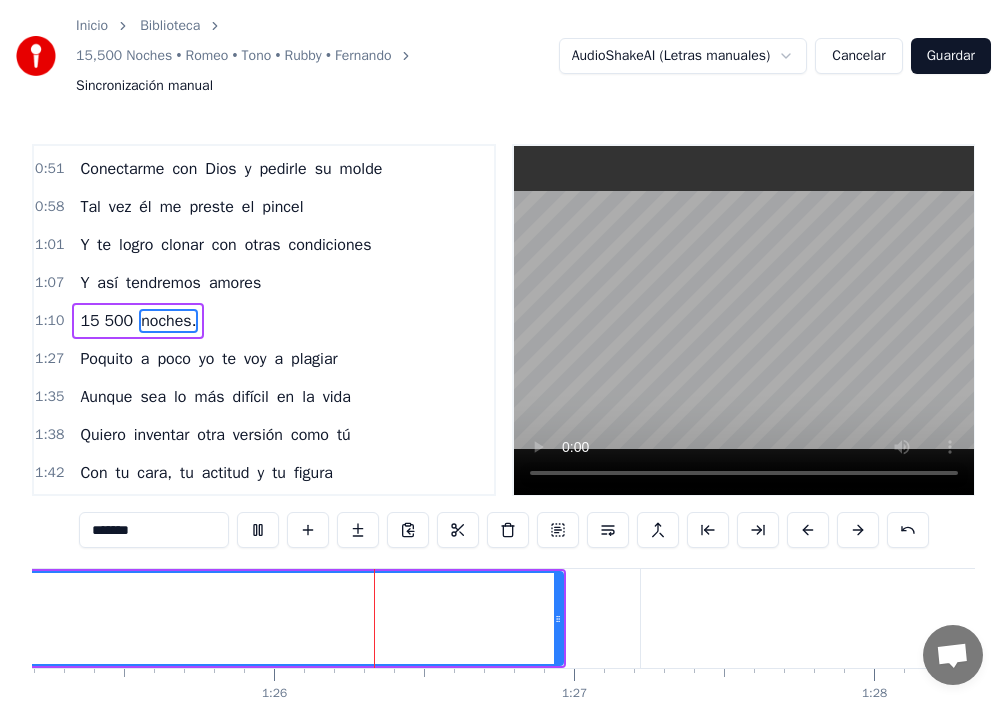 scroll, scrollTop: 0, scrollLeft: 25657, axis: horizontal 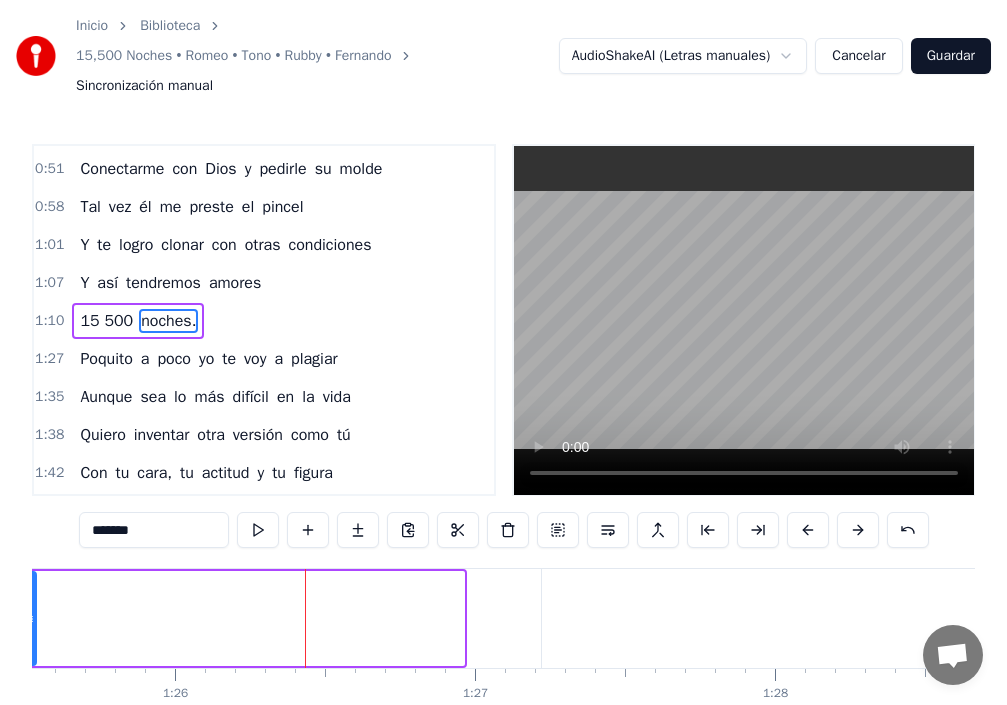 drag, startPoint x: 459, startPoint y: 628, endPoint x: 23, endPoint y: 632, distance: 436.01834 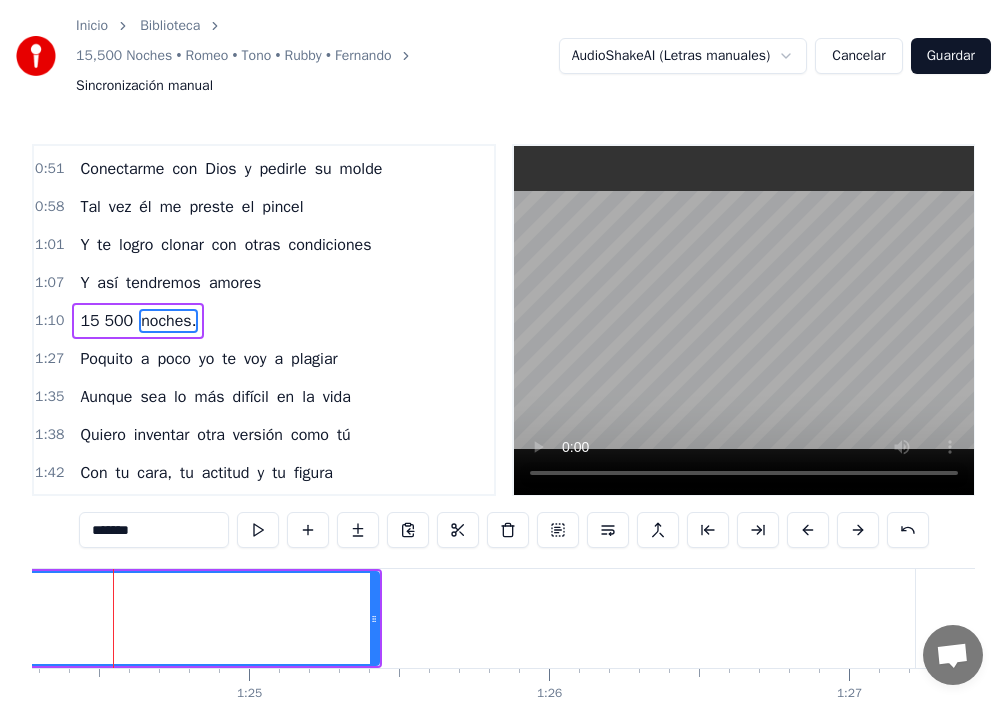 scroll, scrollTop: 0, scrollLeft: 25263, axis: horizontal 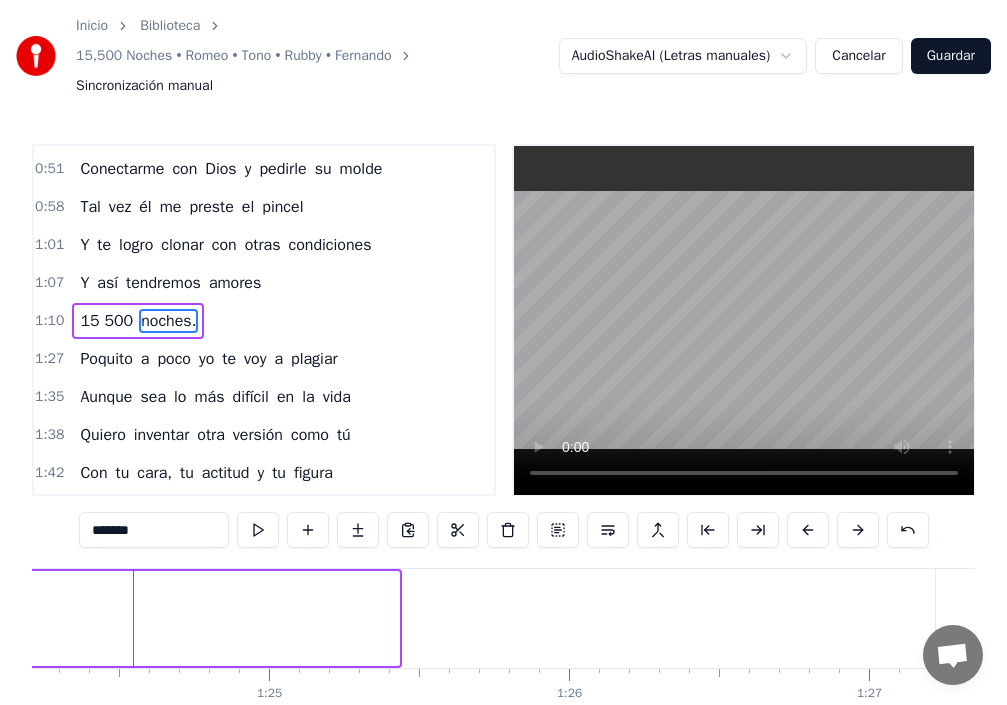 drag, startPoint x: 395, startPoint y: 613, endPoint x: 0, endPoint y: 632, distance: 395.4567 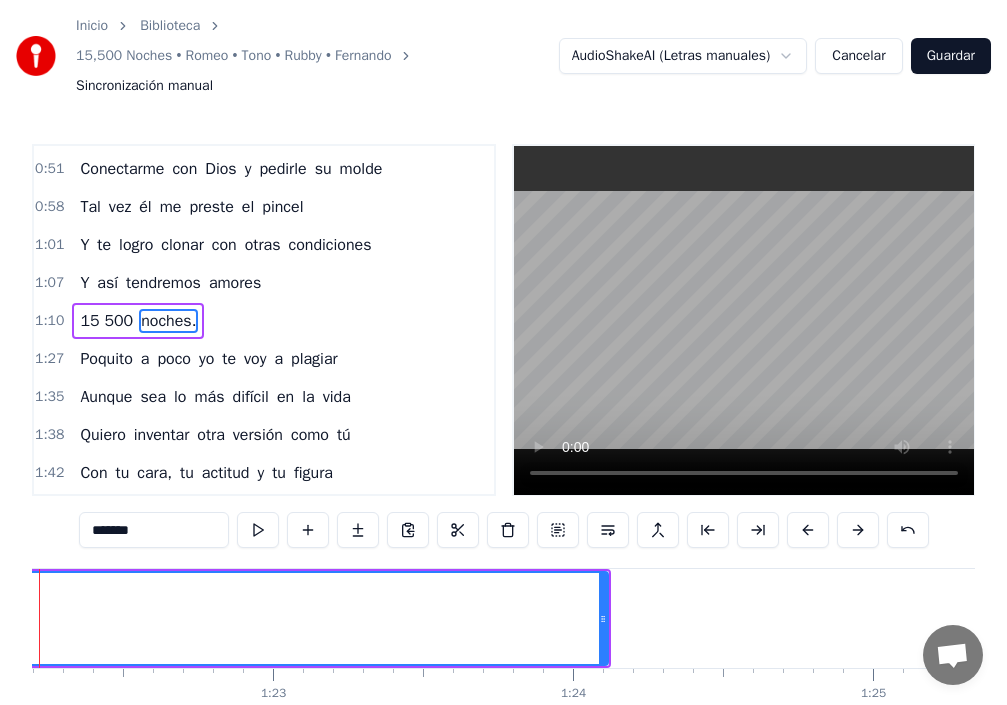 scroll, scrollTop: 0, scrollLeft: 24566, axis: horizontal 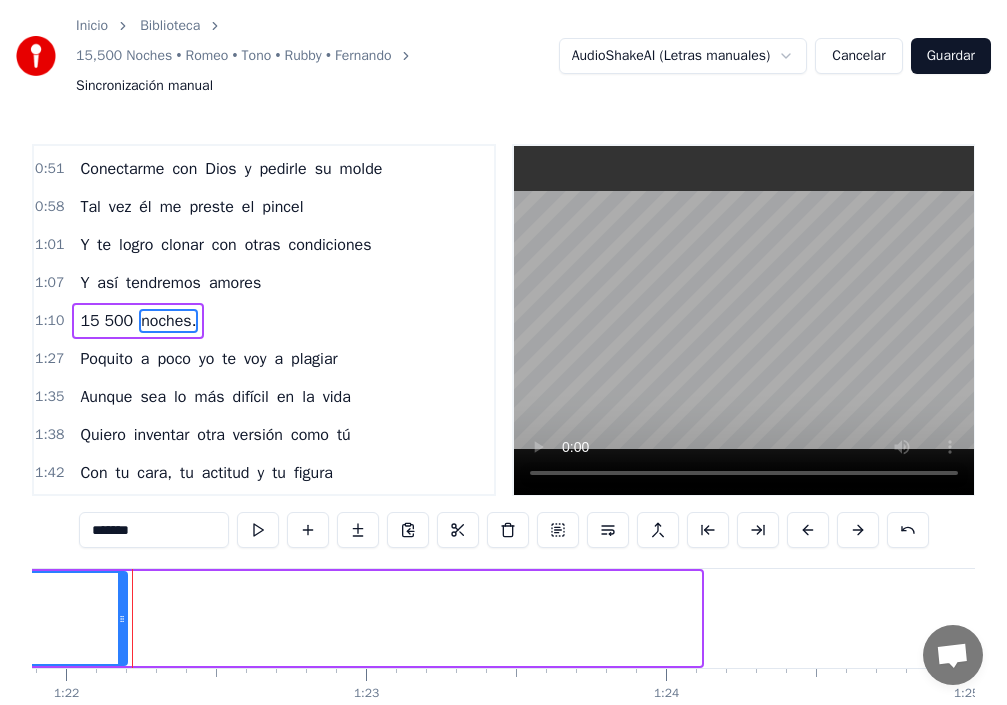 drag, startPoint x: 697, startPoint y: 623, endPoint x: 125, endPoint y: 626, distance: 572.0079 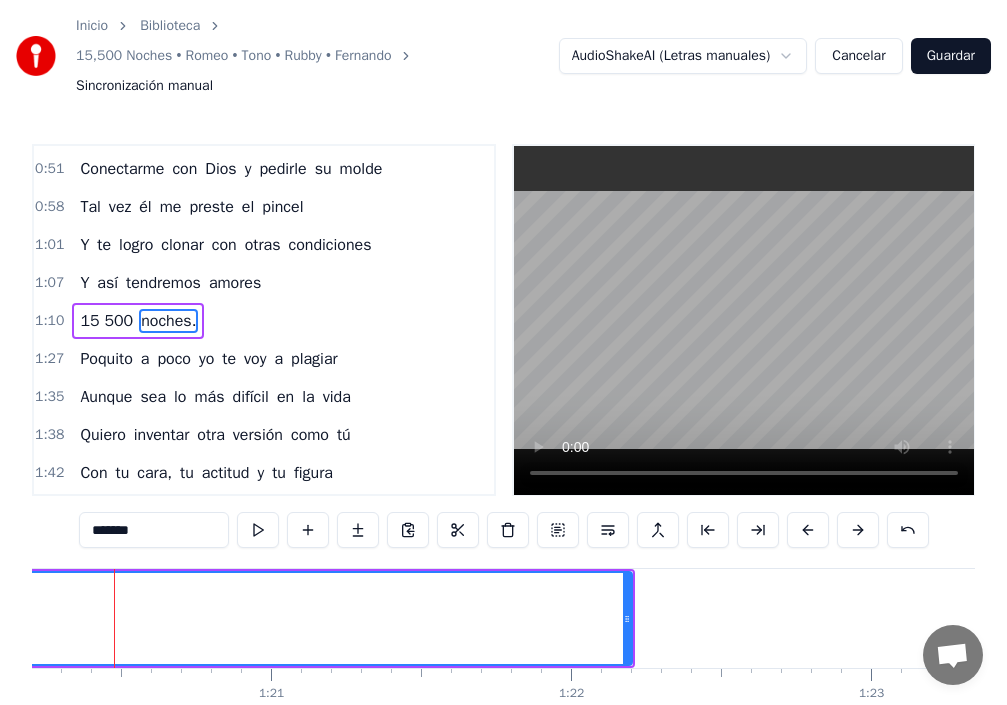 scroll, scrollTop: 0, scrollLeft: 24043, axis: horizontal 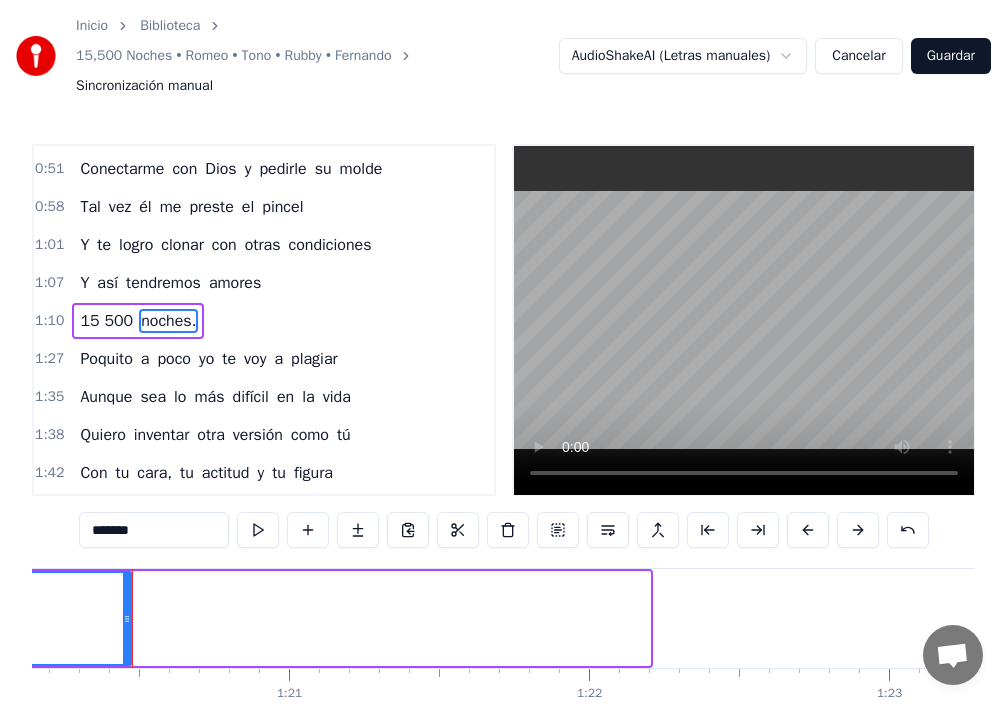 drag, startPoint x: 644, startPoint y: 612, endPoint x: 76, endPoint y: 632, distance: 568.352 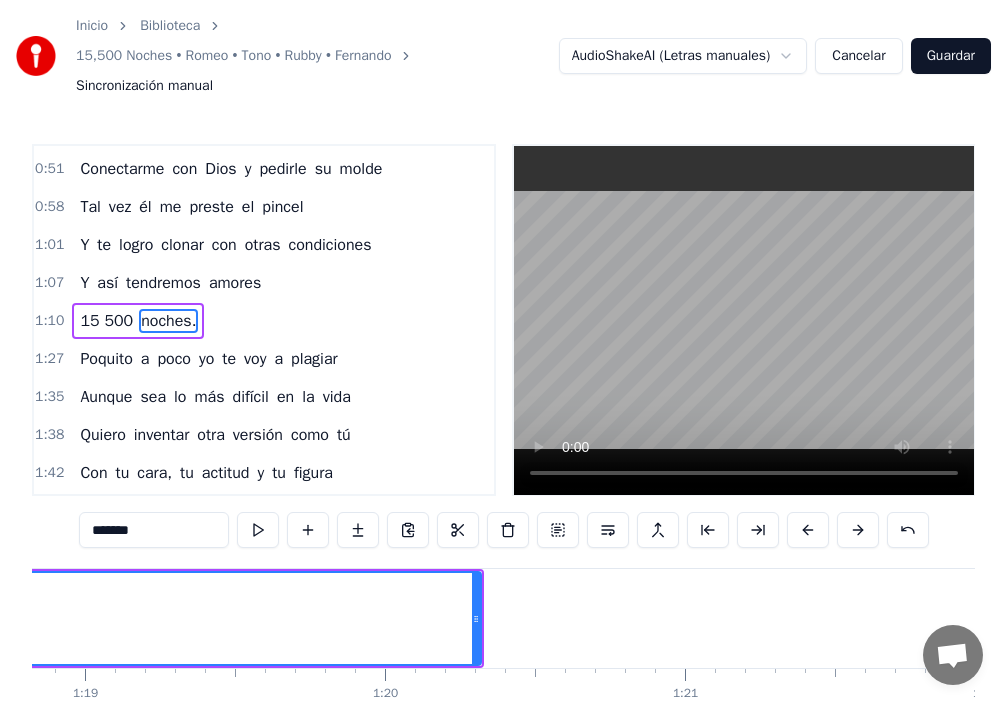 scroll, scrollTop: 0, scrollLeft: 23346, axis: horizontal 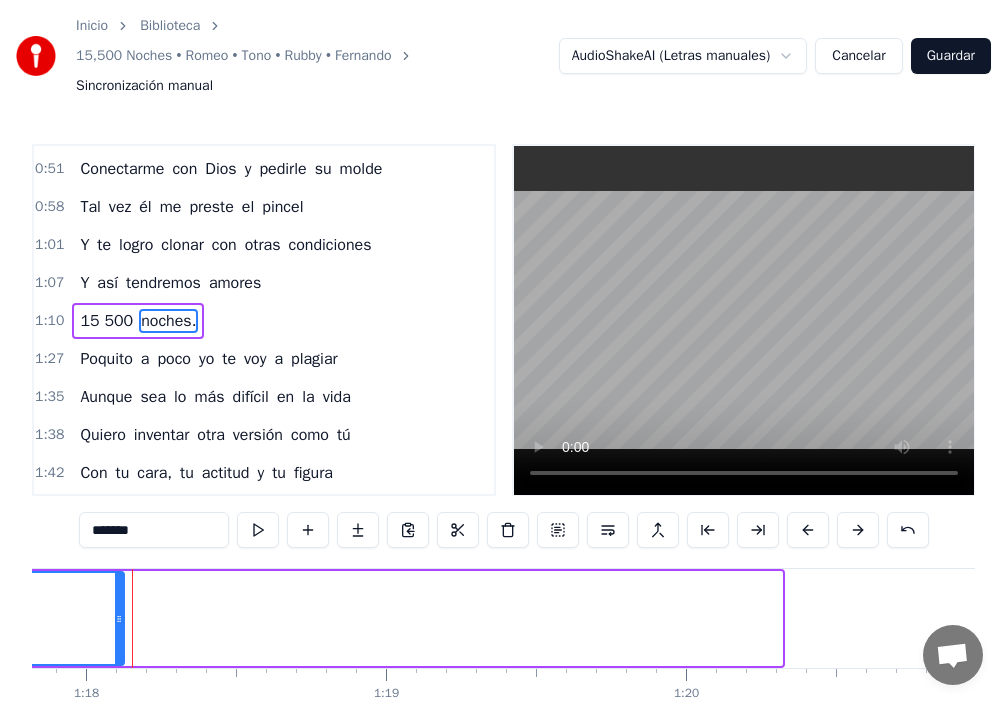 drag, startPoint x: 777, startPoint y: 618, endPoint x: 110, endPoint y: 653, distance: 667.91766 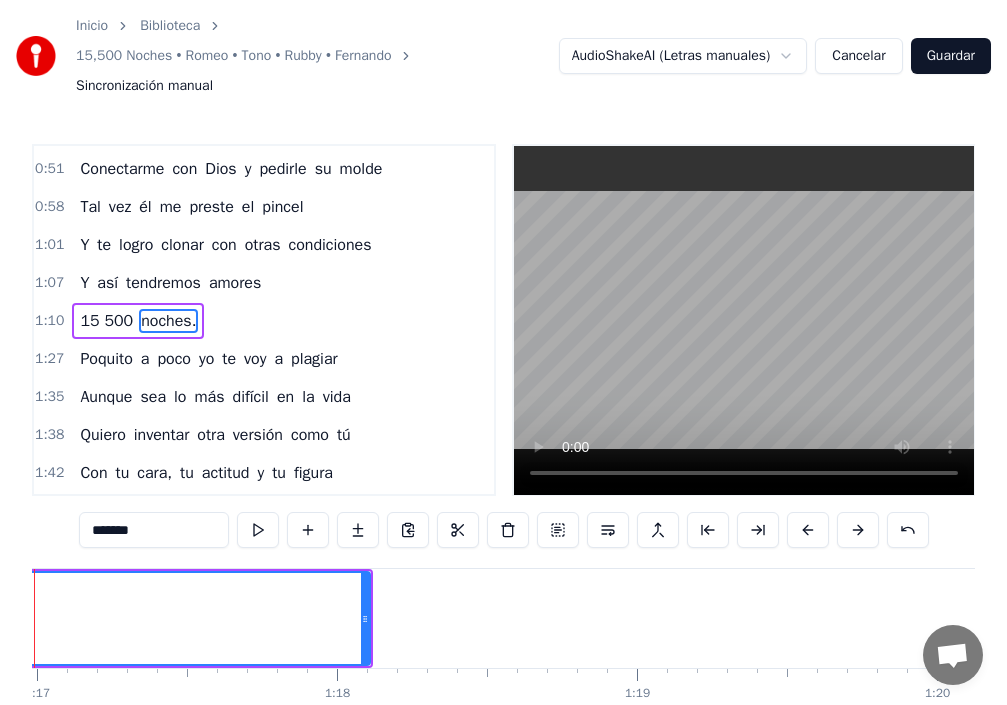 scroll, scrollTop: 0, scrollLeft: 22997, axis: horizontal 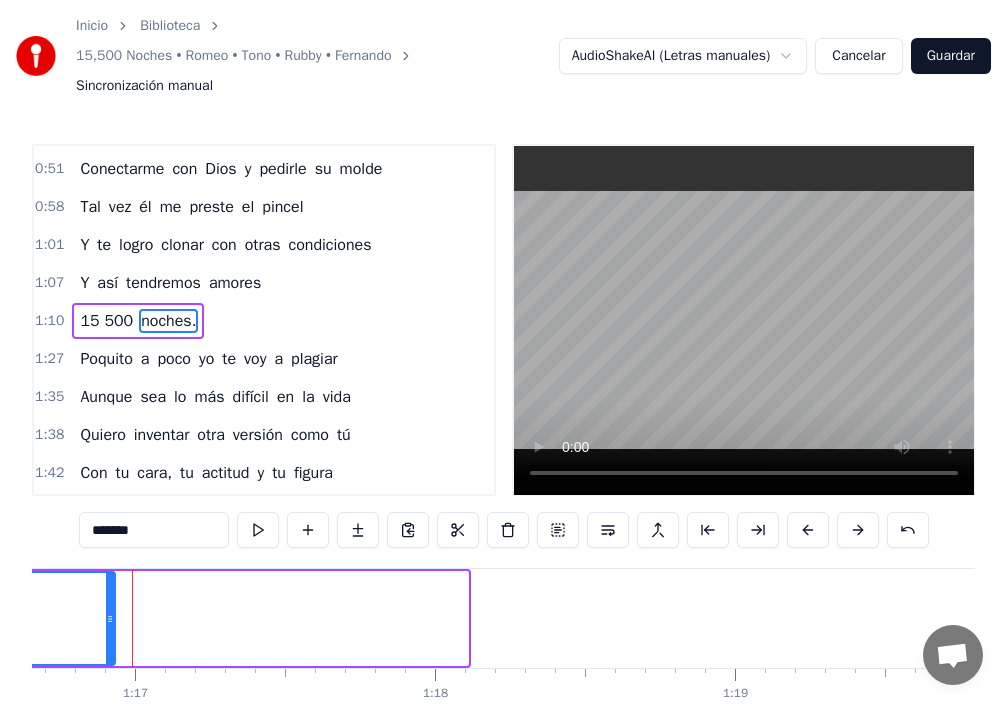 drag, startPoint x: 464, startPoint y: 613, endPoint x: 0, endPoint y: 623, distance: 464.10776 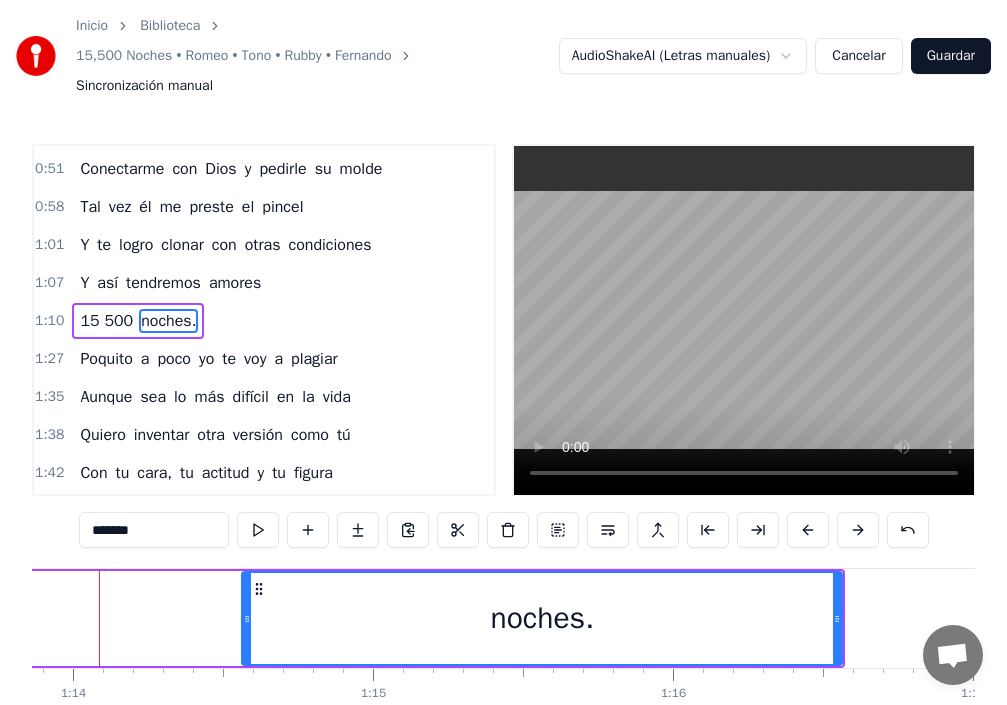scroll, scrollTop: 0, scrollLeft: 22125, axis: horizontal 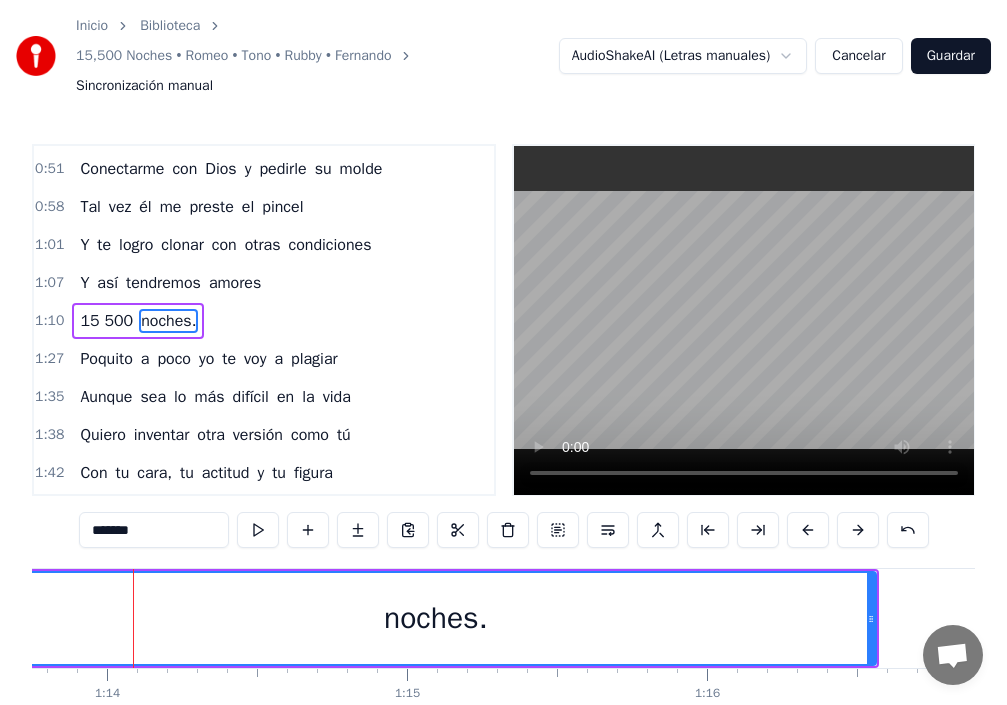 drag, startPoint x: 281, startPoint y: 612, endPoint x: 335, endPoint y: 606, distance: 54.33231 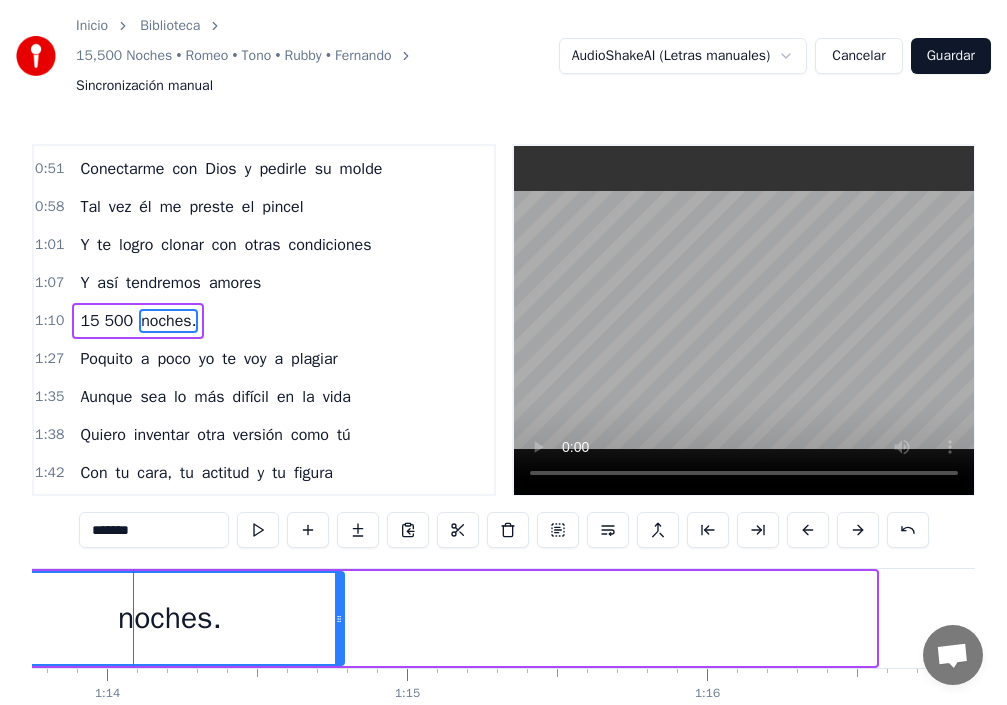 drag, startPoint x: 871, startPoint y: 615, endPoint x: 251, endPoint y: 642, distance: 620.58765 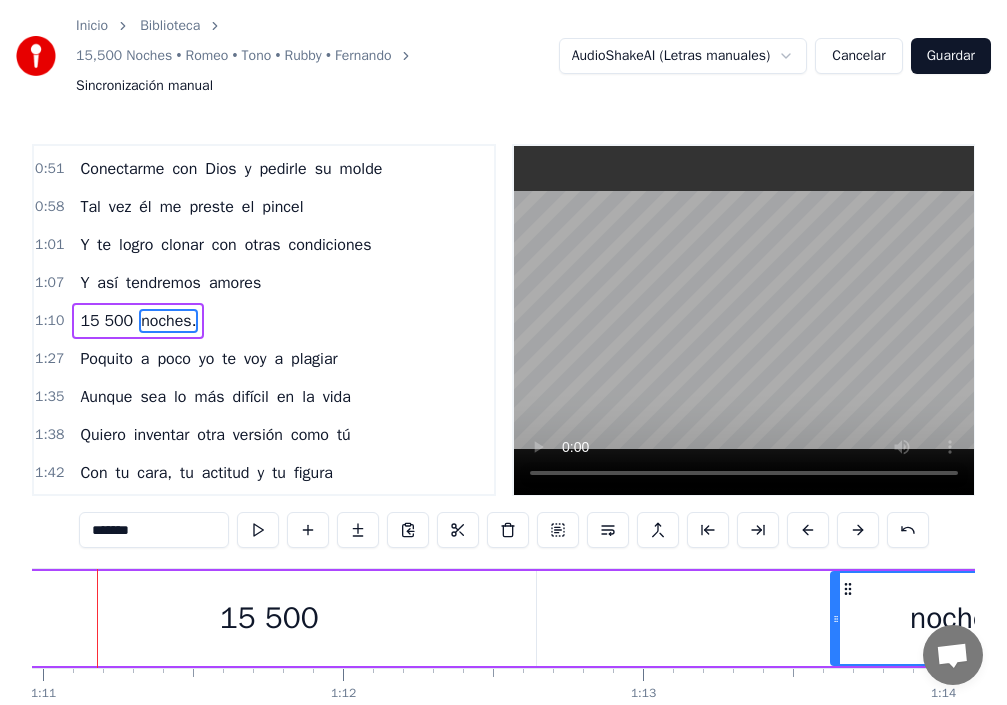 scroll, scrollTop: 0, scrollLeft: 21254, axis: horizontal 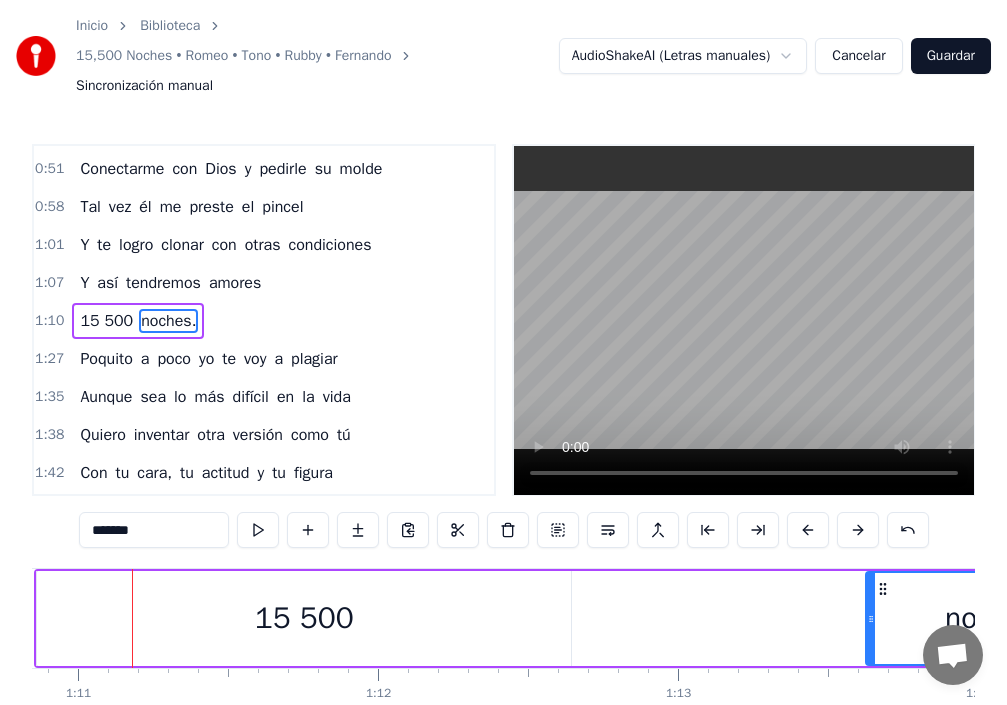 click on "15 500" at bounding box center (304, 618) 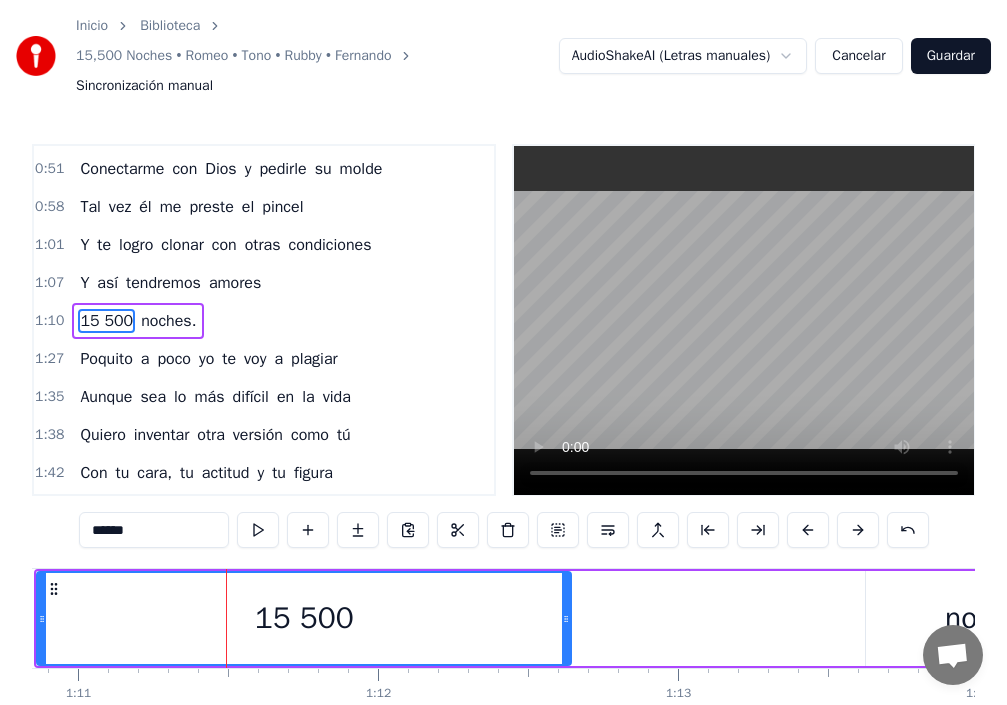 click on "noches." at bounding box center [996, 618] 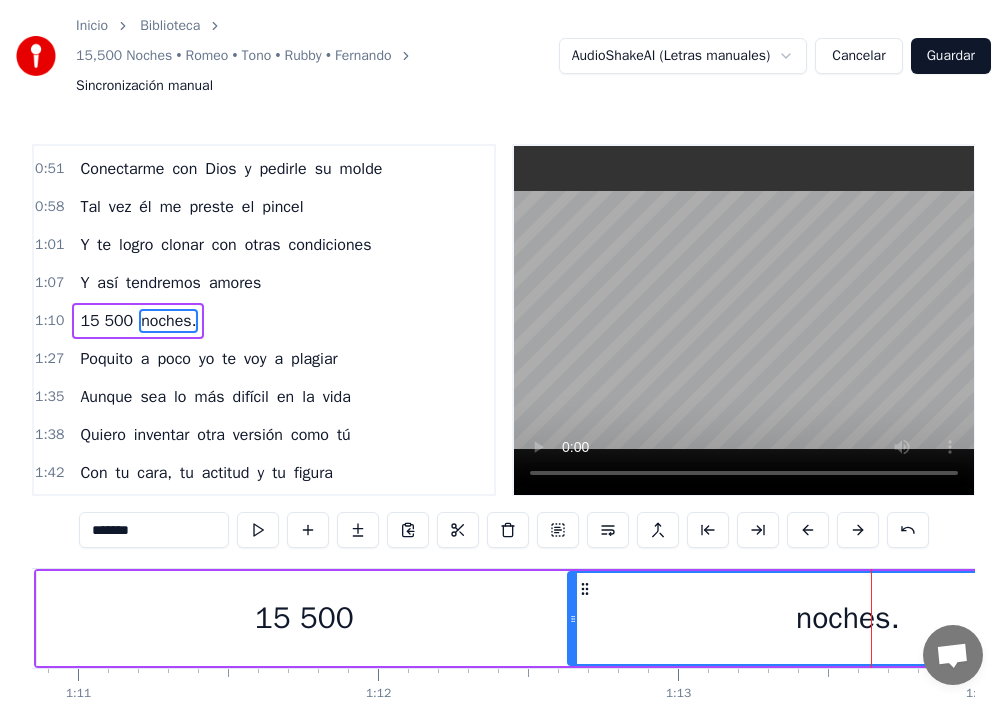 drag, startPoint x: 874, startPoint y: 619, endPoint x: 576, endPoint y: 645, distance: 299.13208 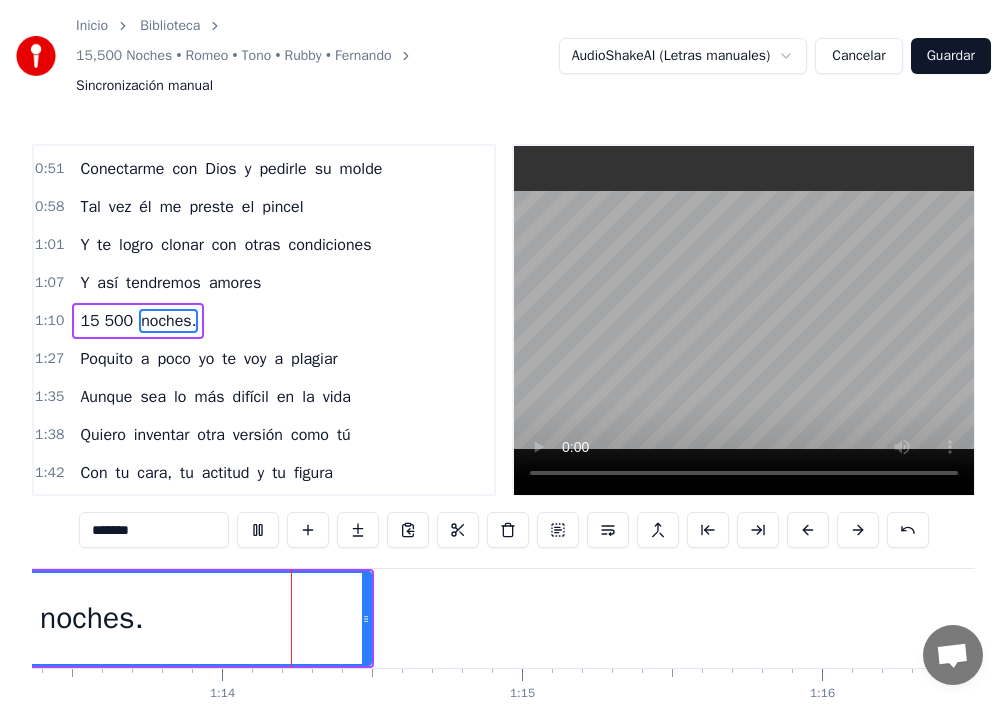 scroll, scrollTop: 0, scrollLeft: 22060, axis: horizontal 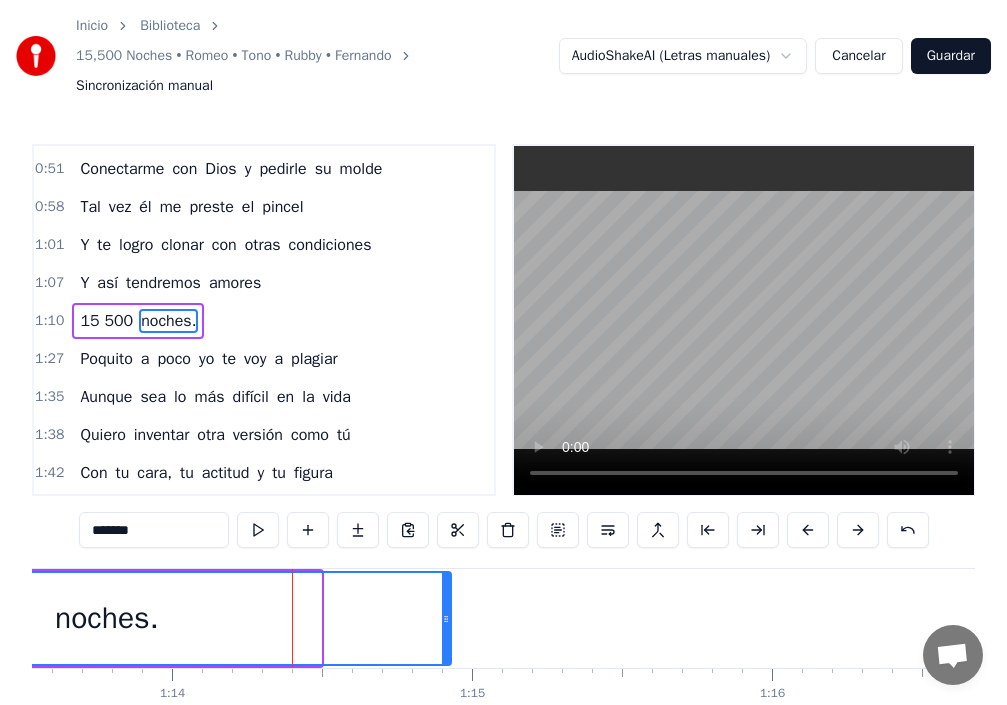 drag, startPoint x: 318, startPoint y: 627, endPoint x: 448, endPoint y: 639, distance: 130.55267 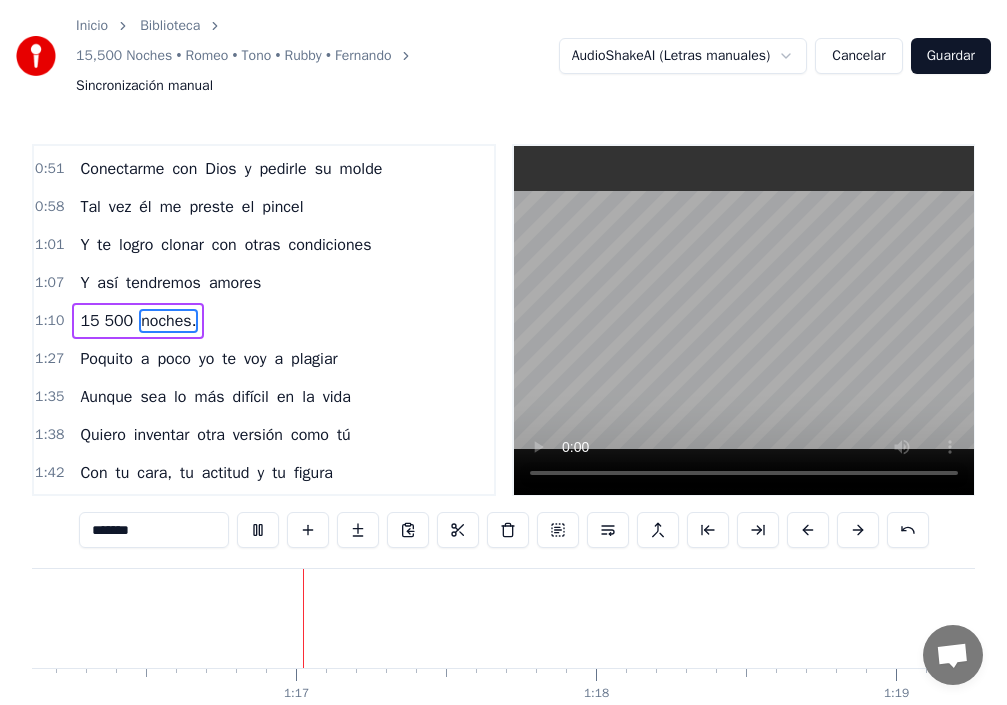 scroll, scrollTop: 0, scrollLeft: 22842, axis: horizontal 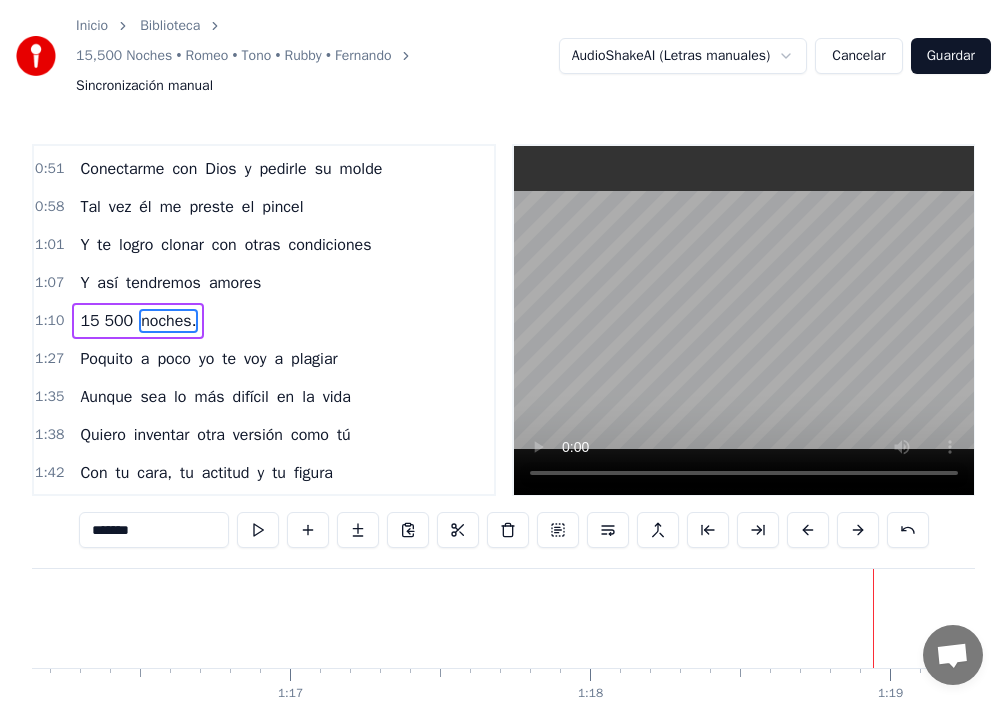 click on "Guardar" at bounding box center [951, 56] 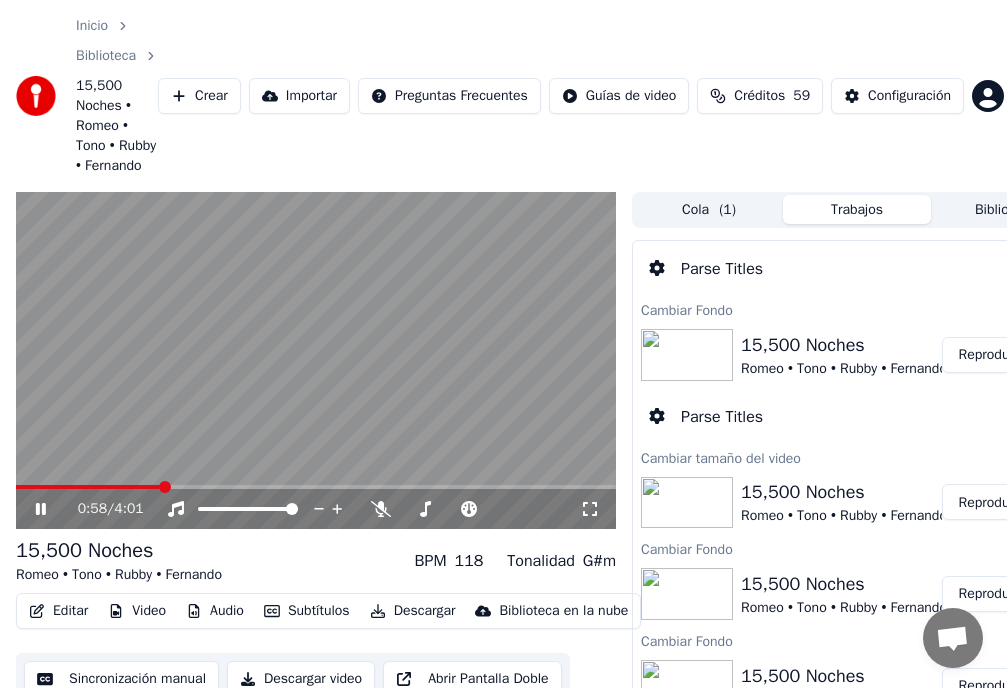 click at bounding box center [89, 487] 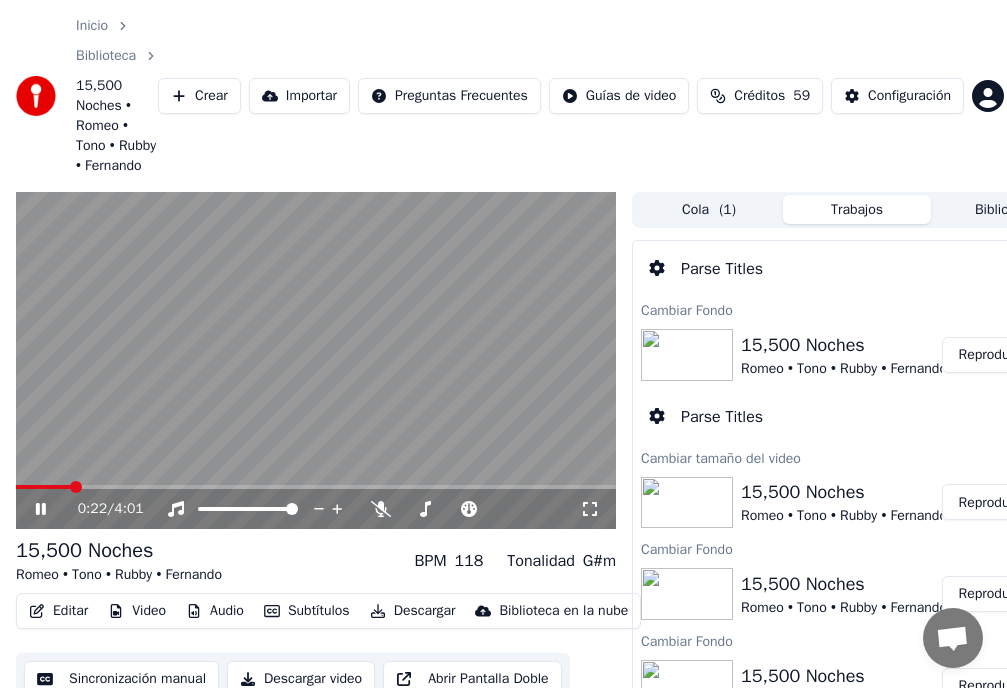 click at bounding box center (76, 487) 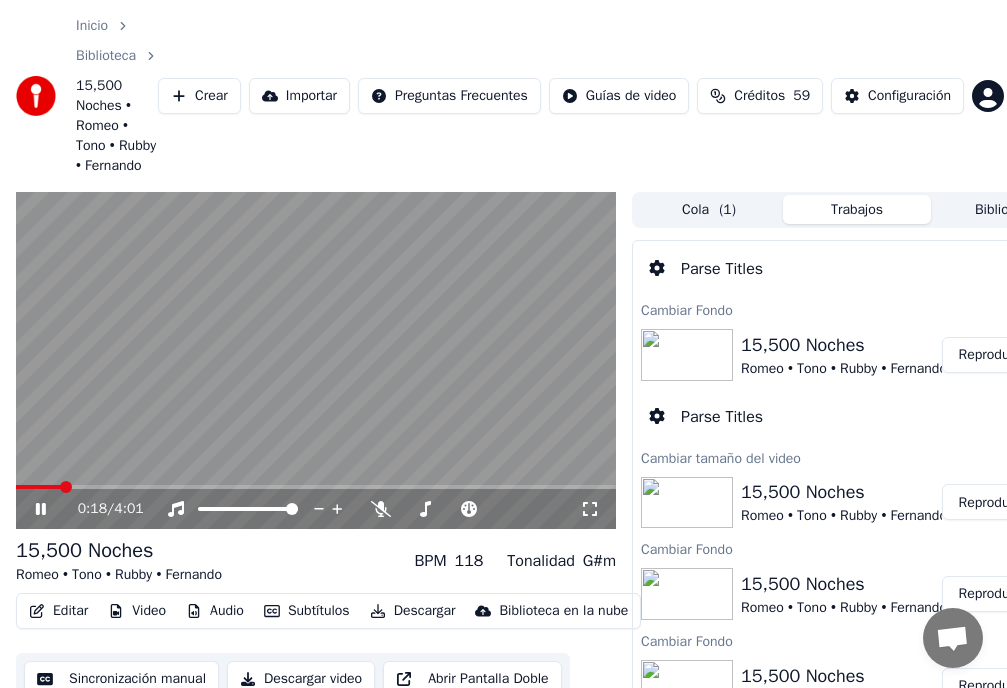 click at bounding box center [66, 487] 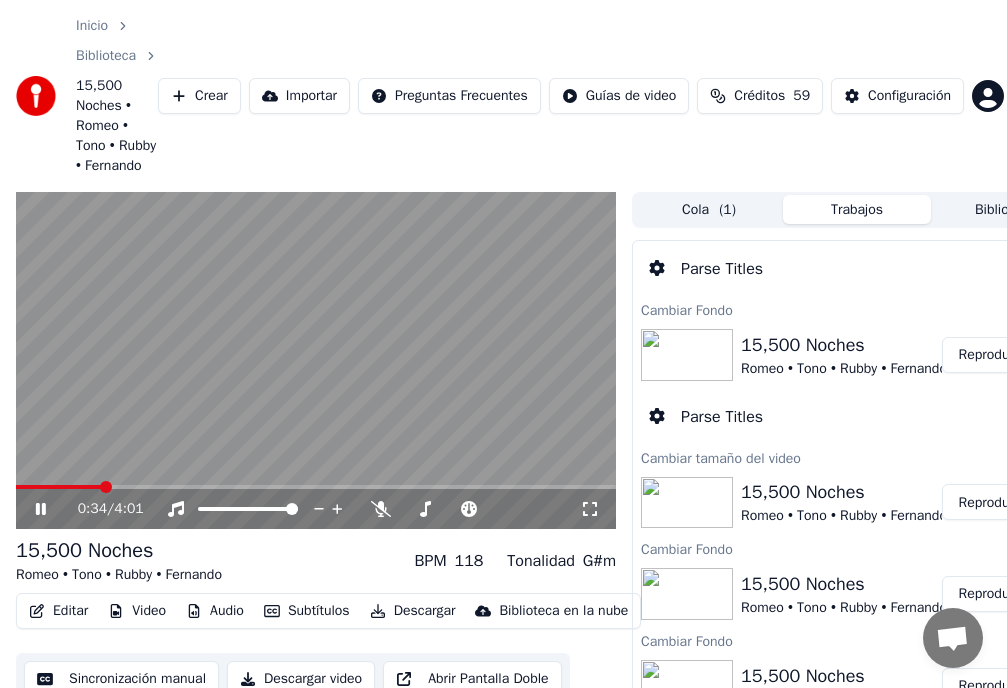 click 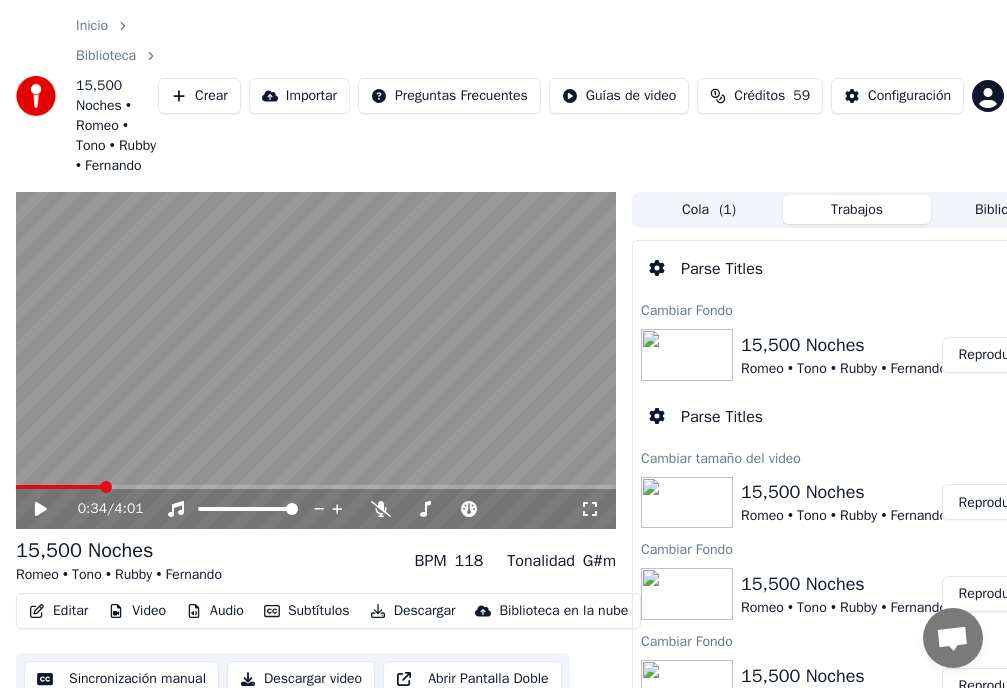 click on "Editar" at bounding box center [58, 611] 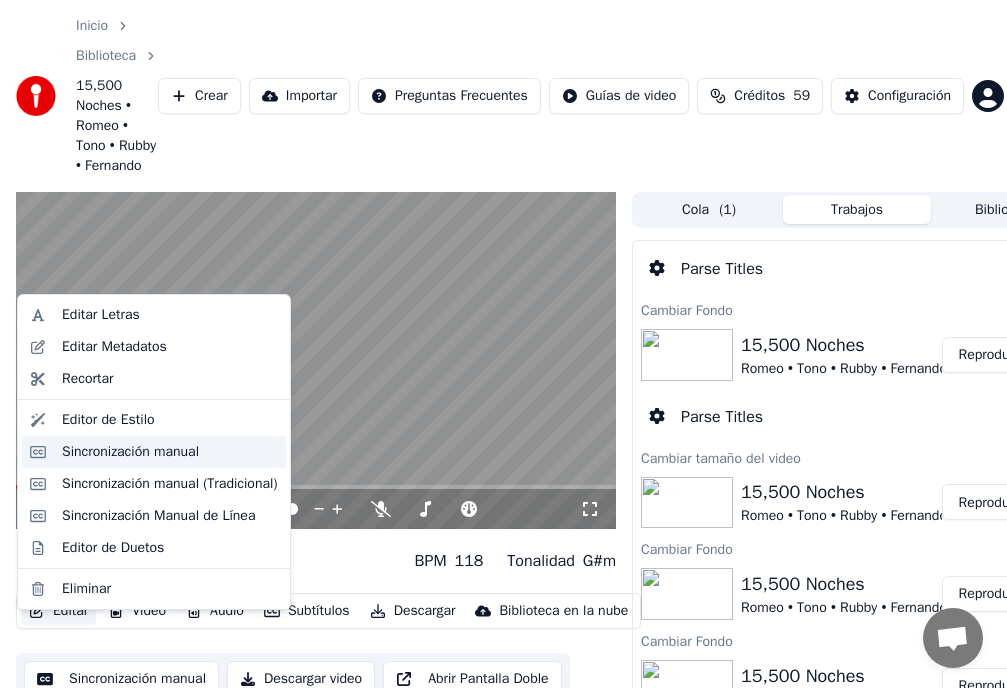 click on "Sincronización manual" at bounding box center (130, 452) 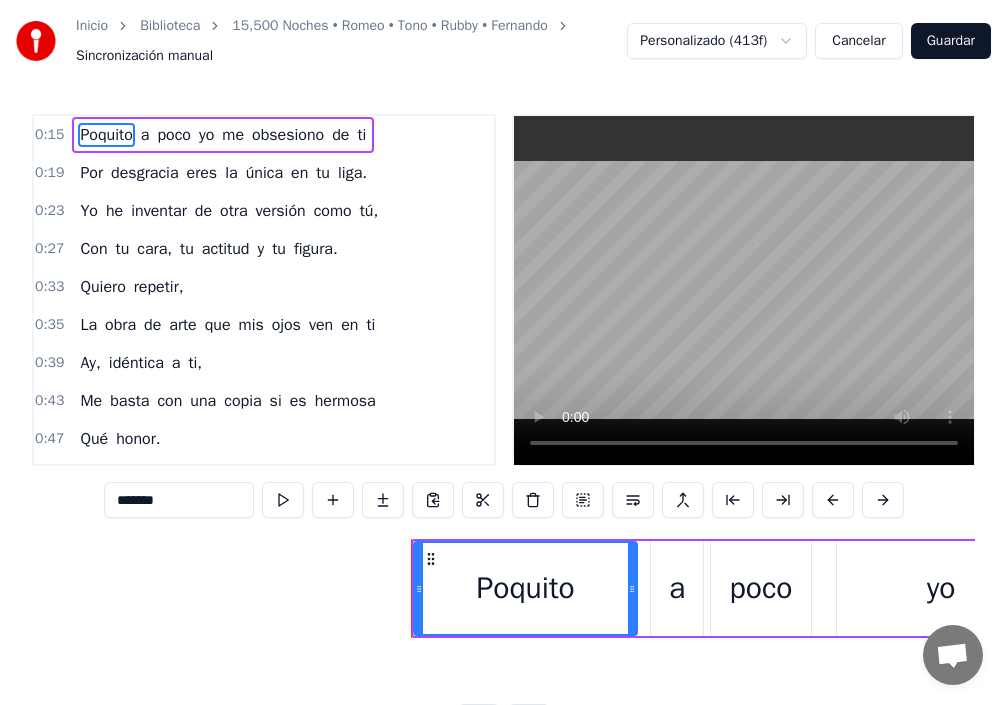 scroll, scrollTop: 0, scrollLeft: 4529, axis: horizontal 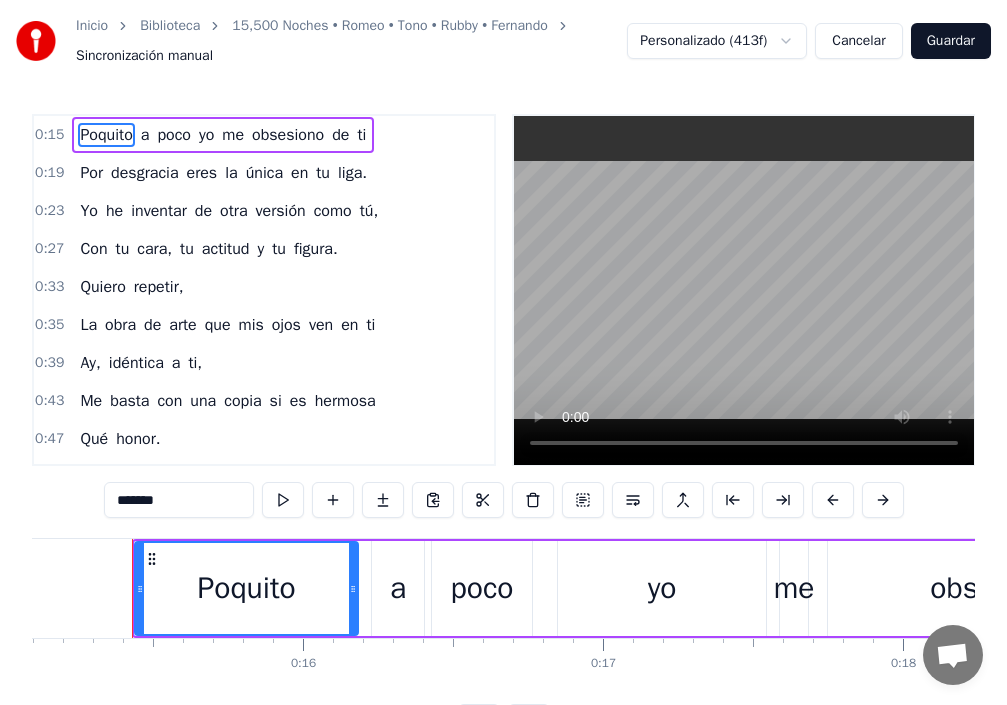 click on "Por" at bounding box center [91, 173] 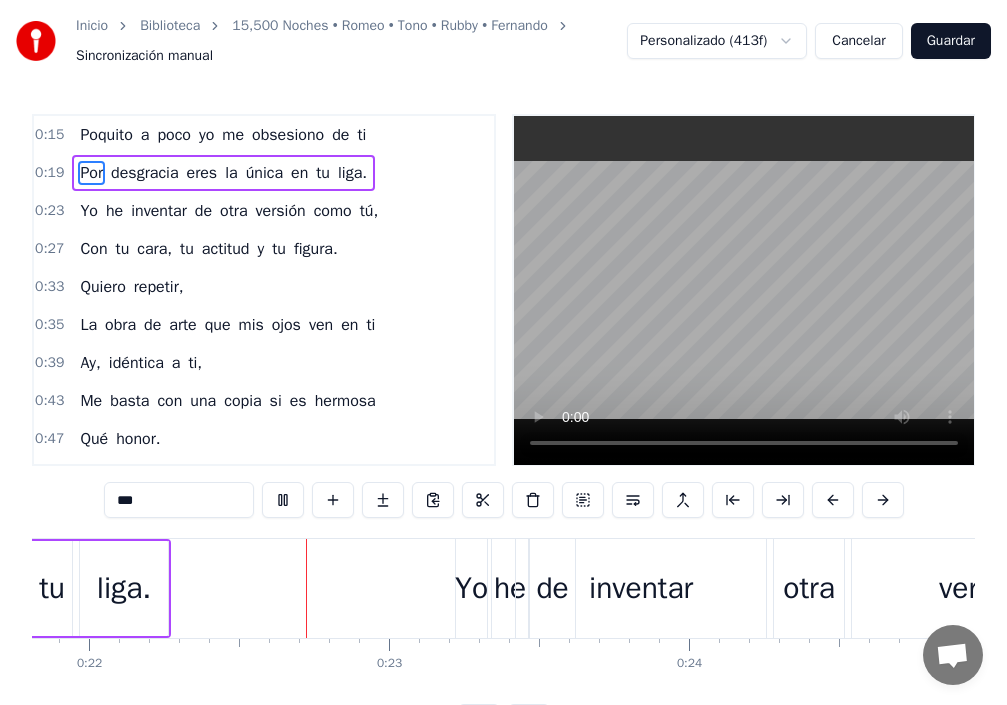scroll, scrollTop: 0, scrollLeft: 6563, axis: horizontal 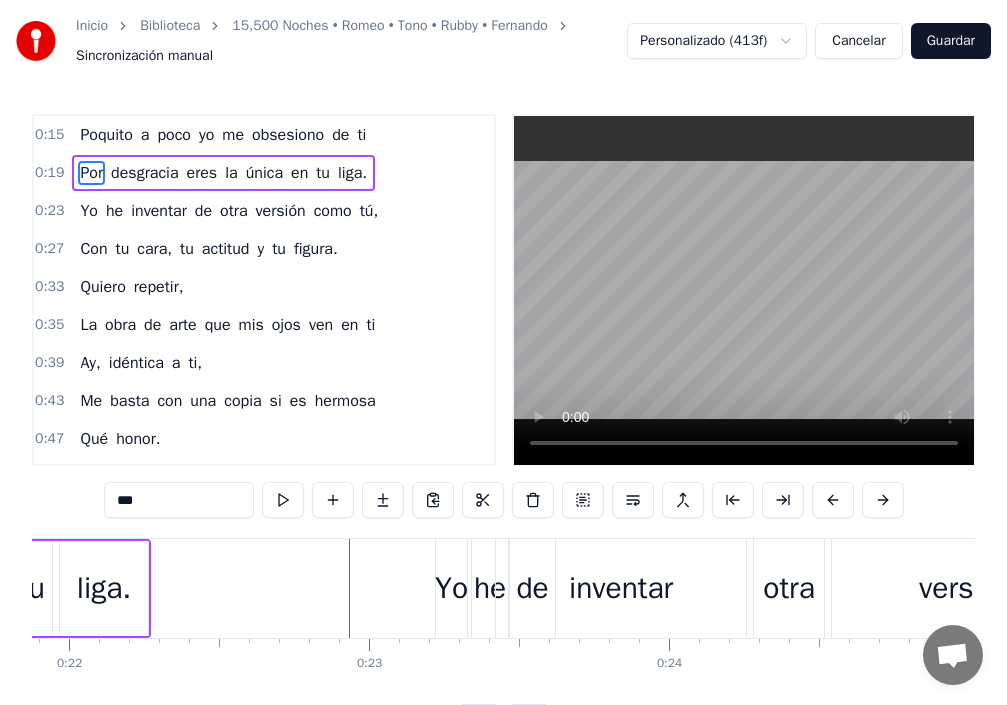 click on "liga." at bounding box center (104, 588) 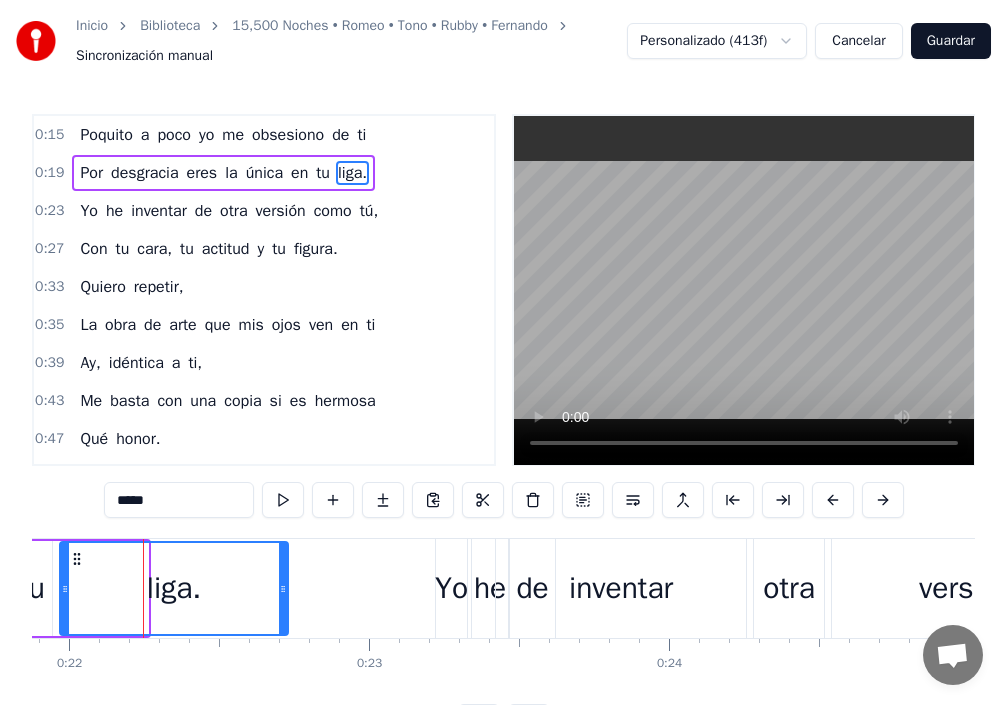 drag, startPoint x: 145, startPoint y: 595, endPoint x: 286, endPoint y: 621, distance: 143.37712 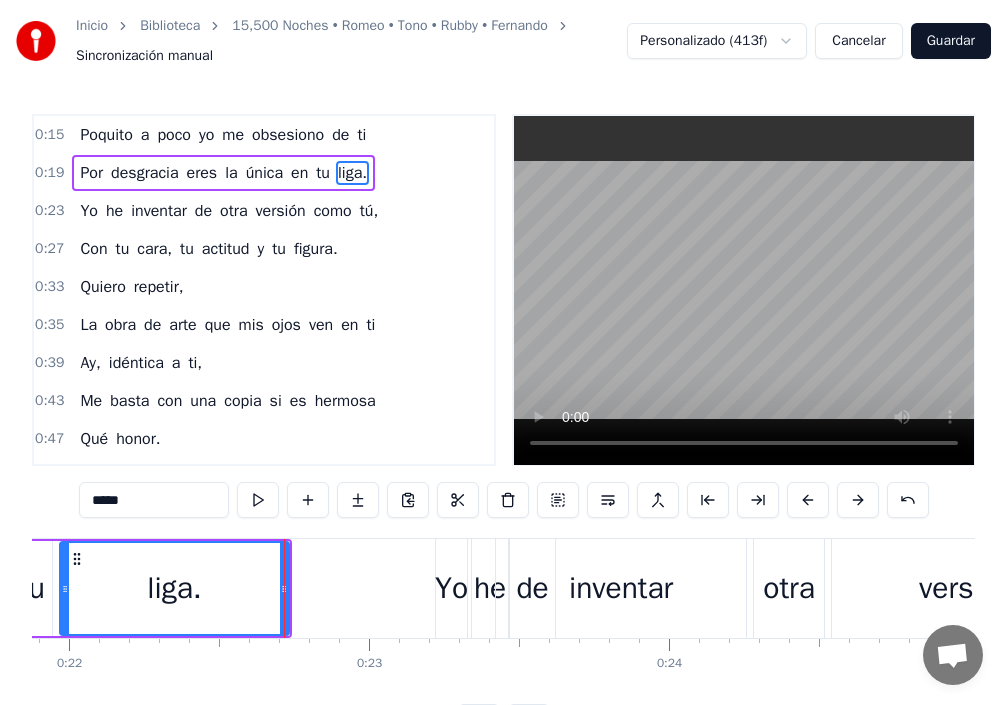 click on "tu" at bounding box center [32, 588] 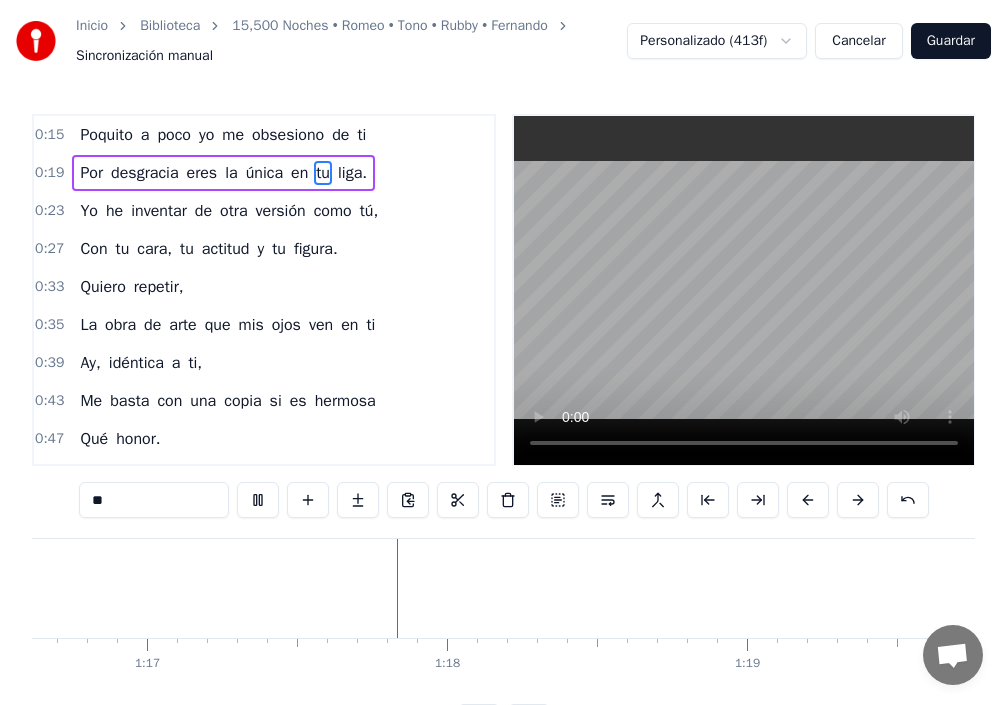 scroll, scrollTop: 0, scrollLeft: 23115, axis: horizontal 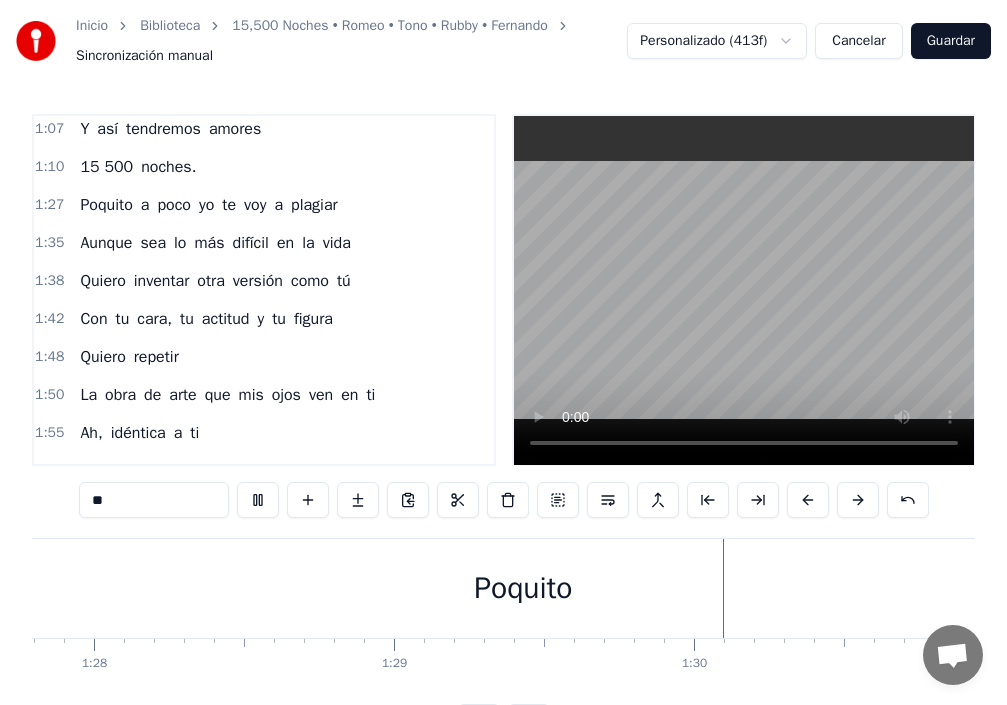 click on "1:42 Con tu cara, tu actitud y tu figura" at bounding box center [264, 319] 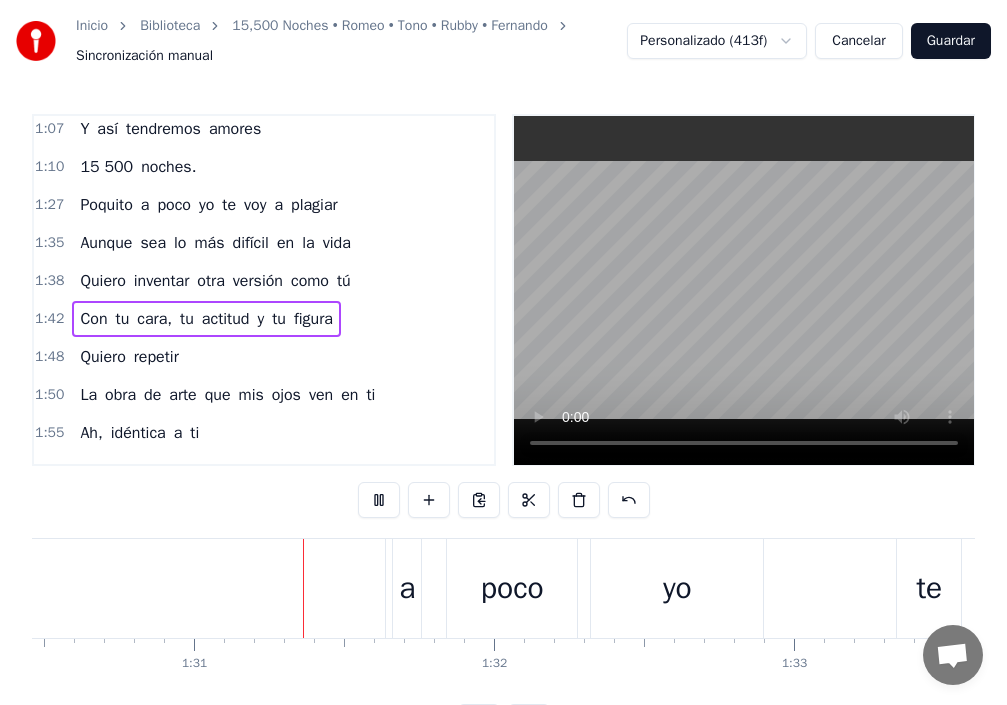 scroll, scrollTop: 0, scrollLeft: 27147, axis: horizontal 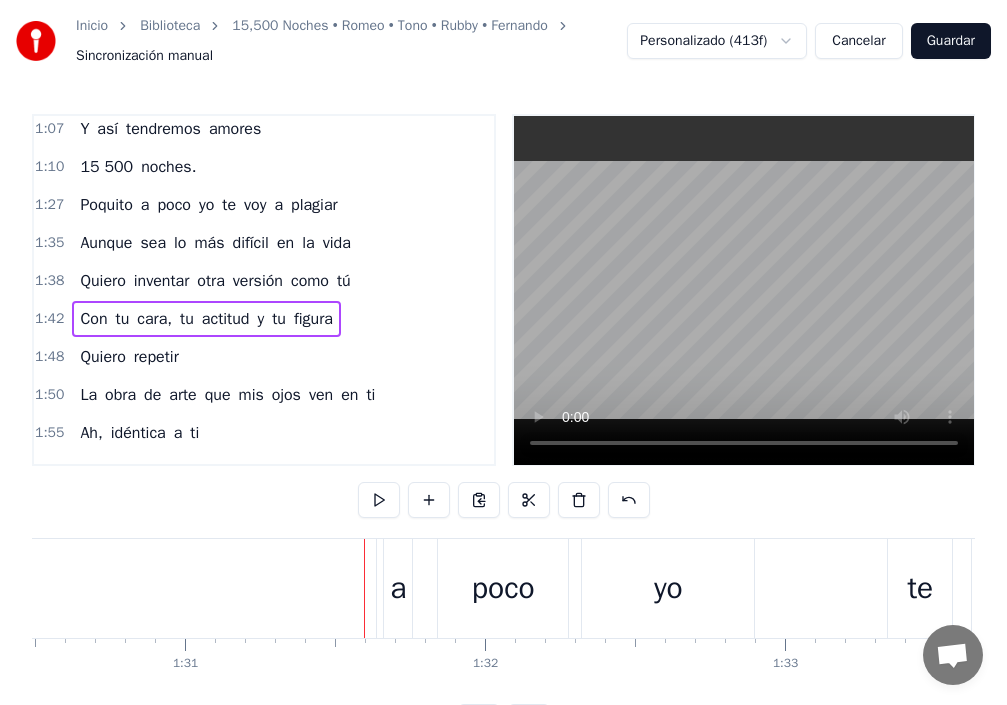 click on "Poquito" at bounding box center (106, 205) 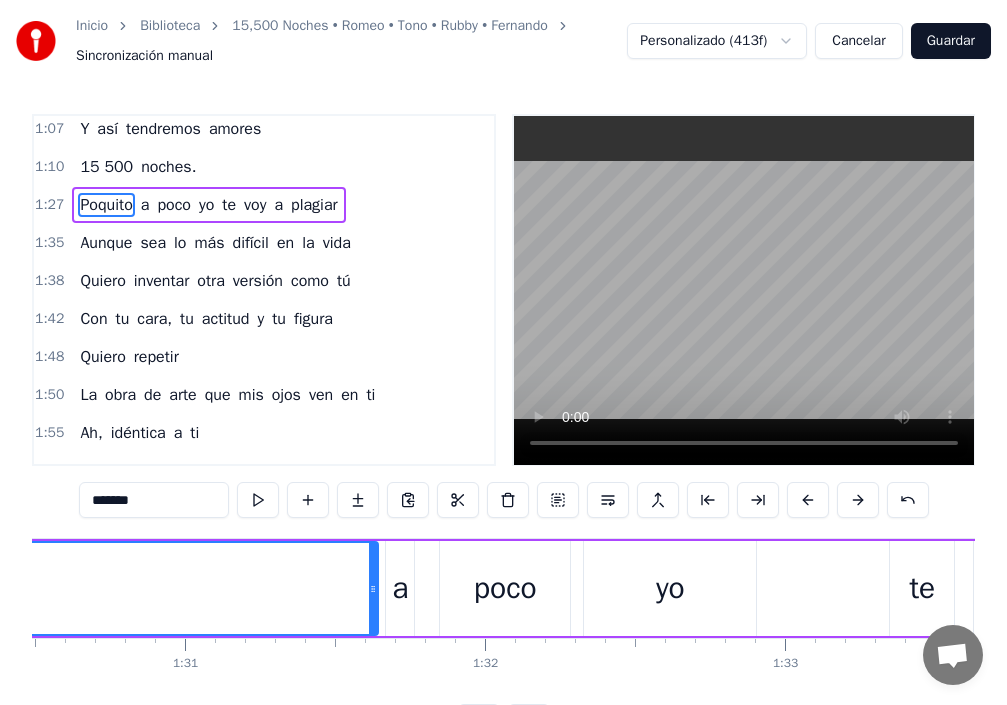 scroll, scrollTop: 414, scrollLeft: 0, axis: vertical 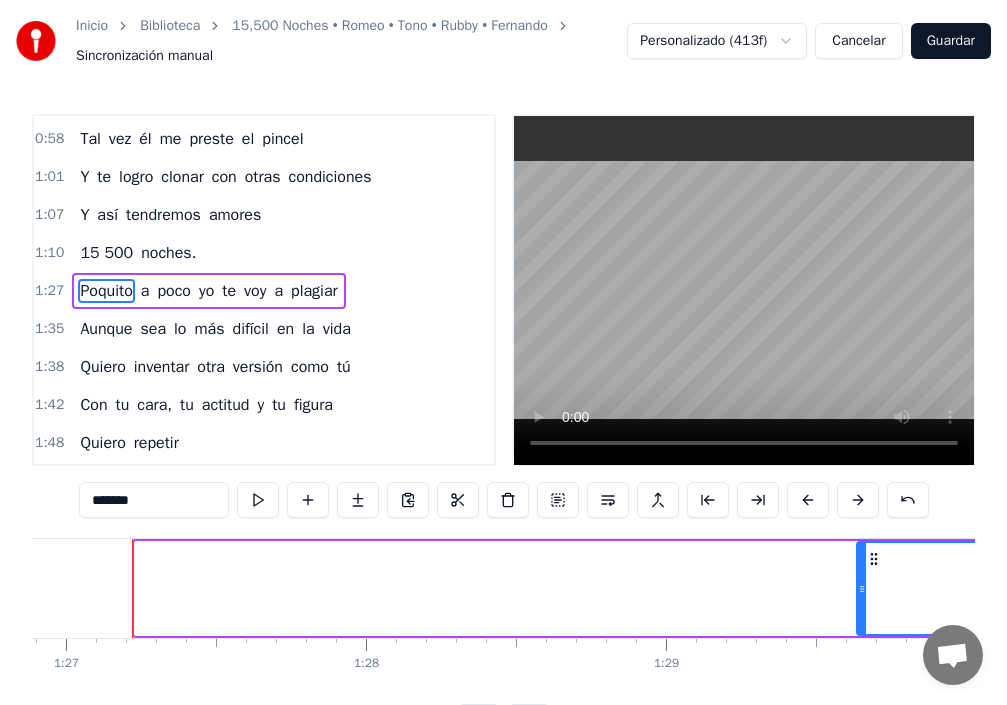 drag, startPoint x: 137, startPoint y: 598, endPoint x: 864, endPoint y: 670, distance: 730.55664 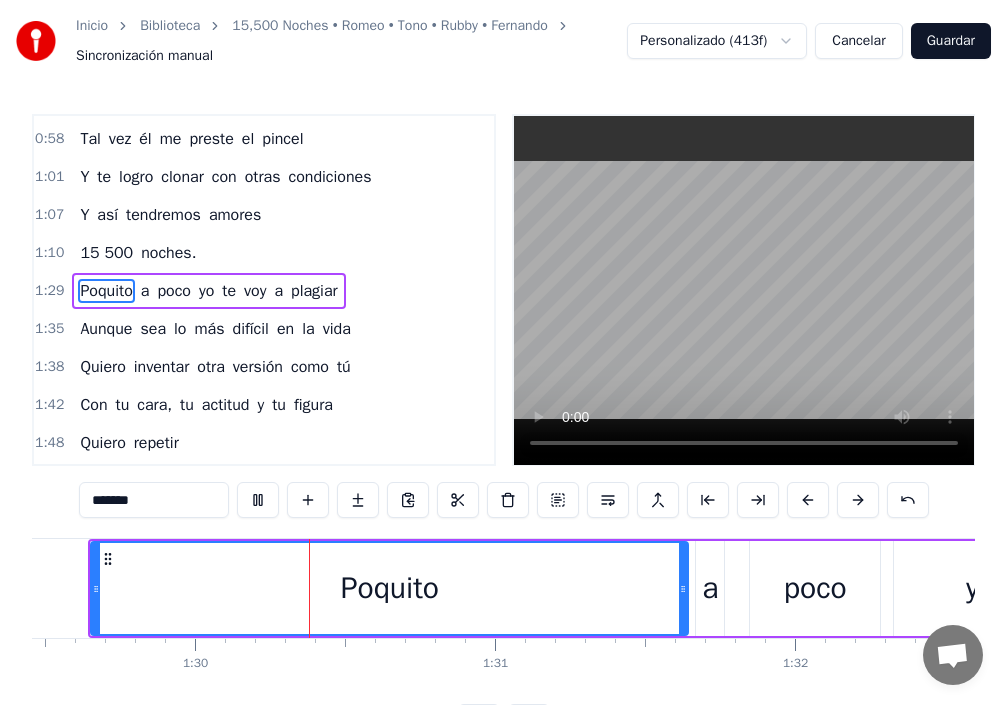 scroll, scrollTop: 0, scrollLeft: 26869, axis: horizontal 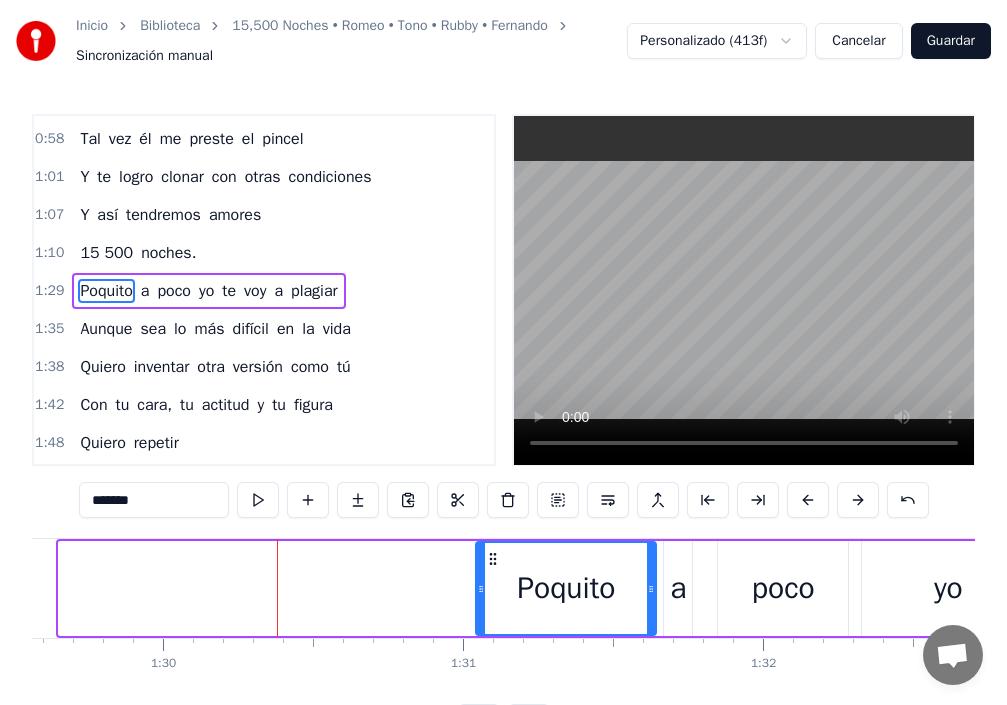 drag, startPoint x: 61, startPoint y: 590, endPoint x: 478, endPoint y: 655, distance: 422.03555 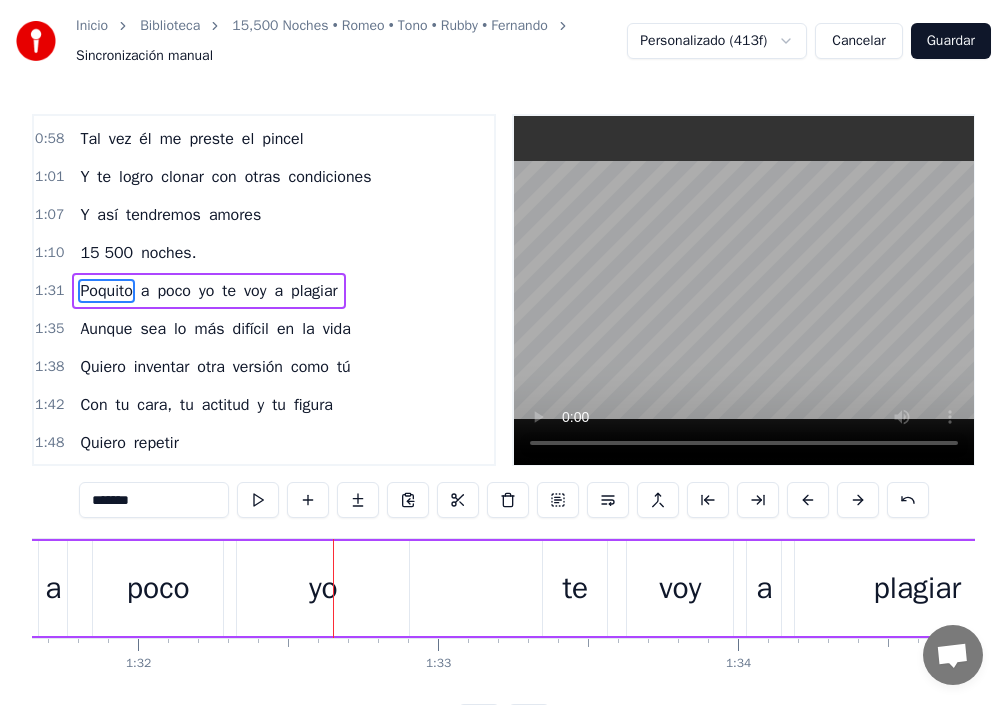 scroll, scrollTop: 0, scrollLeft: 27694, axis: horizontal 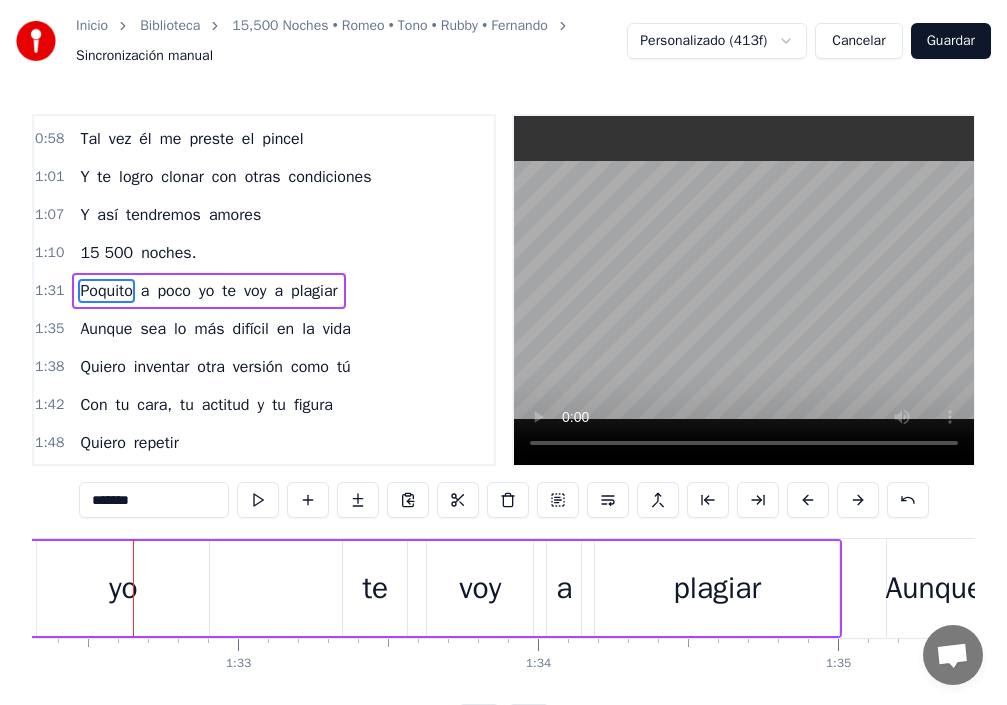 type 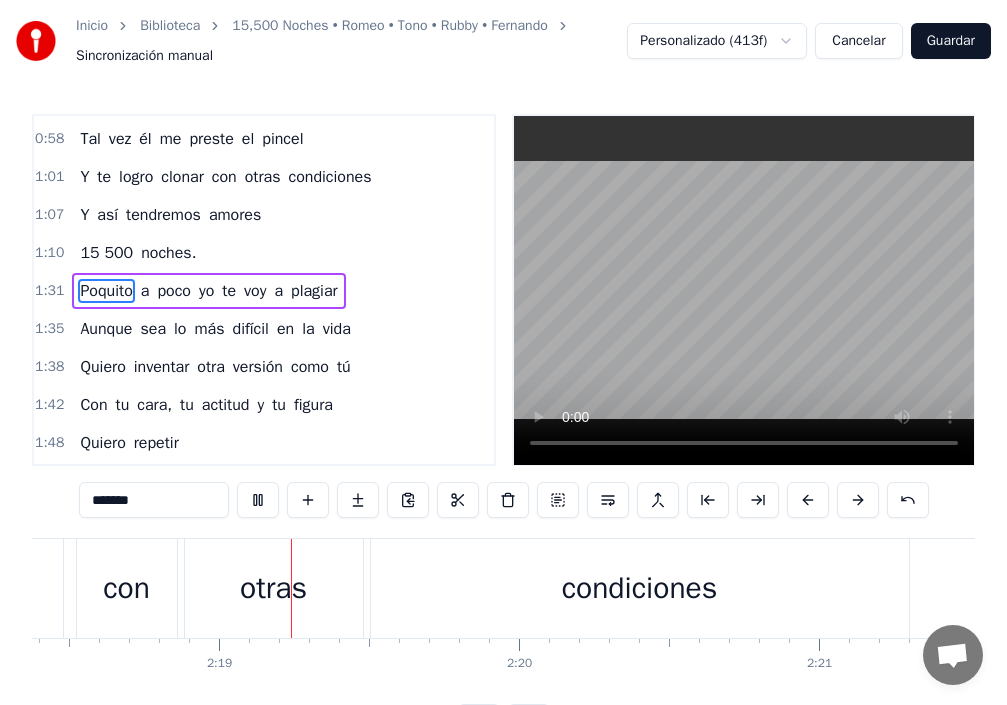 scroll, scrollTop: 0, scrollLeft: 41571, axis: horizontal 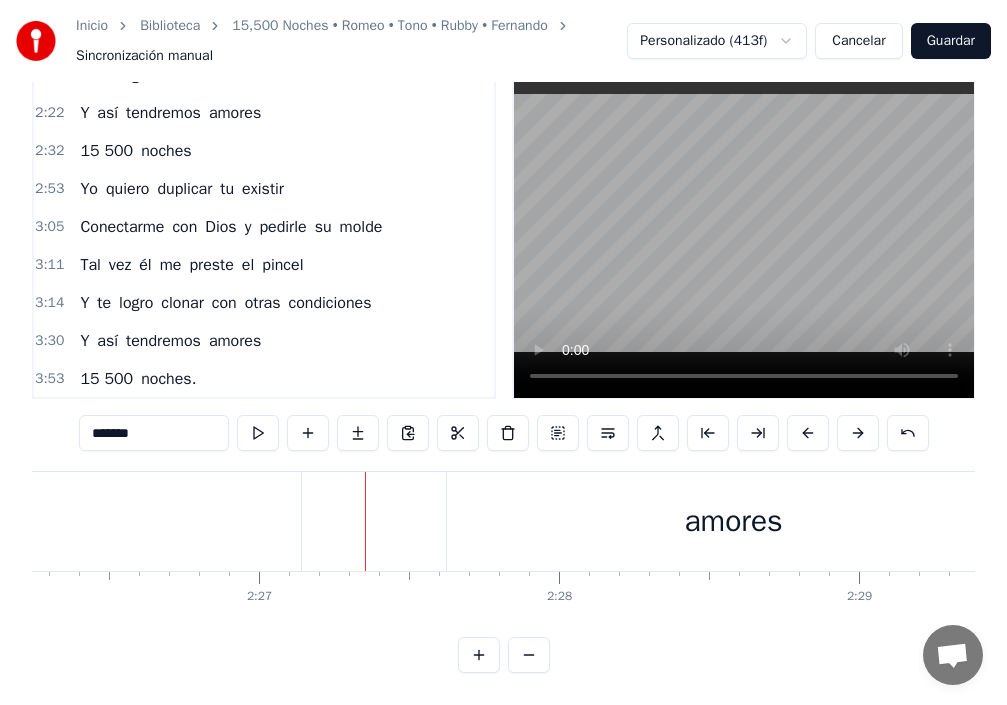 click on "Y" at bounding box center (84, 341) 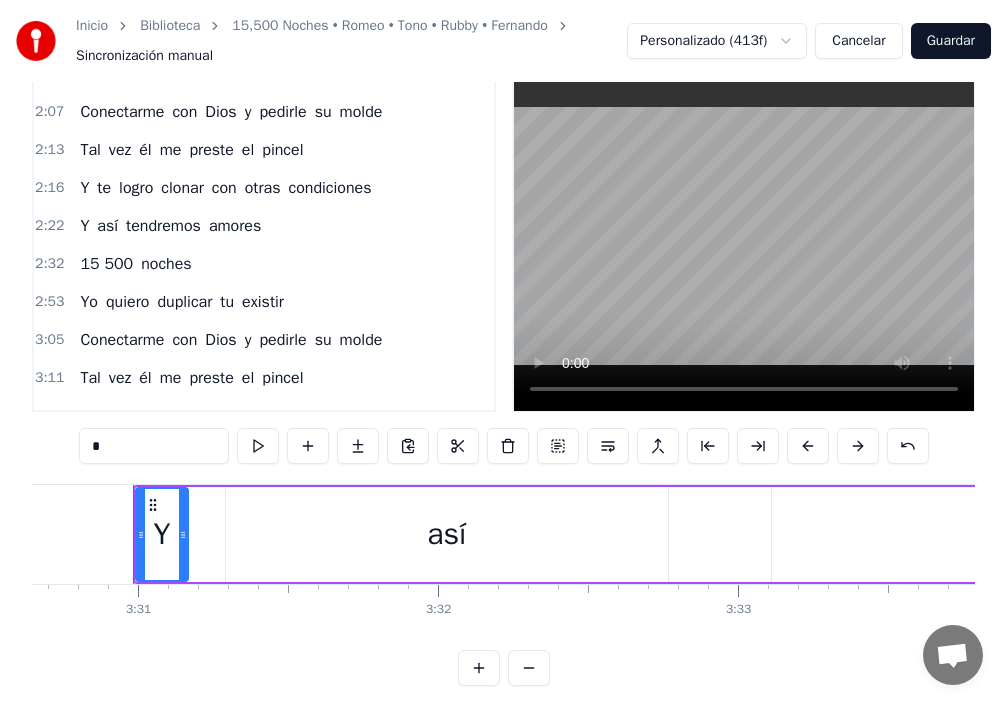 click on "Y" at bounding box center [84, 226] 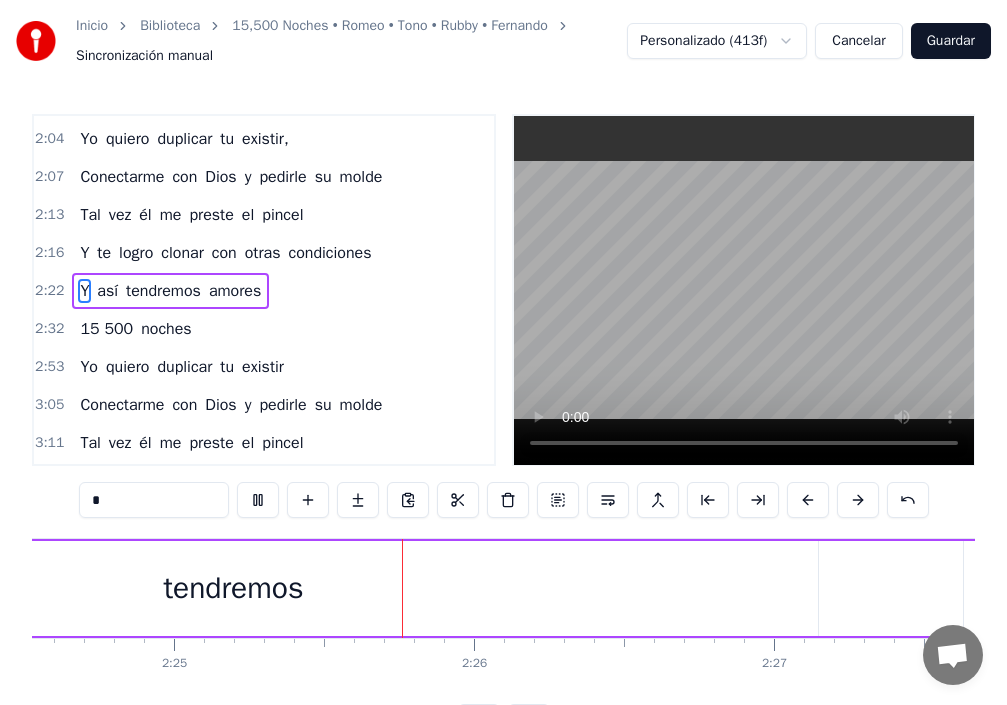 scroll, scrollTop: 0, scrollLeft: 43487, axis: horizontal 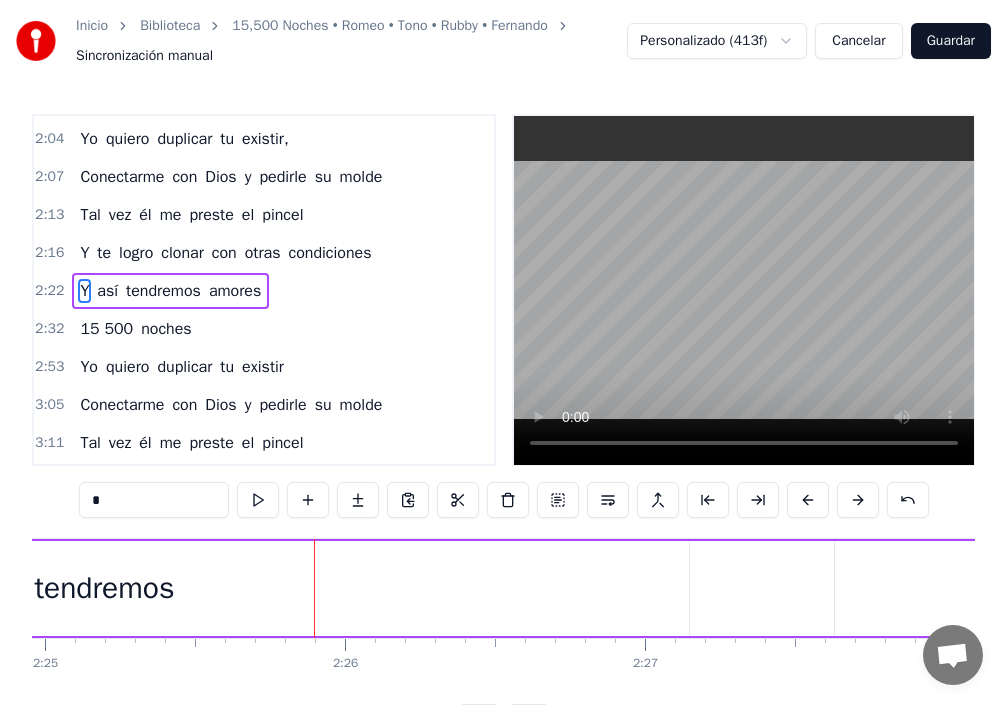 click on "tendremos" at bounding box center [105, 588] 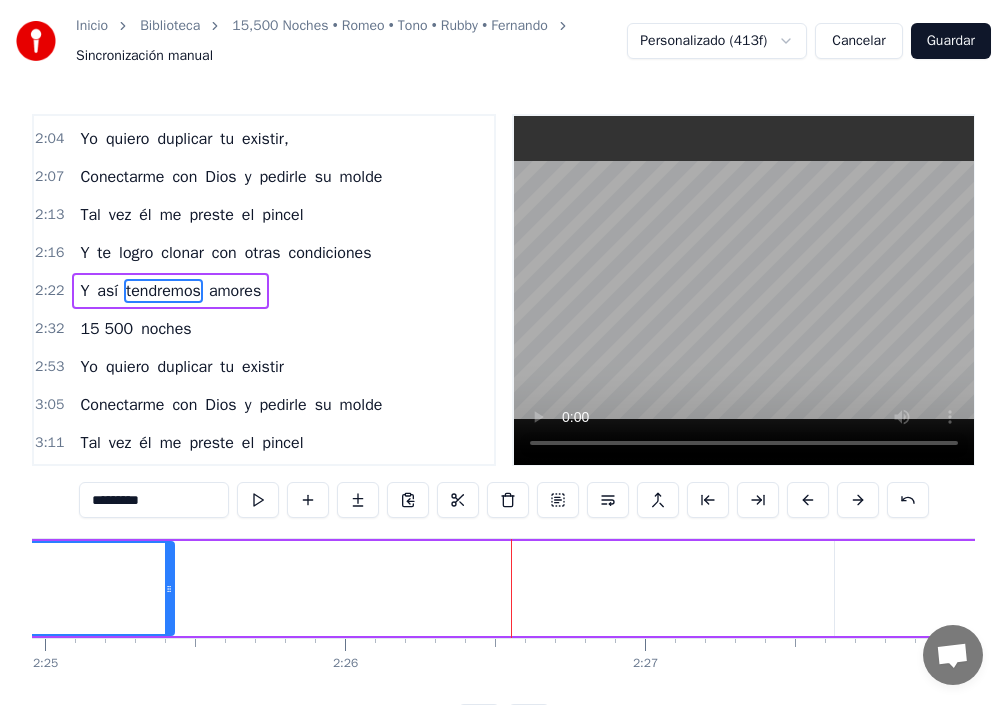 drag, startPoint x: 684, startPoint y: 598, endPoint x: 165, endPoint y: 570, distance: 519.75476 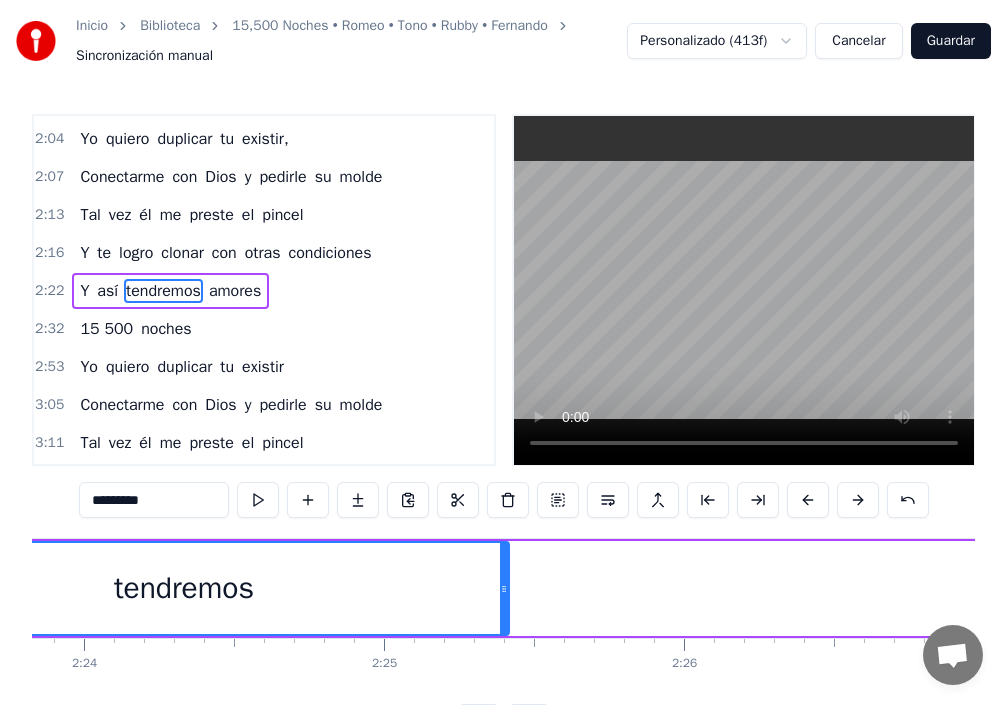 scroll, scrollTop: 0, scrollLeft: 42869, axis: horizontal 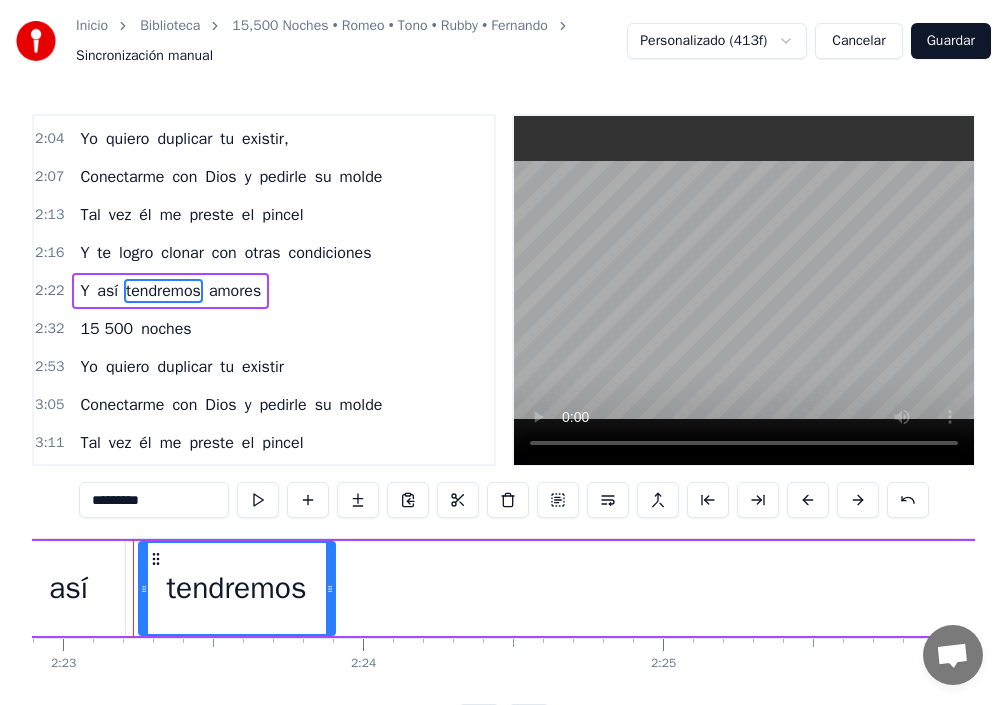 drag, startPoint x: 784, startPoint y: 588, endPoint x: 331, endPoint y: 590, distance: 453.00443 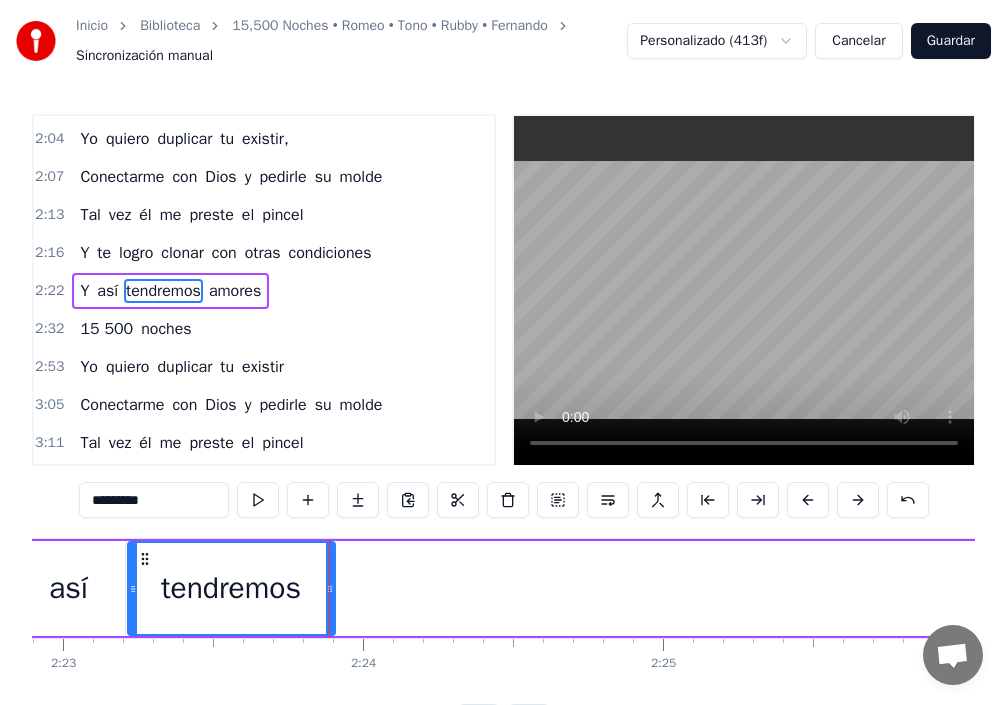 drag, startPoint x: 142, startPoint y: 596, endPoint x: 131, endPoint y: 597, distance: 11.045361 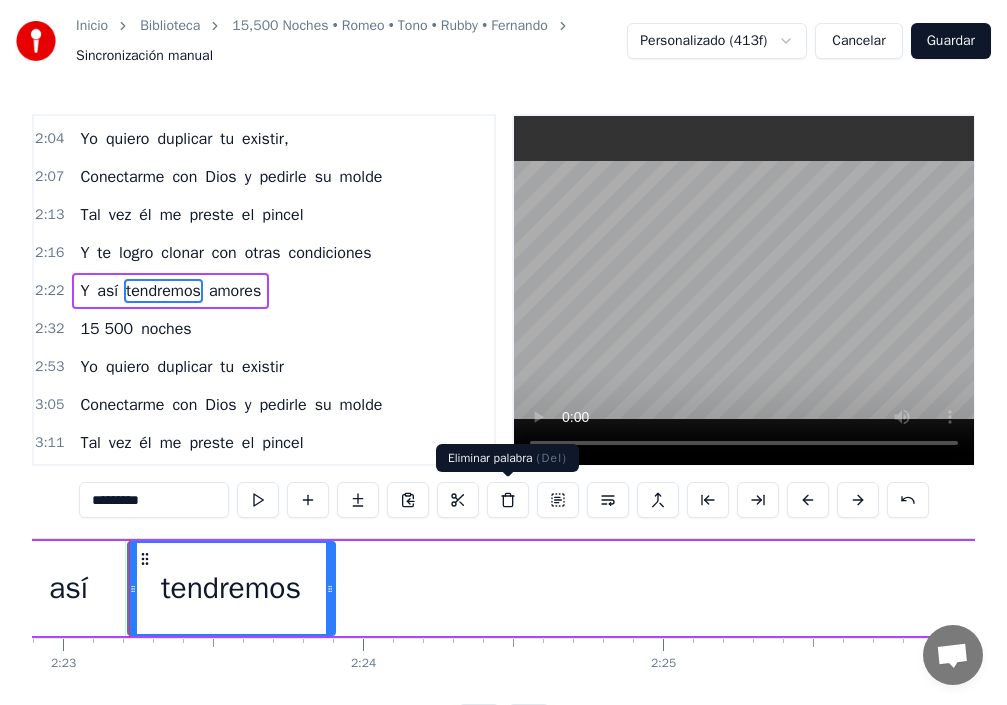 scroll, scrollTop: 0, scrollLeft: 42866, axis: horizontal 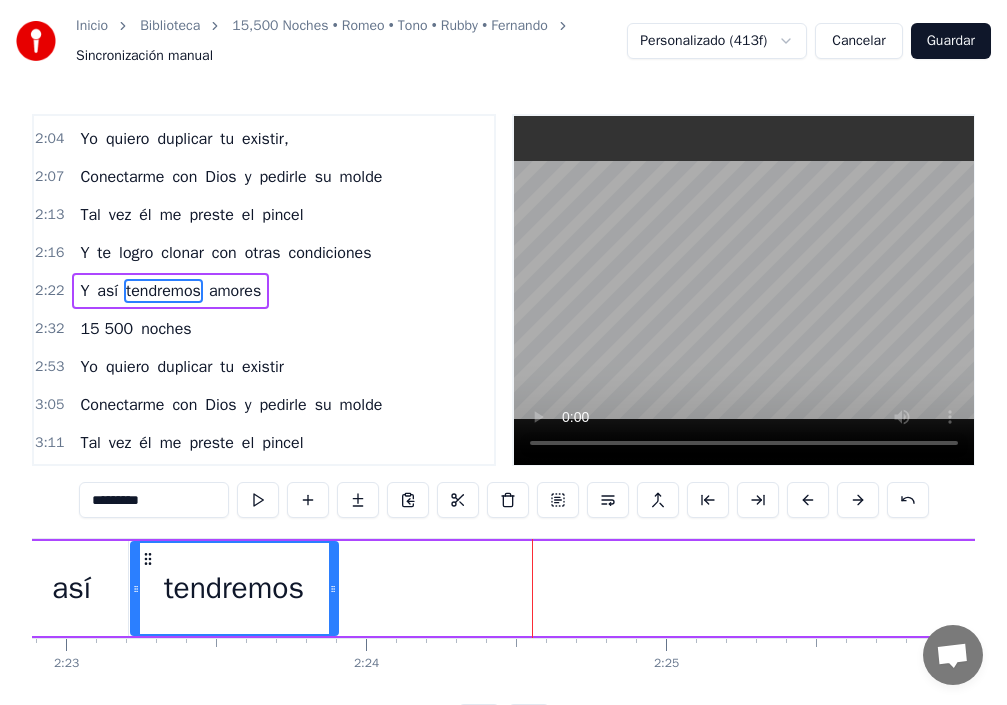 click on "tendremos" at bounding box center [234, 588] 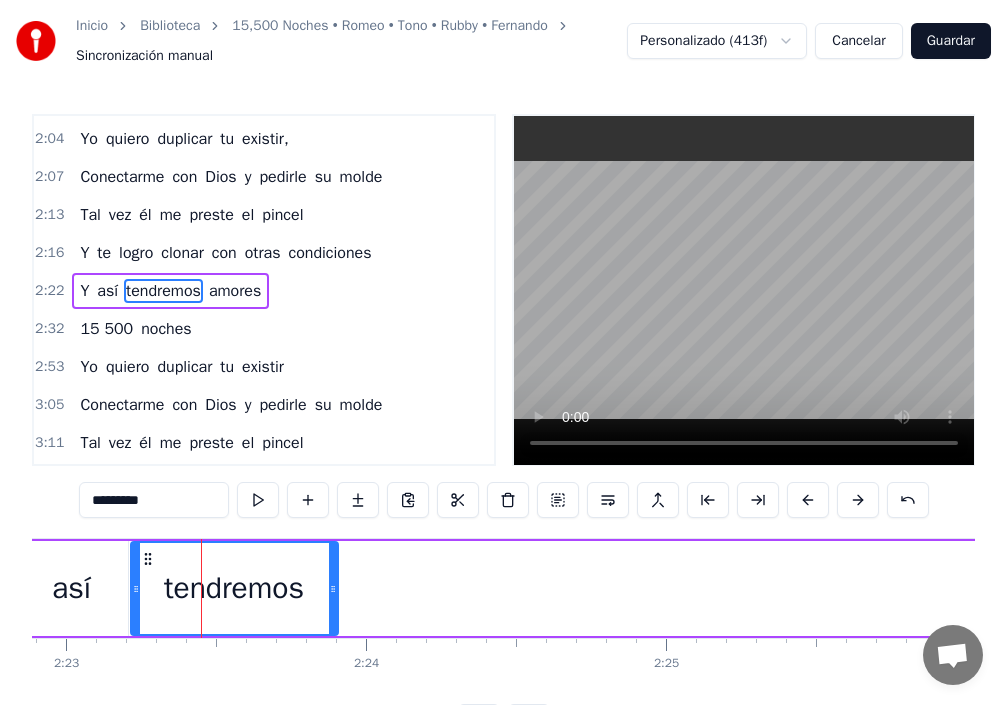 click on "tendremos" at bounding box center (163, 291) 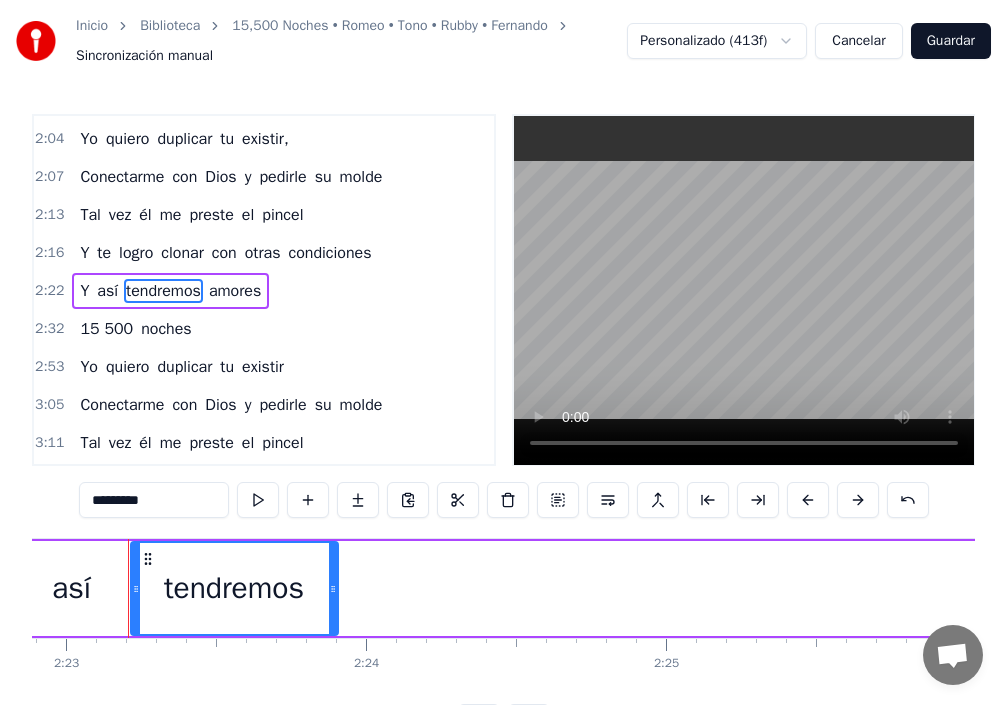 scroll, scrollTop: 0, scrollLeft: 42861, axis: horizontal 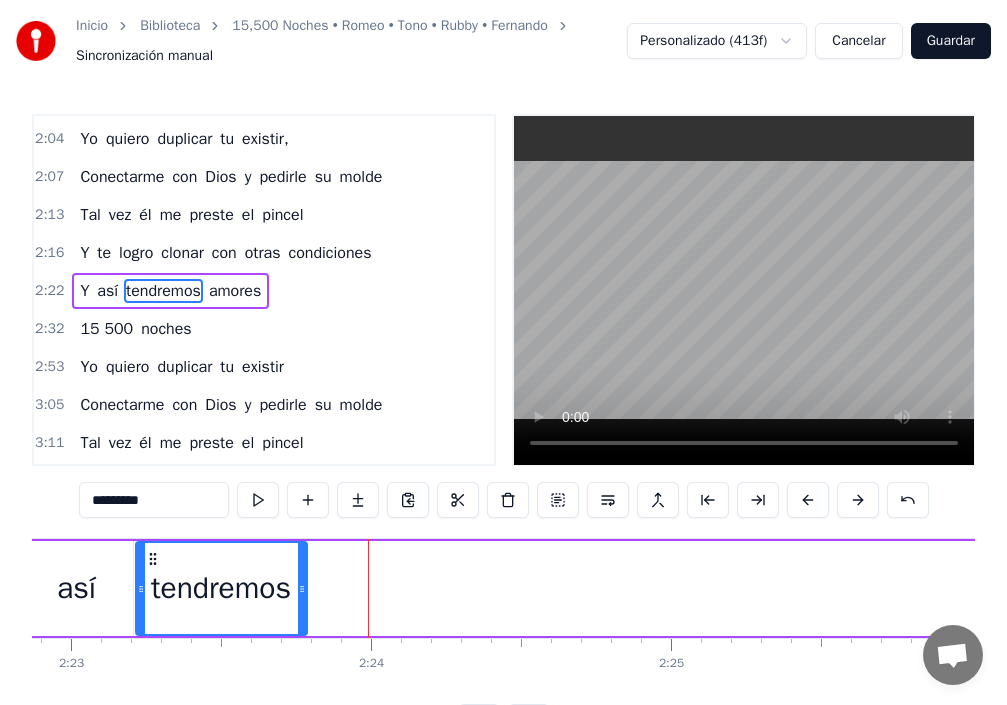 drag, startPoint x: 341, startPoint y: 584, endPoint x: 305, endPoint y: 591, distance: 36.67424 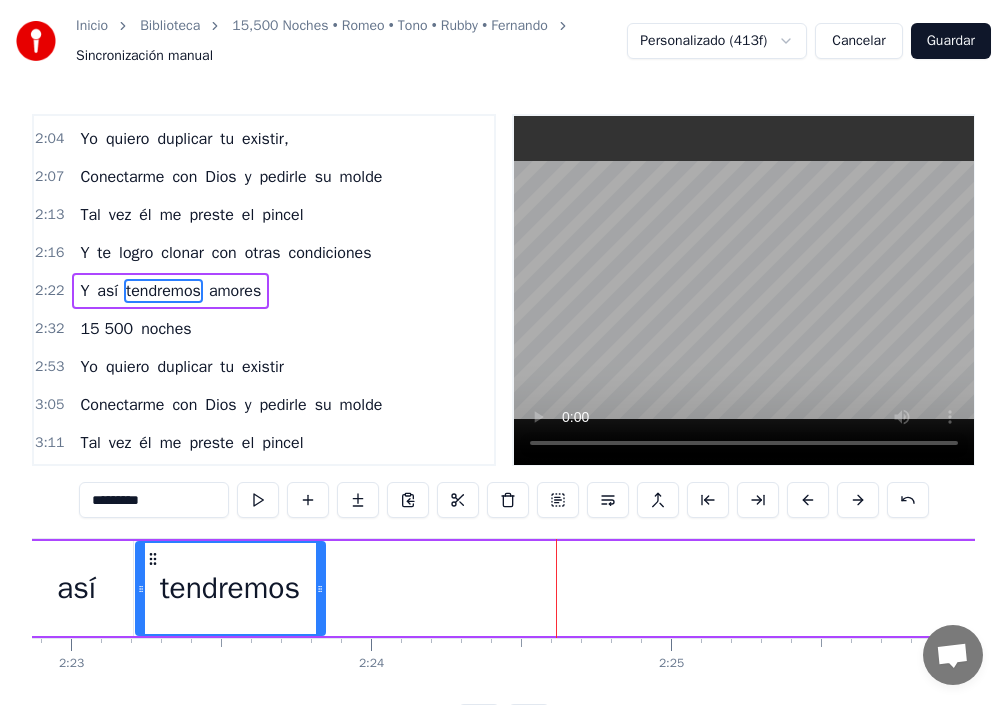 drag, startPoint x: 303, startPoint y: 588, endPoint x: 321, endPoint y: 591, distance: 18.248287 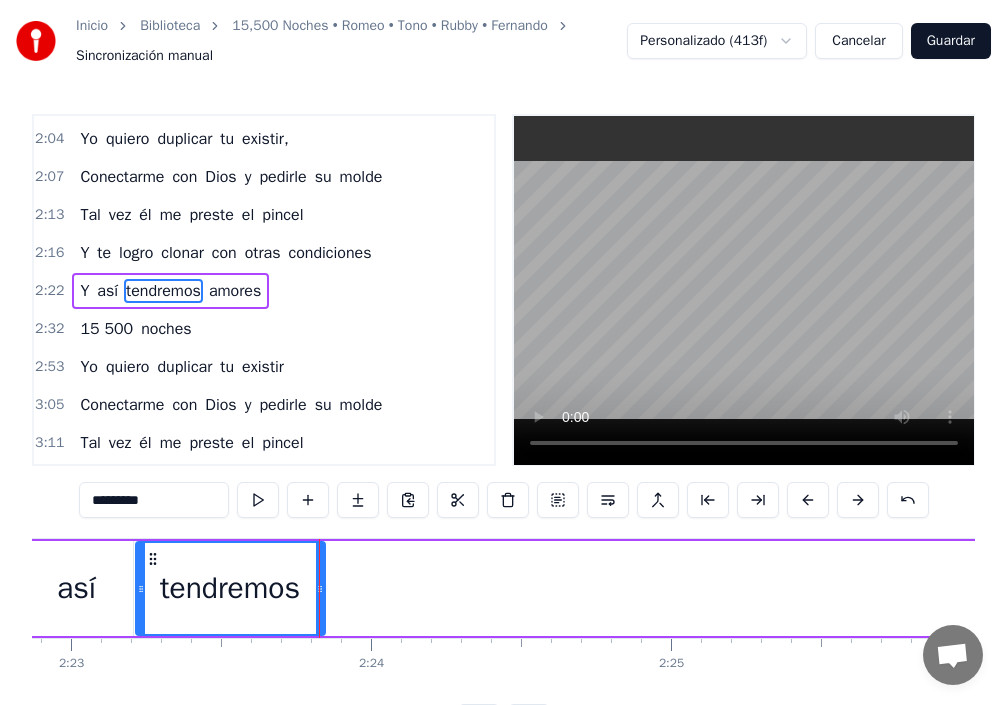 click on "amores" at bounding box center (235, 291) 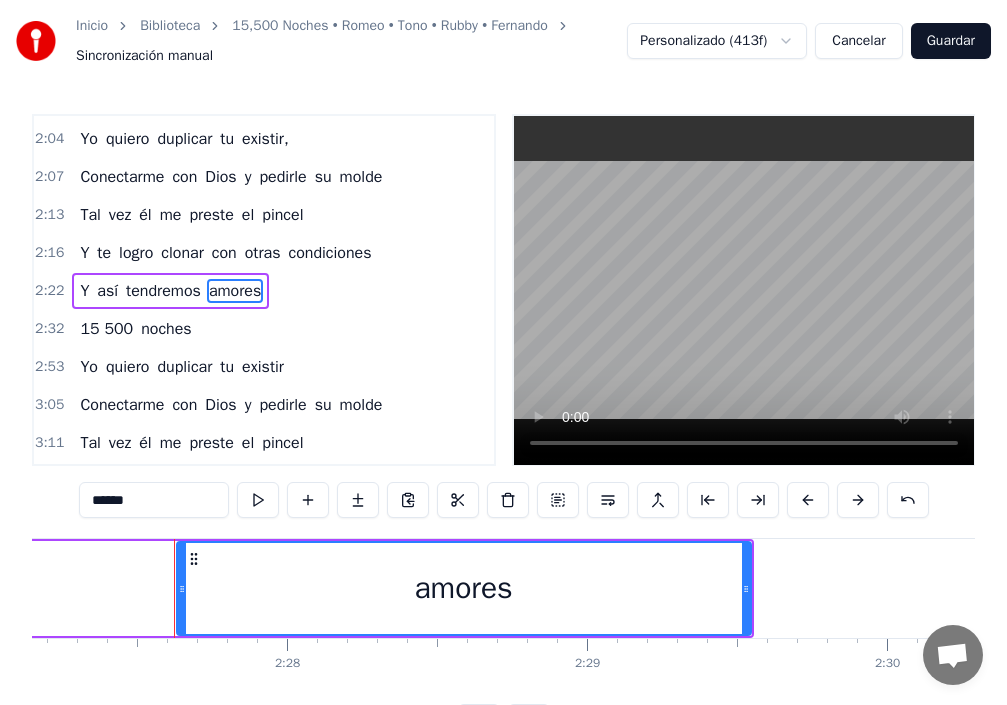 scroll, scrollTop: 0, scrollLeft: 44186, axis: horizontal 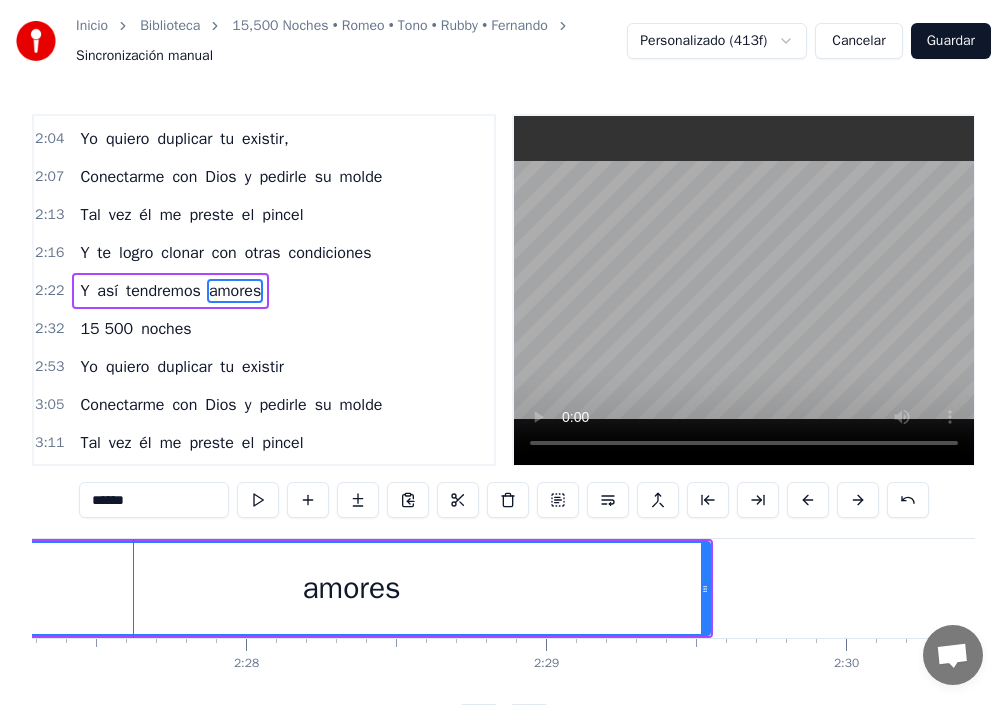 drag, startPoint x: 142, startPoint y: 589, endPoint x: 38, endPoint y: 569, distance: 105.90562 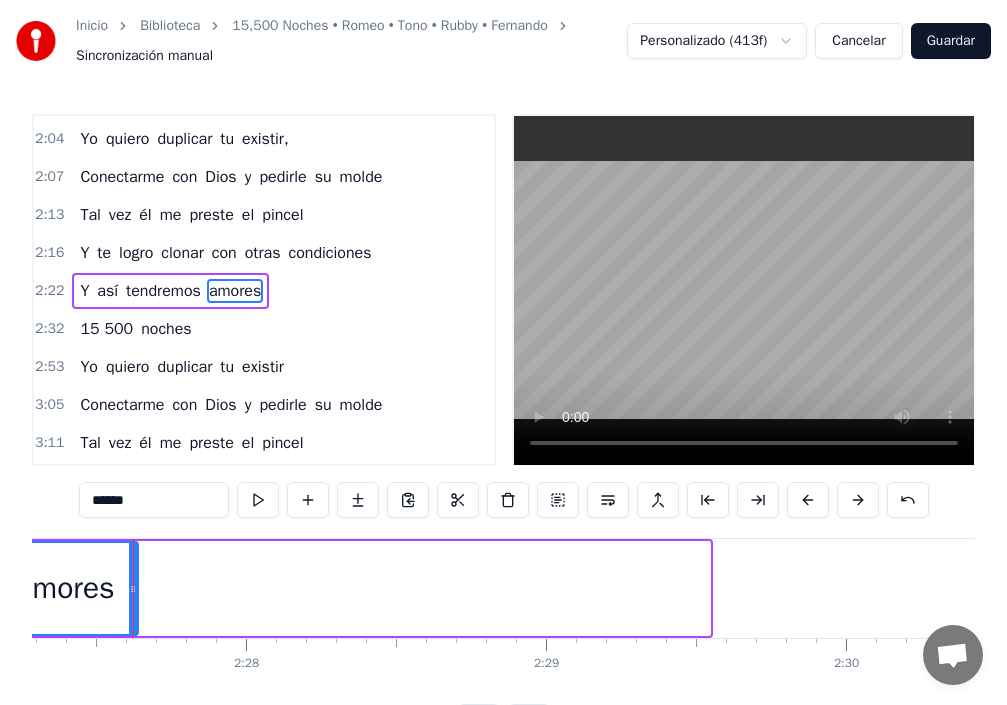 drag, startPoint x: 704, startPoint y: 590, endPoint x: 109, endPoint y: 574, distance: 595.2151 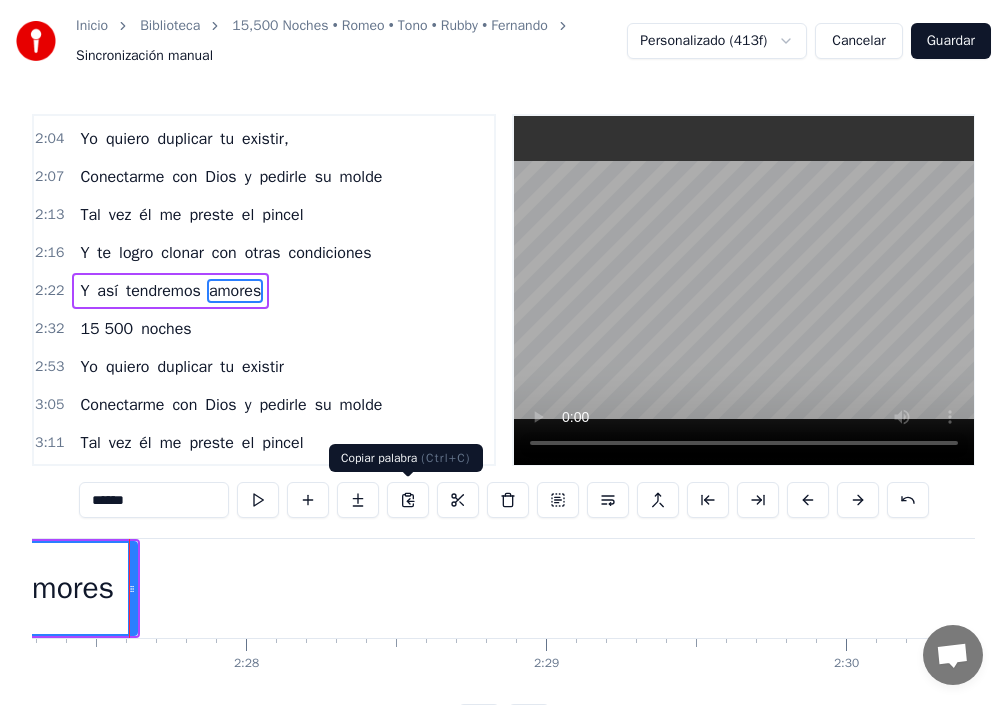 scroll, scrollTop: 0, scrollLeft: 44183, axis: horizontal 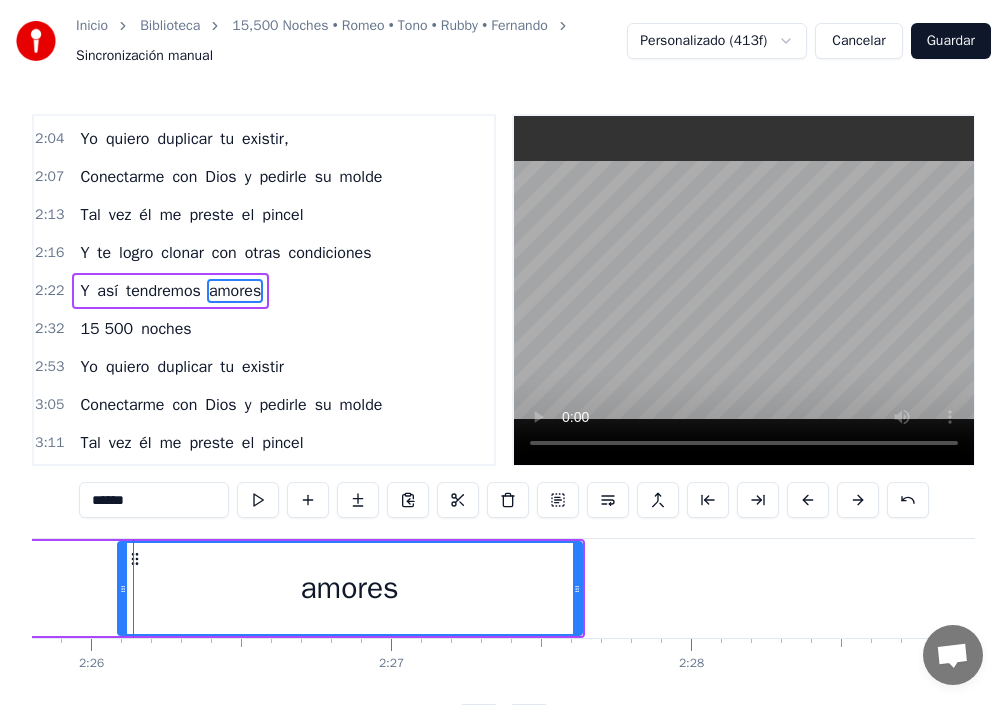 drag, startPoint x: 447, startPoint y: 588, endPoint x: 0, endPoint y: 588, distance: 447 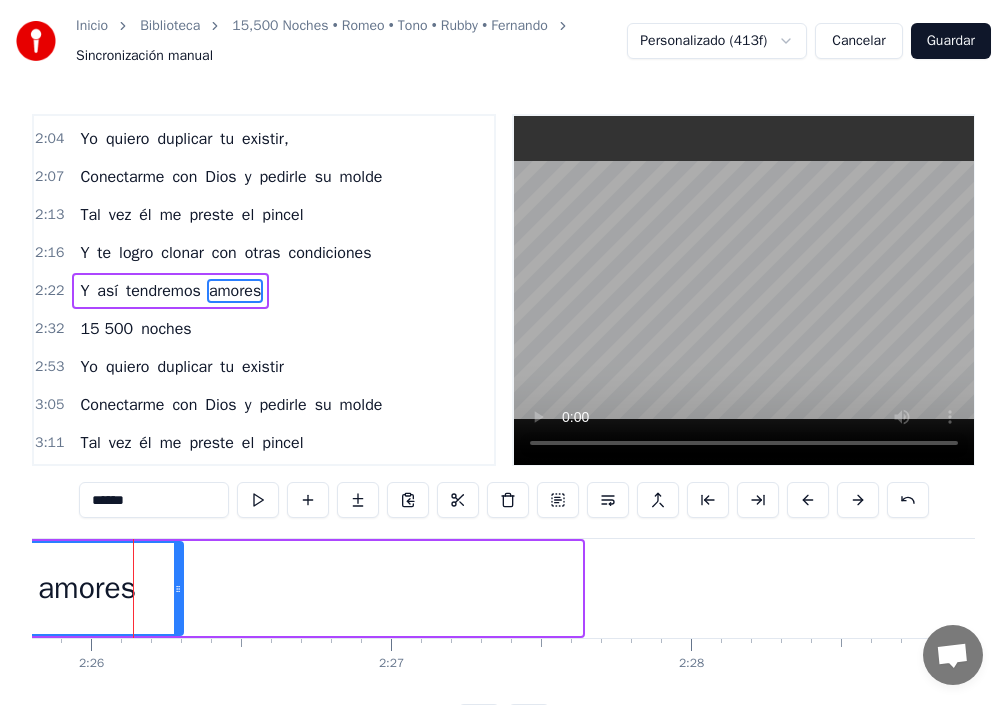 drag, startPoint x: 577, startPoint y: 587, endPoint x: 178, endPoint y: 596, distance: 399.1015 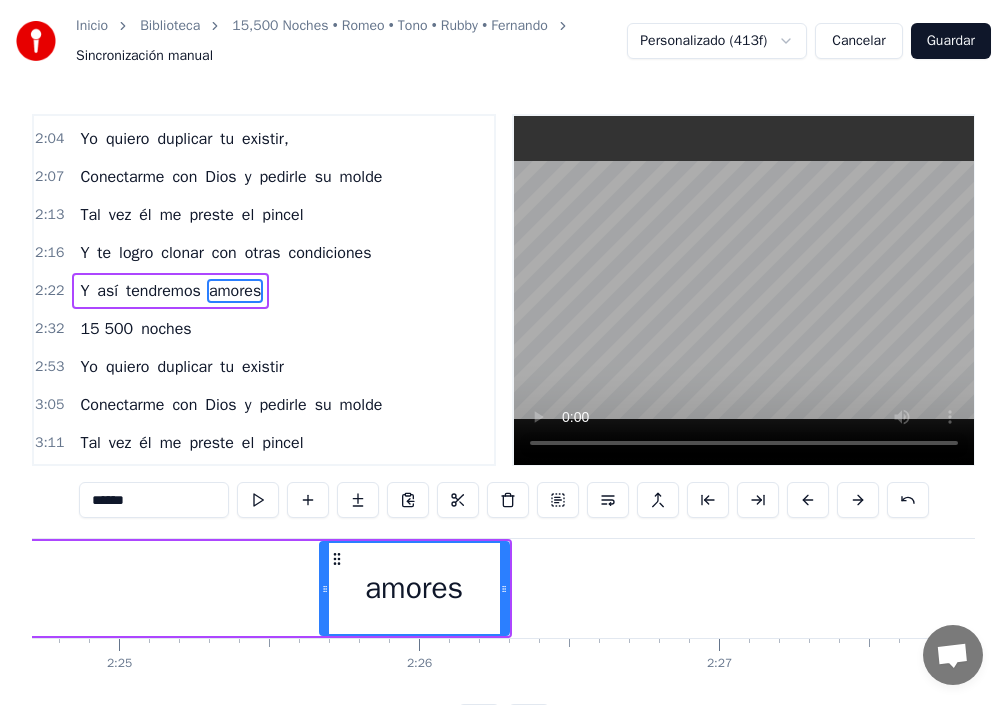 scroll, scrollTop: 0, scrollLeft: 43218, axis: horizontal 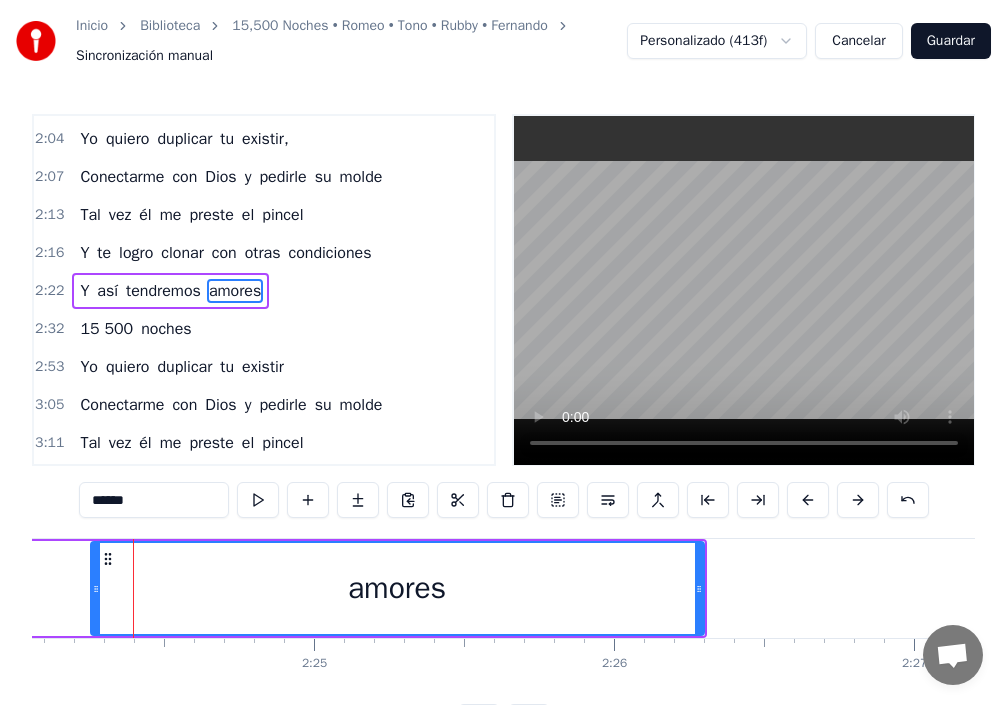 drag, startPoint x: 519, startPoint y: 591, endPoint x: 76, endPoint y: 570, distance: 443.49747 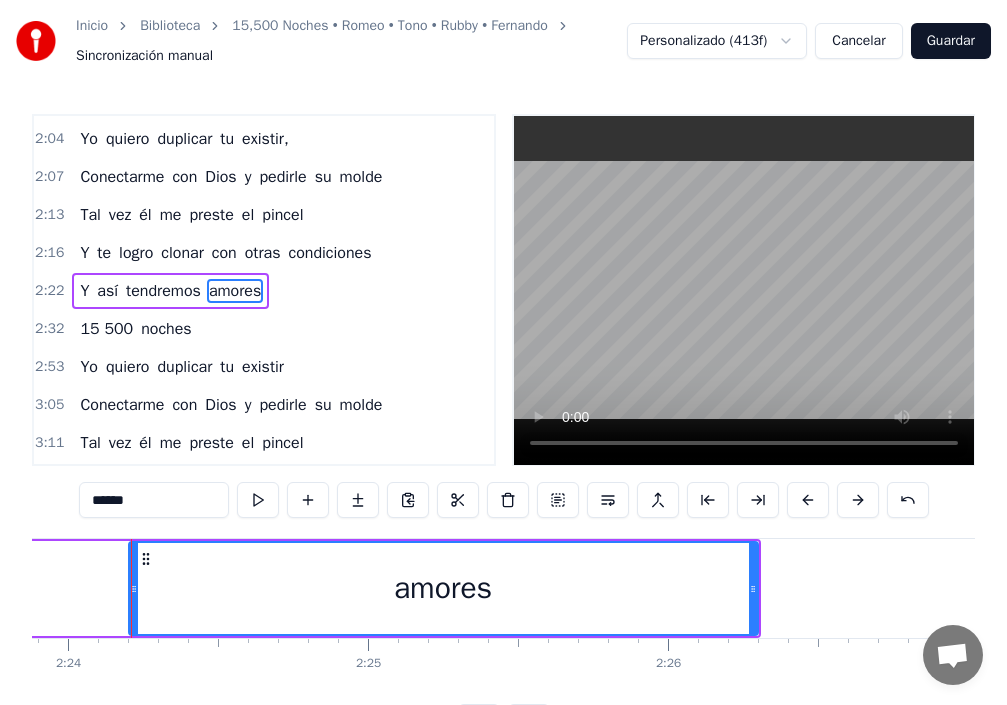 scroll, scrollTop: 0, scrollLeft: 43163, axis: horizontal 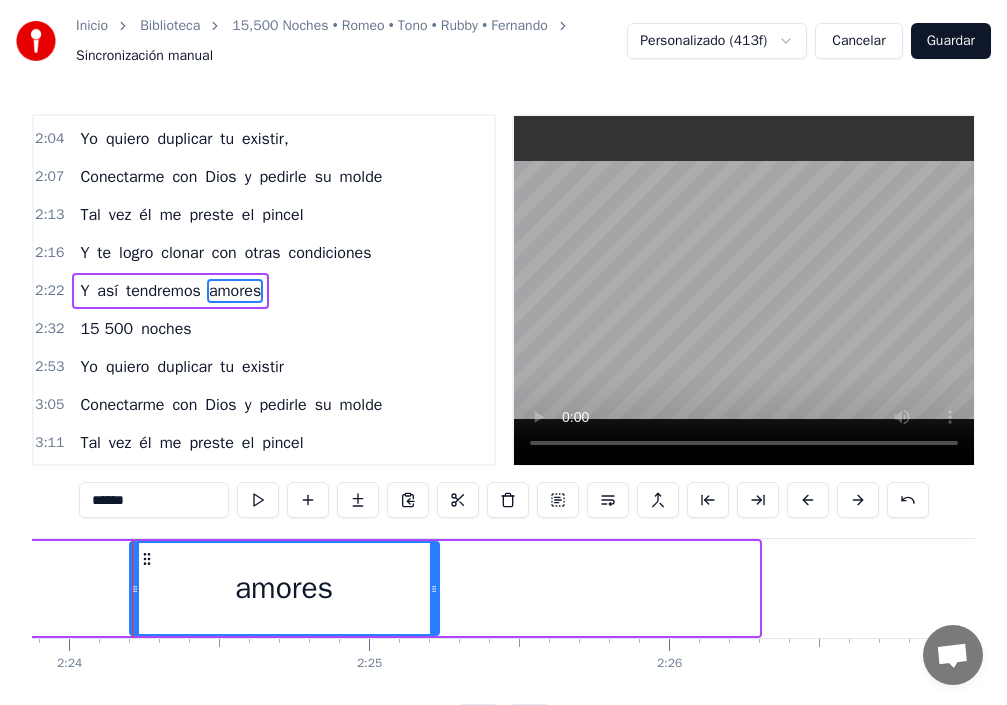 drag, startPoint x: 753, startPoint y: 591, endPoint x: 421, endPoint y: 600, distance: 332.12198 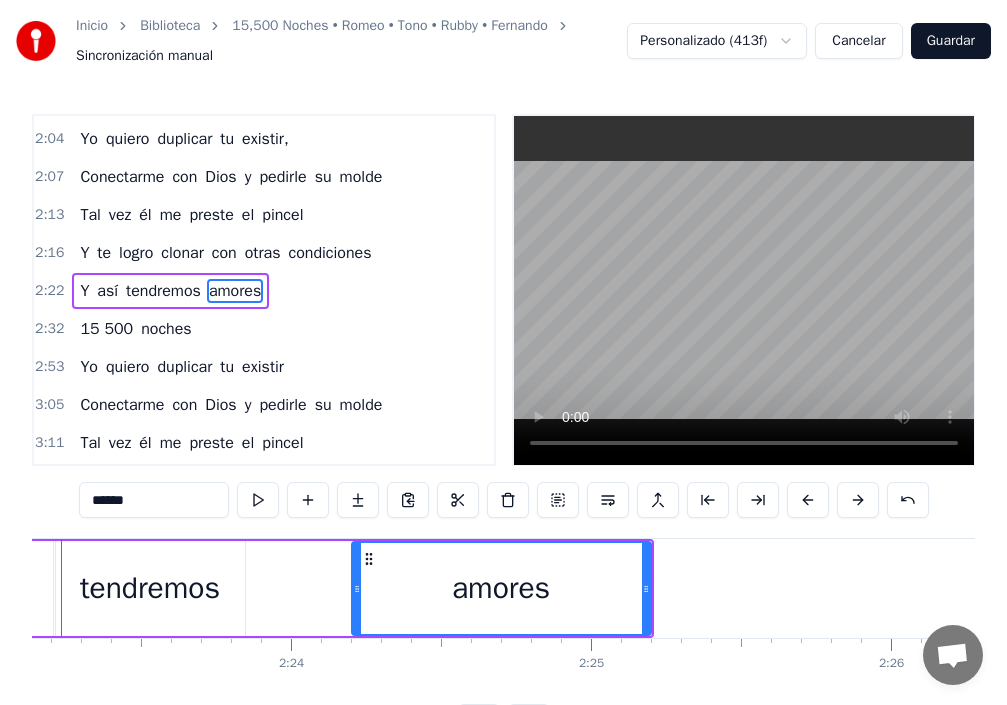scroll, scrollTop: 0, scrollLeft: 42869, axis: horizontal 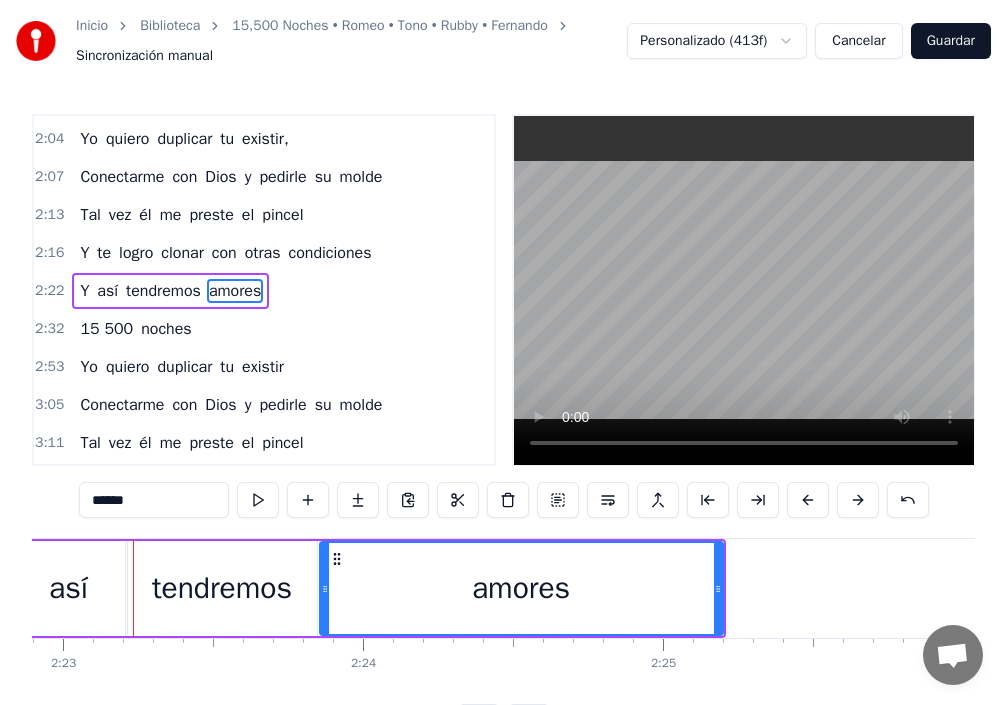drag, startPoint x: 432, startPoint y: 615, endPoint x: 328, endPoint y: 618, distance: 104.04326 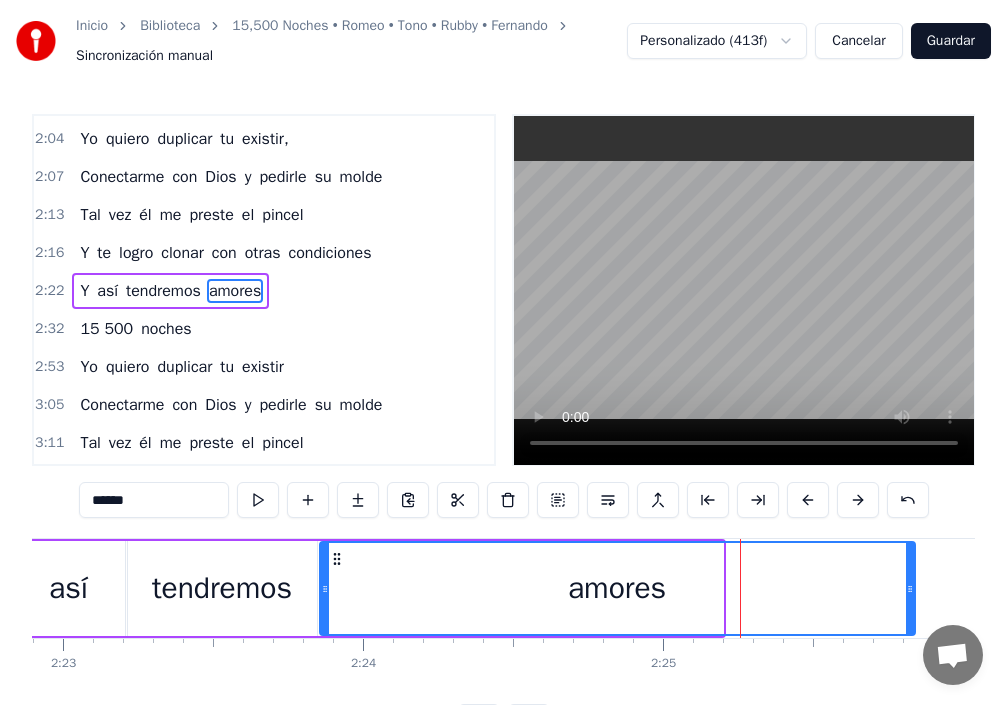 drag, startPoint x: 721, startPoint y: 590, endPoint x: 914, endPoint y: 607, distance: 193.74725 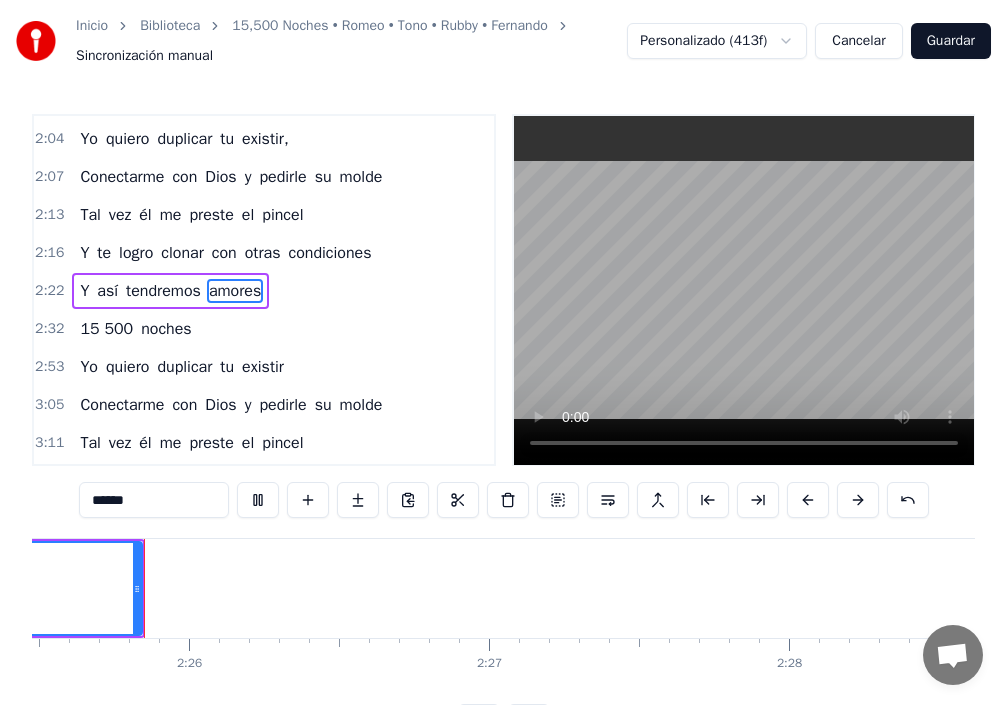 scroll, scrollTop: 0, scrollLeft: 43649, axis: horizontal 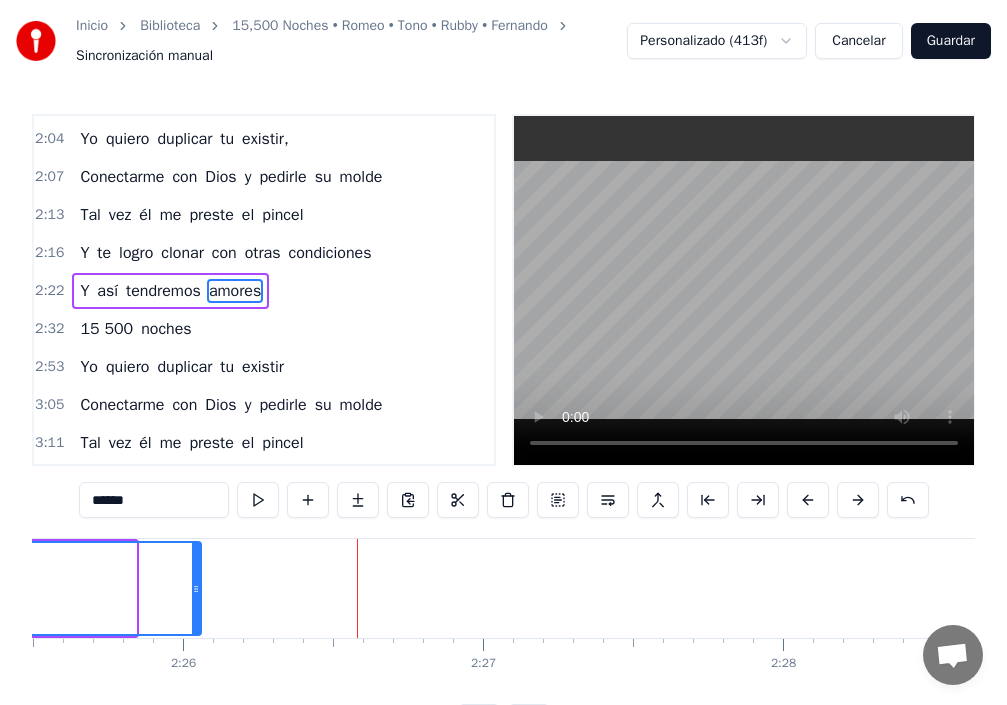 drag, startPoint x: 132, startPoint y: 594, endPoint x: 197, endPoint y: 618, distance: 69.289246 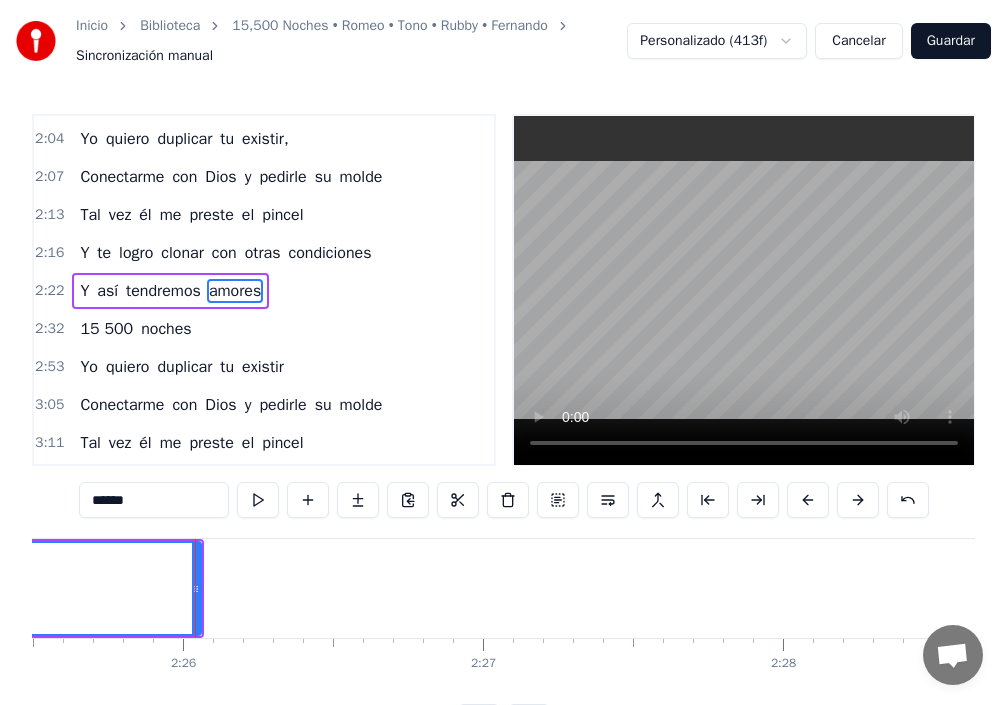 click on "15 500" at bounding box center (106, 329) 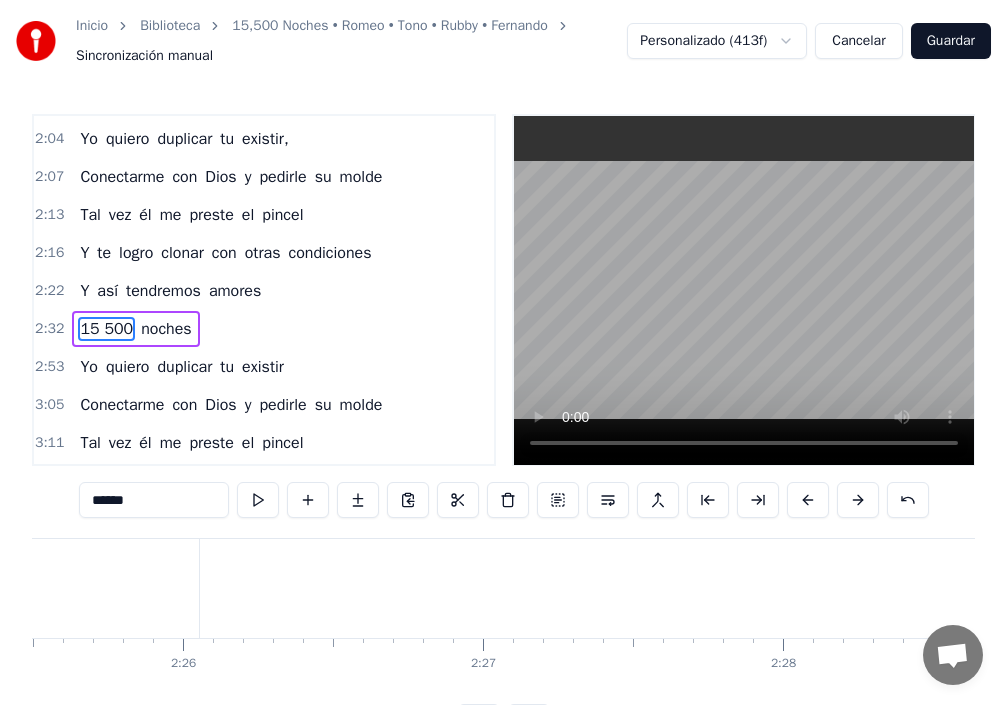 scroll, scrollTop: 946, scrollLeft: 0, axis: vertical 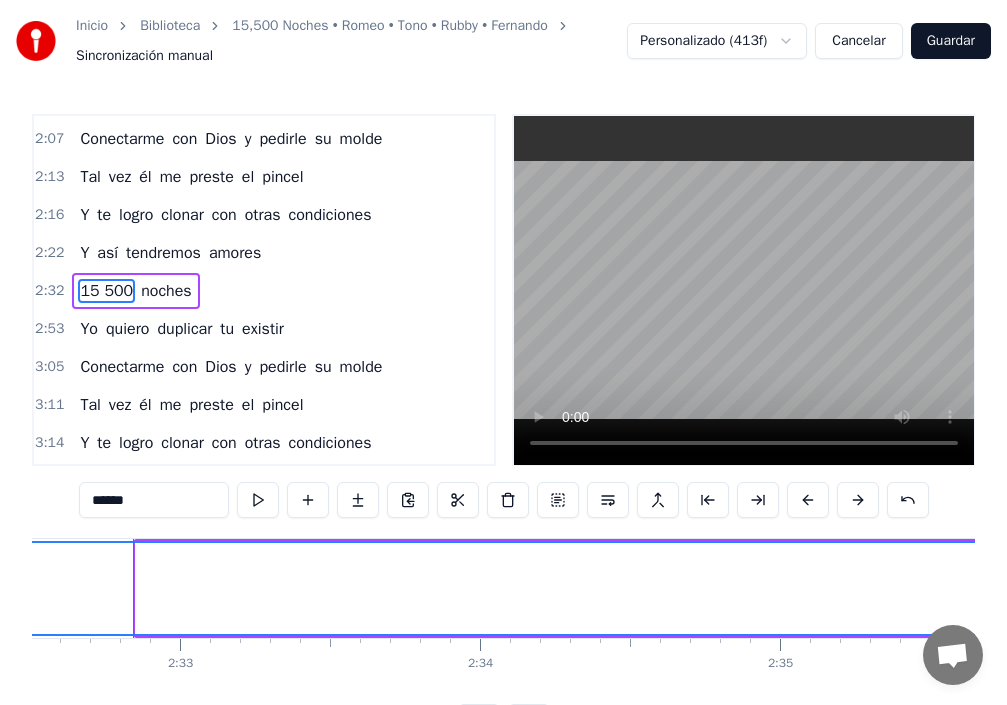 drag, startPoint x: 133, startPoint y: 587, endPoint x: 0, endPoint y: 599, distance: 133.54025 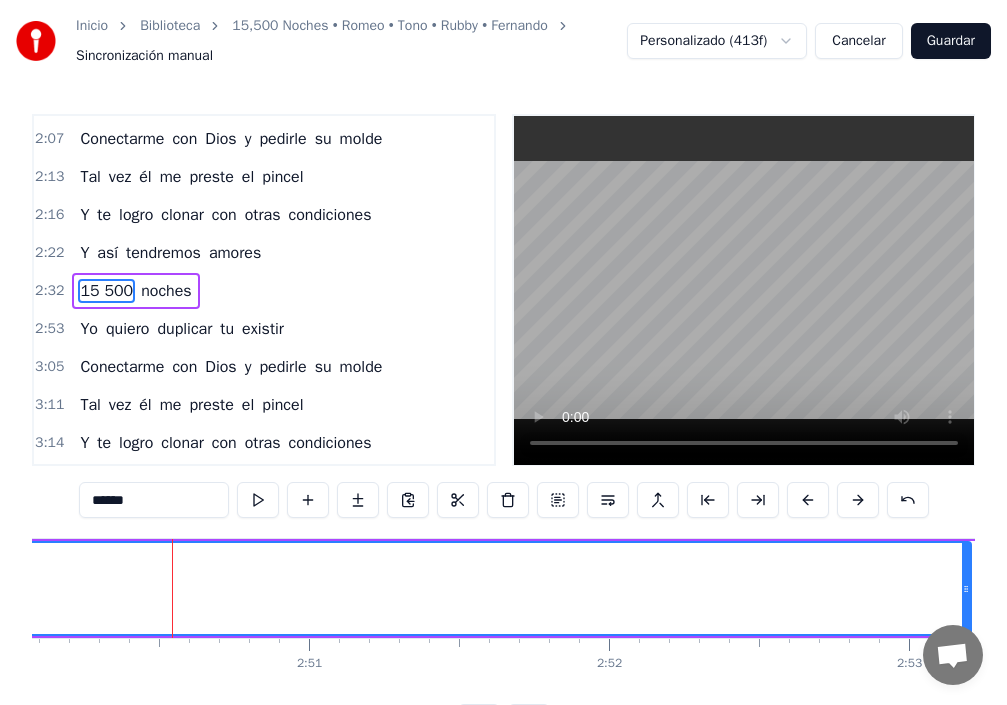 scroll, scrollTop: 0, scrollLeft: 51062, axis: horizontal 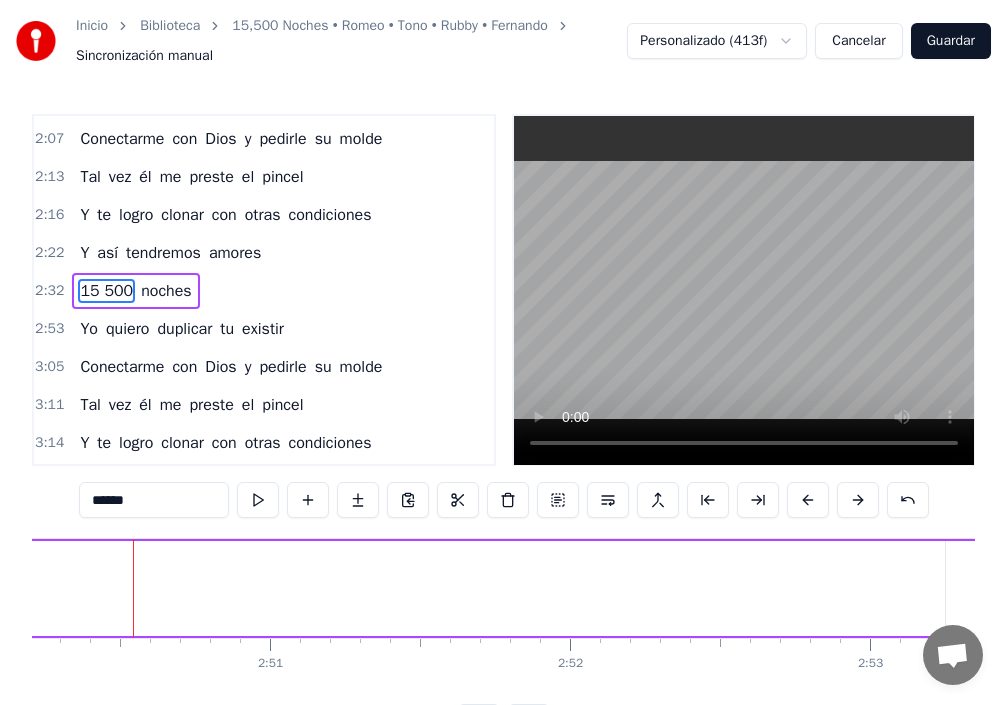 drag, startPoint x: 928, startPoint y: 582, endPoint x: 0, endPoint y: 588, distance: 928.0194 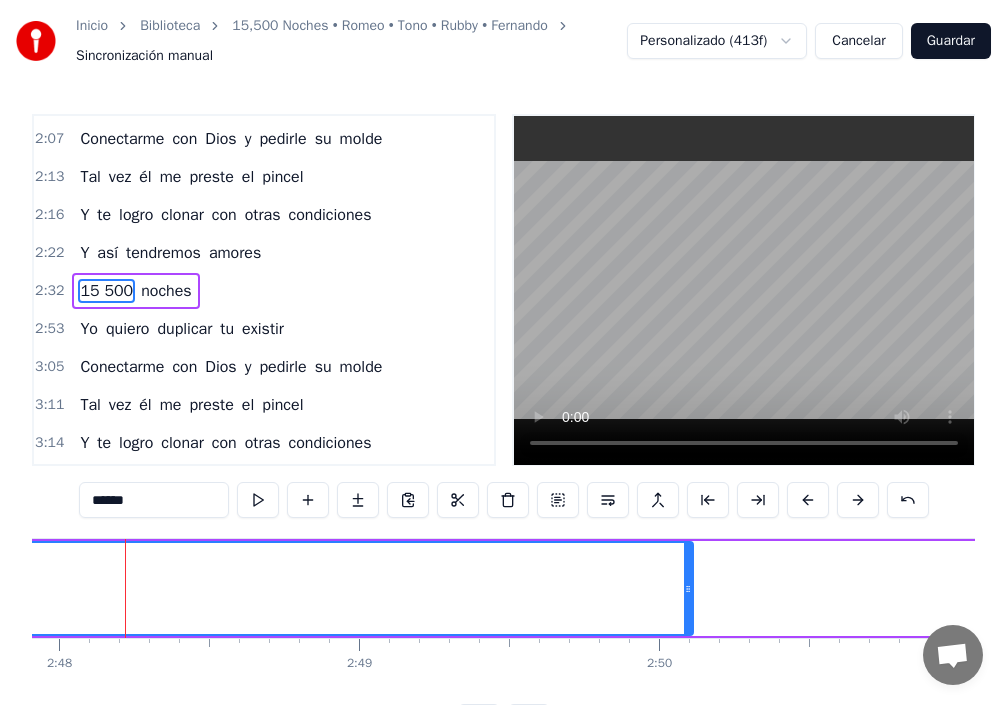 scroll, scrollTop: 0, scrollLeft: 50365, axis: horizontal 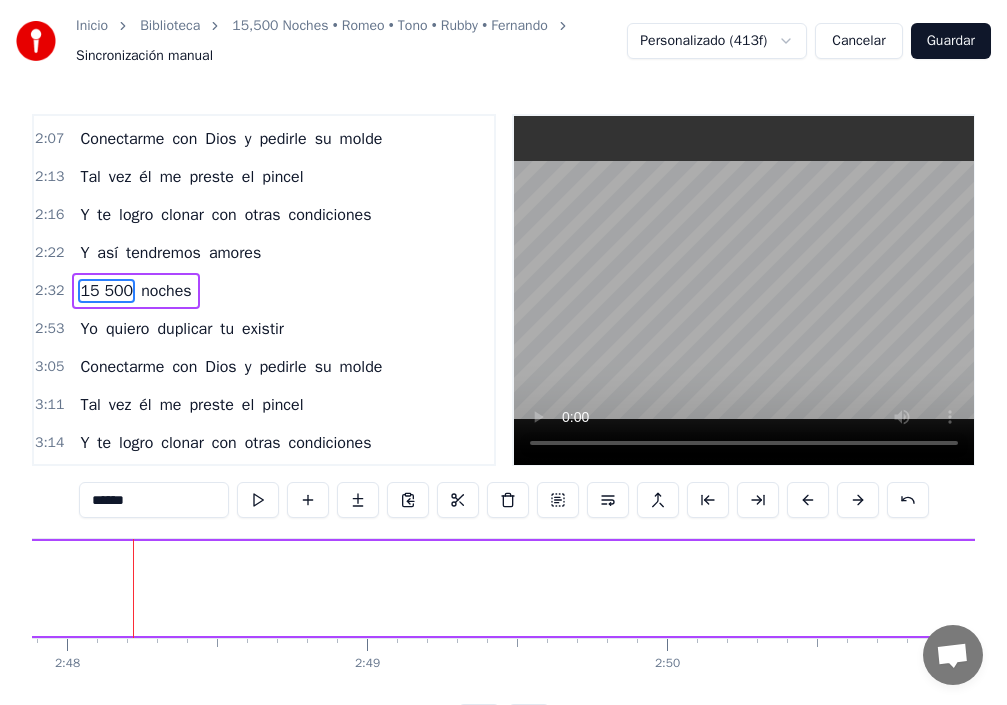 drag, startPoint x: 699, startPoint y: 582, endPoint x: 0, endPoint y: 568, distance: 699.1402 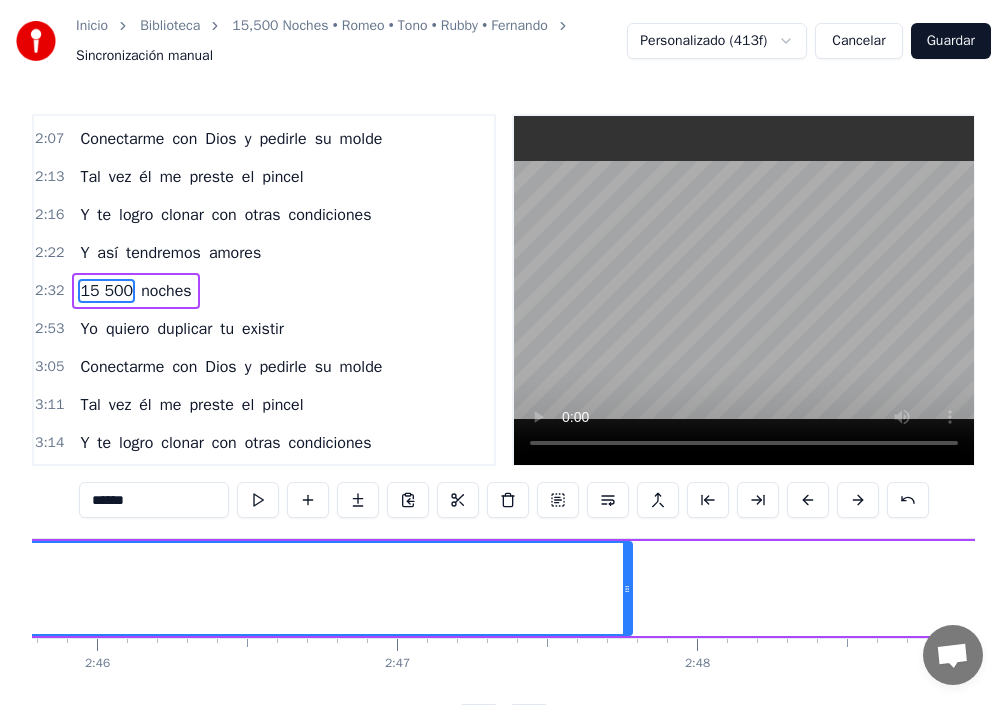 scroll, scrollTop: 0, scrollLeft: 49494, axis: horizontal 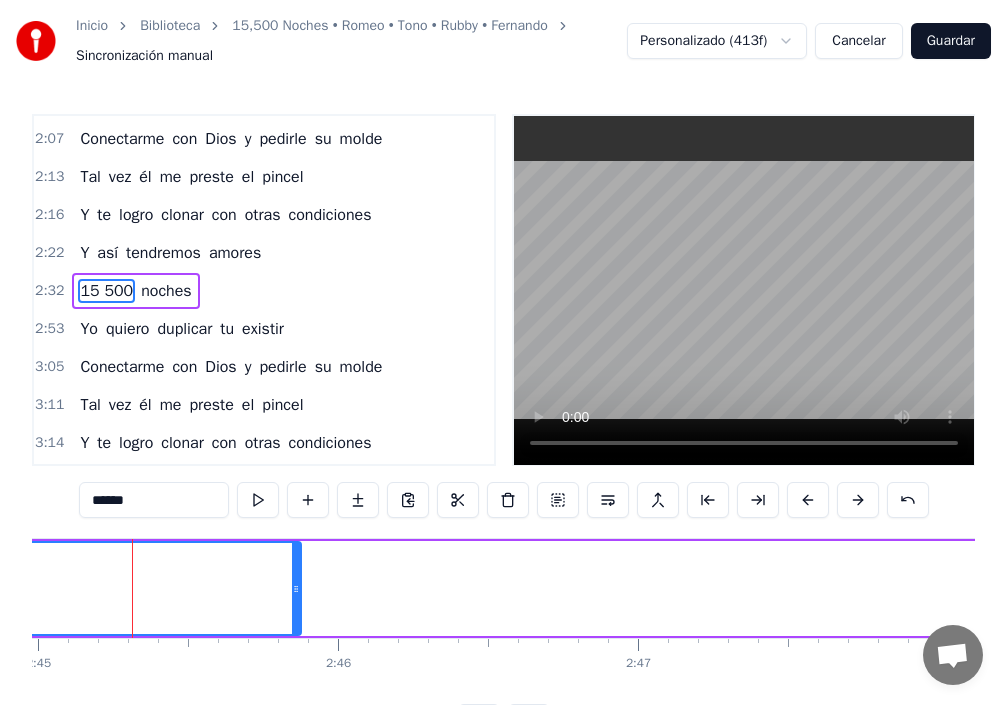drag, startPoint x: 866, startPoint y: 585, endPoint x: 294, endPoint y: 575, distance: 572.0874 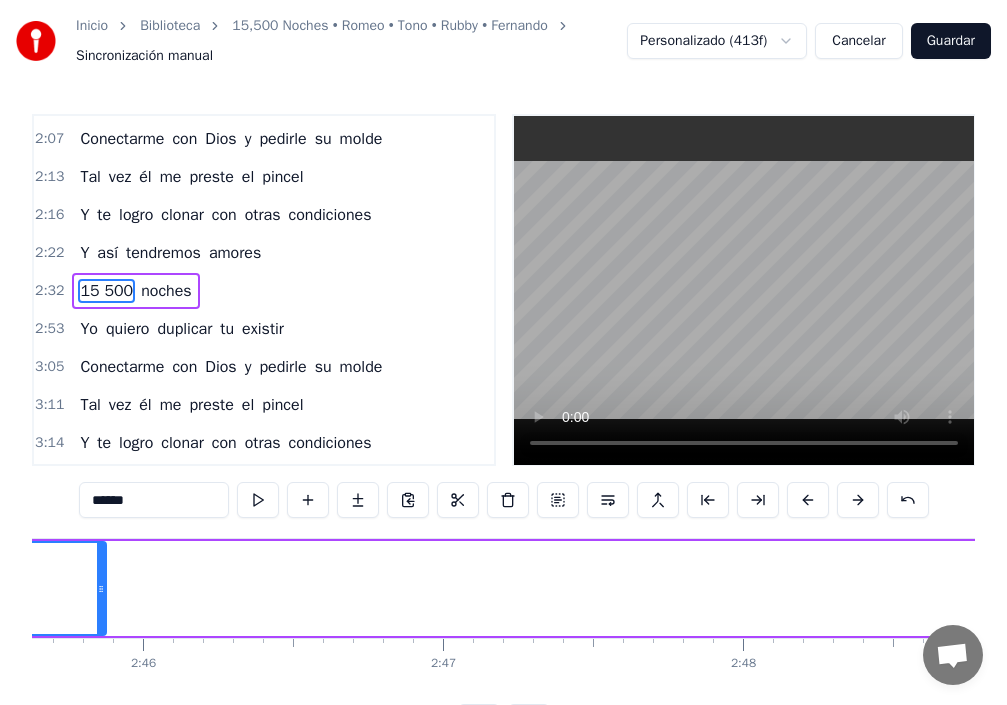 scroll, scrollTop: 0, scrollLeft: 49494, axis: horizontal 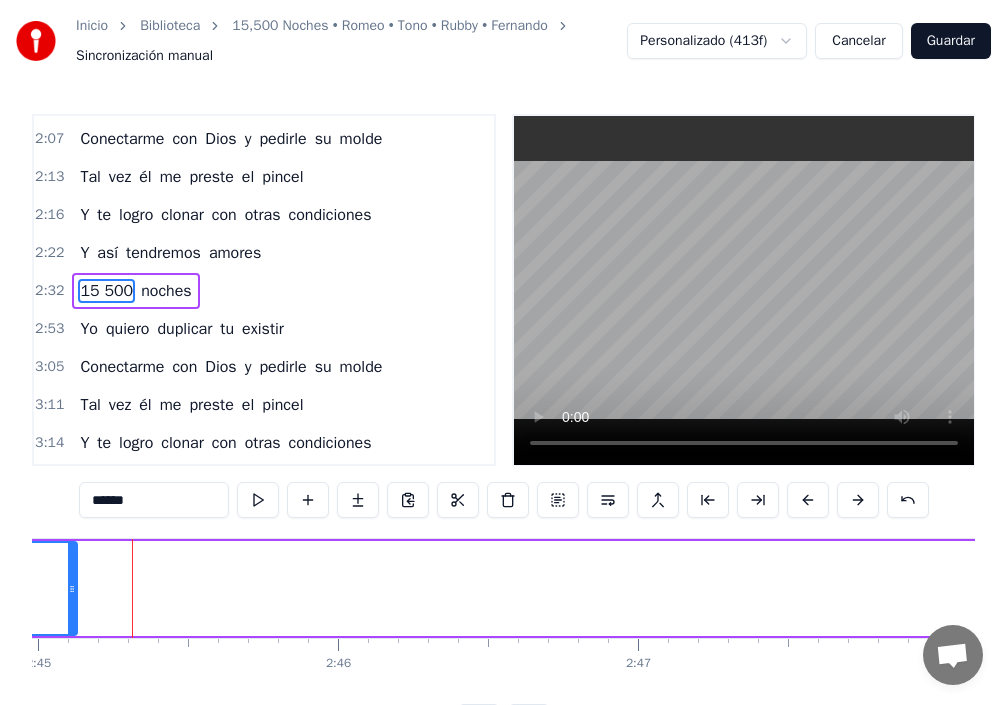 drag, startPoint x: 299, startPoint y: 593, endPoint x: 39, endPoint y: 595, distance: 260.0077 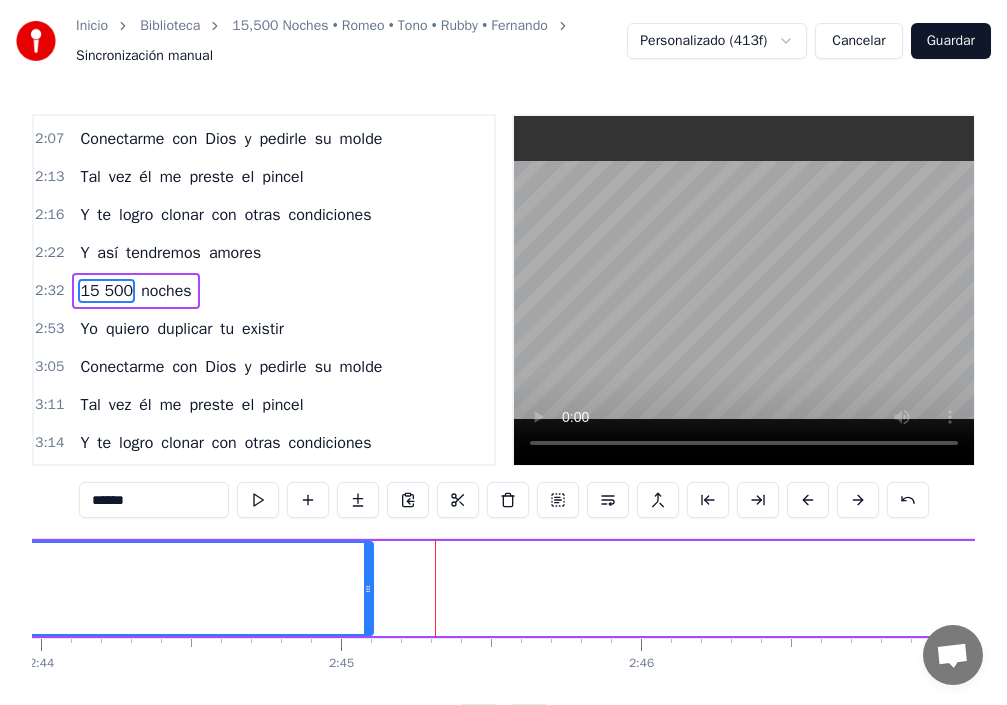 scroll, scrollTop: 0, scrollLeft: 49494, axis: horizontal 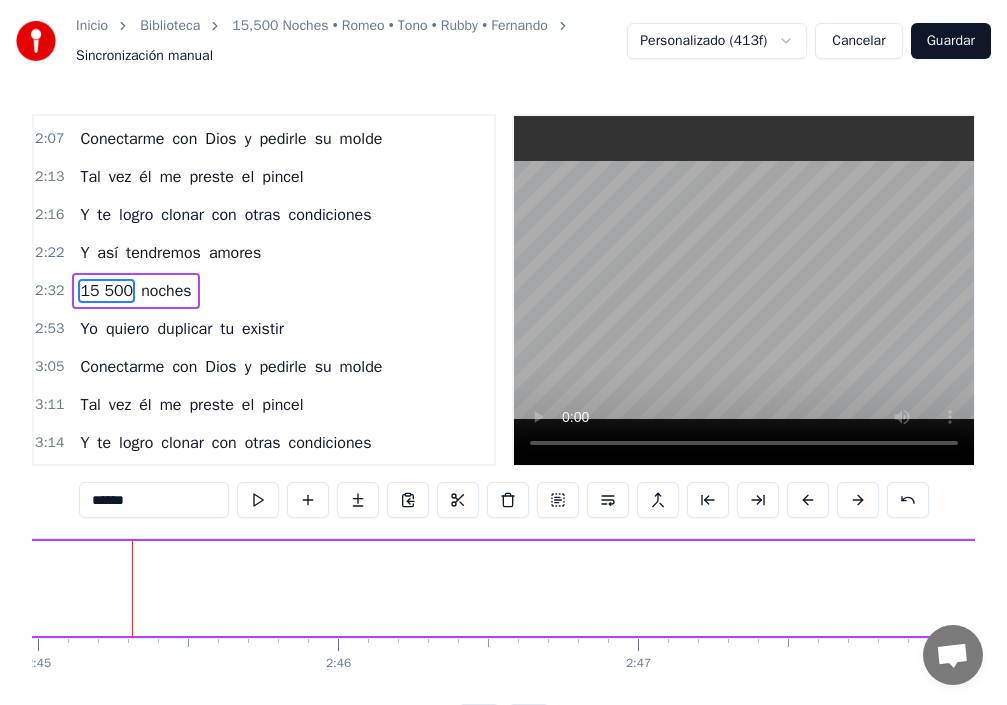 drag, startPoint x: 65, startPoint y: 593, endPoint x: 0, endPoint y: 573, distance: 68.007355 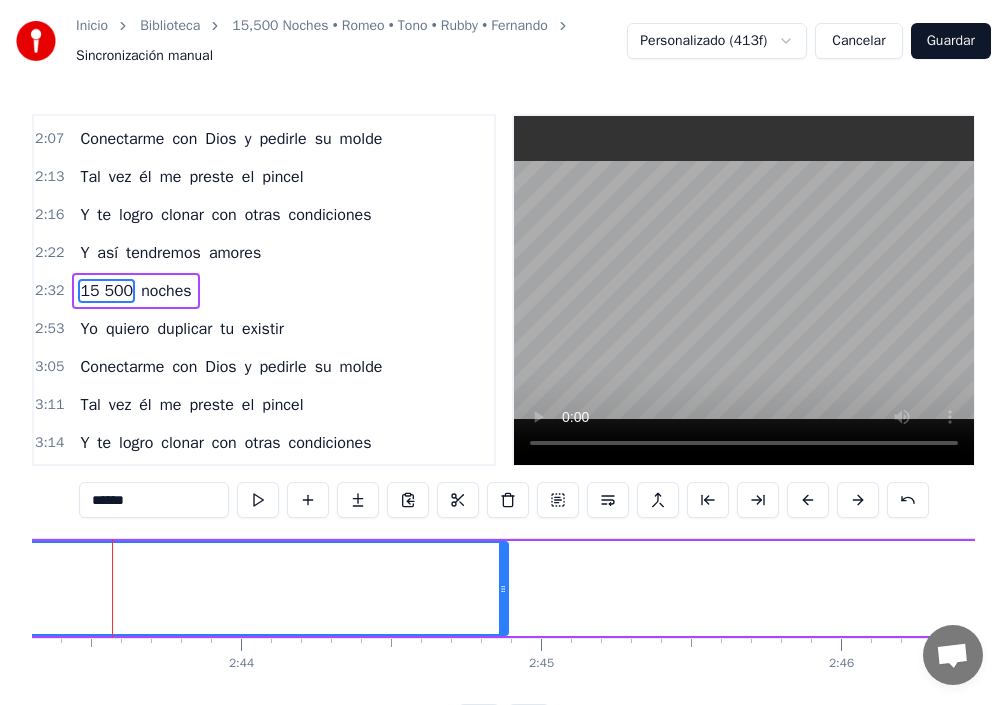 scroll, scrollTop: 0, scrollLeft: 48971, axis: horizontal 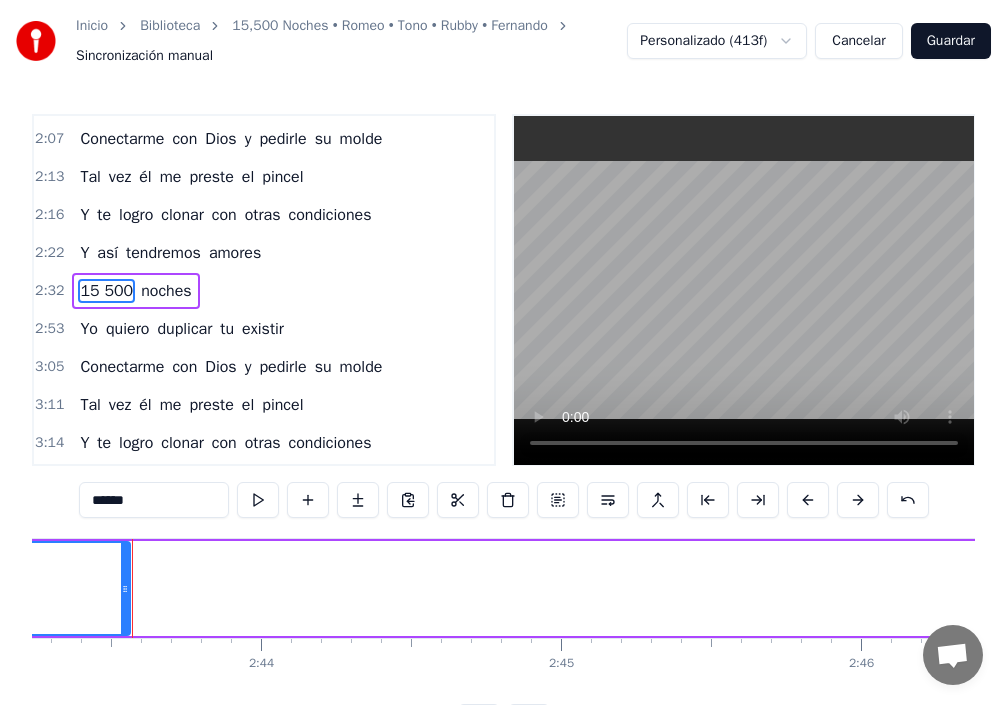drag, startPoint x: 523, startPoint y: 594, endPoint x: 102, endPoint y: 560, distance: 422.3707 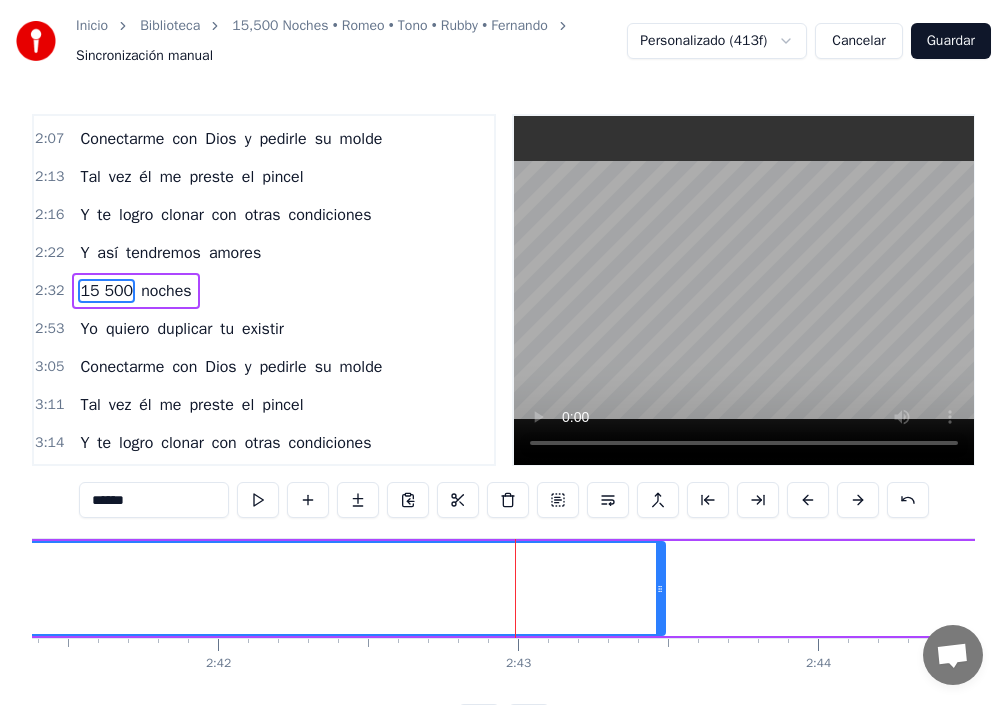 scroll, scrollTop: 0, scrollLeft: 48796, axis: horizontal 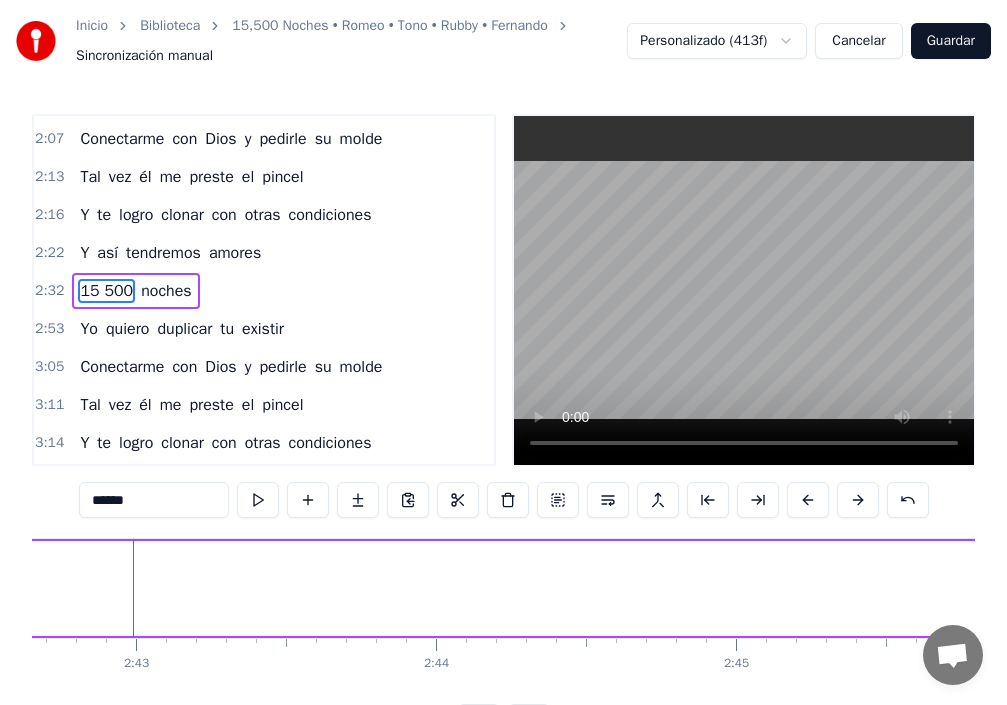 drag, startPoint x: 242, startPoint y: 579, endPoint x: 16, endPoint y: 570, distance: 226.17914 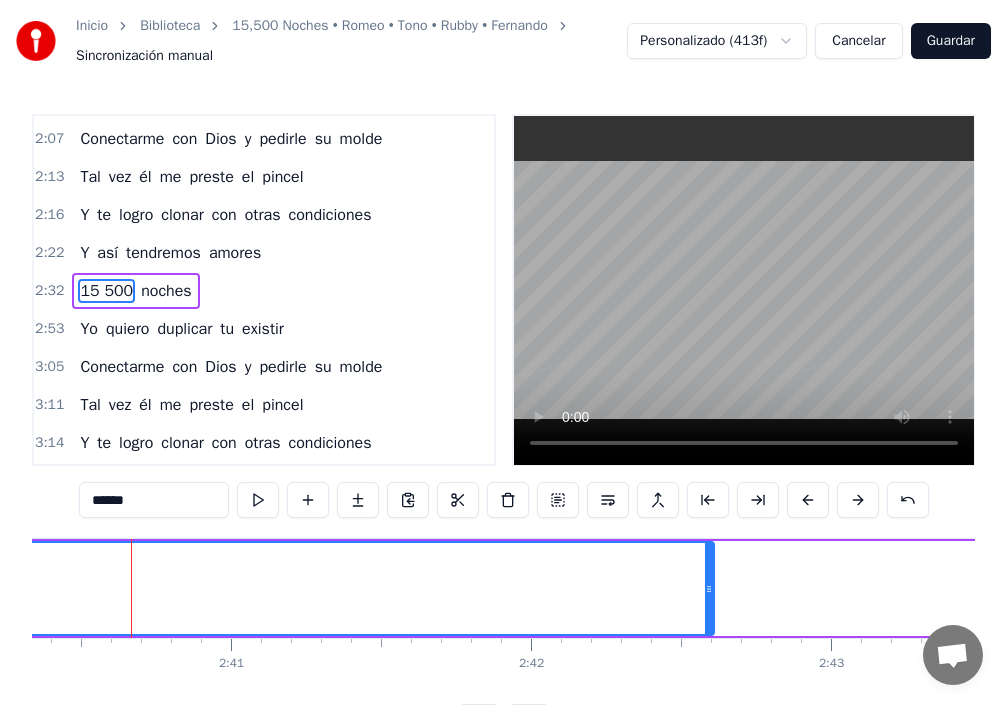 scroll, scrollTop: 0, scrollLeft: 48099, axis: horizontal 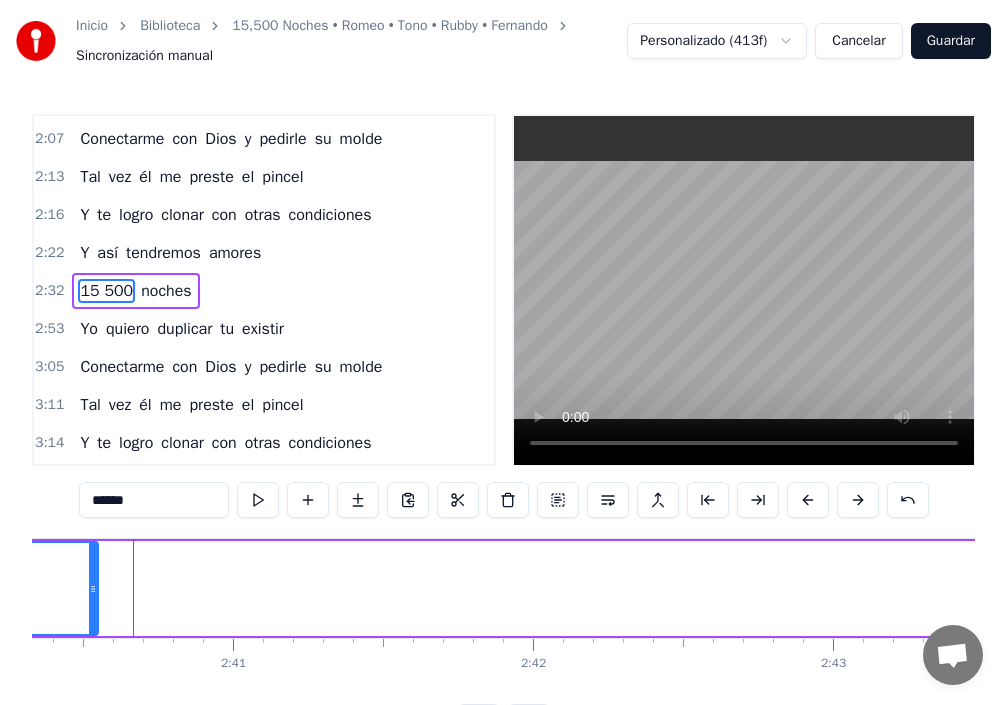 drag, startPoint x: 710, startPoint y: 593, endPoint x: 47, endPoint y: 575, distance: 663.2443 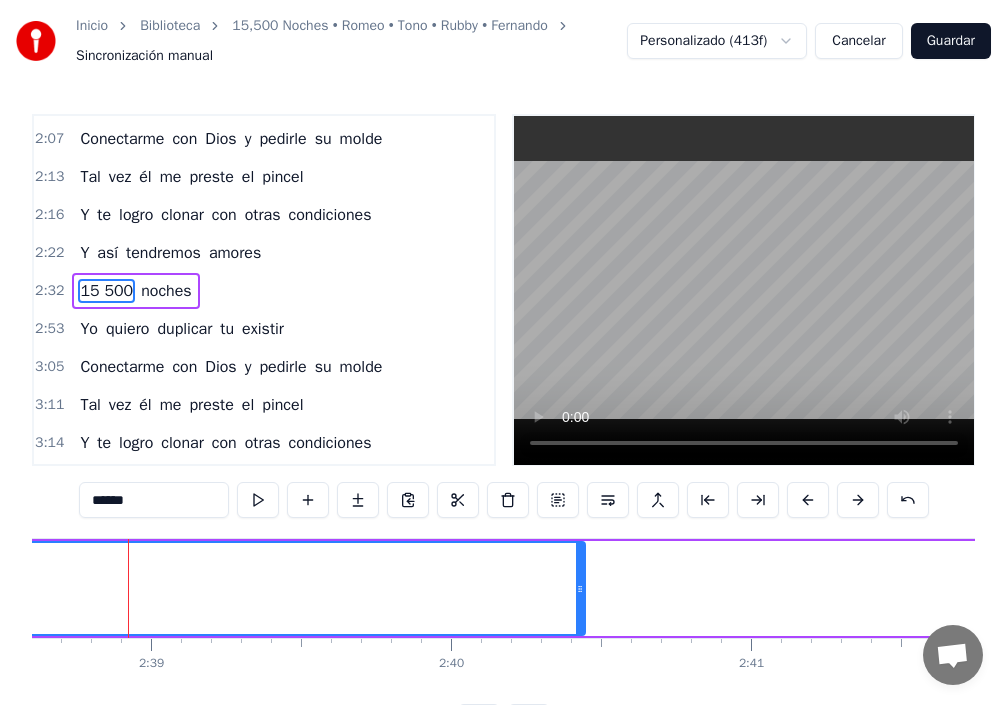 scroll, scrollTop: 0, scrollLeft: 47576, axis: horizontal 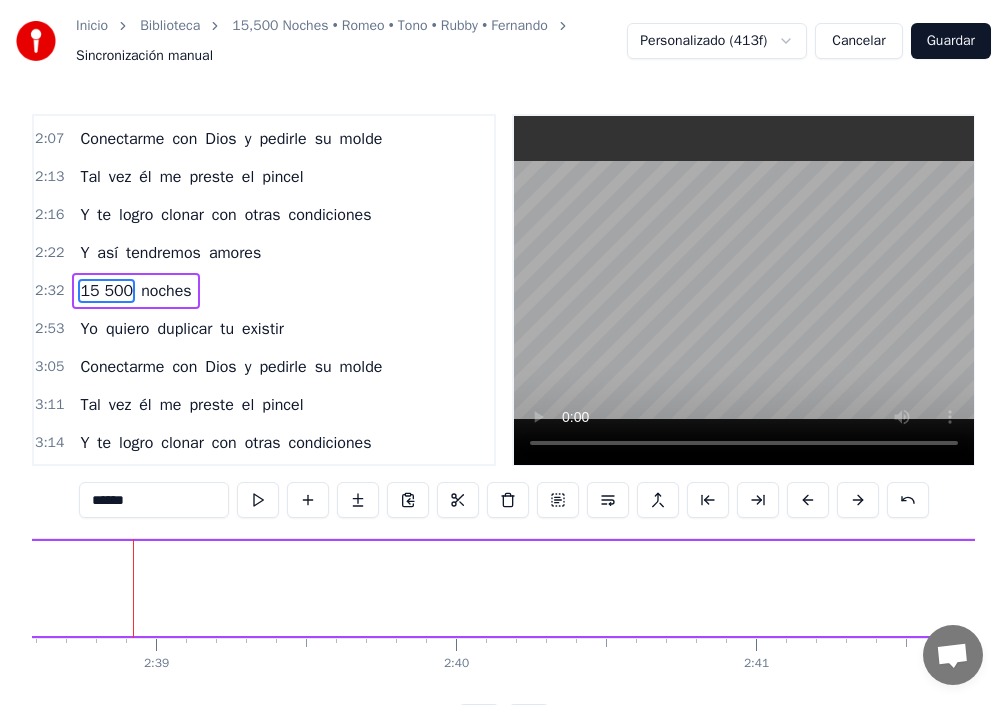 drag, startPoint x: 587, startPoint y: 588, endPoint x: 4, endPoint y: 564, distance: 583.4938 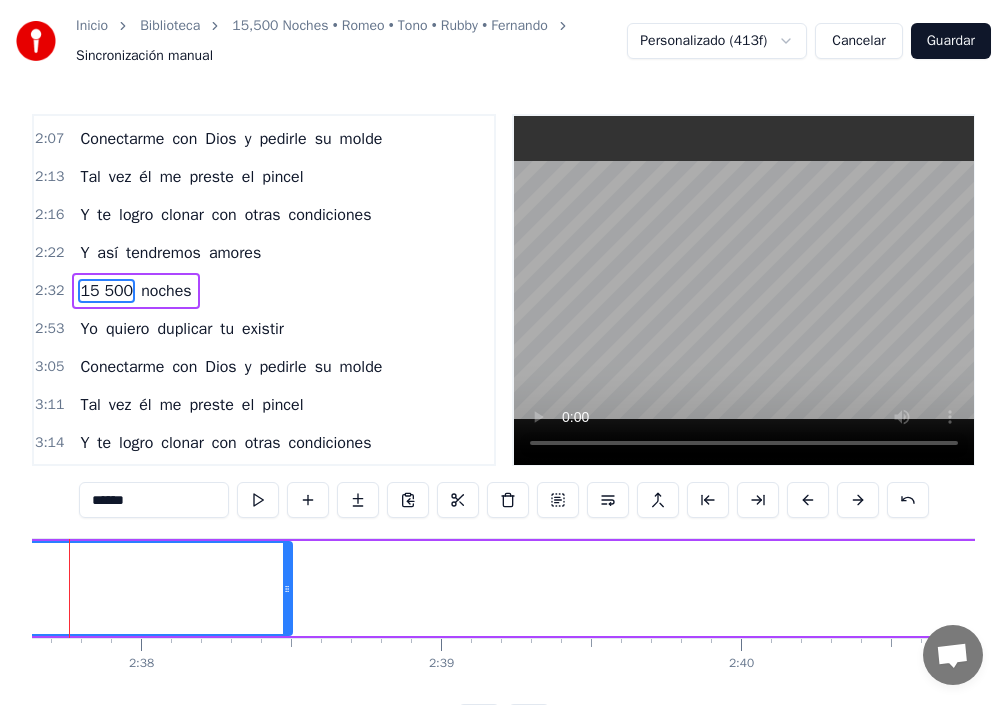 scroll, scrollTop: 0, scrollLeft: 47227, axis: horizontal 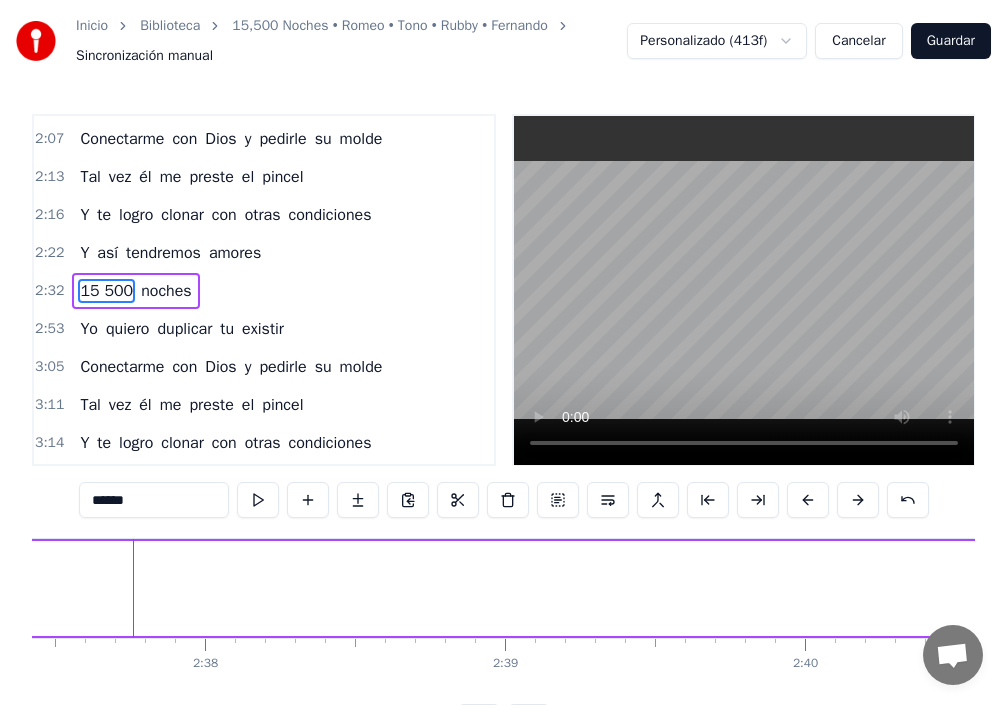 drag, startPoint x: 240, startPoint y: 593, endPoint x: 0, endPoint y: 606, distance: 240.35182 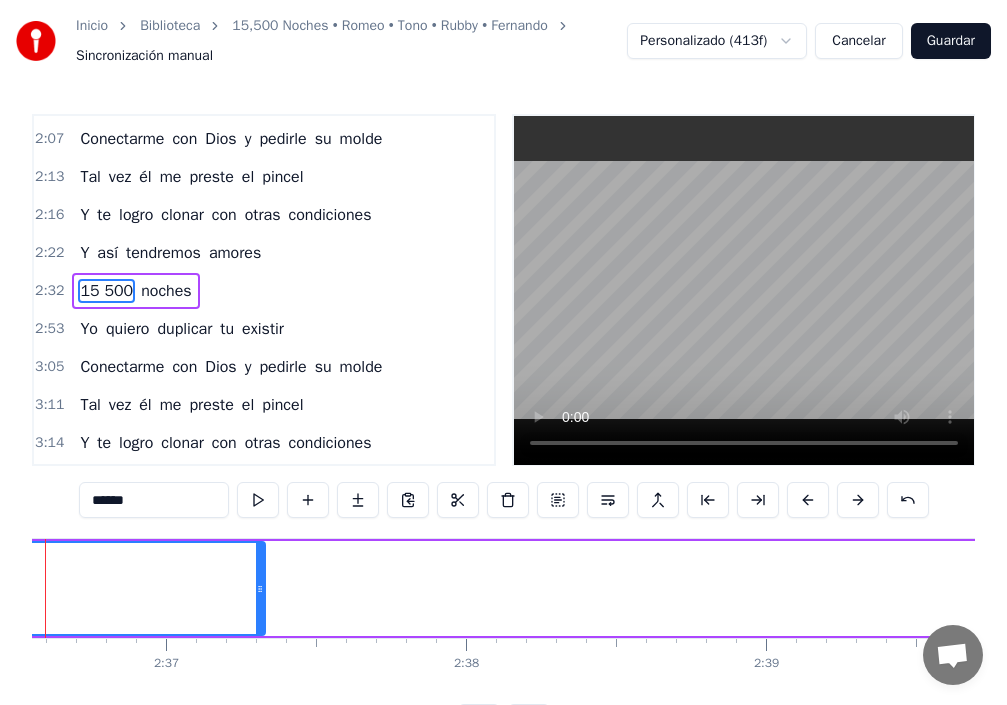 scroll, scrollTop: 0, scrollLeft: 46879, axis: horizontal 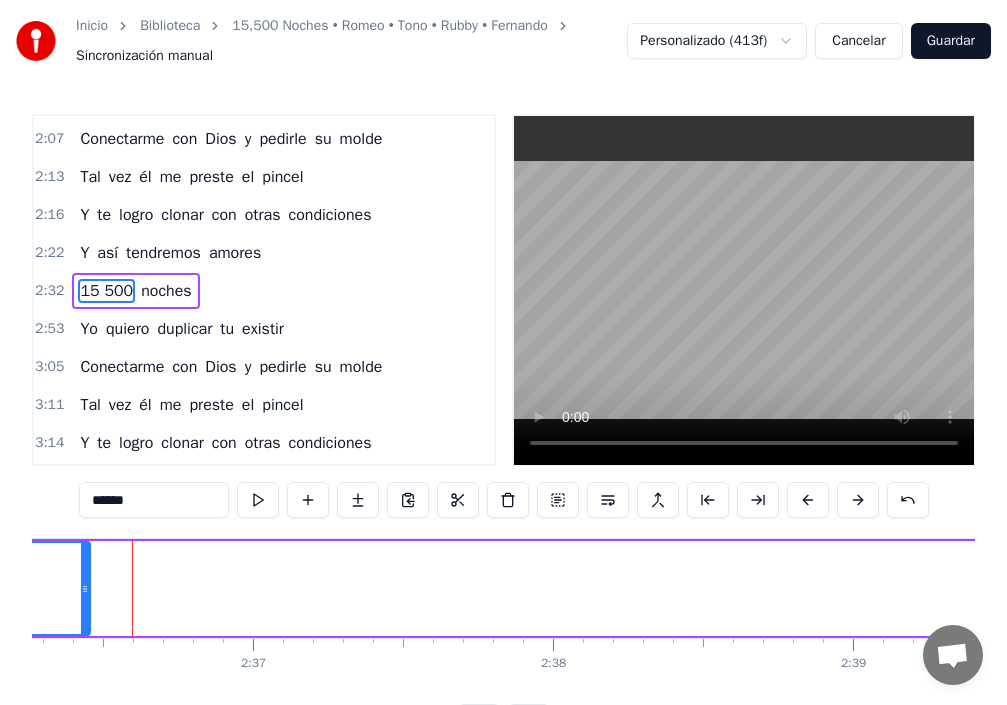 drag, startPoint x: 350, startPoint y: 592, endPoint x: 63, endPoint y: 585, distance: 287.08536 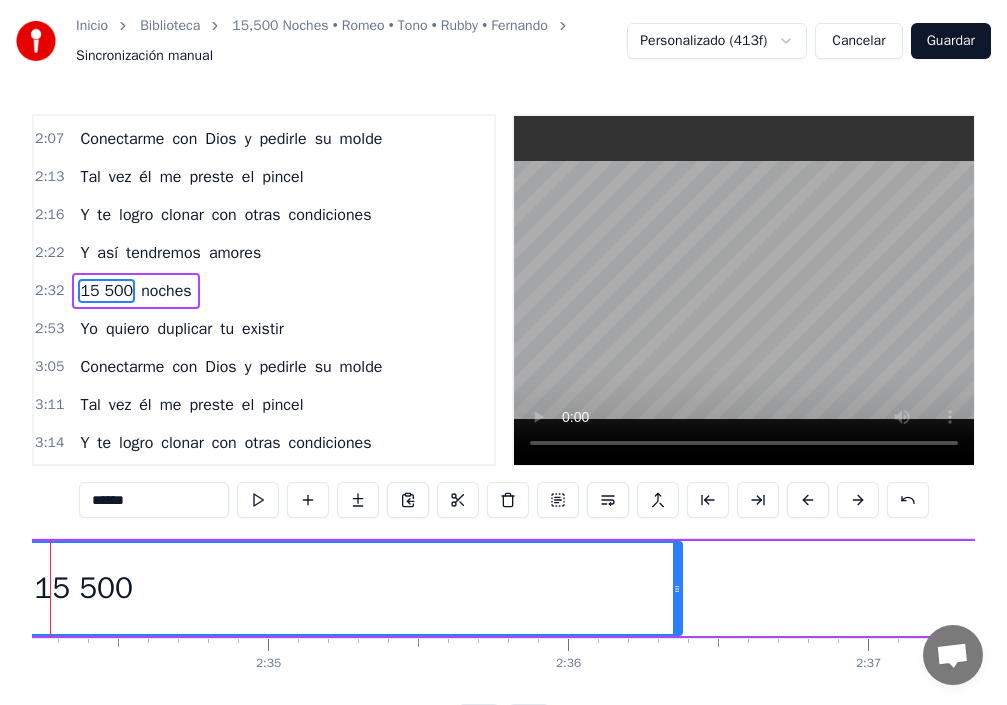 scroll, scrollTop: 0, scrollLeft: 46181, axis: horizontal 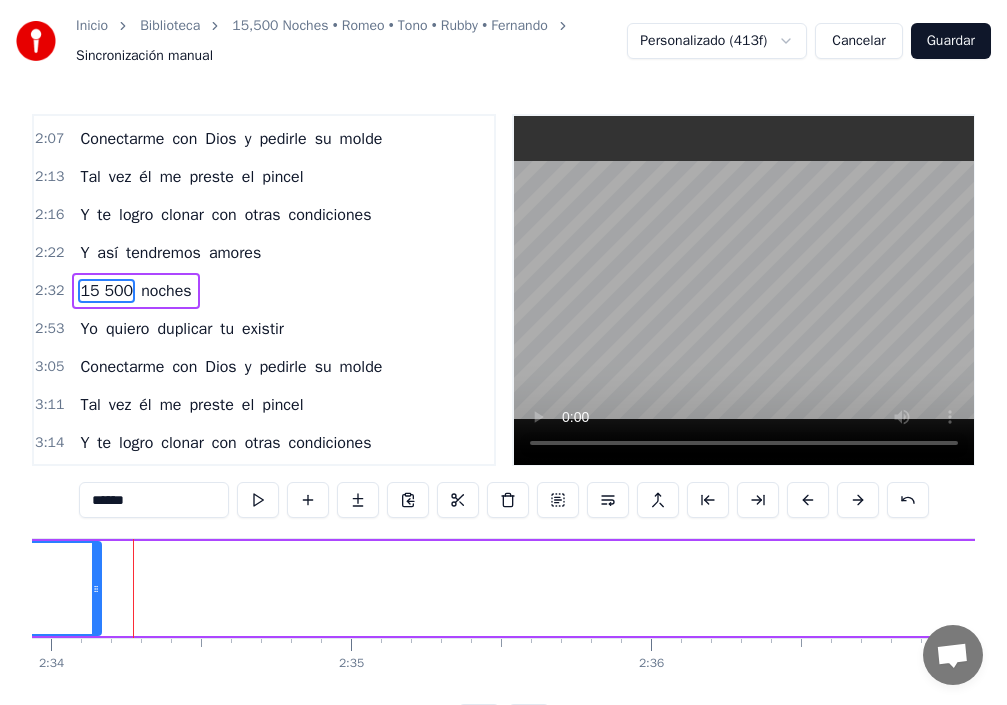 drag, startPoint x: 761, startPoint y: 591, endPoint x: 389, endPoint y: 507, distance: 381.36597 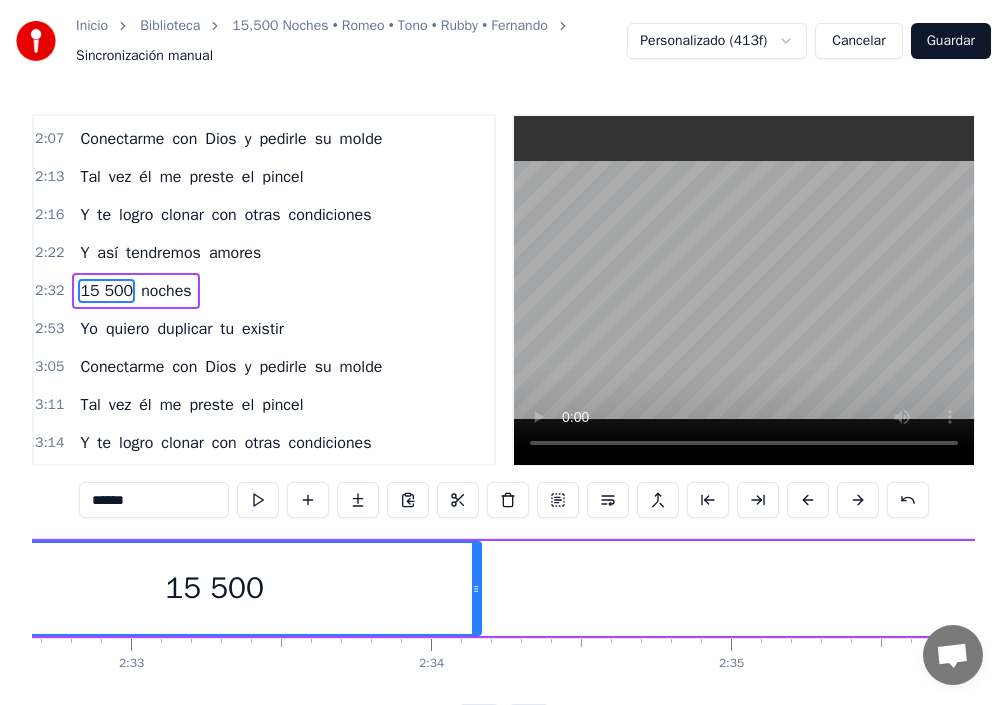 scroll, scrollTop: 0, scrollLeft: 45484, axis: horizontal 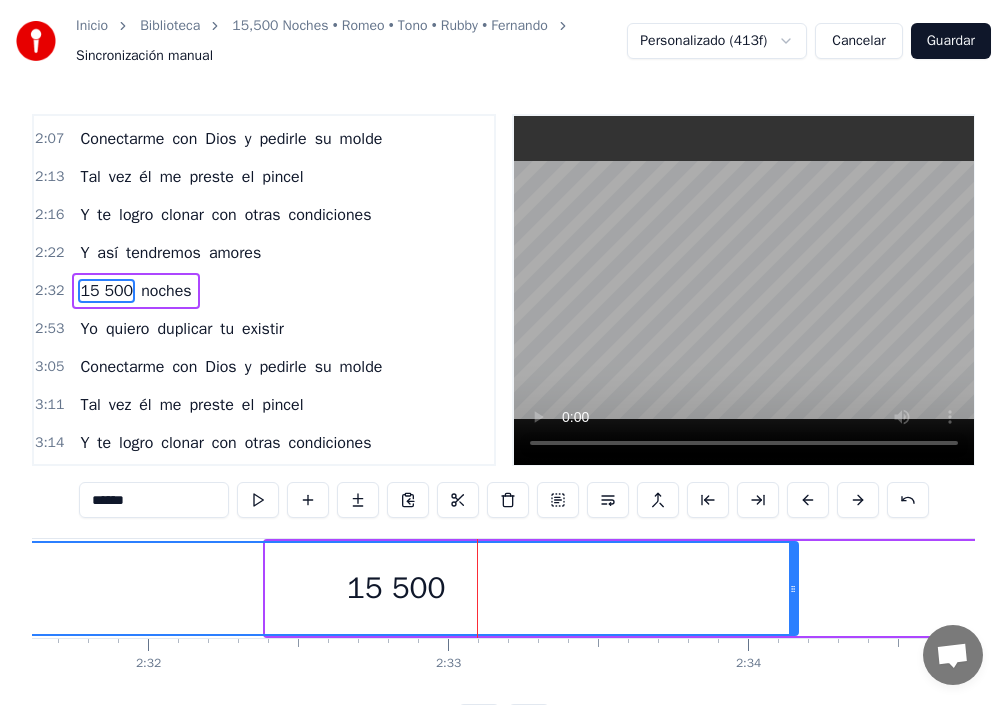 drag, startPoint x: 271, startPoint y: 584, endPoint x: 0, endPoint y: 508, distance: 281.45514 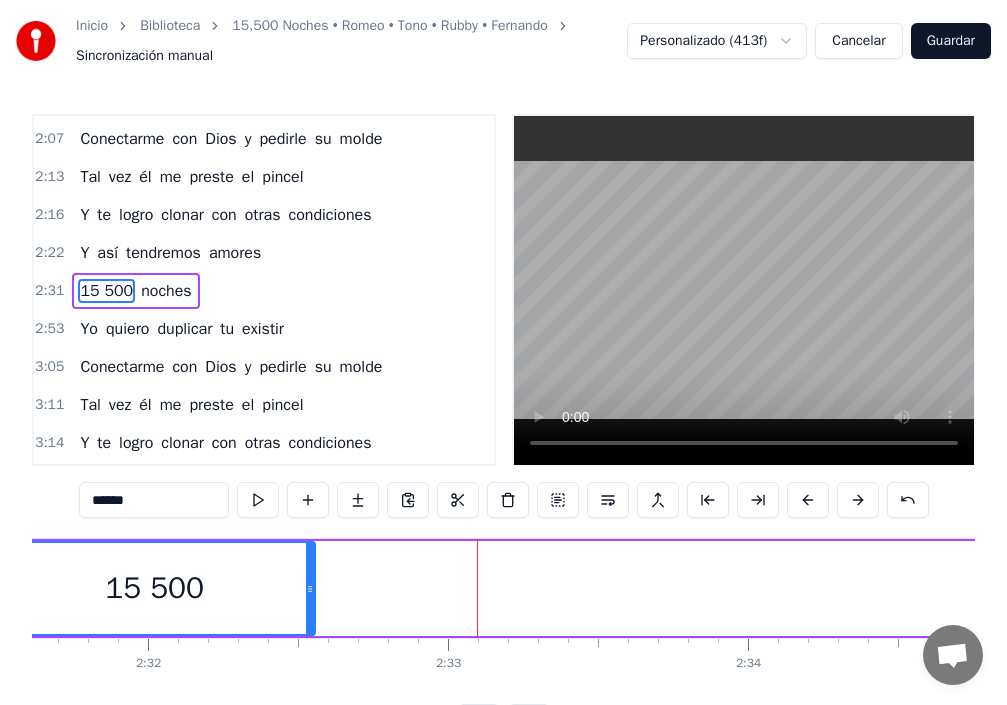 drag, startPoint x: 794, startPoint y: 586, endPoint x: 202, endPoint y: 576, distance: 592.0845 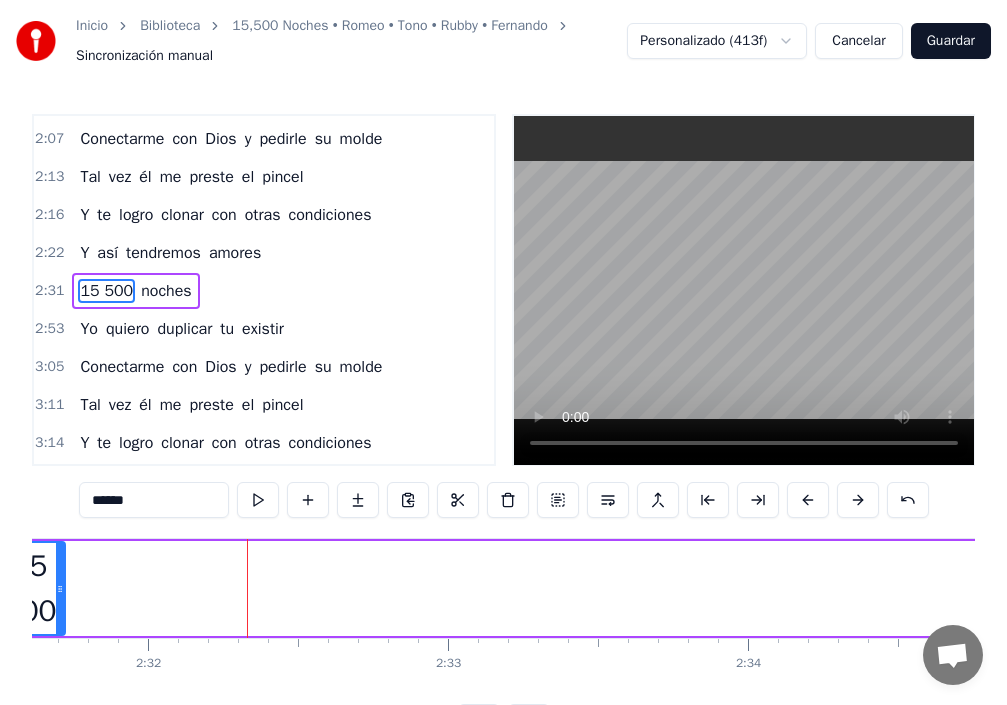 drag, startPoint x: 250, startPoint y: 593, endPoint x: 62, endPoint y: 592, distance: 188.00266 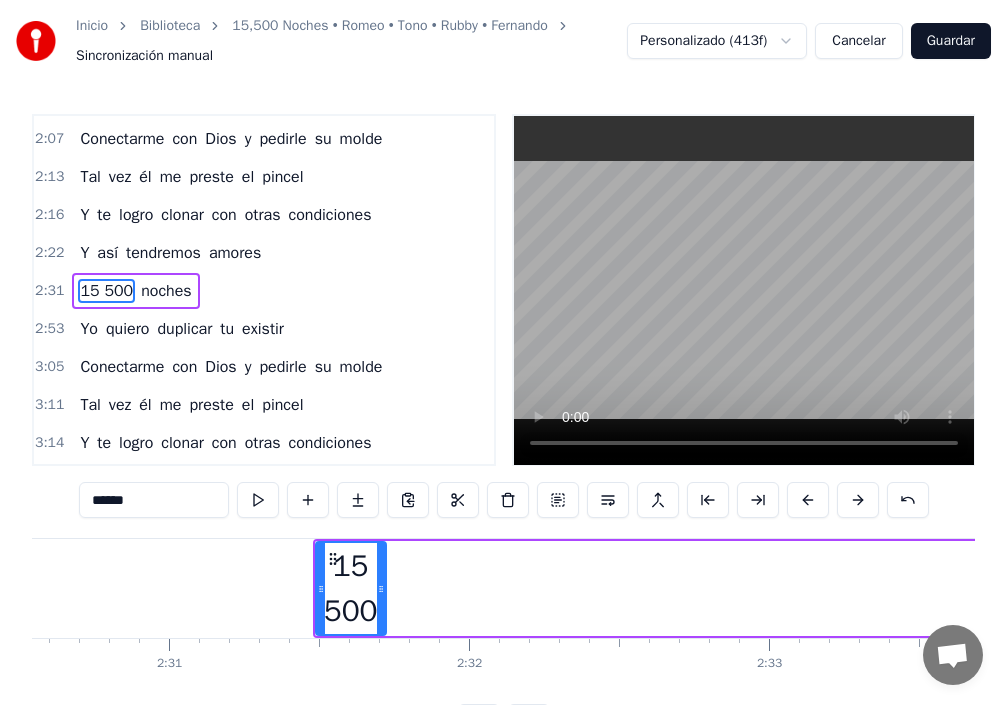 scroll, scrollTop: 0, scrollLeft: 44961, axis: horizontal 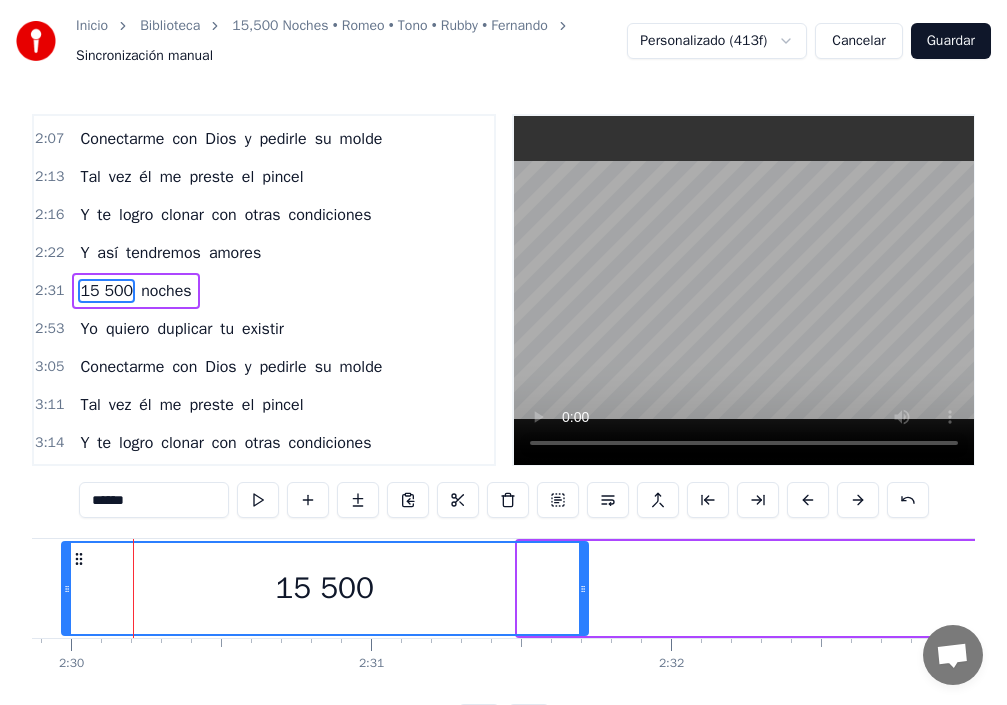 drag, startPoint x: 519, startPoint y: 582, endPoint x: 0, endPoint y: 556, distance: 519.6508 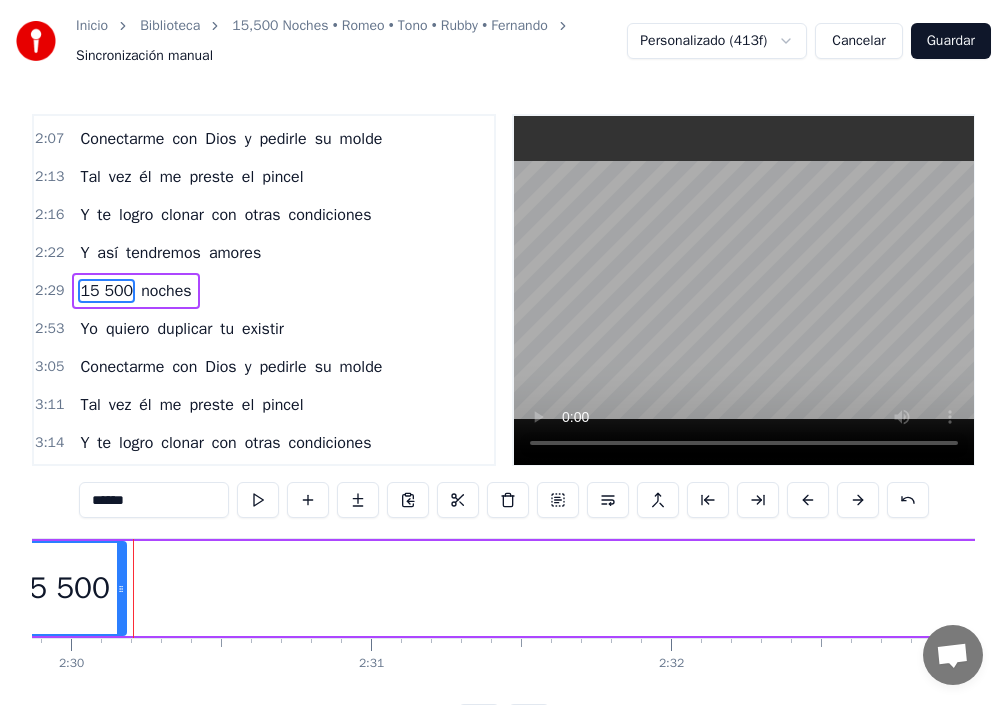 drag, startPoint x: 579, startPoint y: 579, endPoint x: 121, endPoint y: 569, distance: 458.10916 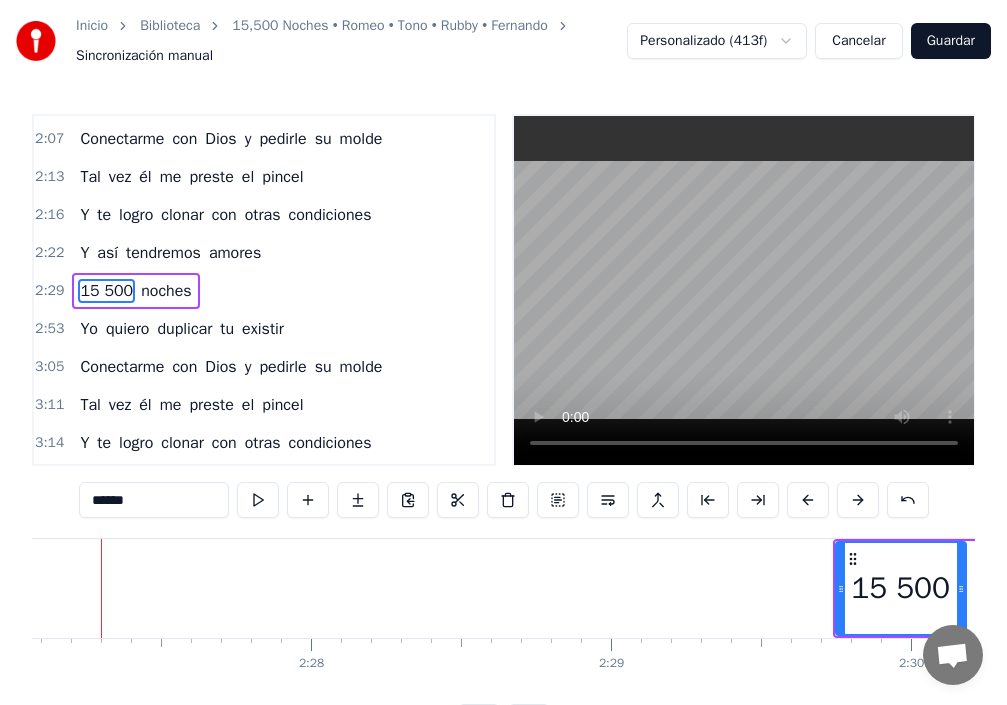 scroll, scrollTop: 0, scrollLeft: 44090, axis: horizontal 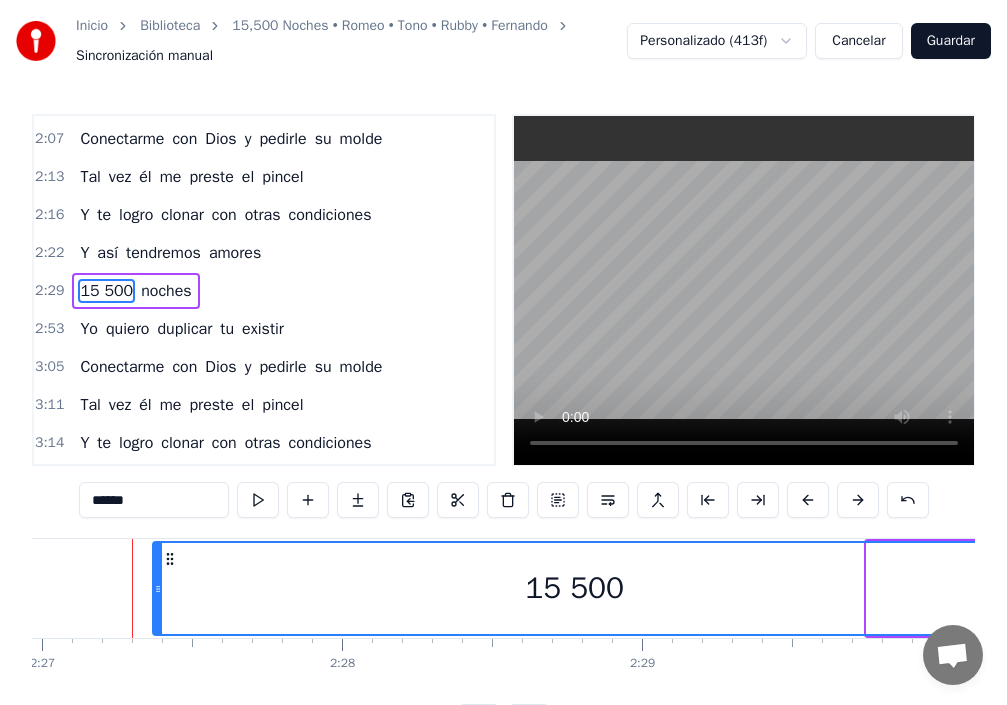 click on "Poquito a poco yo me obsesiono de ti Por desgracia eres la única en tu liga. Yo he inventar de otra versión como tú, Con tu cara, tu actitud y tu figura. Quiero repetir, La obra de arte que mis ojos ven en ti Ay, idéntica a ti, Me basta con una copia si es hermosa Qué honor. Yo quiero duplicar tu existir Conectarme con Dios y pedirle su molde Tal vez él me preste el pincel Y te logro clonar con otras condiciones Y así tendremos amores 15 500 noches. Poquito a poco yo te voy a plagiar Aunque sea lo más difícil en la vida Quiero inventar otra versión como tú Con tu cara, tu actitud y tu figura Quiero repetir La obra de arte que mis ojos ven en ti Ah, idéntica a ti Me basta con una copia si es hermosa Qué honor Yo quiero duplicar tu existir, Conectarme con Dios y pedirle su molde Tal vez él me preste el pincel Y te logro clonar con otras condiciones Y así tendremos amores 15 500 noches Yo quiero duplicar tu existir Conectarme con Dios y pedirle su molde Tal vez él me preste el pincel Y te logro Y" at bounding box center (-7843, 588) 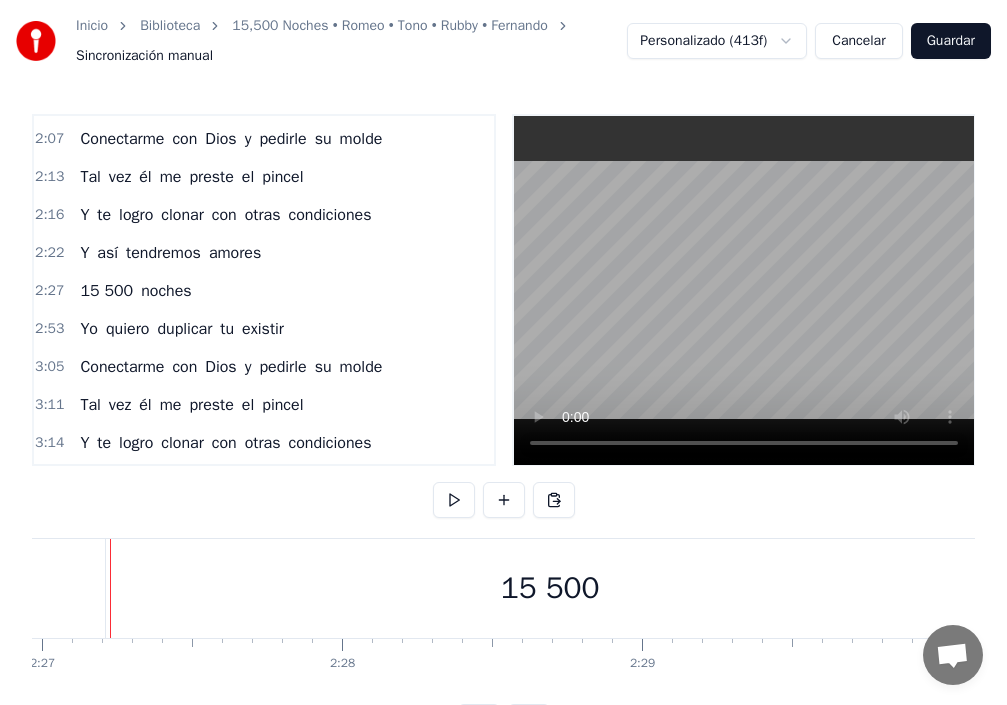 scroll, scrollTop: 0, scrollLeft: 44068, axis: horizontal 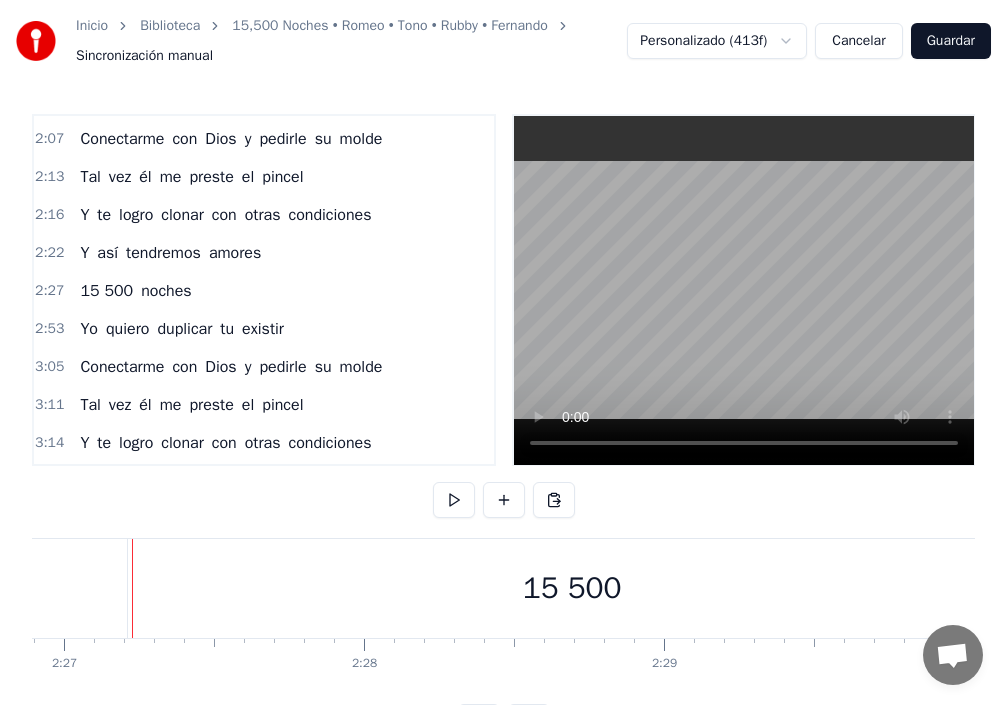 click on "15 500" at bounding box center [572, 588] 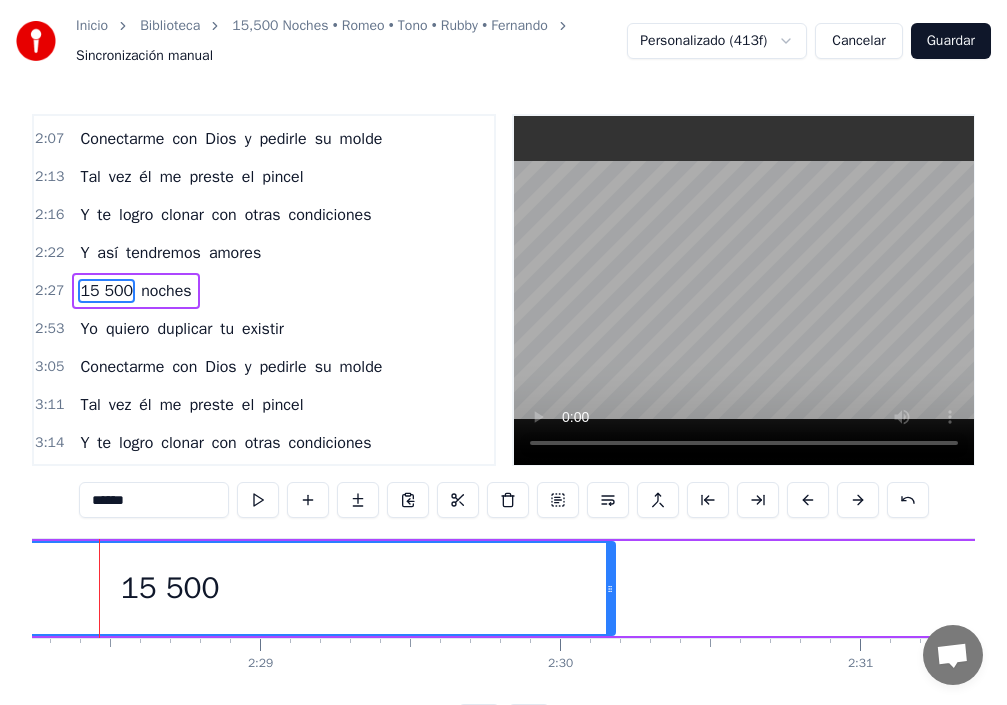 scroll, scrollTop: 0, scrollLeft: 44438, axis: horizontal 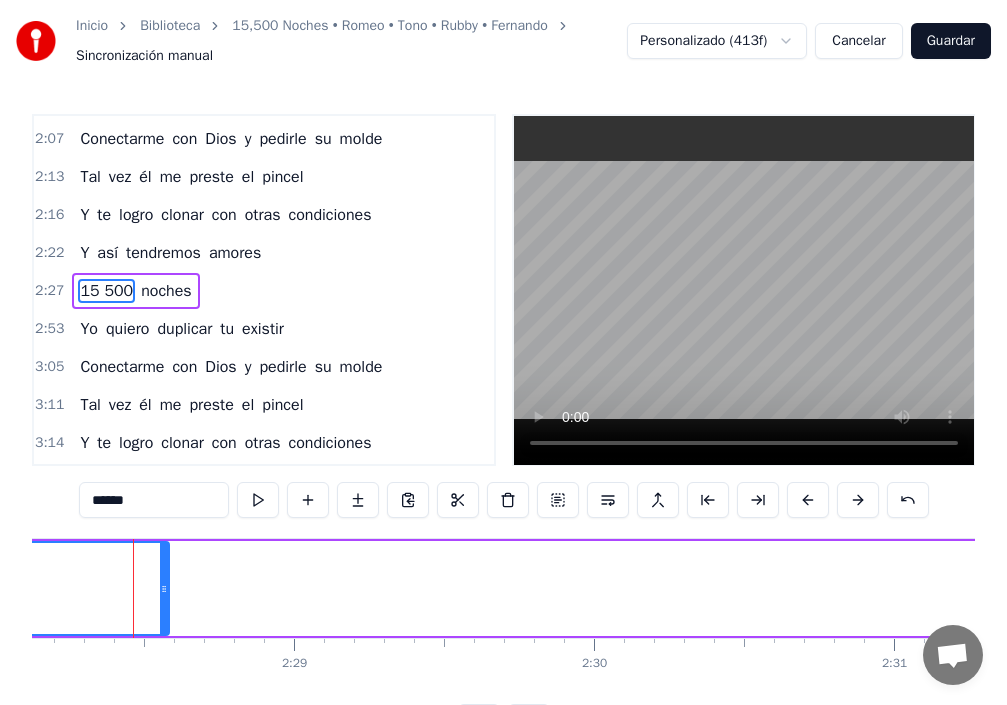 drag, startPoint x: 646, startPoint y: 594, endPoint x: 131, endPoint y: 577, distance: 515.2805 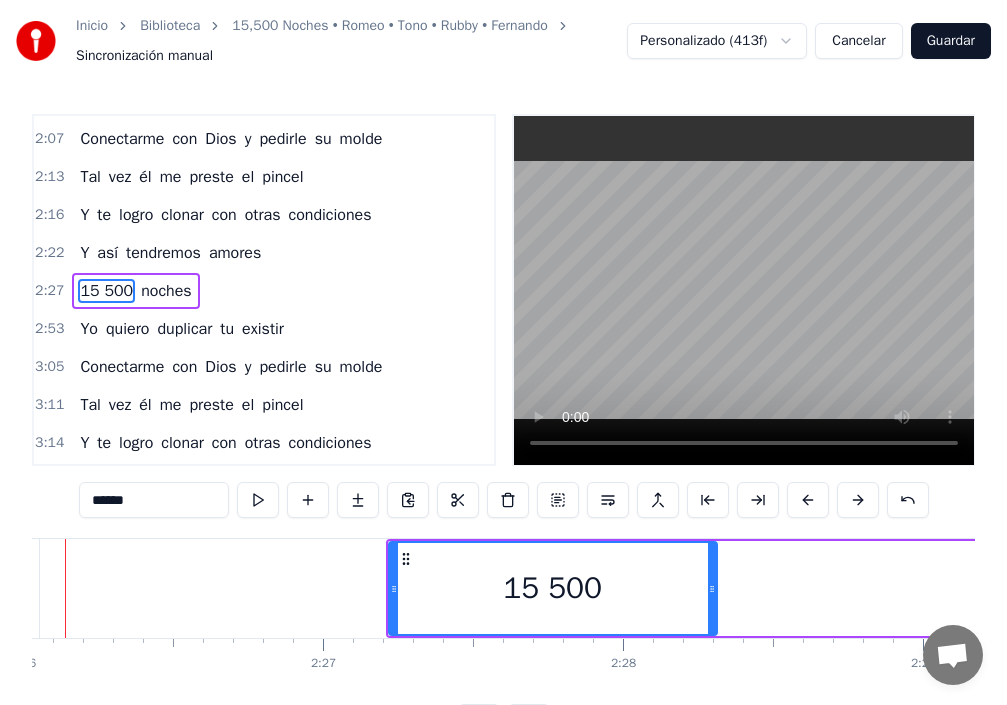 scroll, scrollTop: 0, scrollLeft: 43741, axis: horizontal 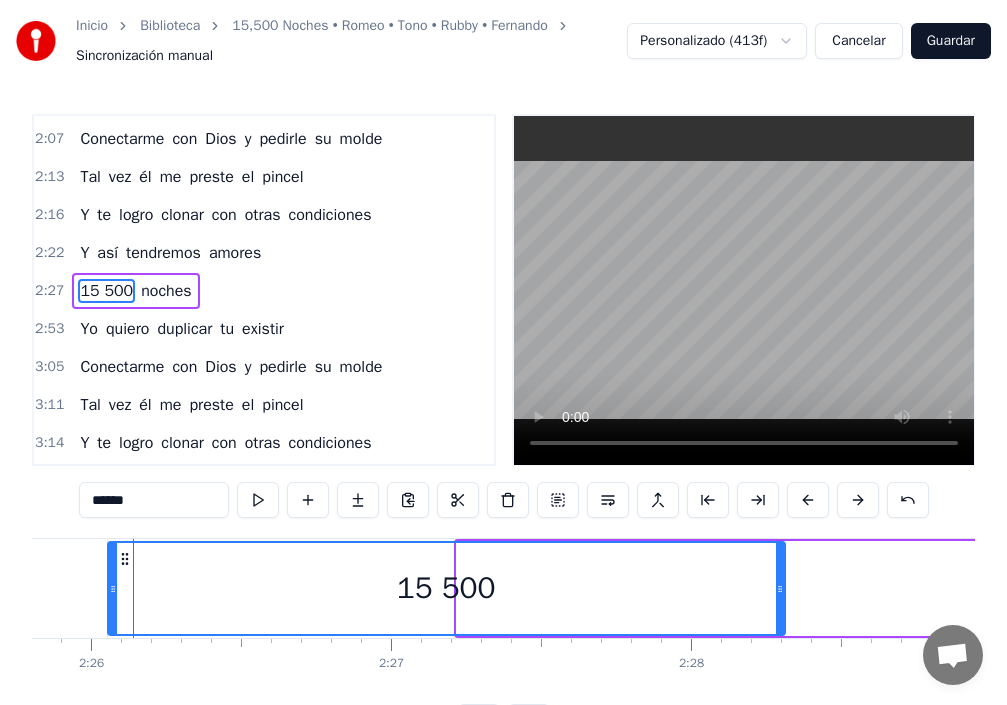 drag, startPoint x: 464, startPoint y: 597, endPoint x: 115, endPoint y: 595, distance: 349.00574 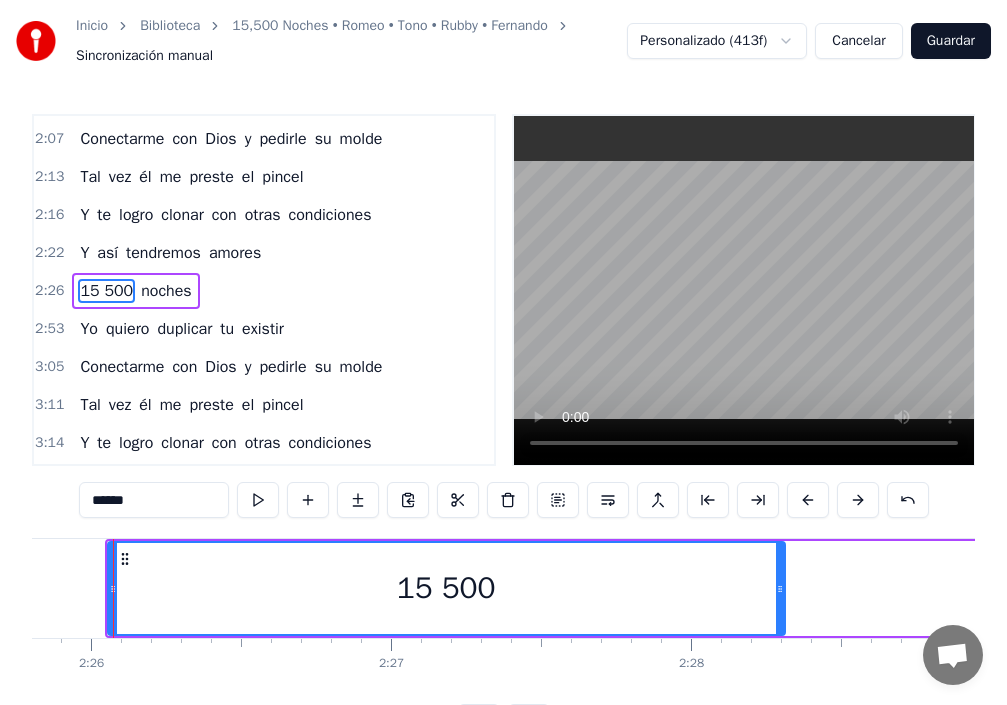 scroll, scrollTop: 0, scrollLeft: 43722, axis: horizontal 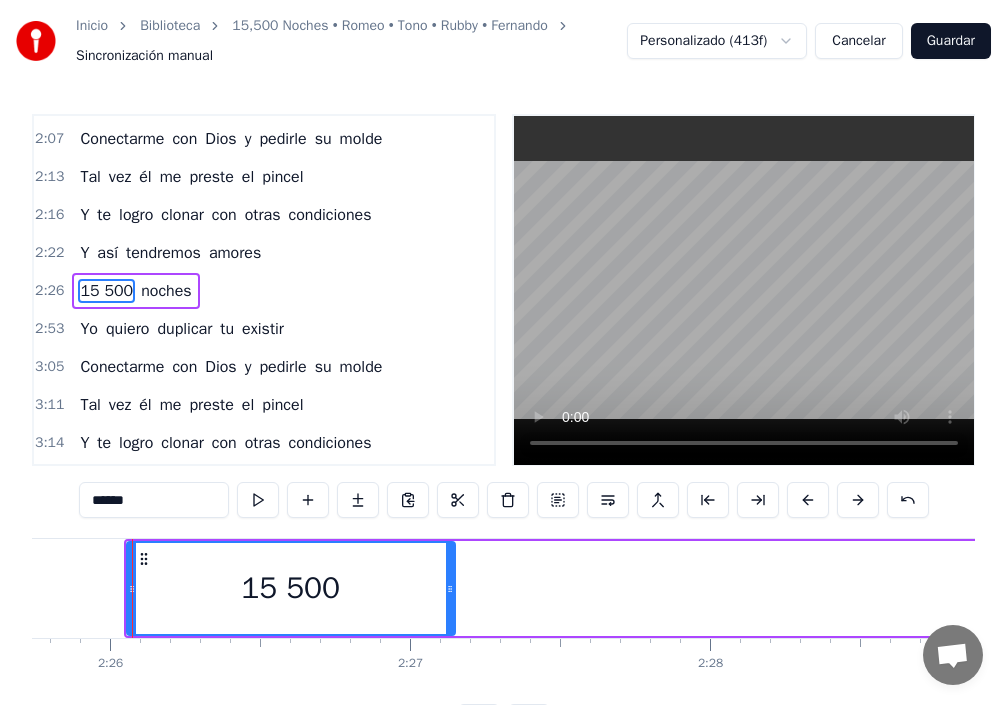 drag, startPoint x: 755, startPoint y: 589, endPoint x: 450, endPoint y: 605, distance: 305.41937 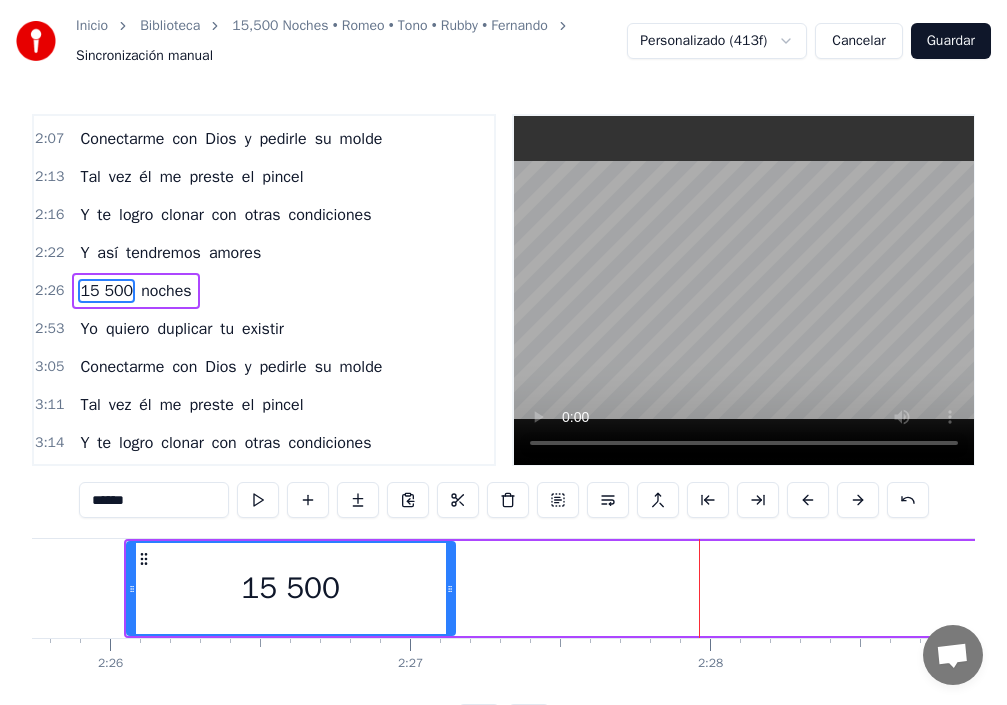 drag, startPoint x: 471, startPoint y: 605, endPoint x: 513, endPoint y: 606, distance: 42.0119 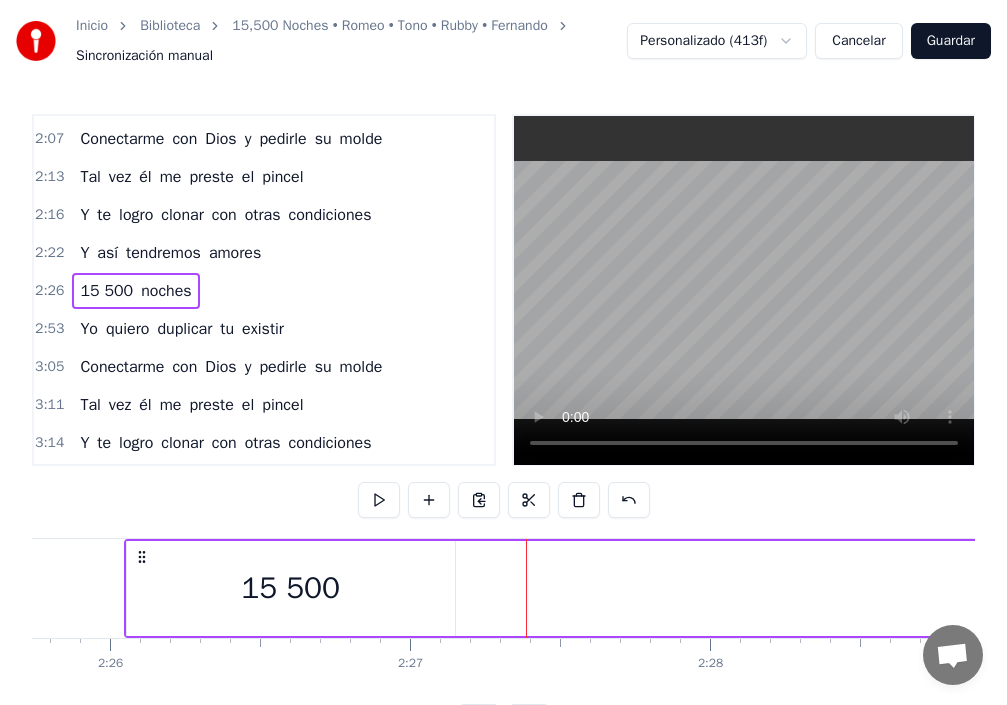 click on "15 500" at bounding box center (291, 588) 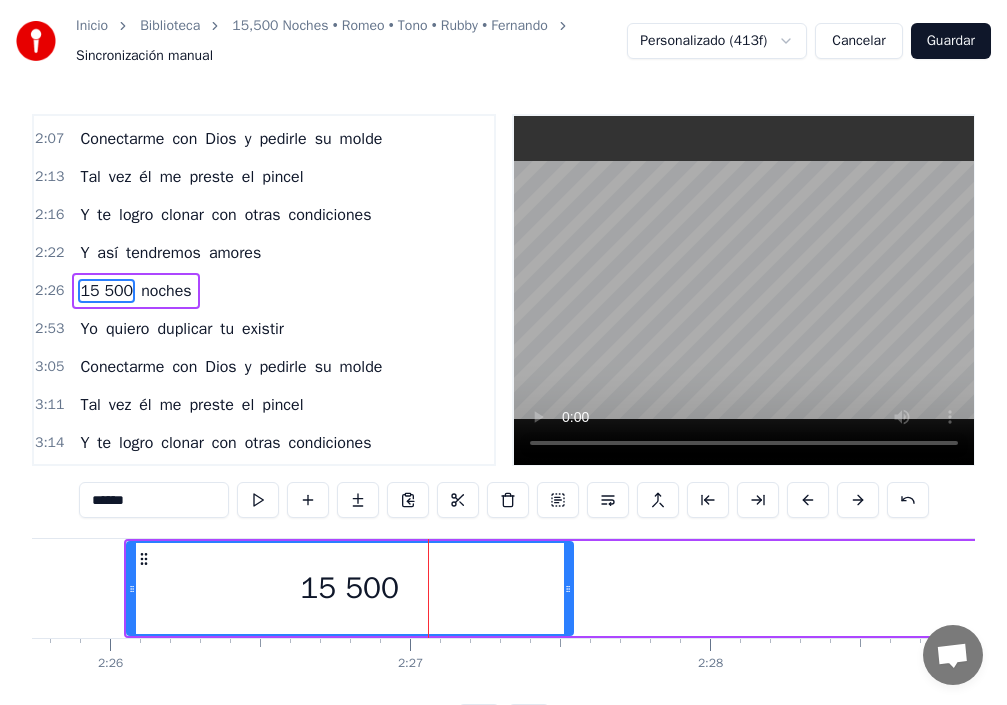 drag, startPoint x: 453, startPoint y: 590, endPoint x: 561, endPoint y: 576, distance: 108.903625 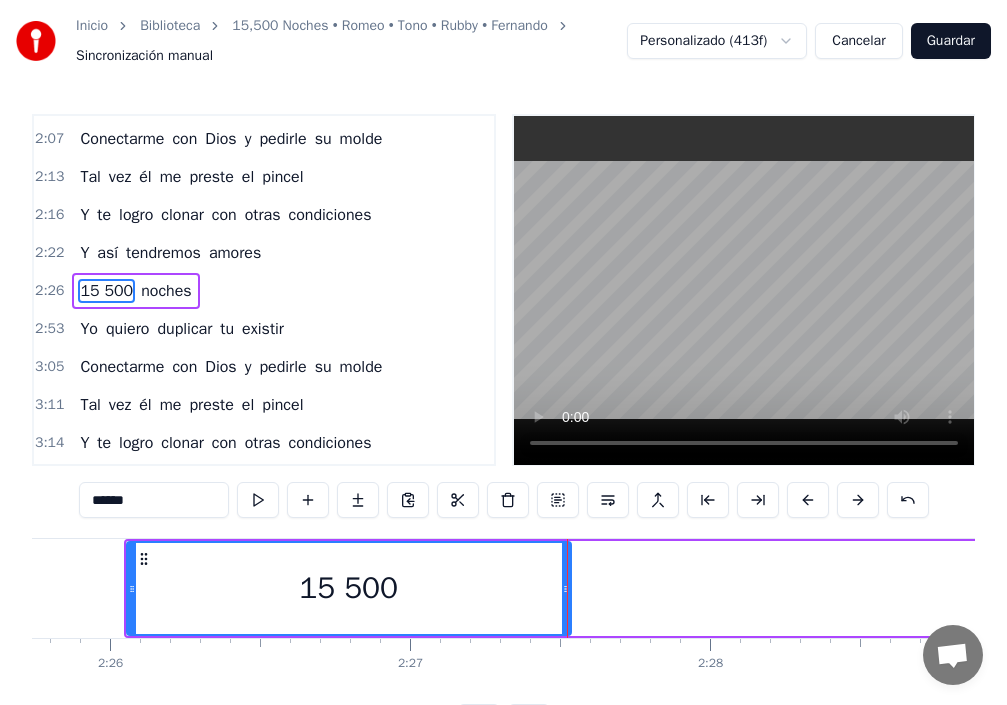 click on "15 500" at bounding box center [106, 291] 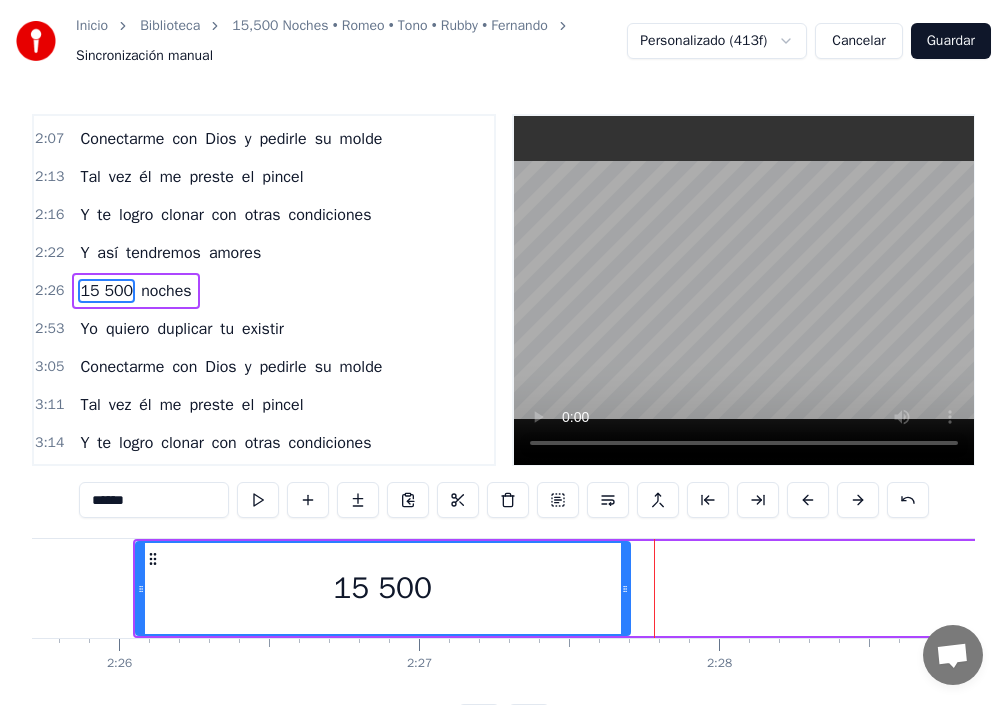 drag, startPoint x: 584, startPoint y: 596, endPoint x: 627, endPoint y: 609, distance: 44.922153 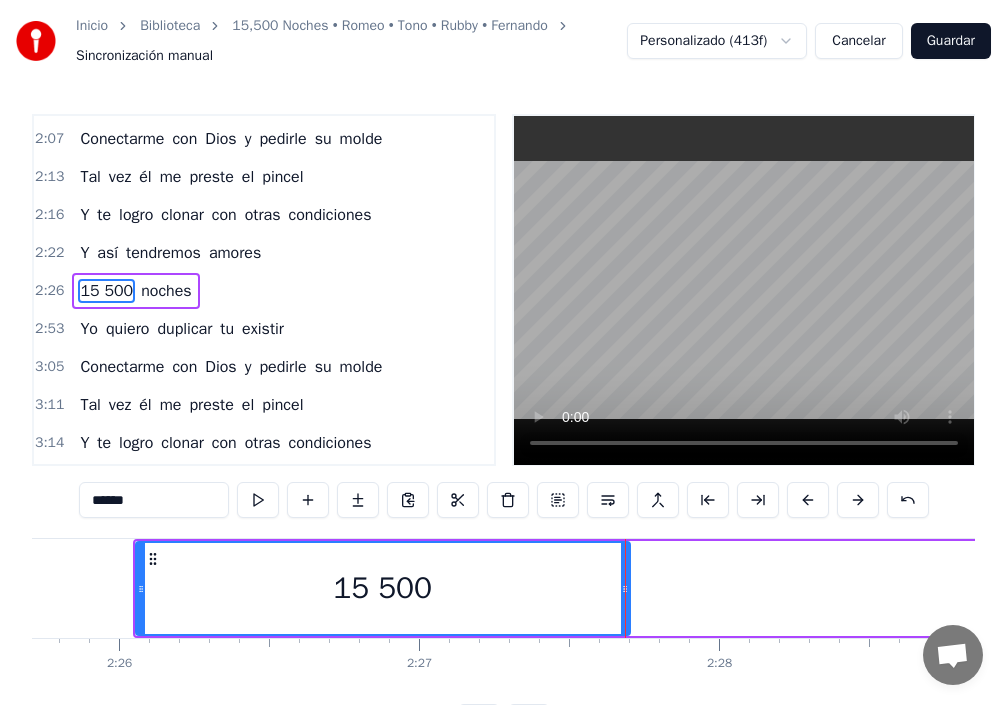 click on "noches" at bounding box center (166, 291) 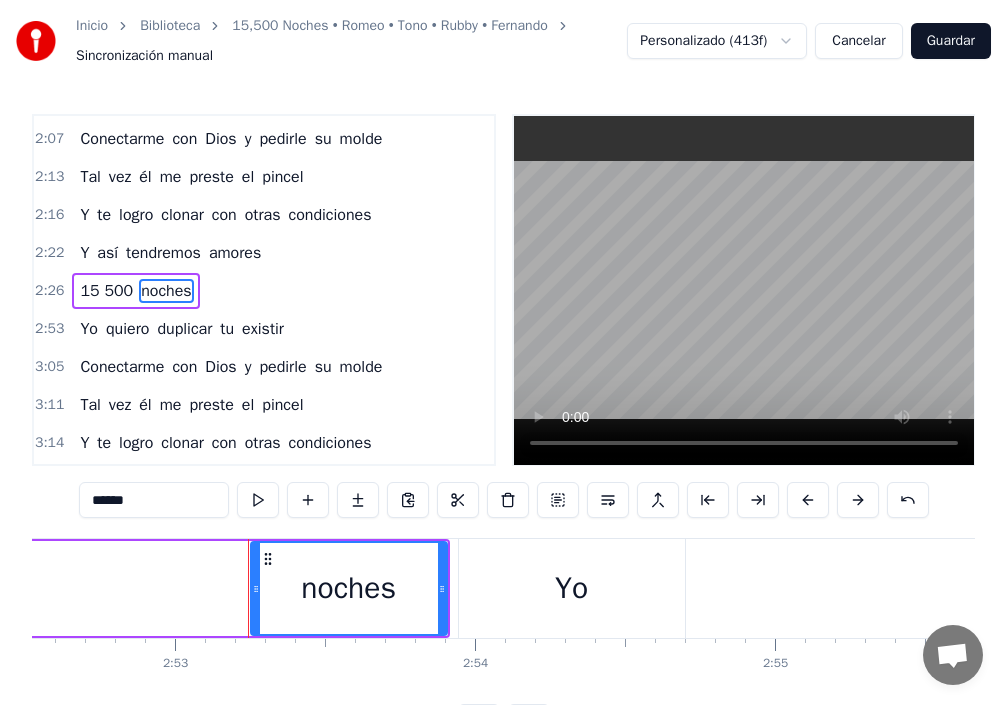 scroll, scrollTop: 0, scrollLeft: 51872, axis: horizontal 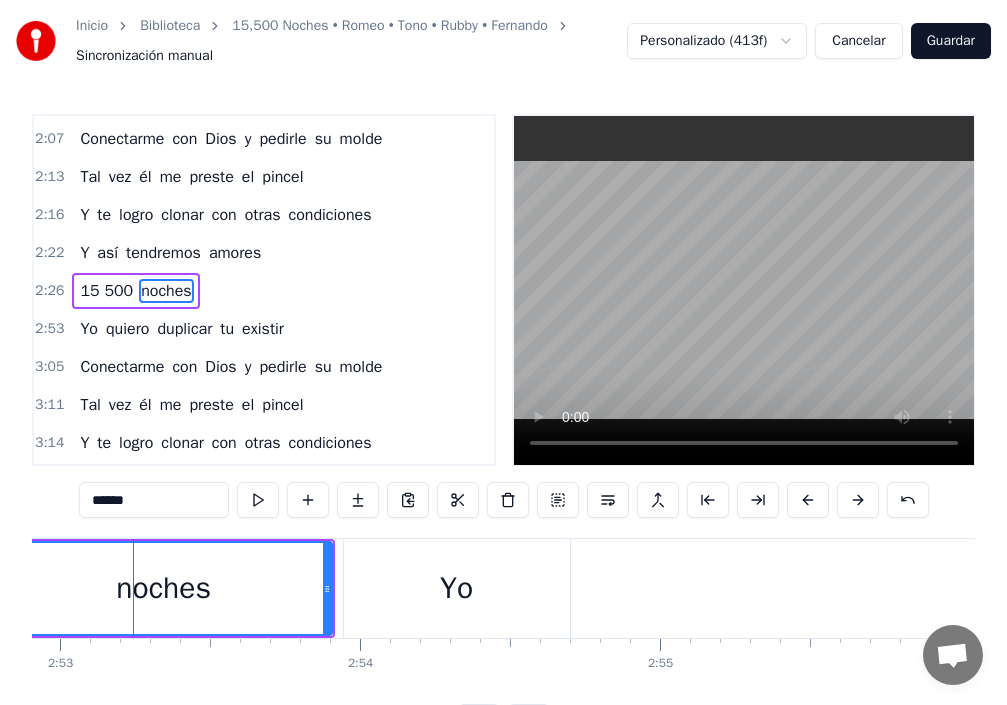 drag, startPoint x: 65, startPoint y: 568, endPoint x: 201, endPoint y: 588, distance: 137.46272 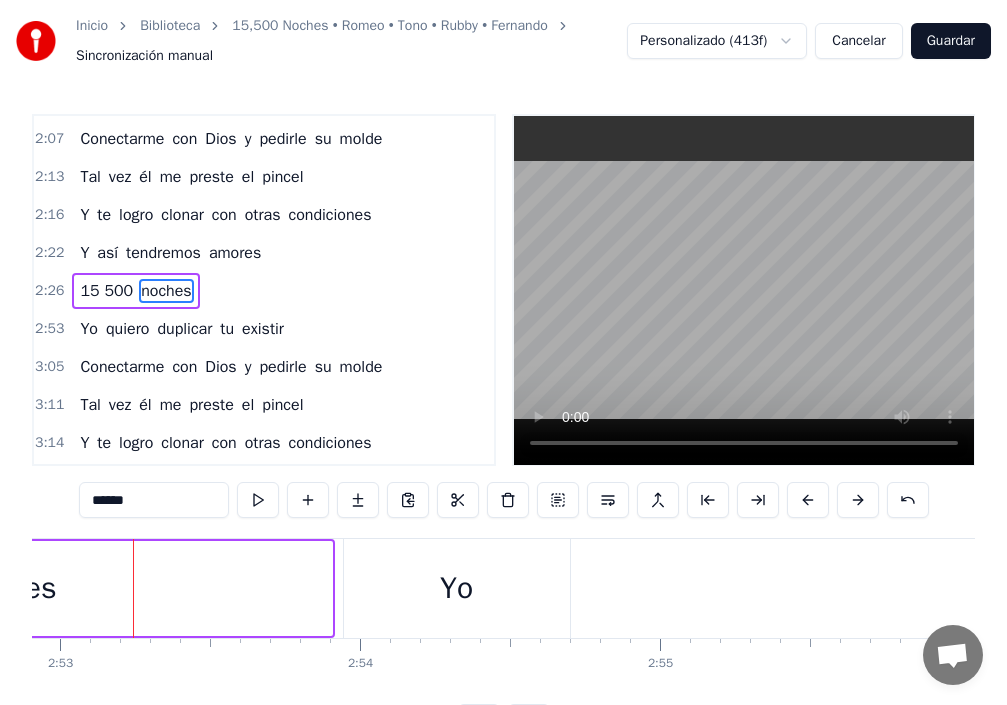 drag, startPoint x: 328, startPoint y: 580, endPoint x: 0, endPoint y: 561, distance: 328.54984 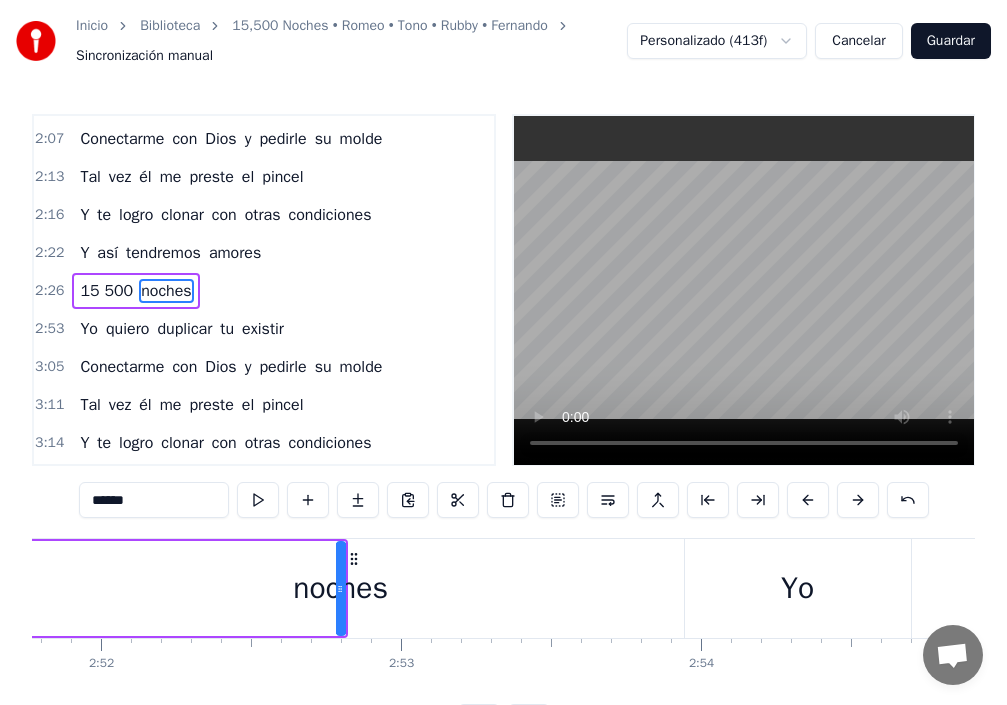 scroll, scrollTop: 0, scrollLeft: 51237, axis: horizontal 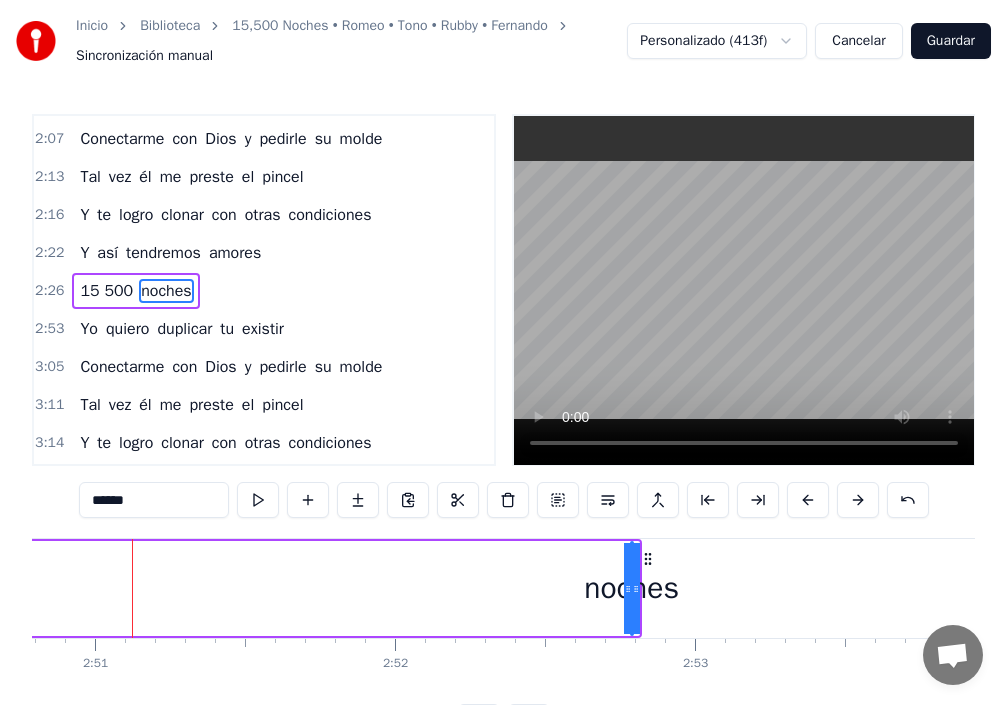 drag, startPoint x: 637, startPoint y: 603, endPoint x: 528, endPoint y: 602, distance: 109.004585 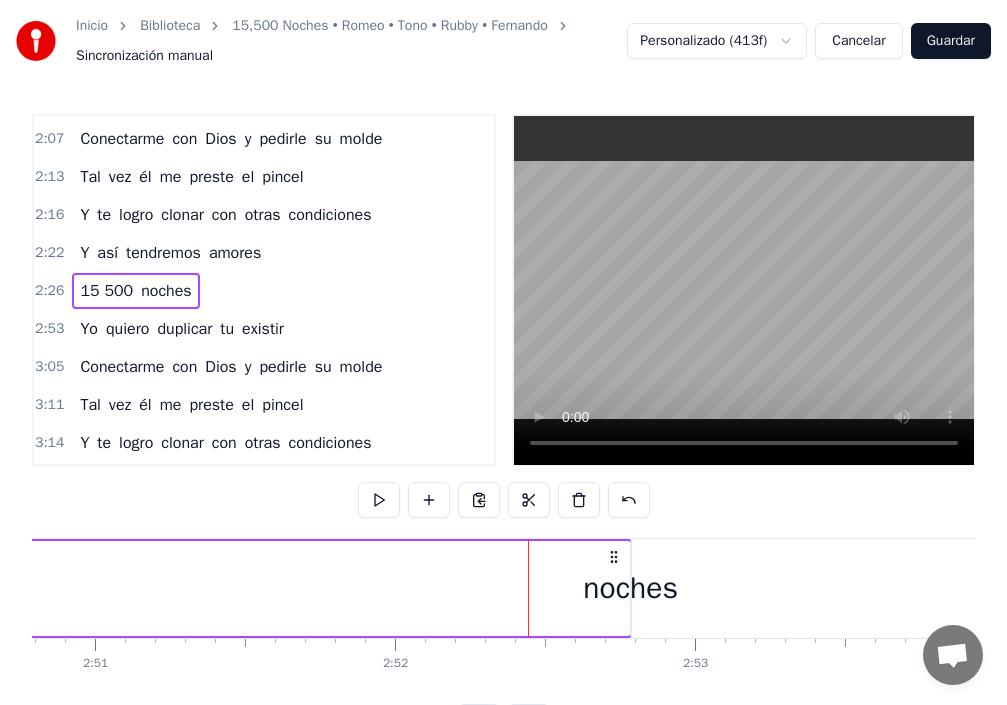 click on "noches" at bounding box center (630, 588) 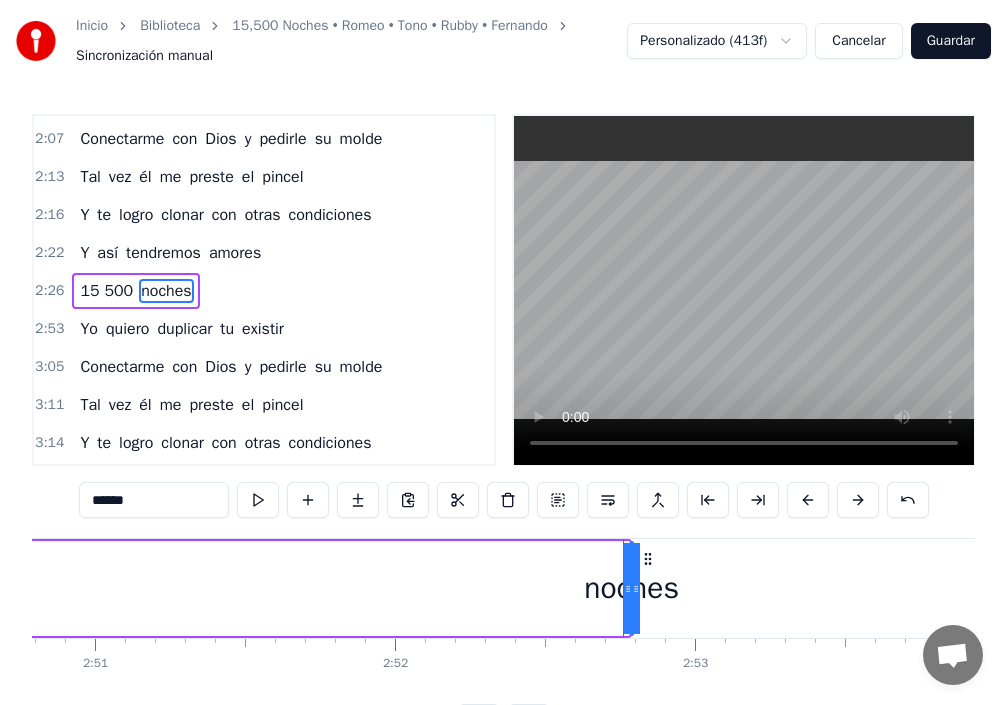 drag, startPoint x: 625, startPoint y: 593, endPoint x: 581, endPoint y: 588, distance: 44.28318 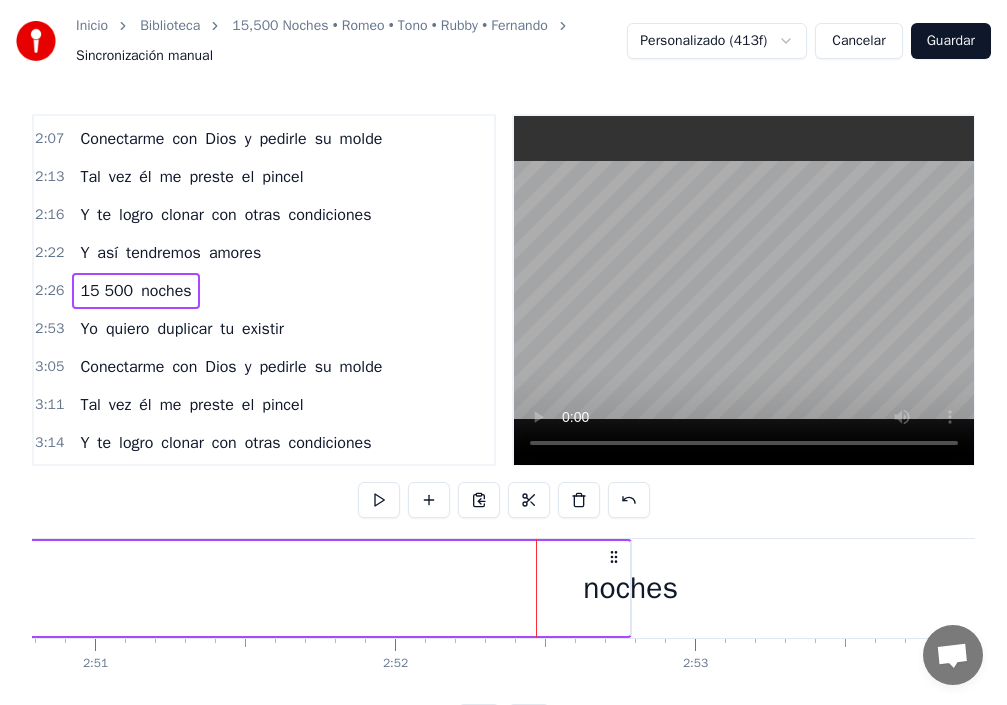 click on "noches" at bounding box center (630, 588) 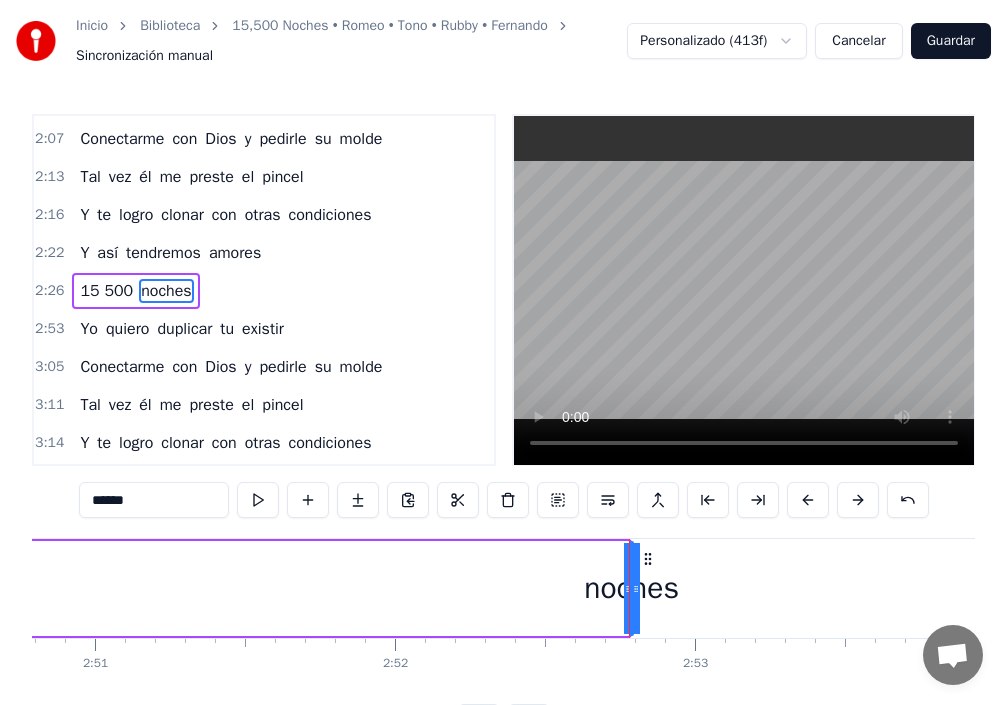 click on "15 500 noches" at bounding box center [-3380, 588] 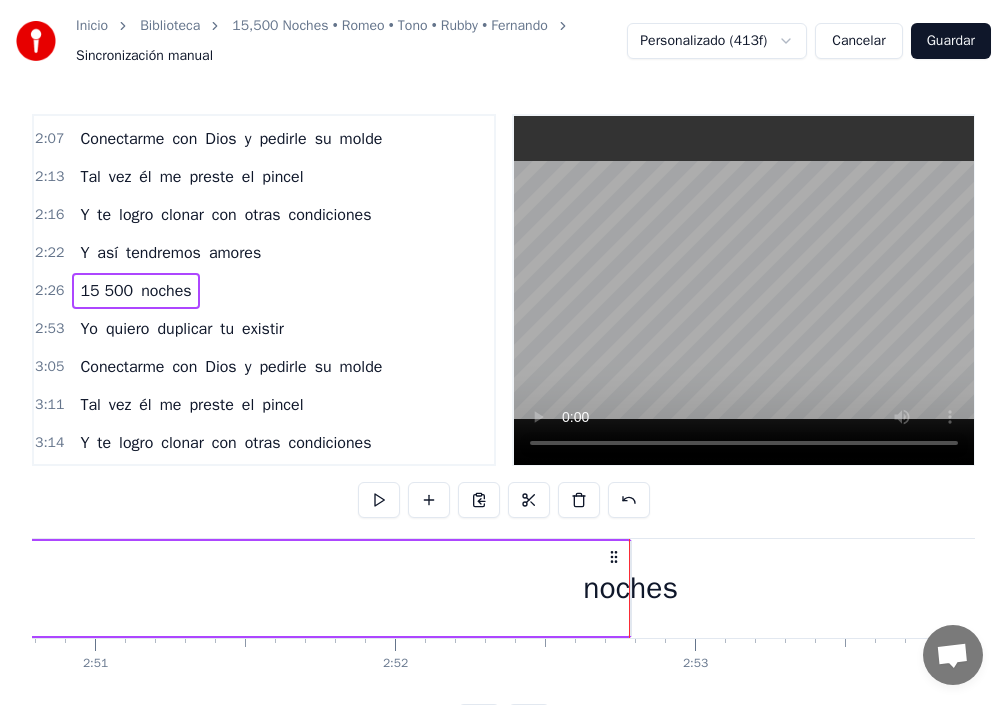 click on "noches" at bounding box center [630, 588] 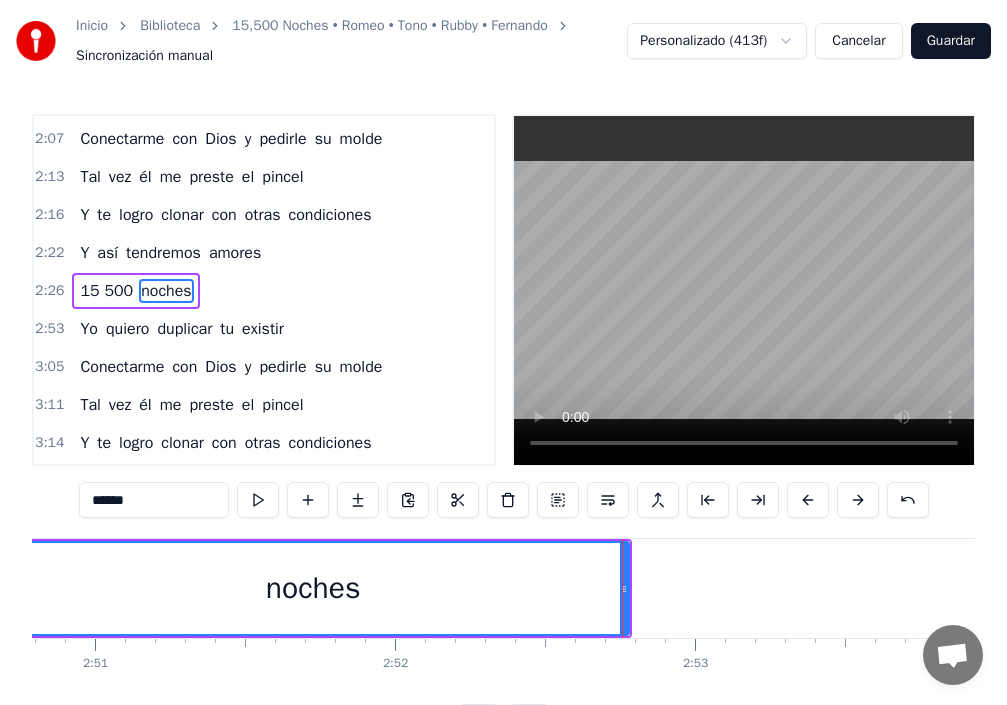 drag, startPoint x: 633, startPoint y: 584, endPoint x: 0, endPoint y: 570, distance: 633.1548 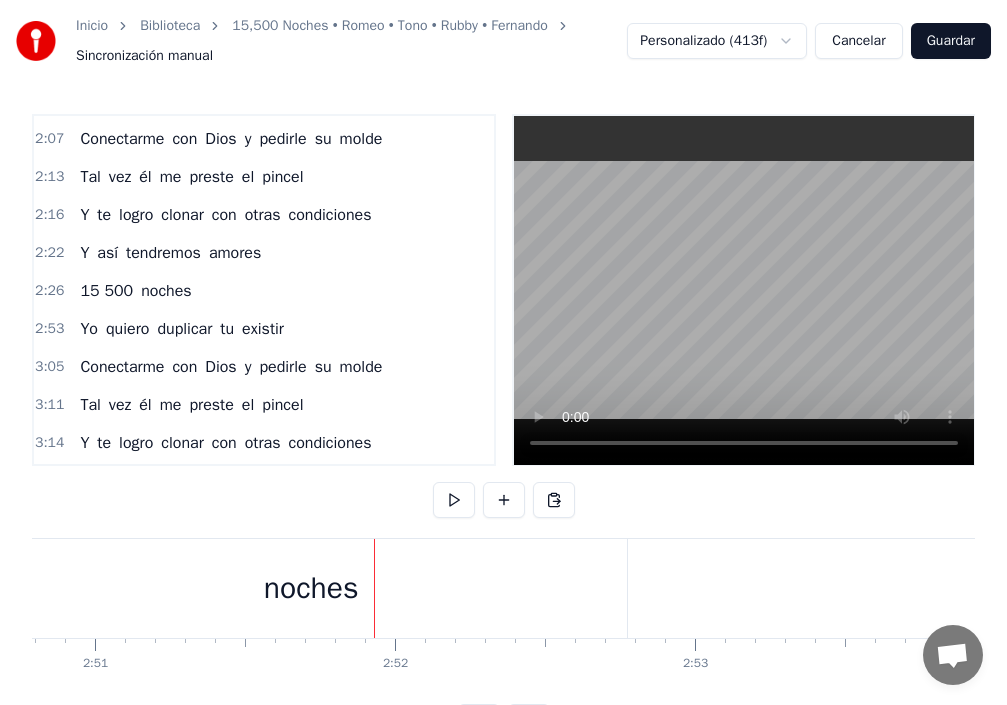 click on "noches" at bounding box center (311, 588) 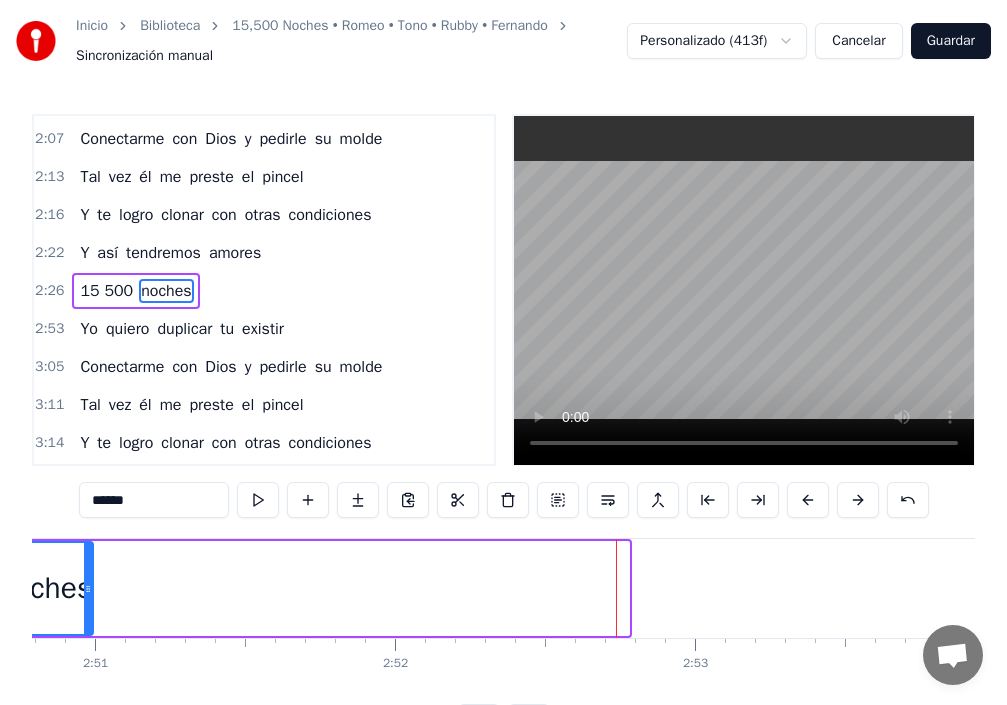 drag, startPoint x: 626, startPoint y: 590, endPoint x: 84, endPoint y: 579, distance: 542.11163 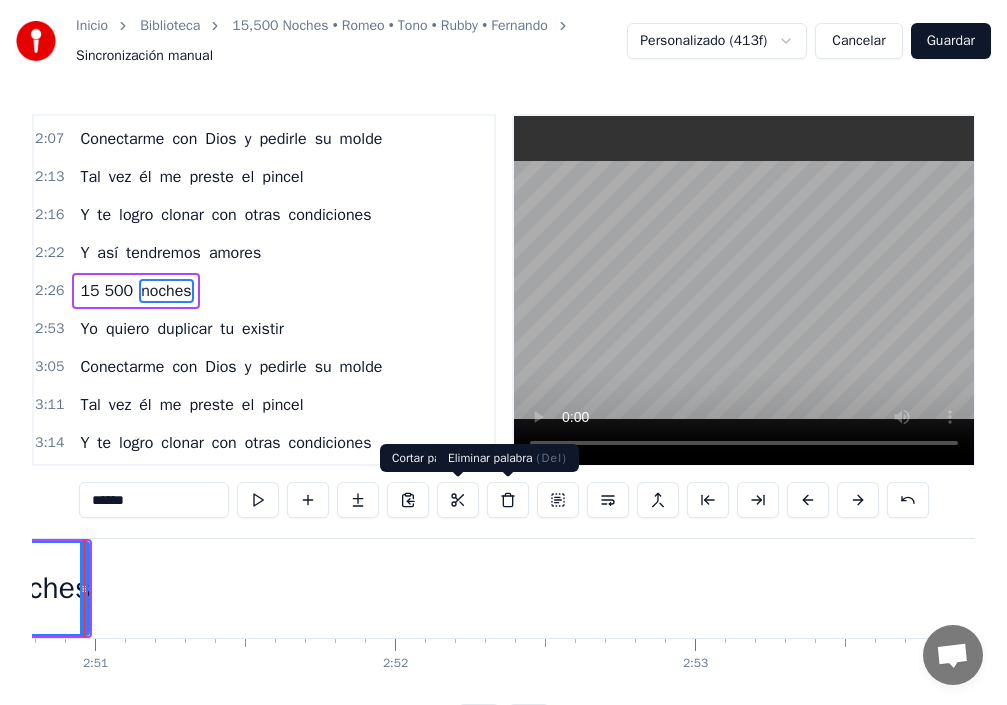 scroll, scrollTop: 0, scrollLeft: 51189, axis: horizontal 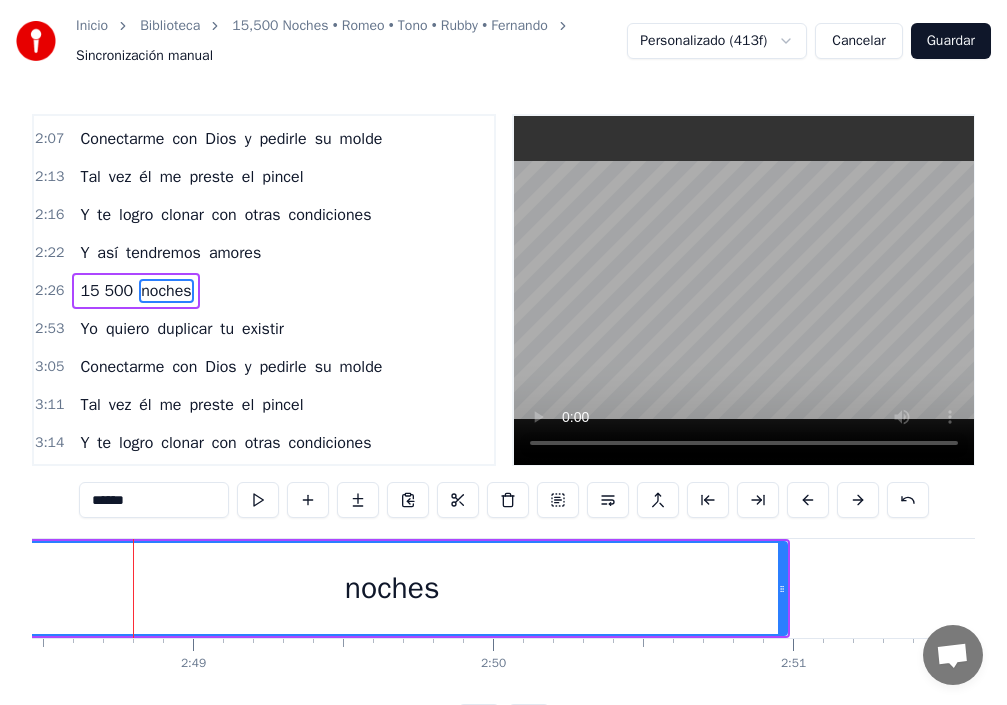 drag, startPoint x: 698, startPoint y: 589, endPoint x: 0, endPoint y: 608, distance: 698.25854 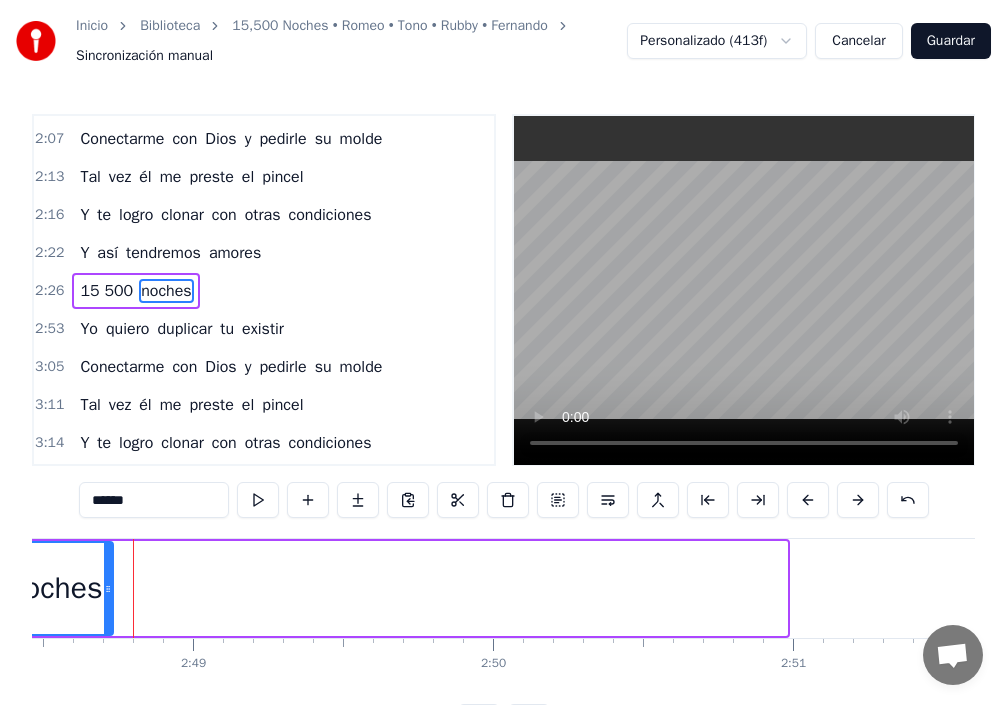 drag, startPoint x: 783, startPoint y: 588, endPoint x: 99, endPoint y: 596, distance: 684.04675 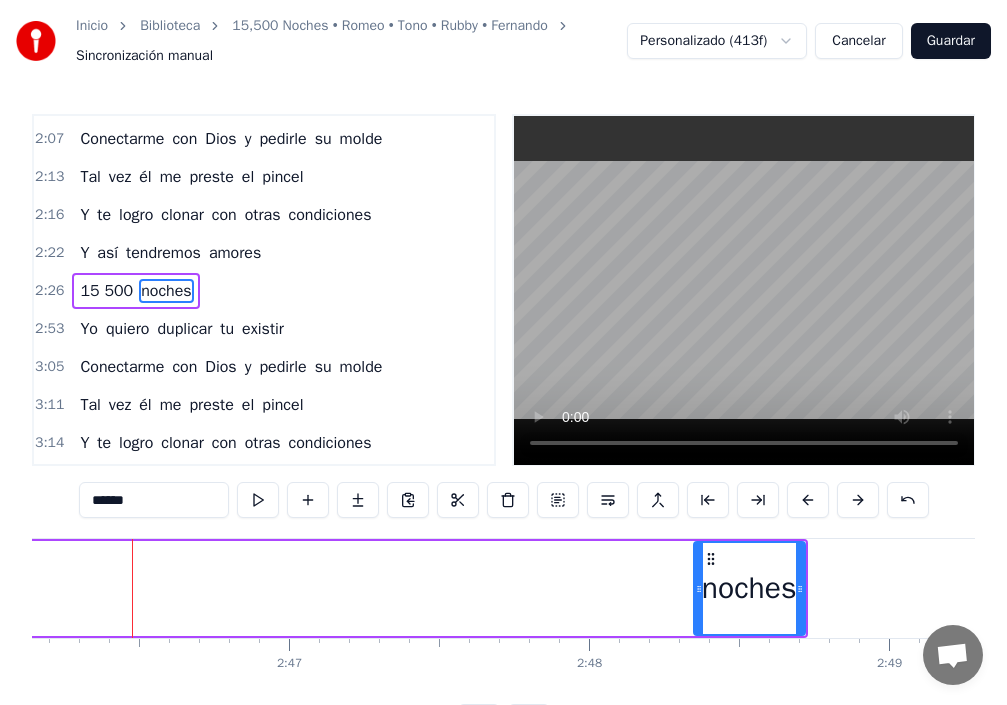 scroll, scrollTop: 0, scrollLeft: 49842, axis: horizontal 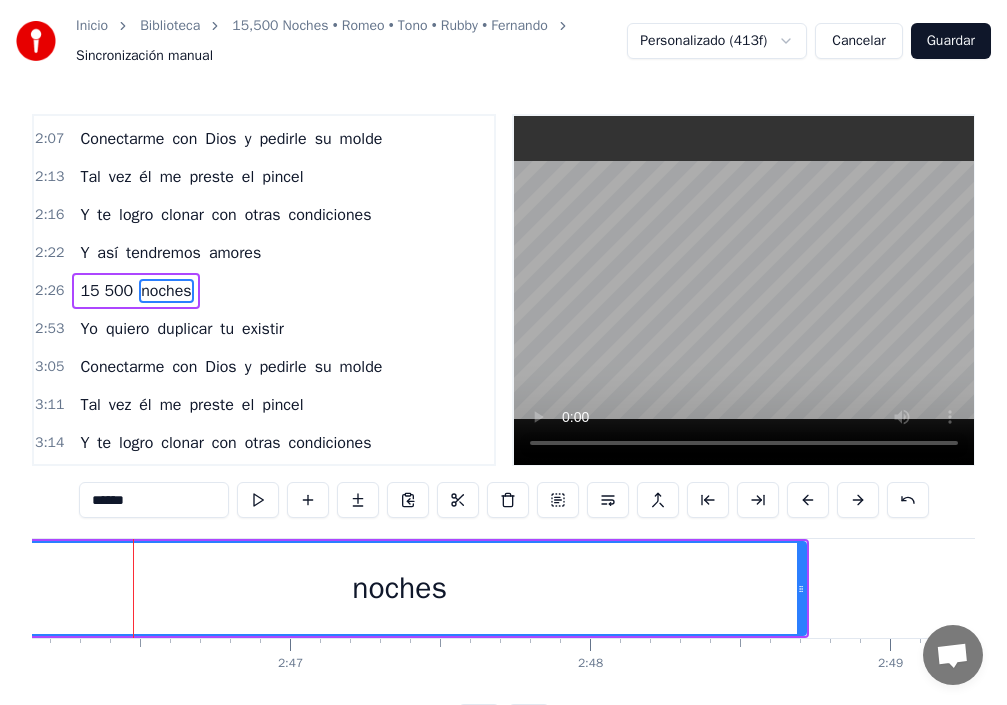 drag, startPoint x: 701, startPoint y: 590, endPoint x: 0, endPoint y: 617, distance: 701.5198 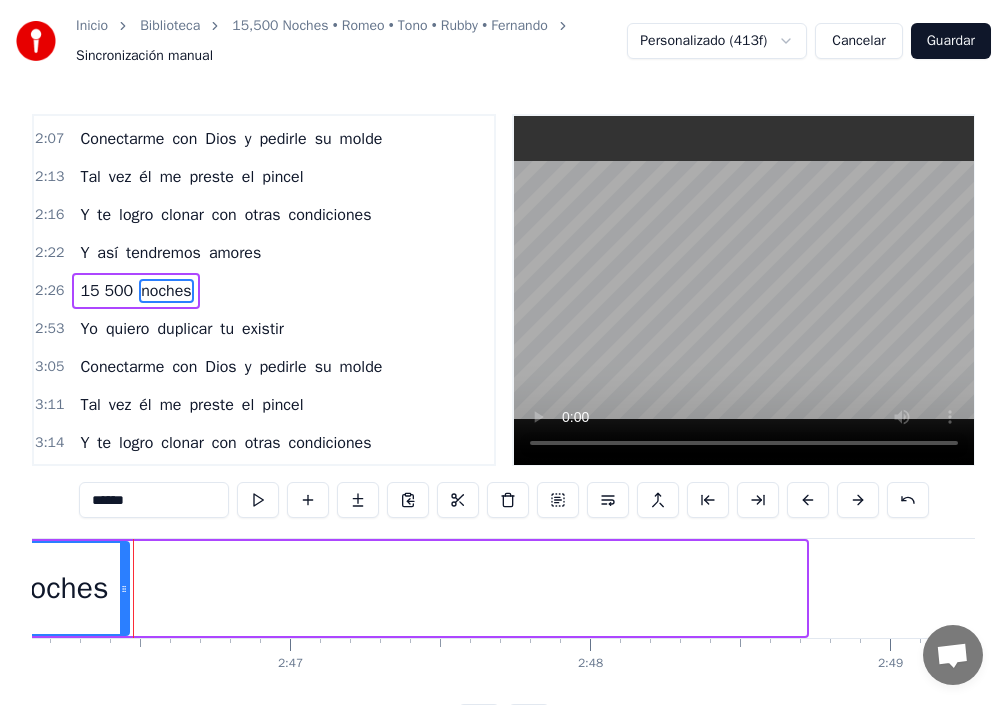 drag, startPoint x: 802, startPoint y: 588, endPoint x: 124, endPoint y: 600, distance: 678.1062 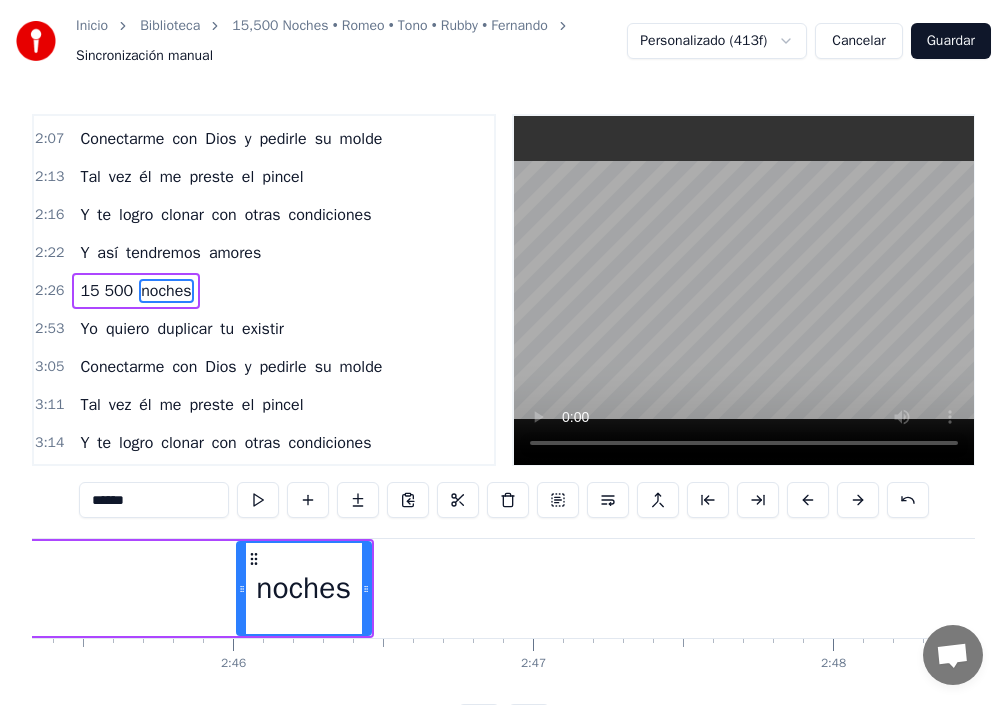 scroll, scrollTop: 0, scrollLeft: 49494, axis: horizontal 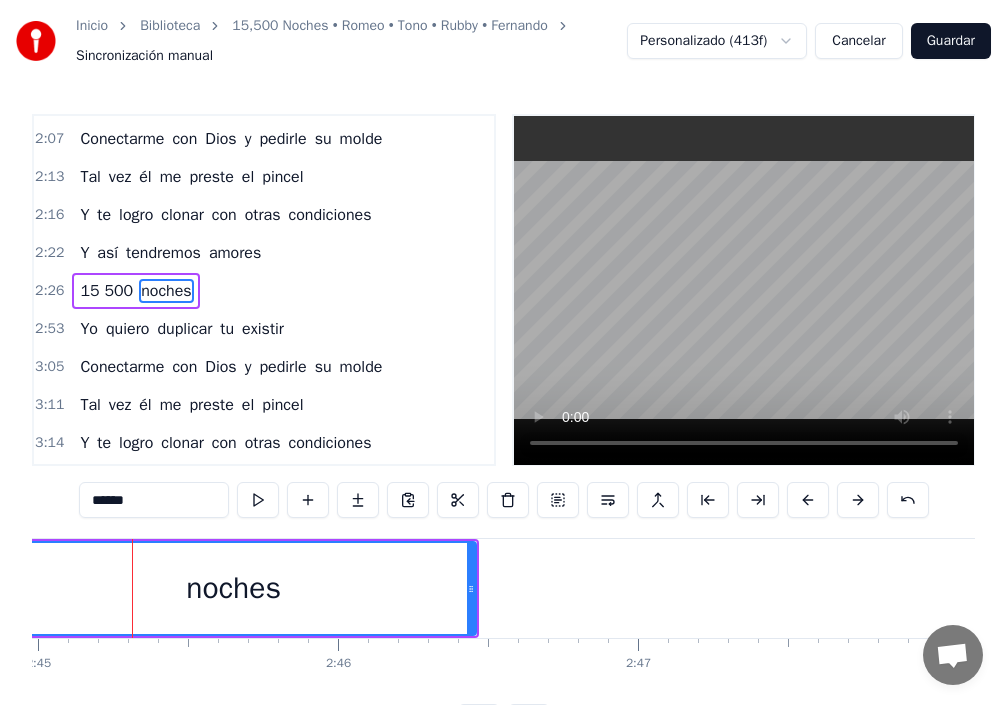 drag, startPoint x: 350, startPoint y: 588, endPoint x: 0, endPoint y: 600, distance: 350.20566 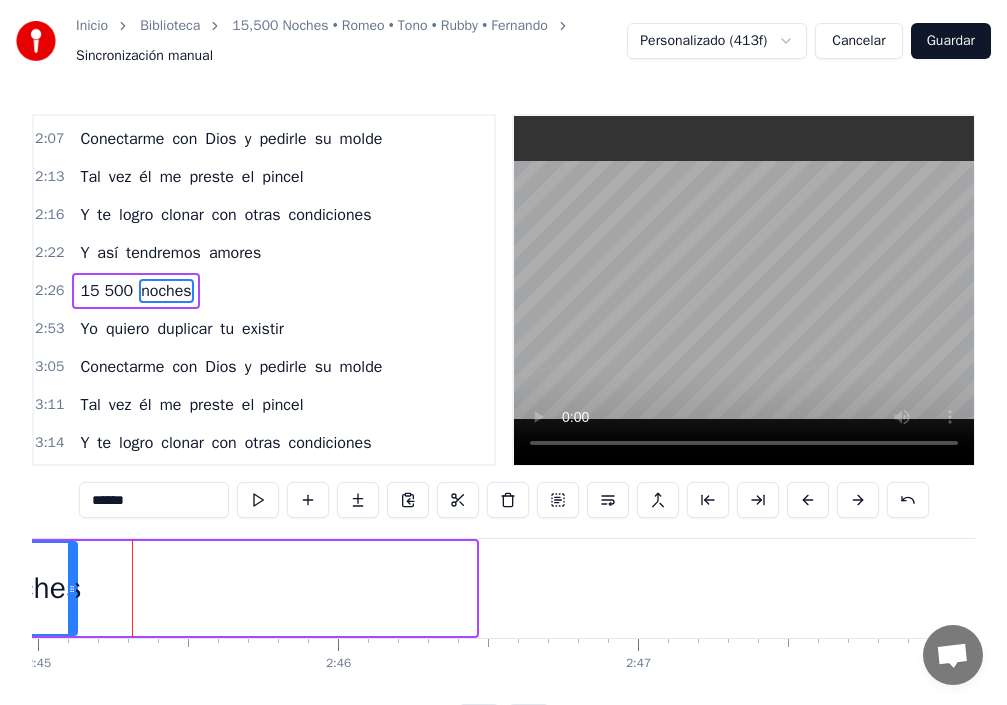 drag, startPoint x: 474, startPoint y: 586, endPoint x: 63, endPoint y: 611, distance: 411.75964 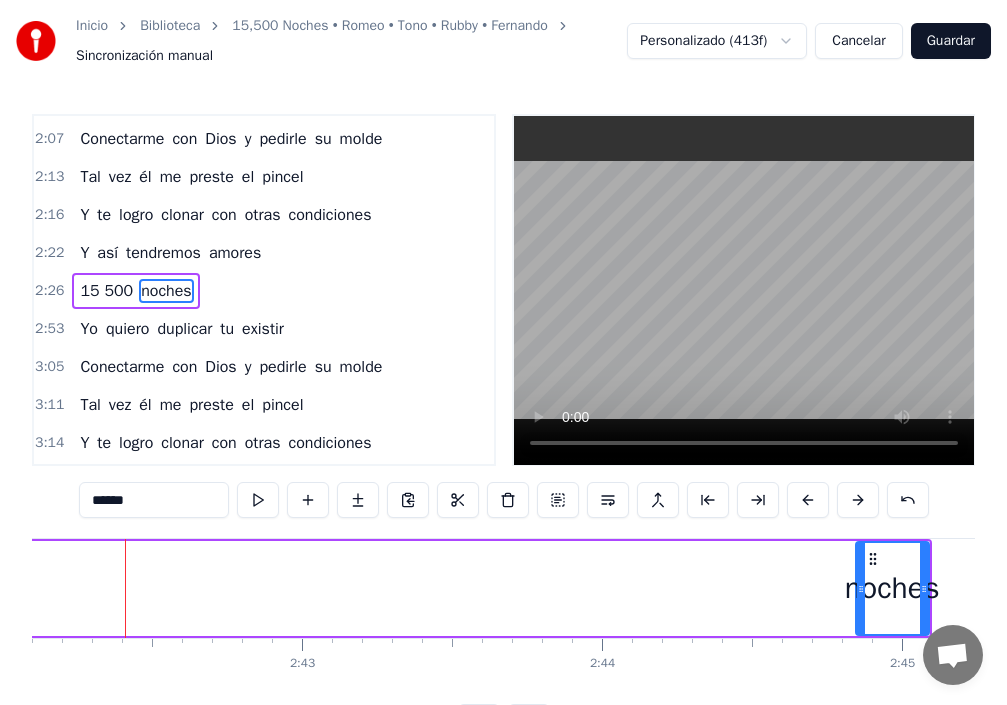 scroll, scrollTop: 0, scrollLeft: 48622, axis: horizontal 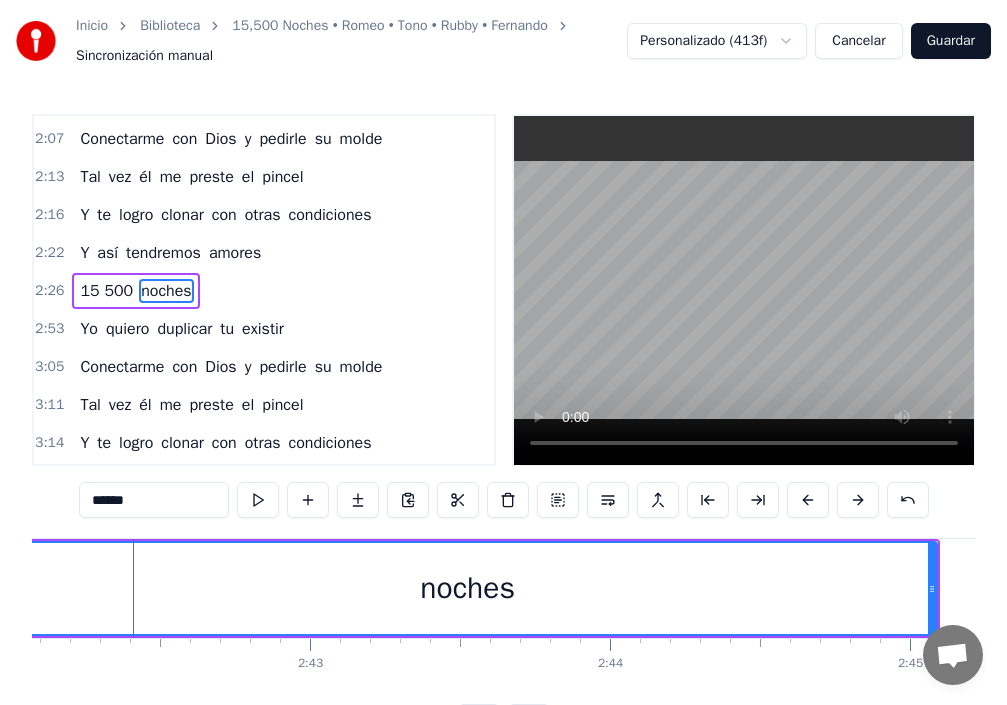 drag, startPoint x: 714, startPoint y: 605, endPoint x: 0, endPoint y: 625, distance: 714.28 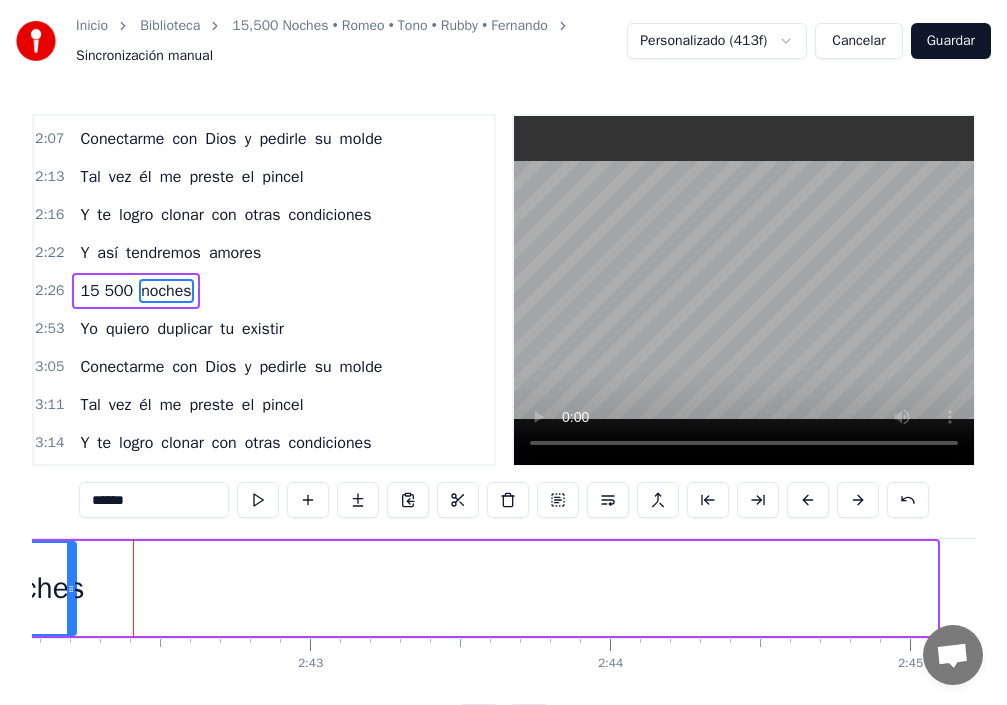 drag, startPoint x: 932, startPoint y: 589, endPoint x: 71, endPoint y: 623, distance: 861.671 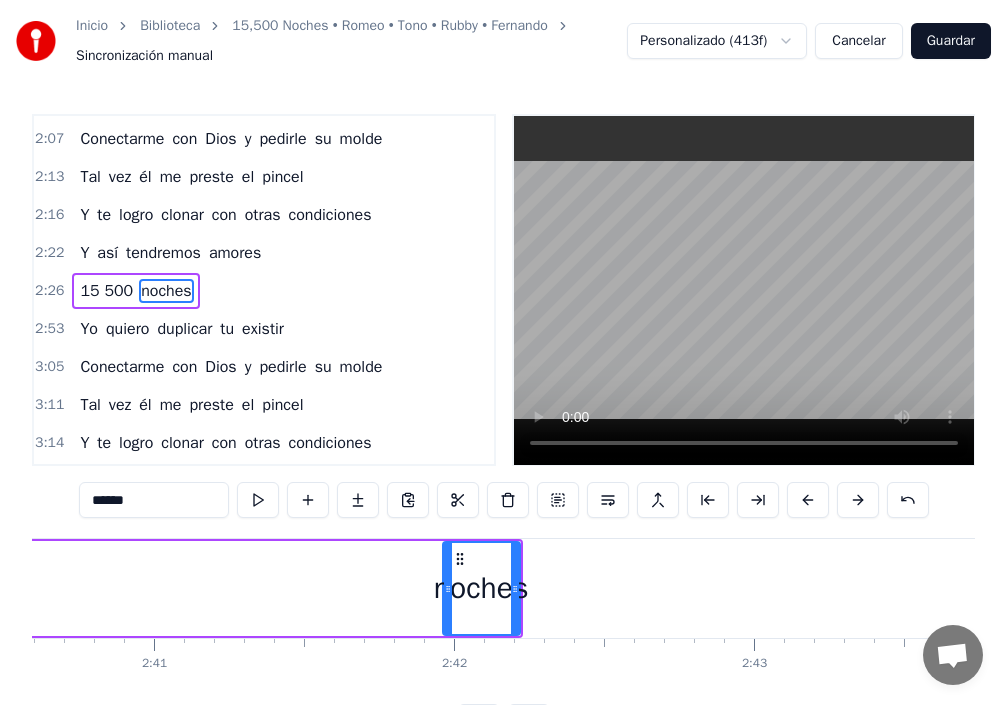 scroll, scrollTop: 0, scrollLeft: 47925, axis: horizontal 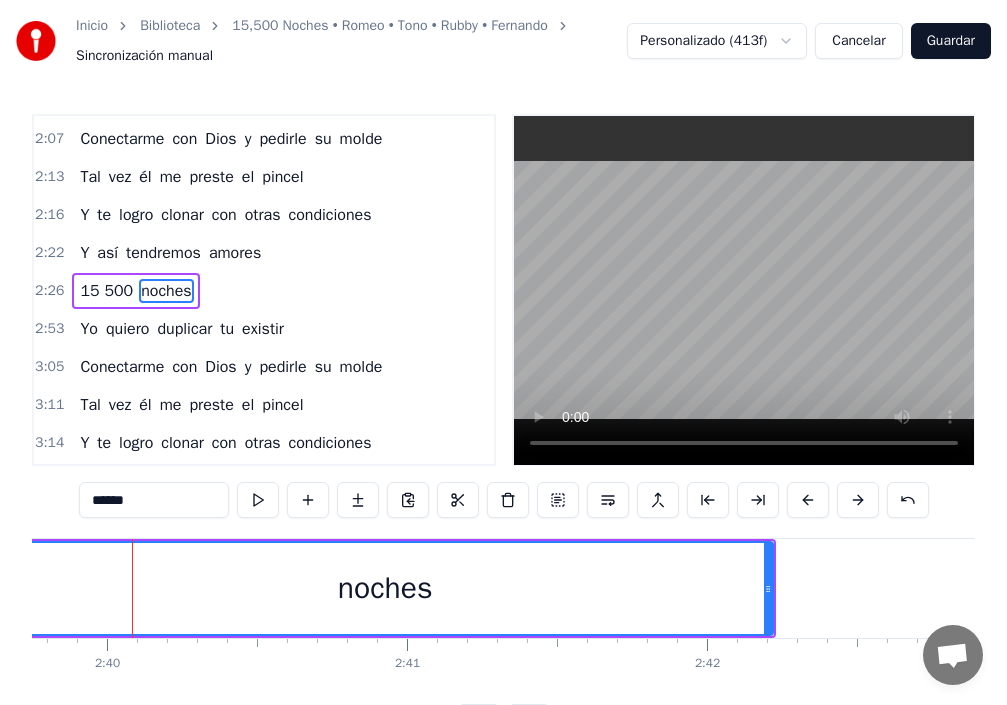 drag, startPoint x: 698, startPoint y: 604, endPoint x: 0, endPoint y: 612, distance: 698.04584 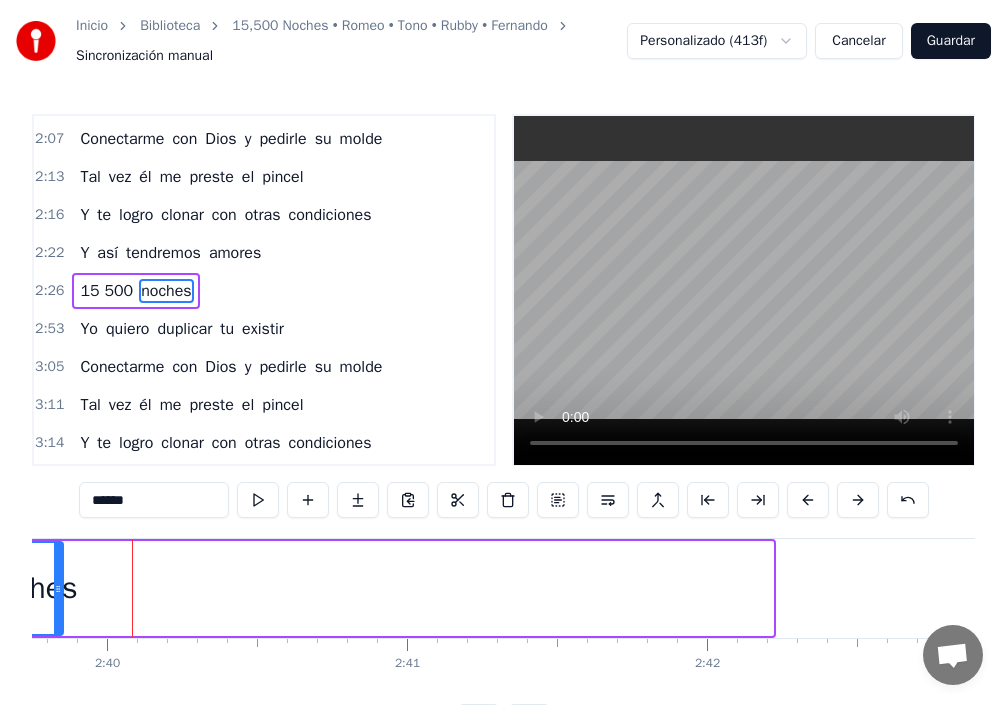 drag, startPoint x: 769, startPoint y: 583, endPoint x: 59, endPoint y: 604, distance: 710.3105 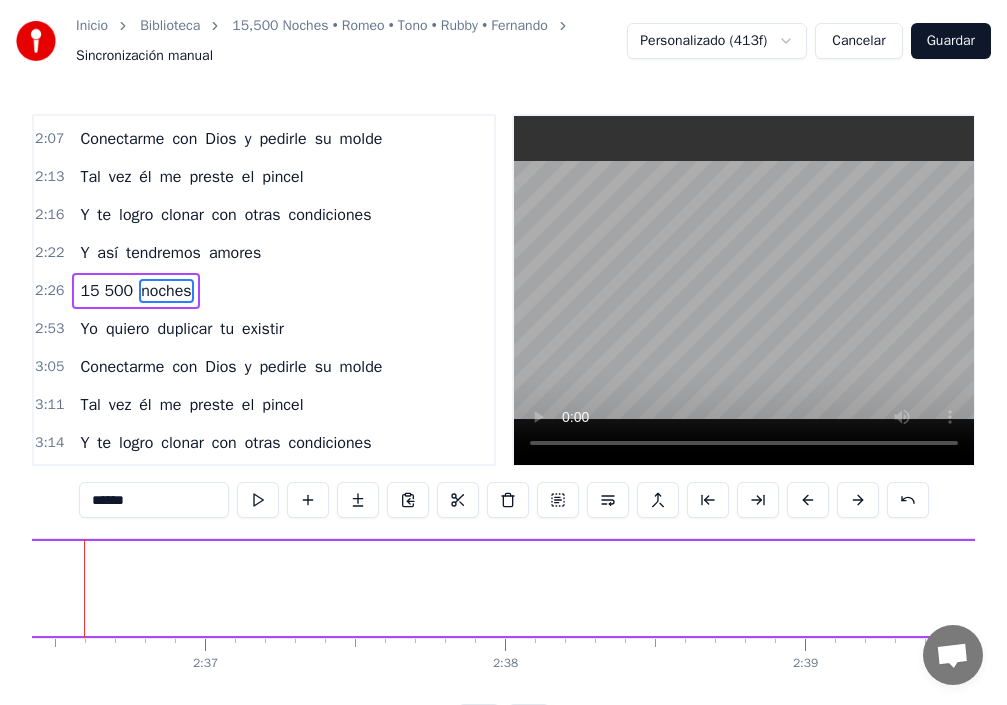 scroll, scrollTop: 0, scrollLeft: 46879, axis: horizontal 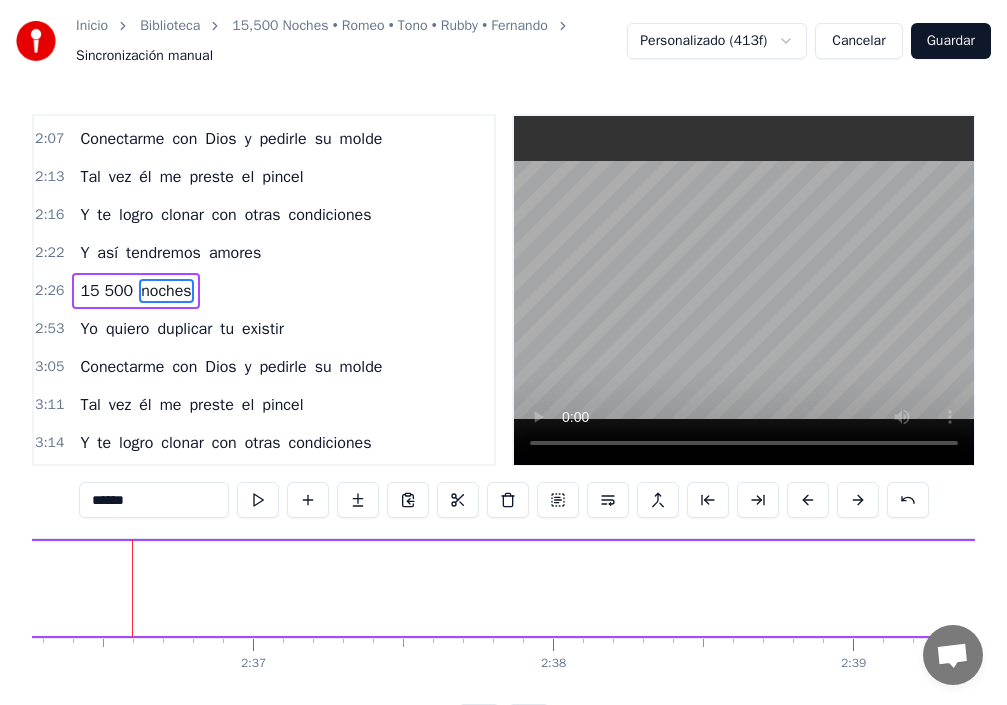 click at bounding box center [744, 290] 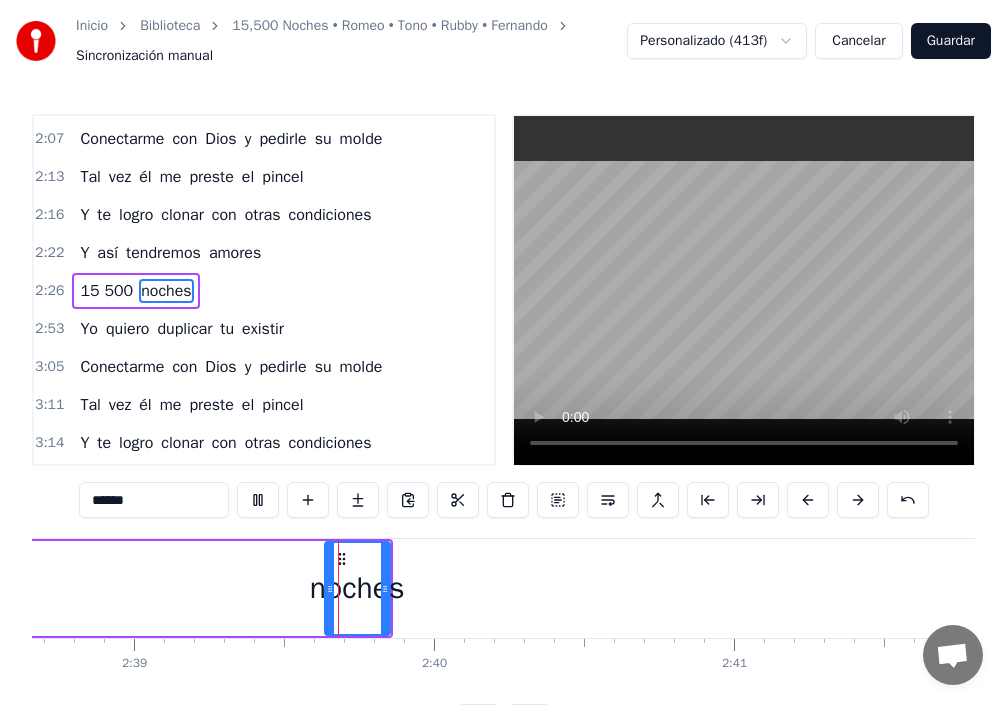 scroll, scrollTop: 0, scrollLeft: 47658, axis: horizontal 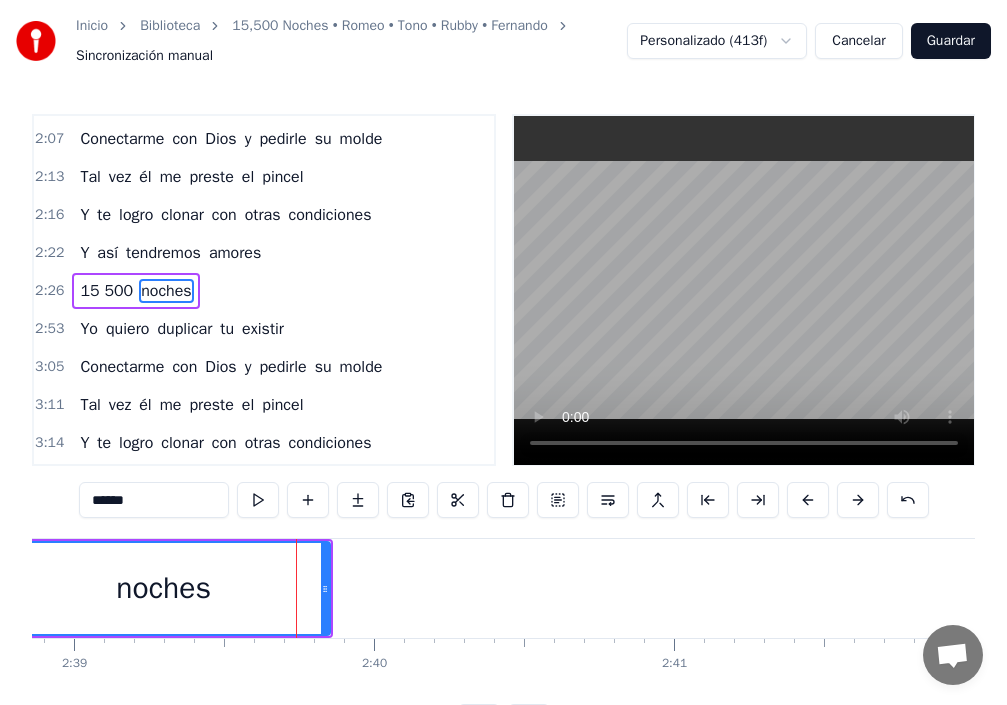 drag, startPoint x: 267, startPoint y: 587, endPoint x: 0, endPoint y: 577, distance: 267.1872 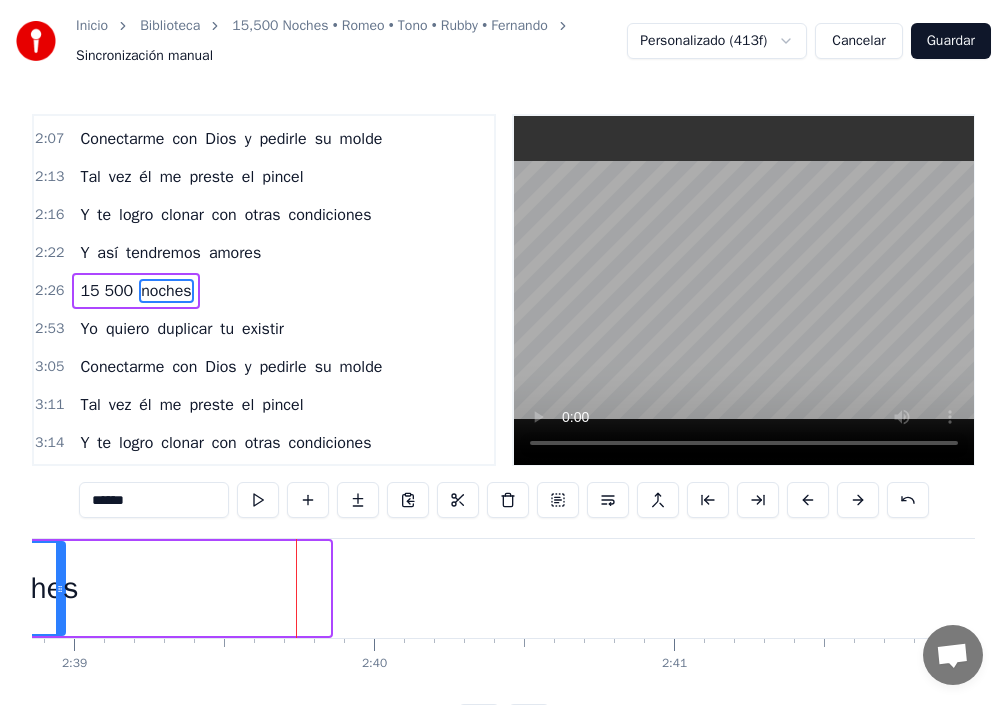 drag, startPoint x: 325, startPoint y: 593, endPoint x: 65, endPoint y: 593, distance: 260 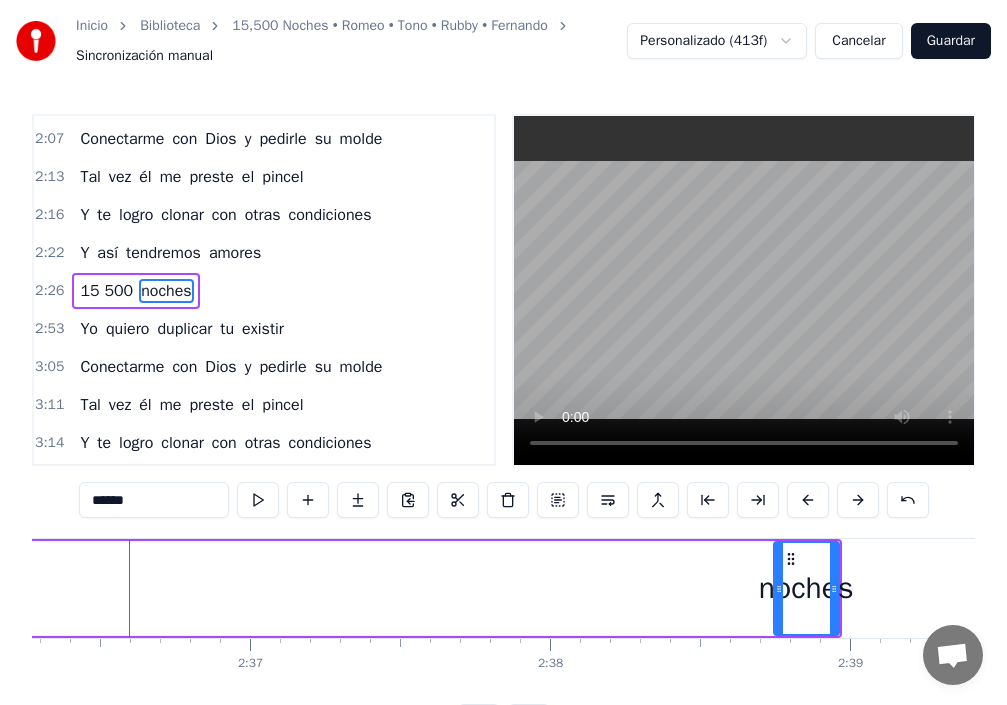 scroll, scrollTop: 0, scrollLeft: 46879, axis: horizontal 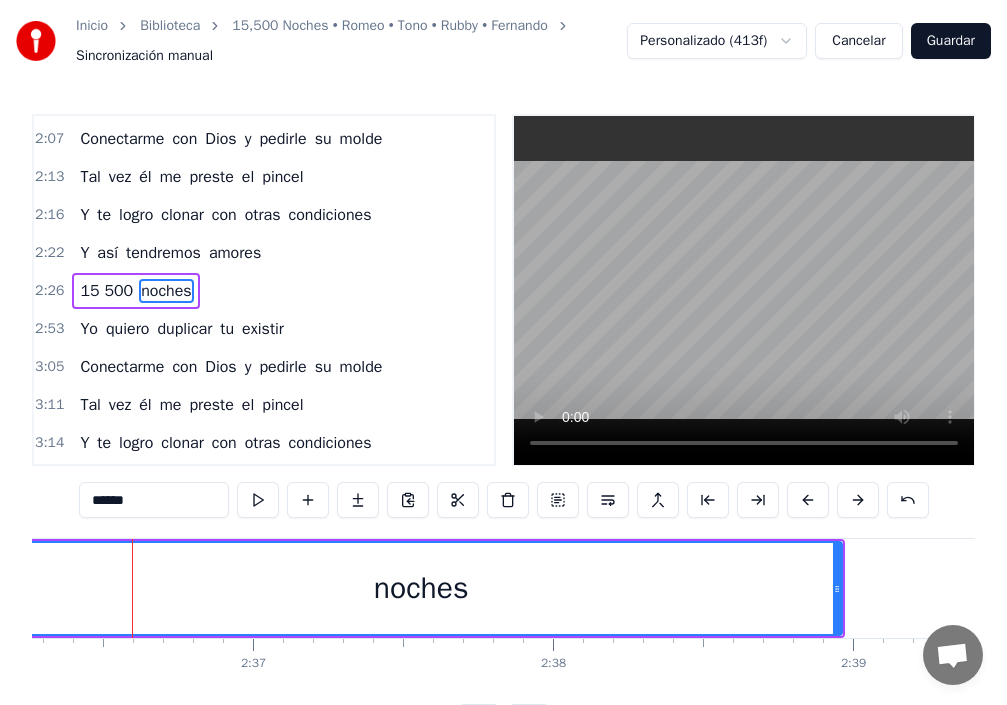drag, startPoint x: 779, startPoint y: 591, endPoint x: 31, endPoint y: 596, distance: 748.0167 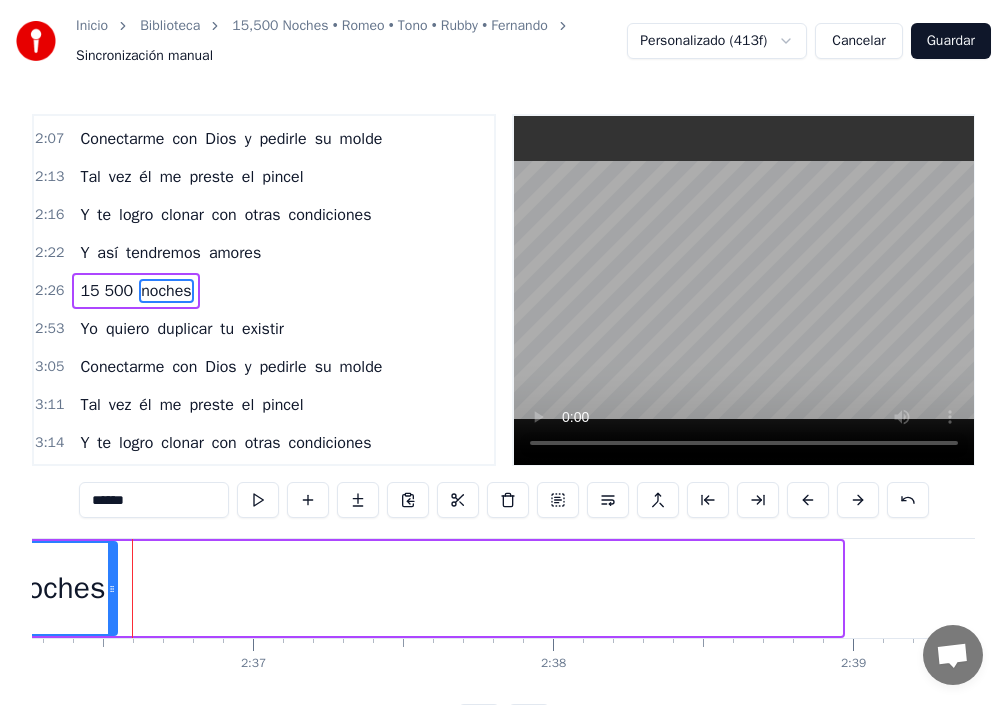 drag, startPoint x: 840, startPoint y: 595, endPoint x: 115, endPoint y: 581, distance: 725.13513 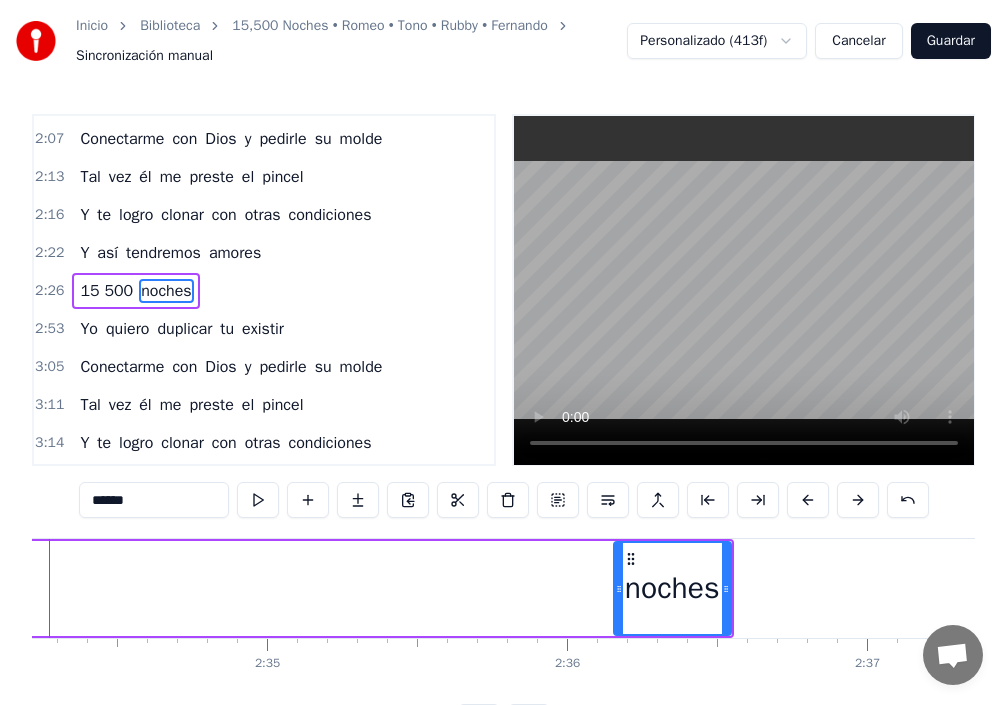 scroll, scrollTop: 0, scrollLeft: 46181, axis: horizontal 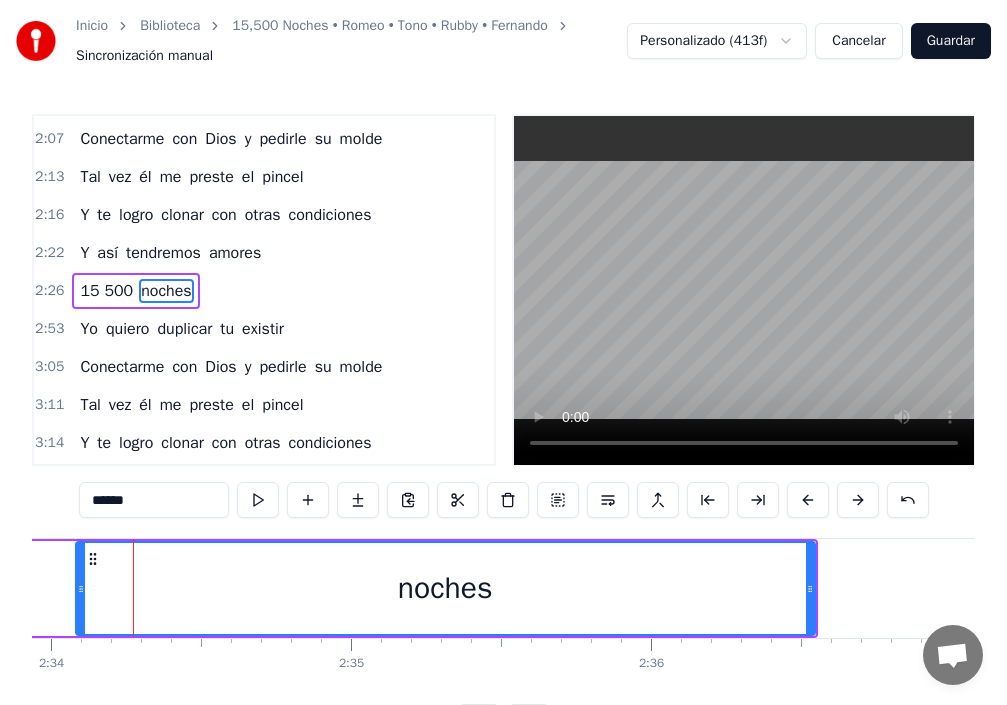 drag, startPoint x: 704, startPoint y: 588, endPoint x: 82, endPoint y: 590, distance: 622.00323 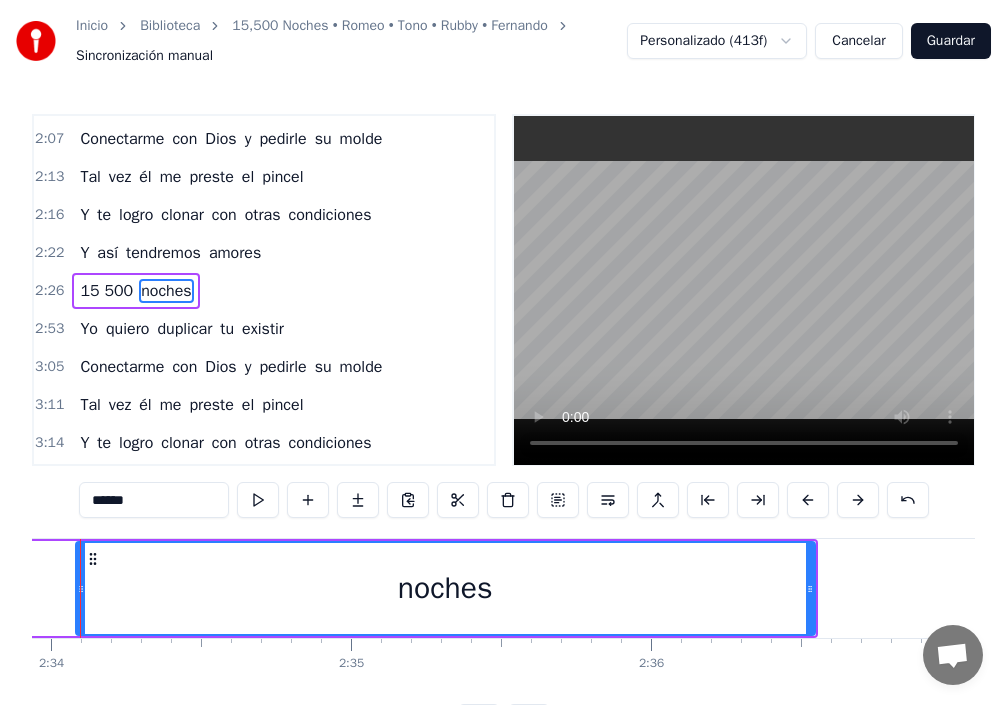 scroll, scrollTop: 0, scrollLeft: 46129, axis: horizontal 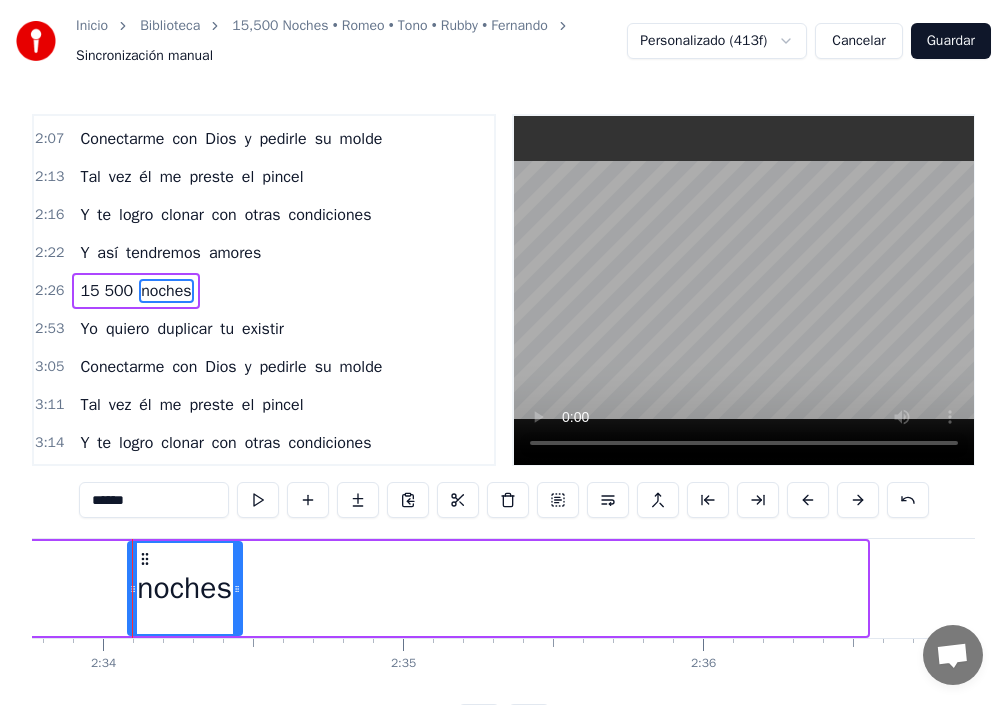 drag, startPoint x: 809, startPoint y: 590, endPoint x: 237, endPoint y: 587, distance: 572.0079 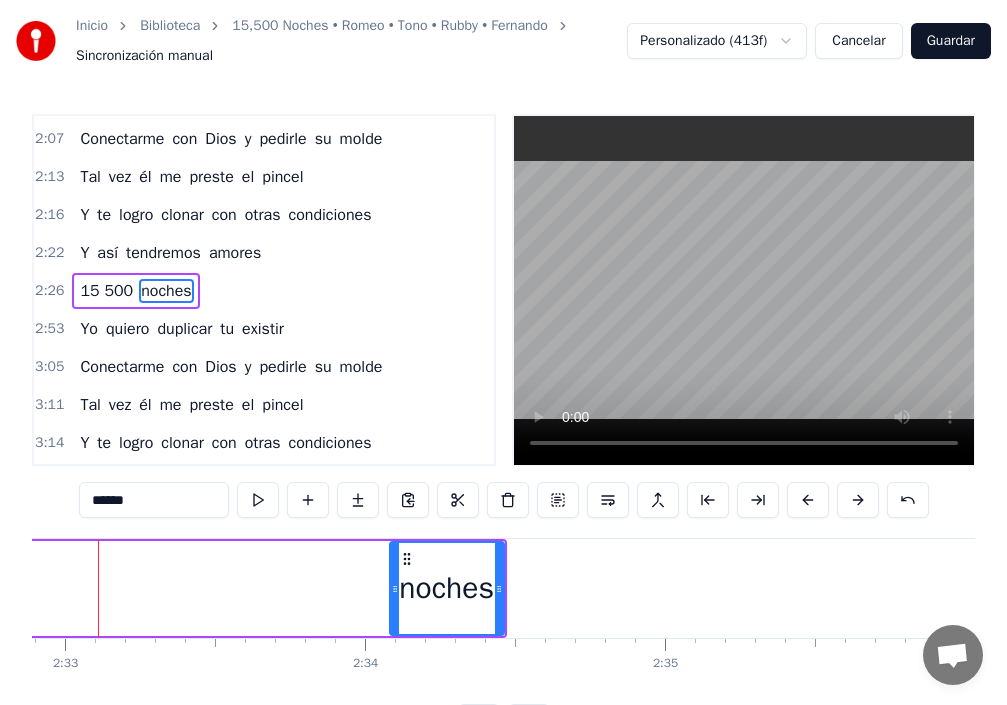 scroll, scrollTop: 0, scrollLeft: 45833, axis: horizontal 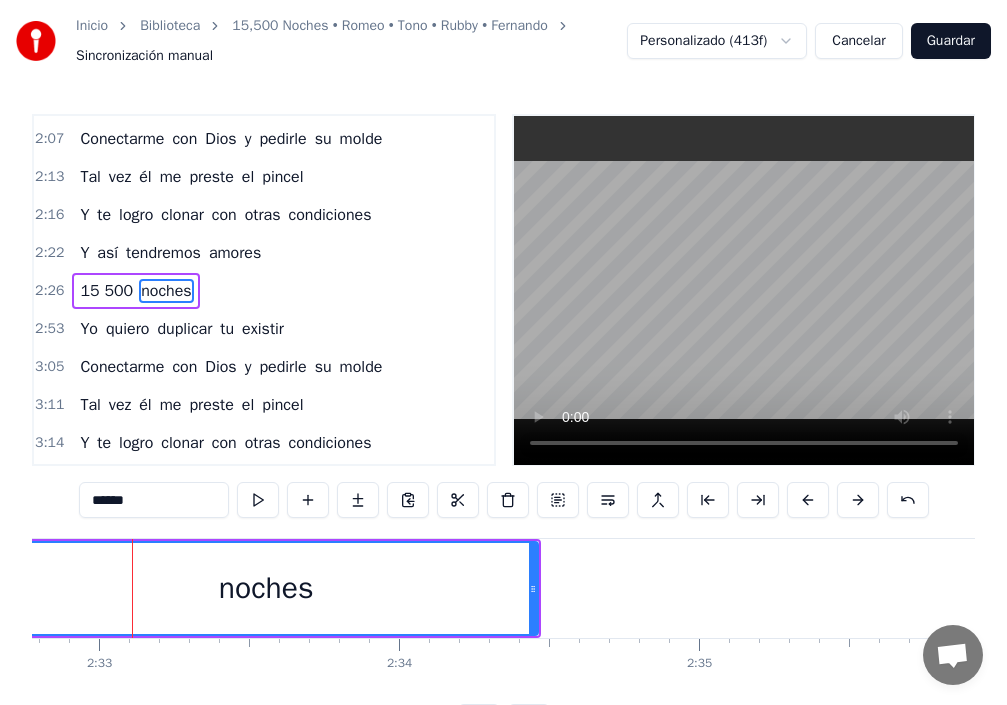 drag, startPoint x: 429, startPoint y: 595, endPoint x: 0, endPoint y: 572, distance: 429.61612 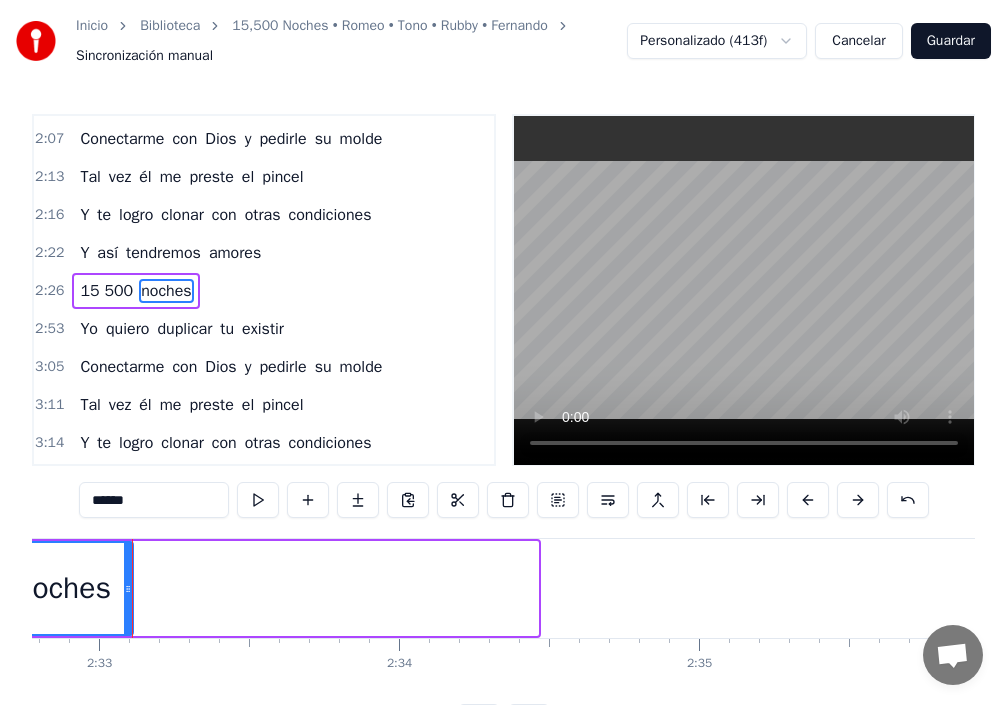 drag, startPoint x: 537, startPoint y: 581, endPoint x: 131, endPoint y: 600, distance: 406.44434 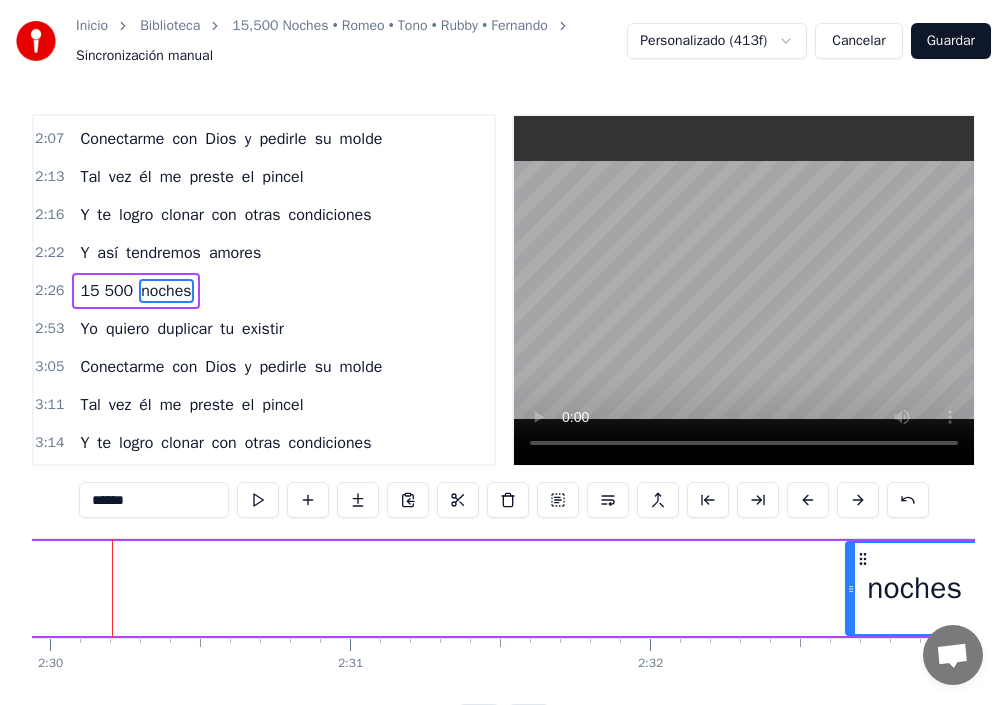 scroll, scrollTop: 0, scrollLeft: 44961, axis: horizontal 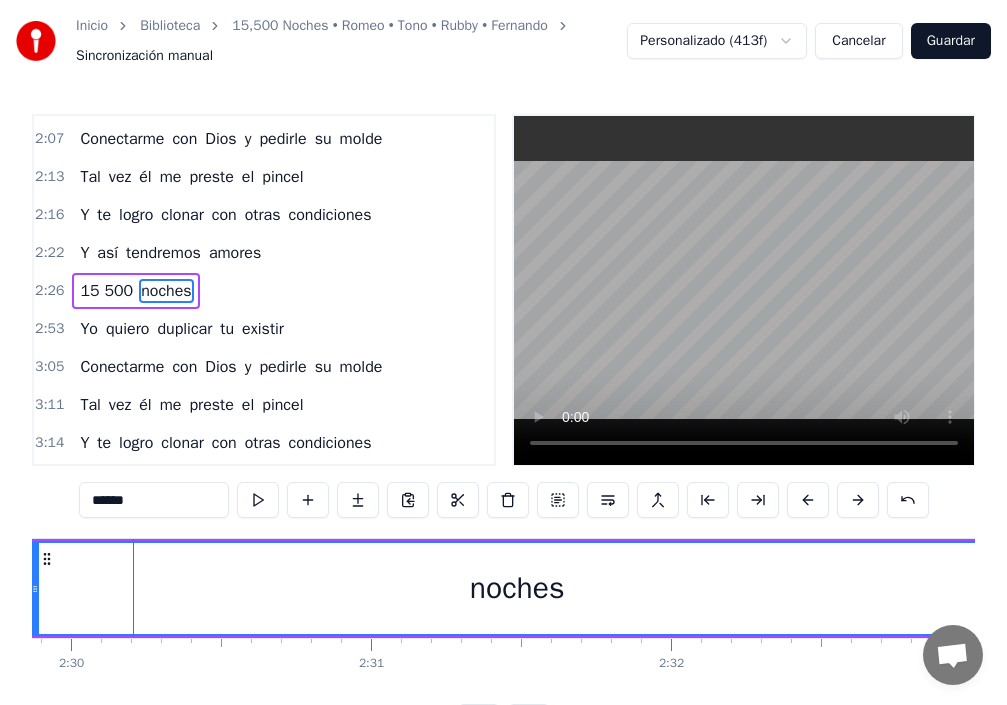 drag, startPoint x: 869, startPoint y: 583, endPoint x: 65, endPoint y: 594, distance: 804.07526 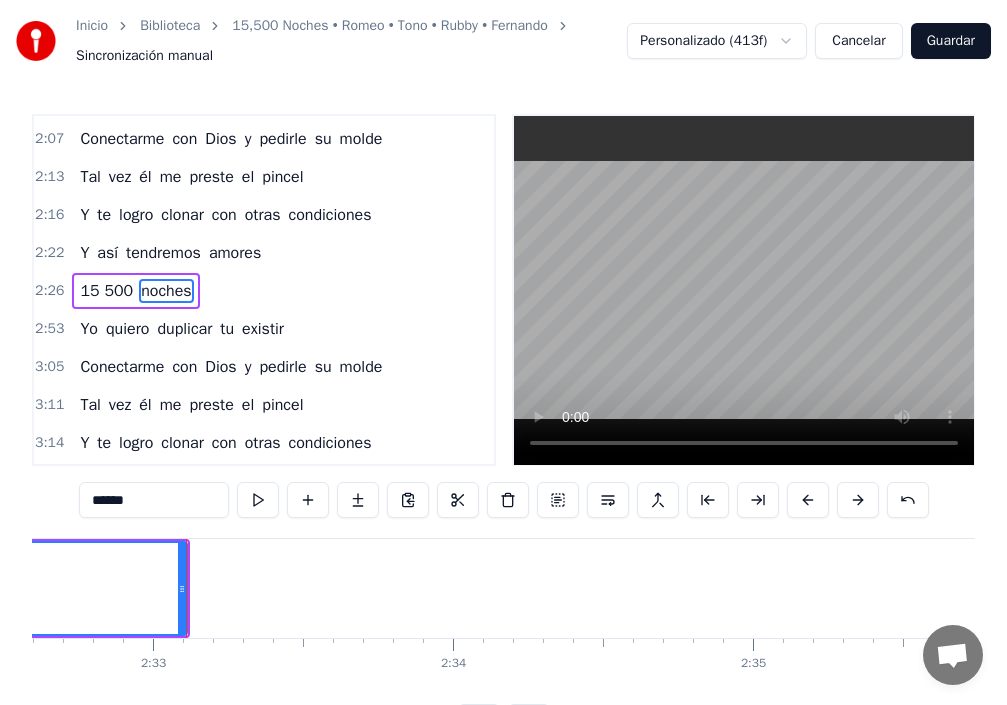 scroll, scrollTop: 0, scrollLeft: 45833, axis: horizontal 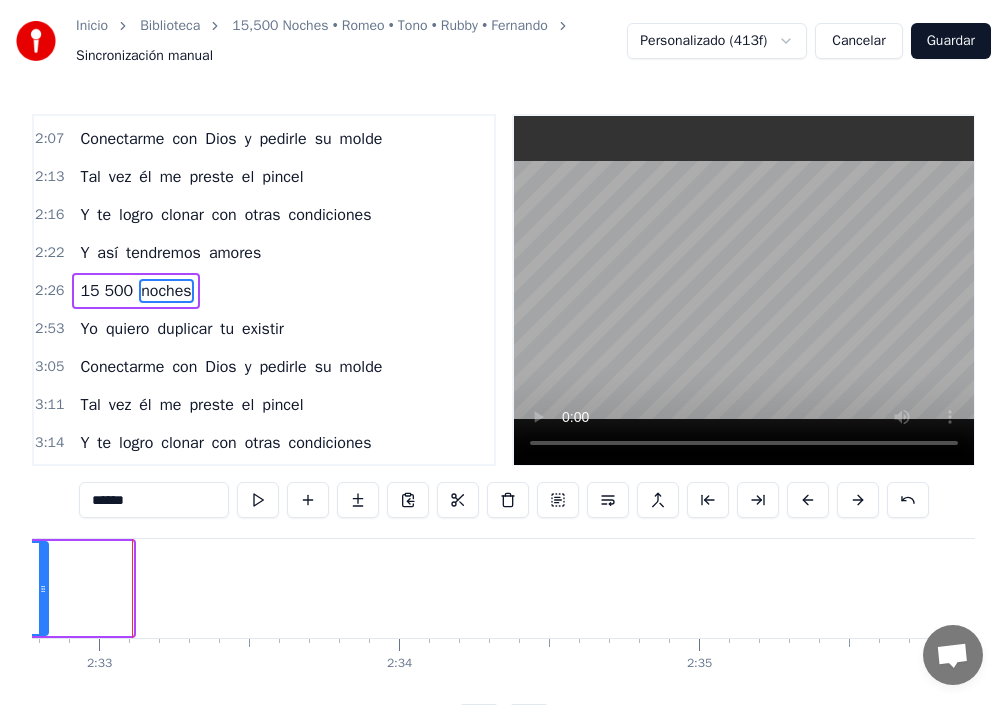 drag, startPoint x: 130, startPoint y: 583, endPoint x: 38, endPoint y: 573, distance: 92.541885 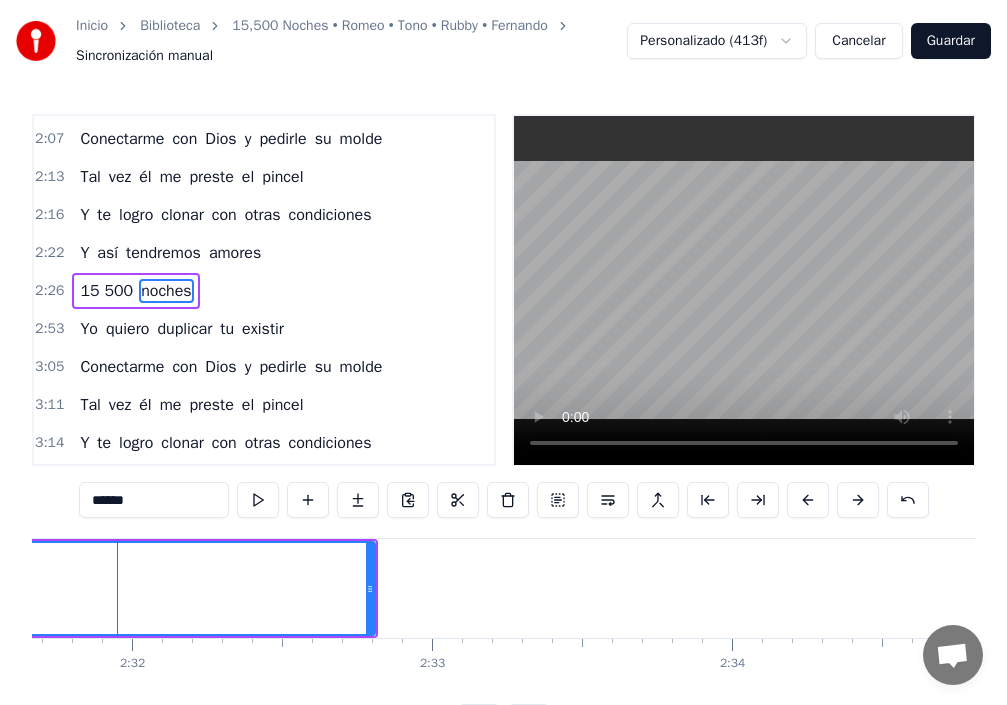 scroll, scrollTop: 0, scrollLeft: 45484, axis: horizontal 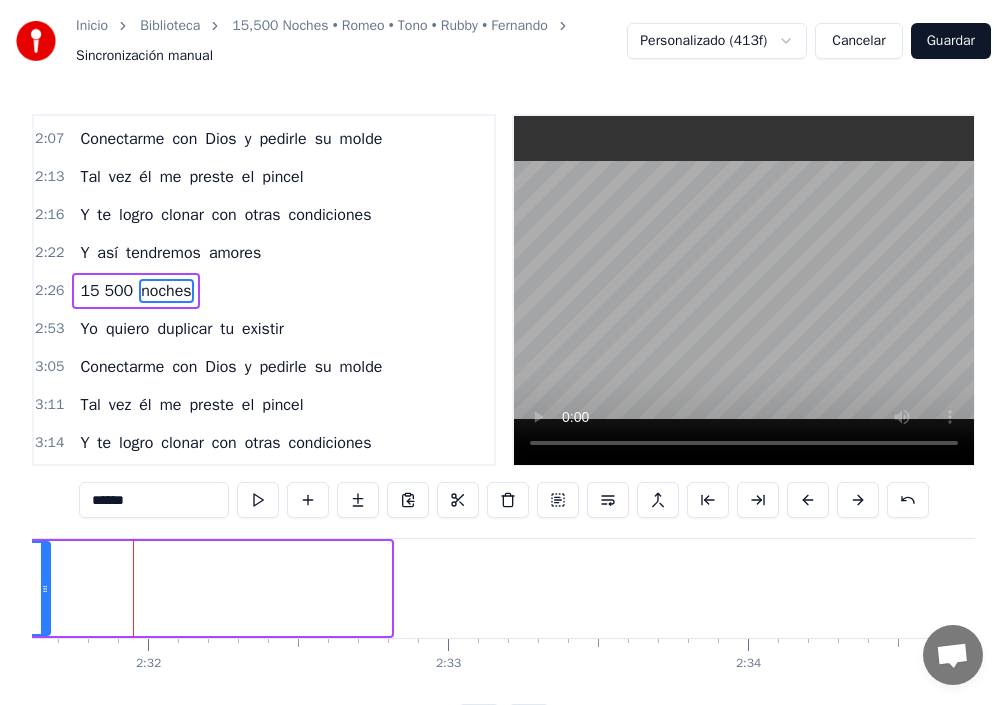 drag, startPoint x: 386, startPoint y: 591, endPoint x: 13, endPoint y: 590, distance: 373.00134 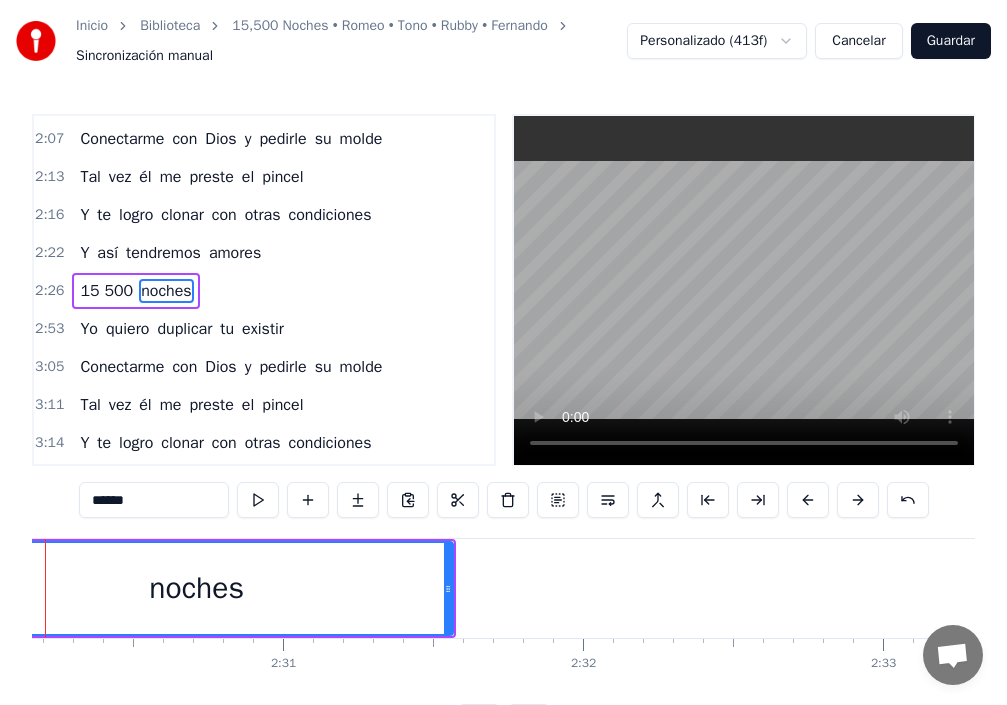 scroll, scrollTop: 0, scrollLeft: 44961, axis: horizontal 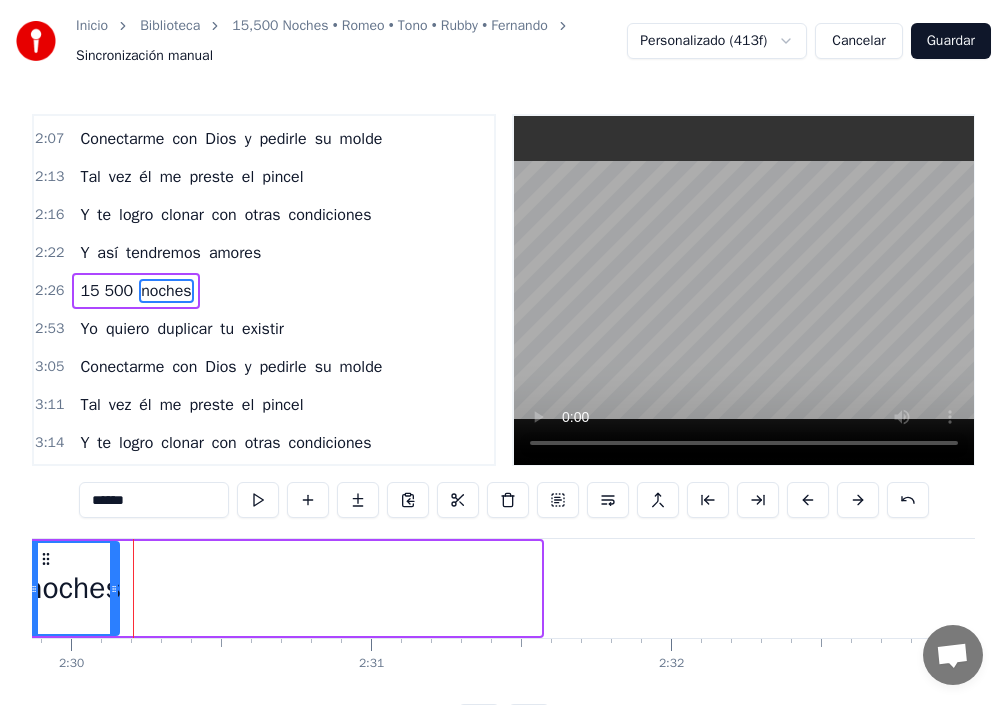 drag, startPoint x: 538, startPoint y: 587, endPoint x: 111, endPoint y: 592, distance: 427.02927 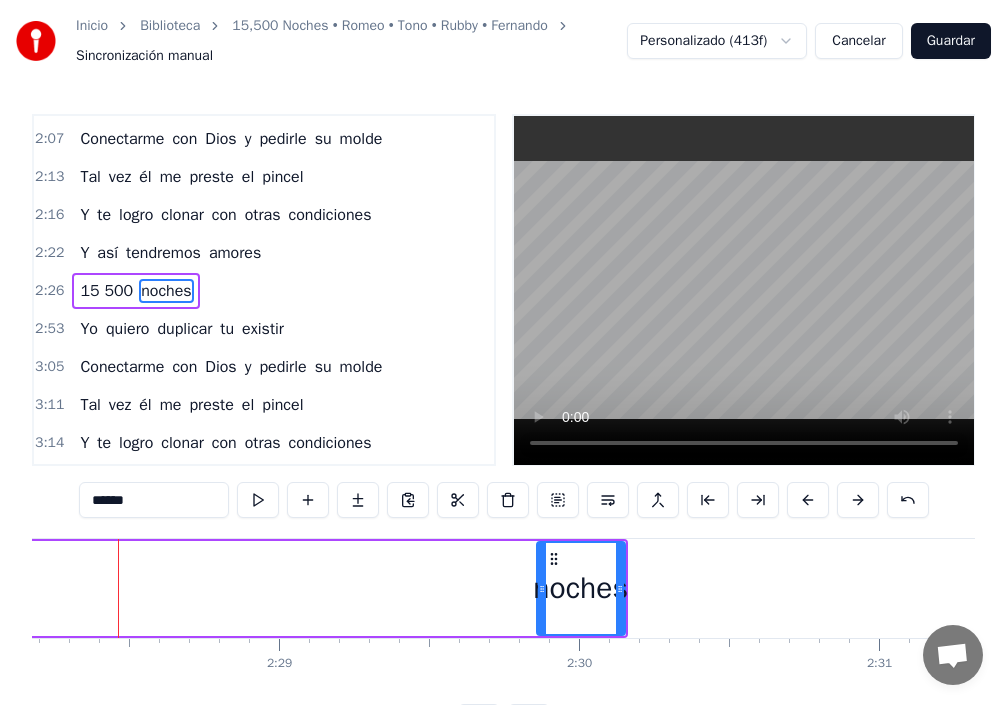 scroll, scrollTop: 0, scrollLeft: 44438, axis: horizontal 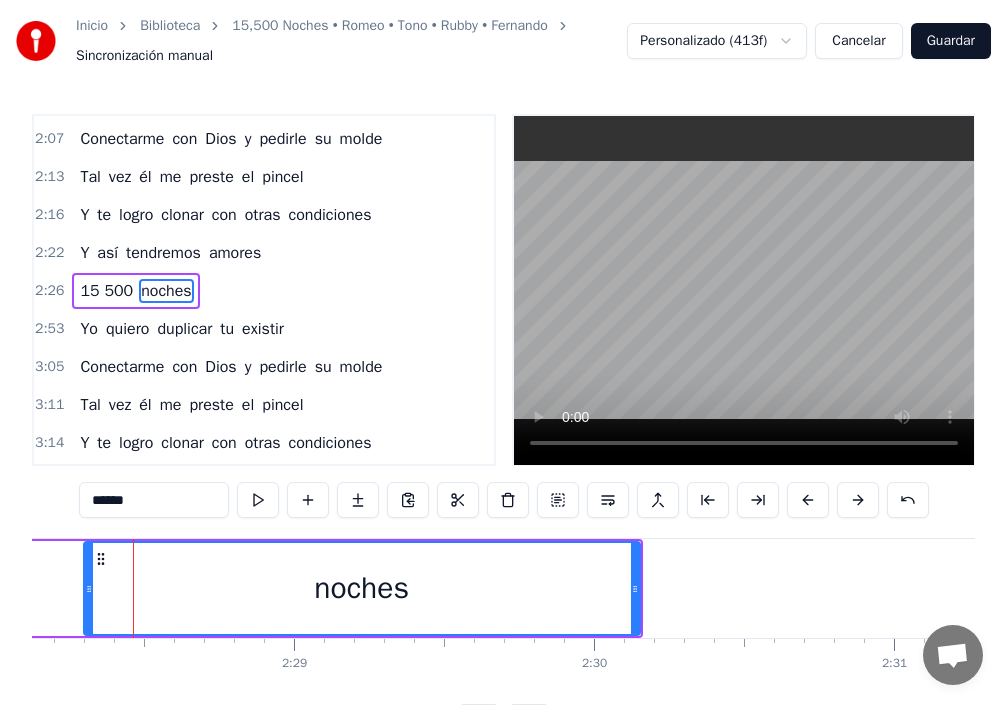 drag, startPoint x: 556, startPoint y: 611, endPoint x: 13, endPoint y: 607, distance: 543.0147 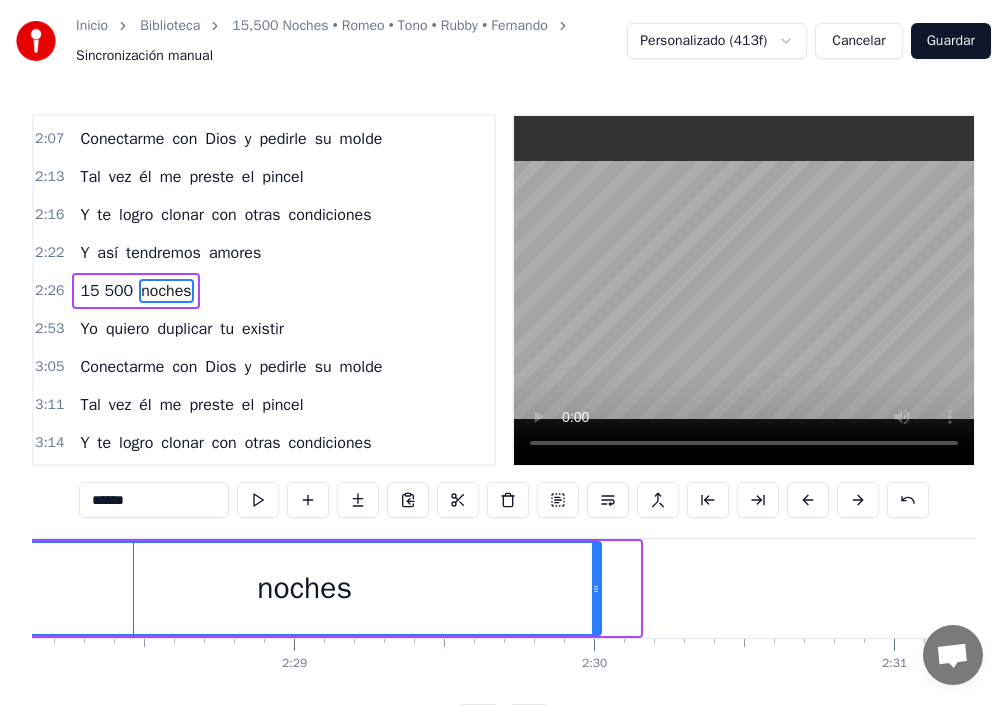 drag, startPoint x: 634, startPoint y: 611, endPoint x: 594, endPoint y: 613, distance: 40.04997 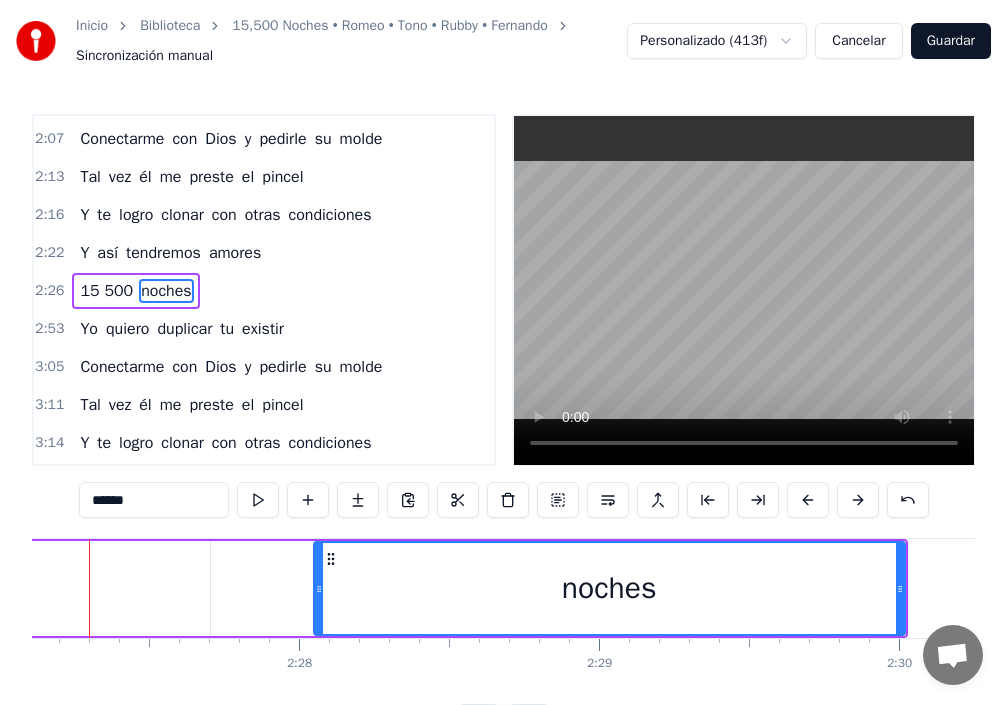 scroll, scrollTop: 0, scrollLeft: 44090, axis: horizontal 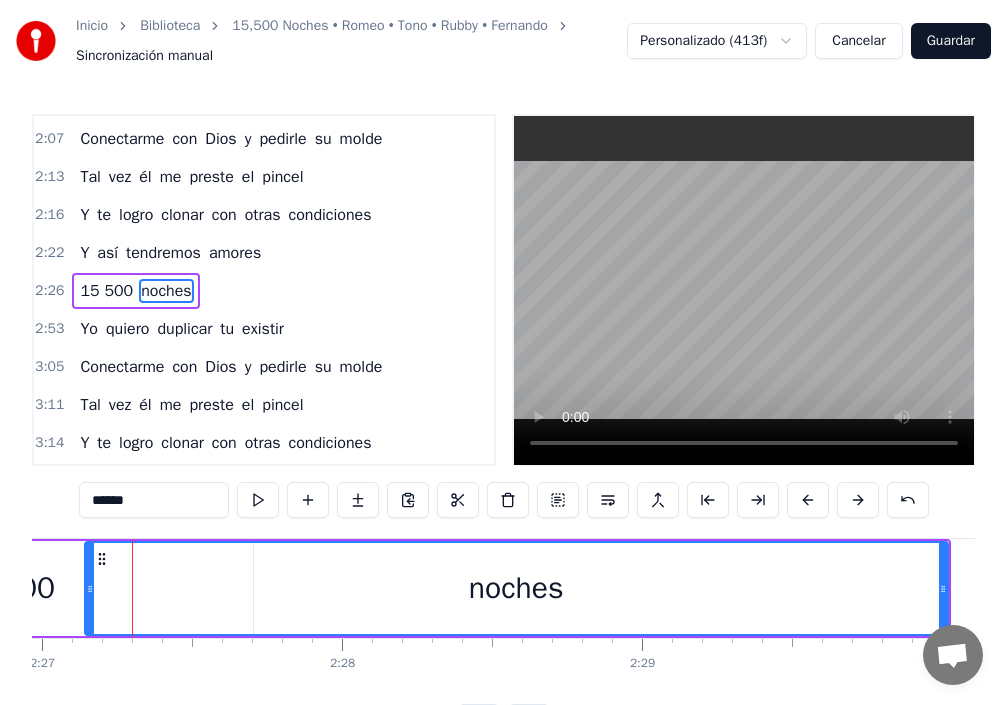drag, startPoint x: 362, startPoint y: 592, endPoint x: 83, endPoint y: 582, distance: 279.17917 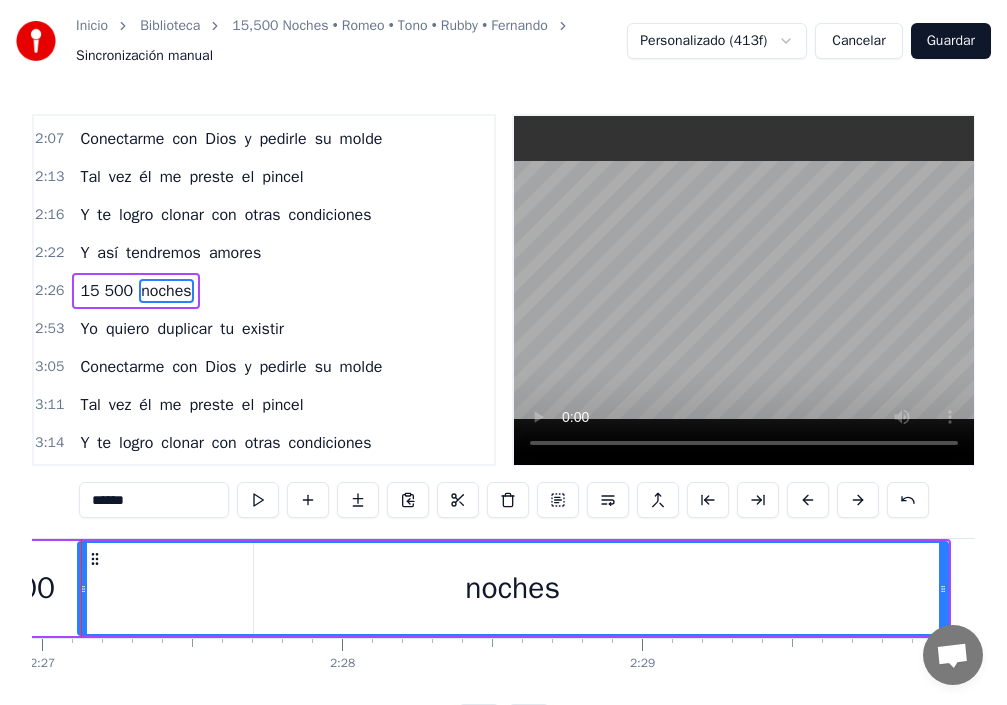 scroll, scrollTop: 0, scrollLeft: 44039, axis: horizontal 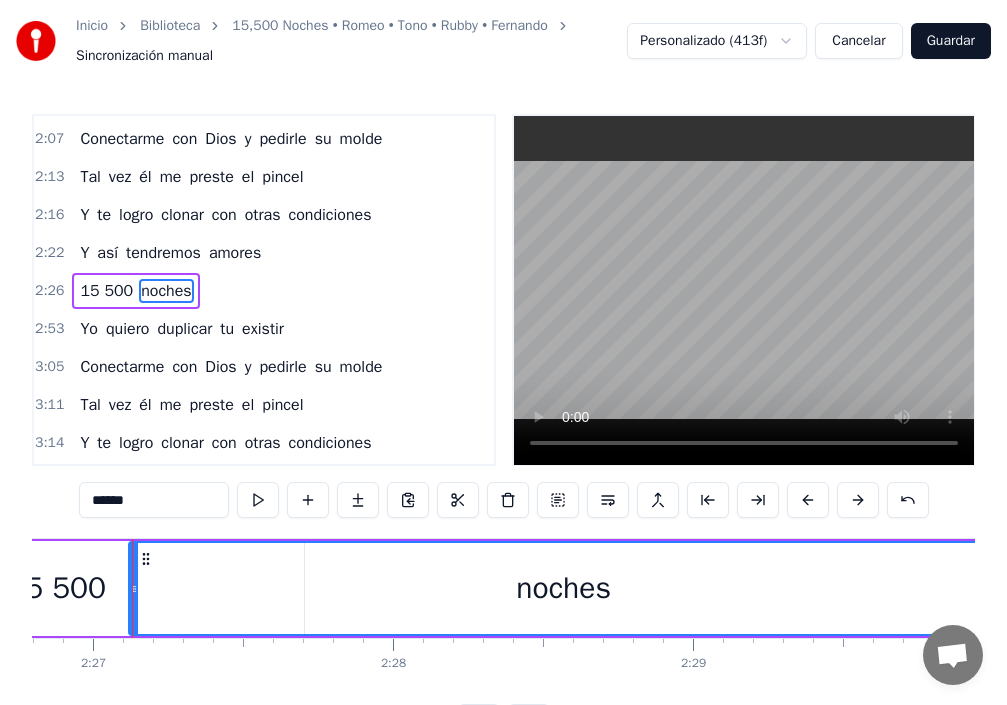 click on "15 500" at bounding box center [56, 588] 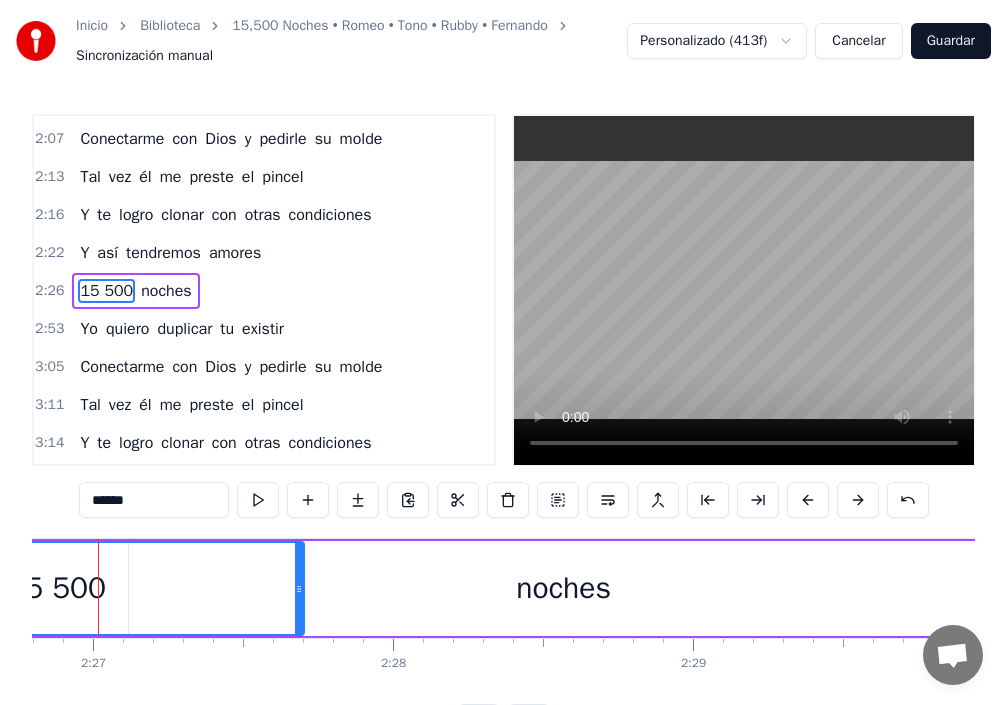 scroll, scrollTop: 0, scrollLeft: 44005, axis: horizontal 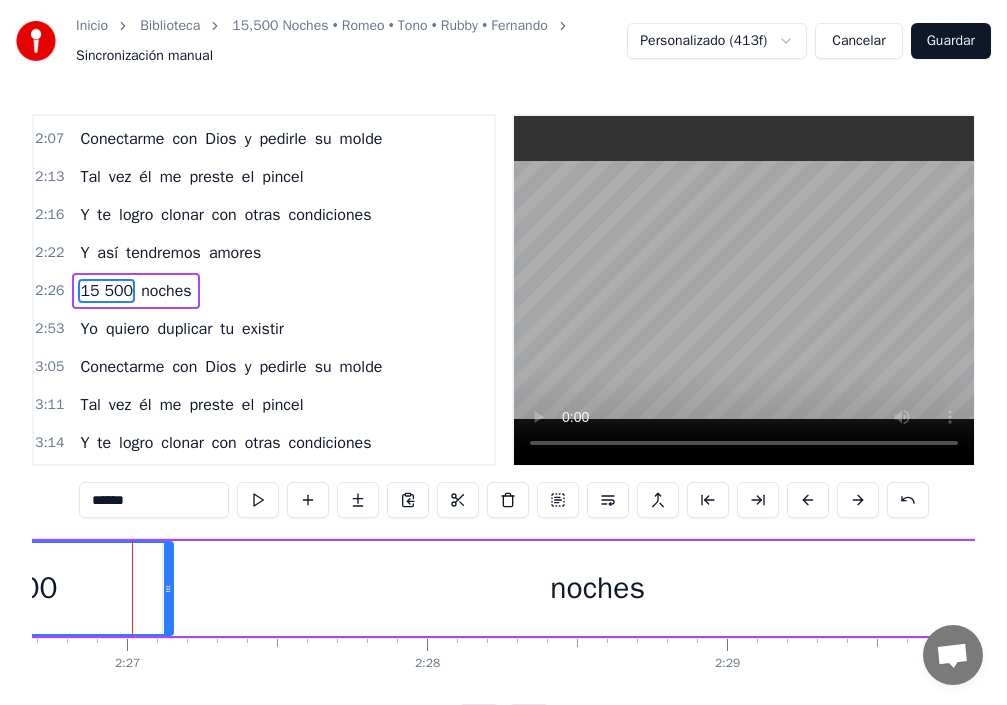 drag, startPoint x: 333, startPoint y: 592, endPoint x: 168, endPoint y: 616, distance: 166.73631 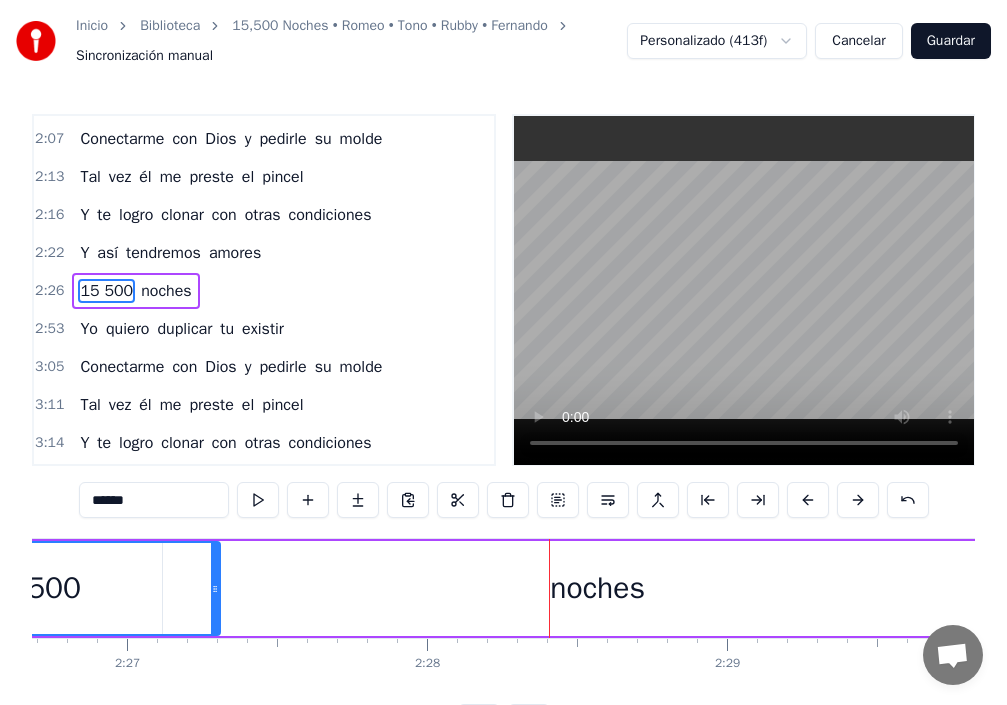 drag, startPoint x: 170, startPoint y: 594, endPoint x: 228, endPoint y: 611, distance: 60.440052 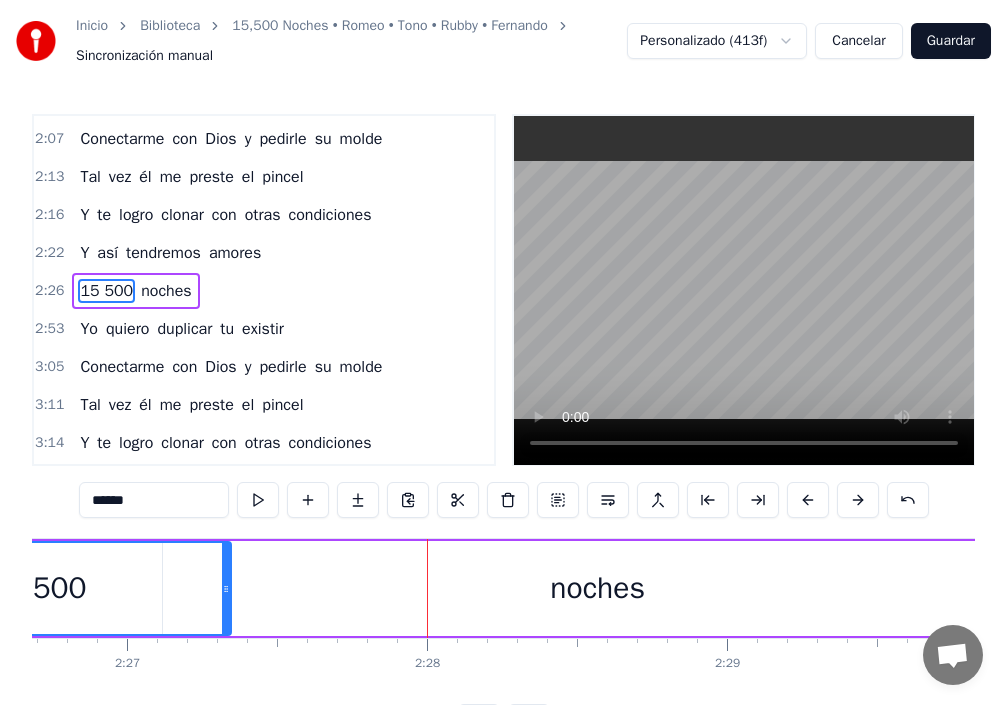 click on "15 500" at bounding box center (37, 588) 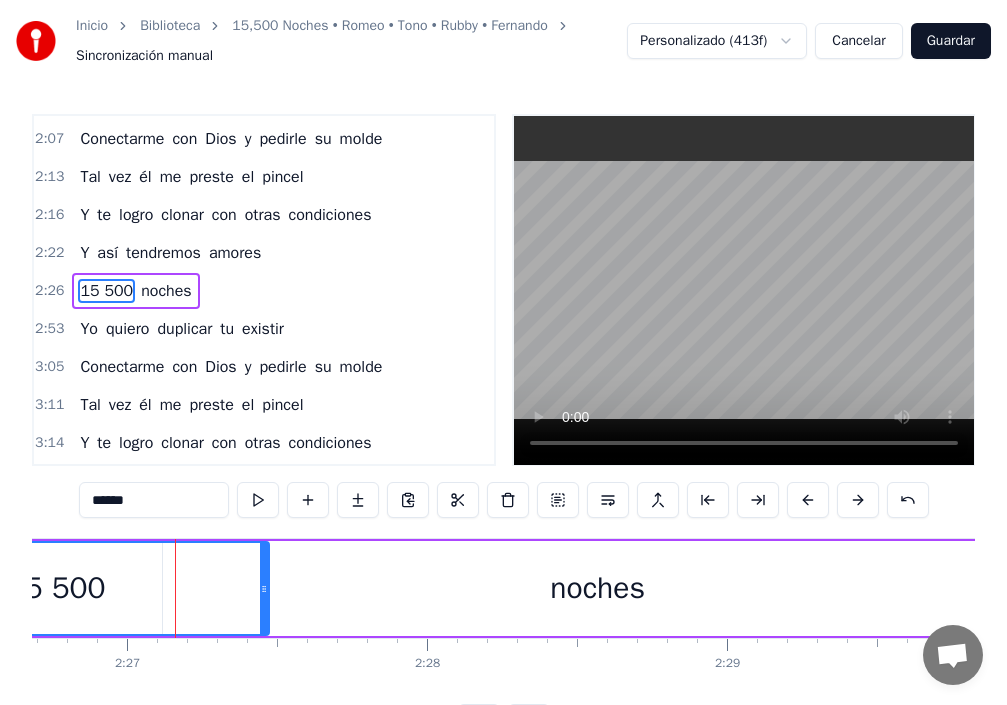 drag, startPoint x: 228, startPoint y: 587, endPoint x: 266, endPoint y: 599, distance: 39.849716 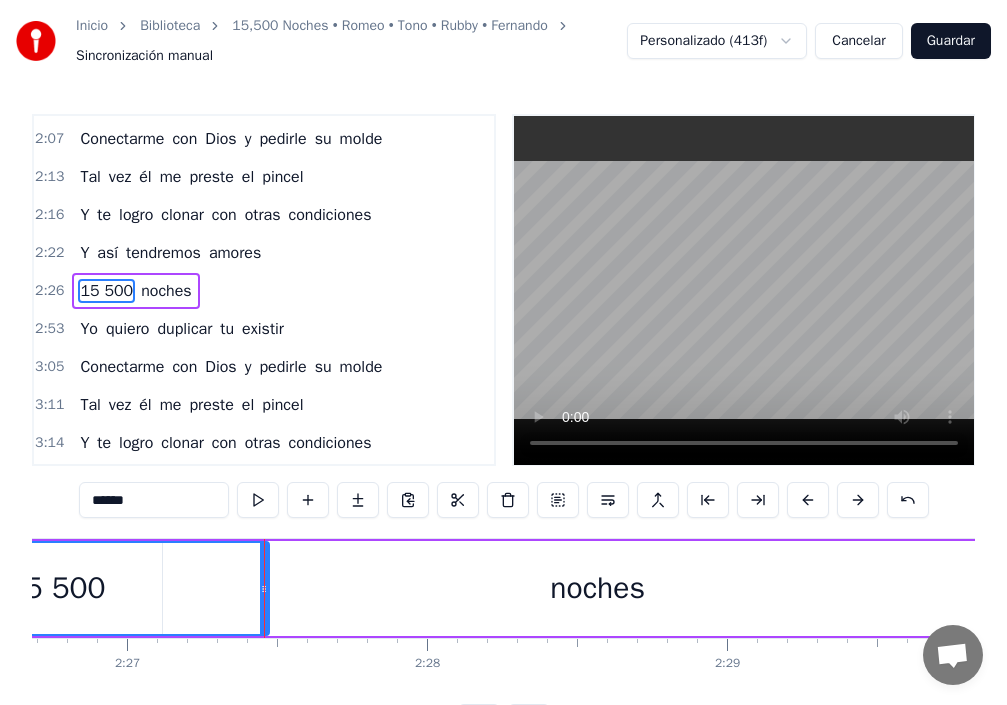 click on "15 500" at bounding box center [56, 588] 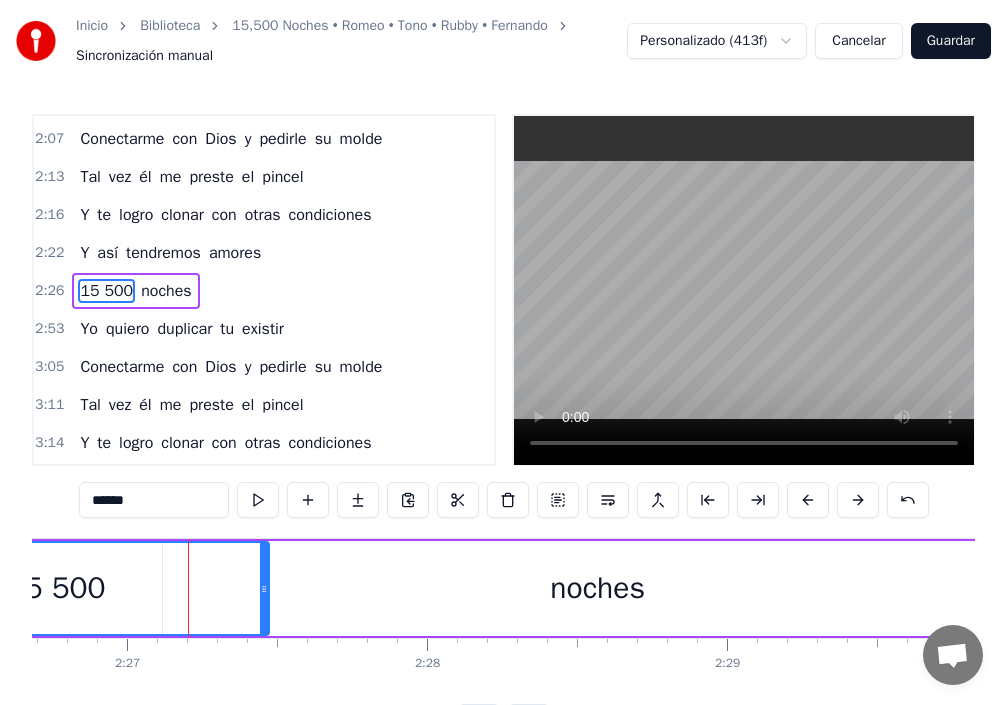 click on "noches" at bounding box center [598, 588] 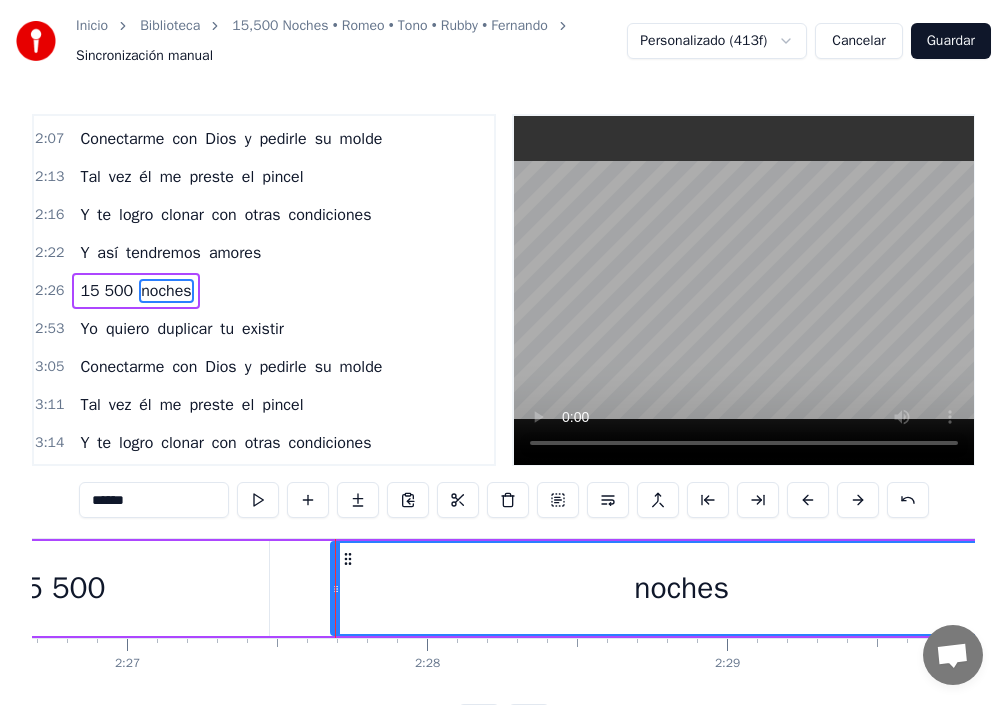 drag, startPoint x: 165, startPoint y: 596, endPoint x: 333, endPoint y: 627, distance: 170.83618 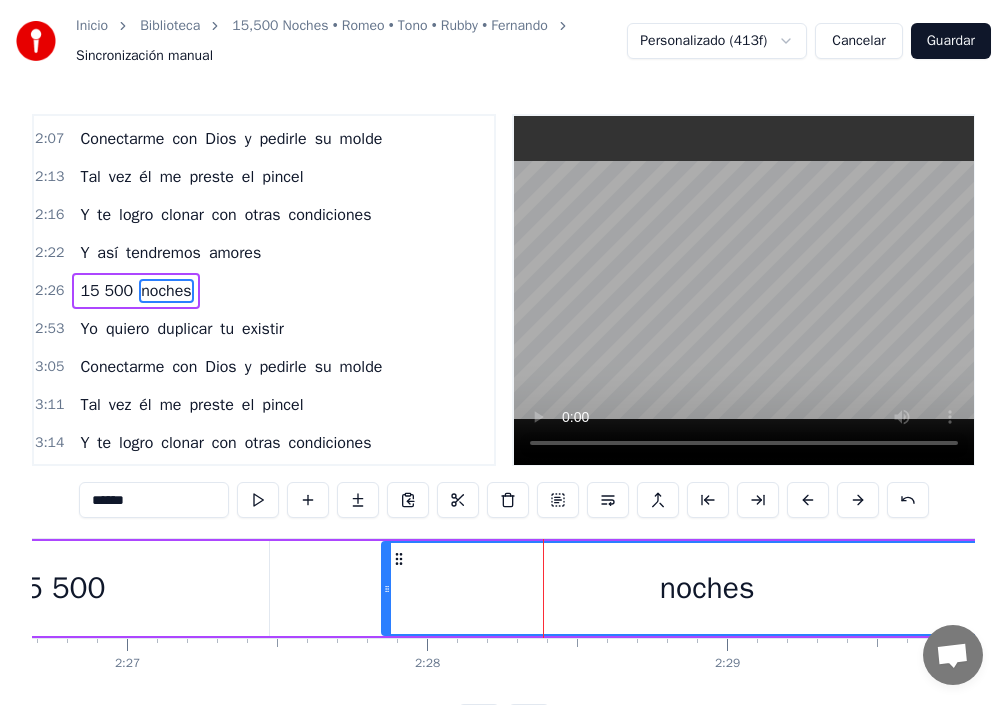 drag, startPoint x: 338, startPoint y: 592, endPoint x: 389, endPoint y: 608, distance: 53.450912 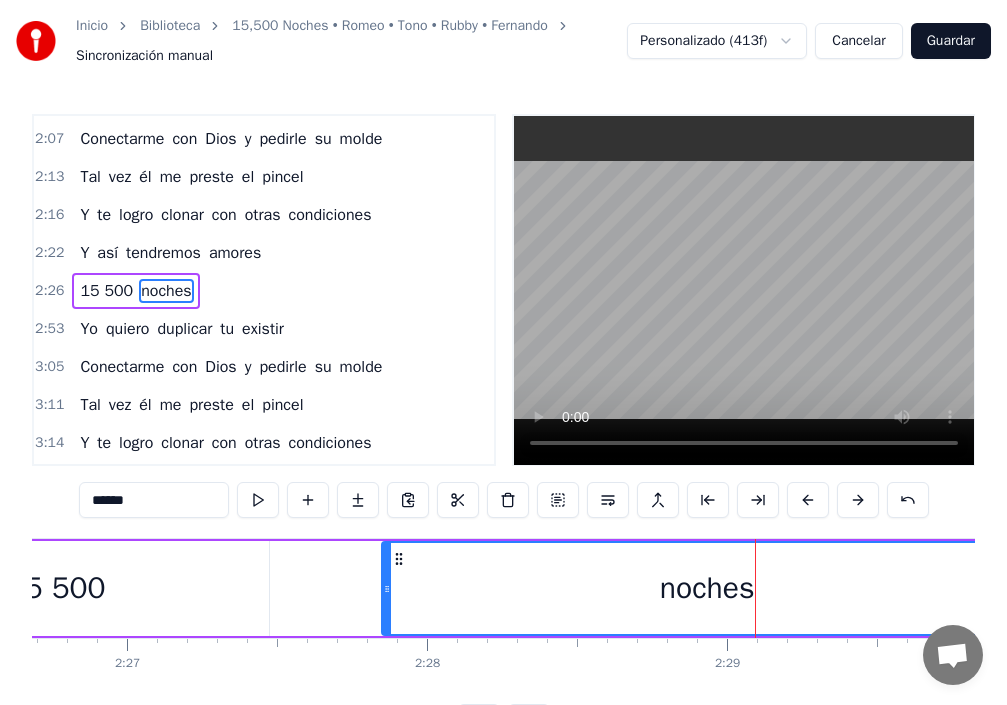 click on "15 500" at bounding box center [56, 588] 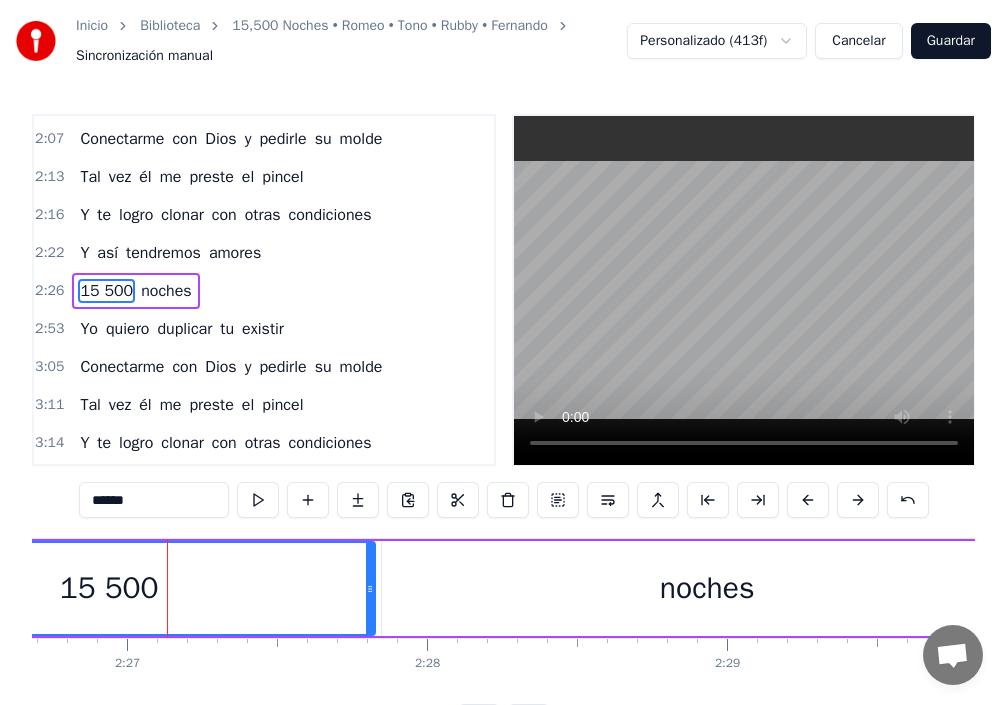 drag, startPoint x: 271, startPoint y: 589, endPoint x: 360, endPoint y: 634, distance: 99.72964 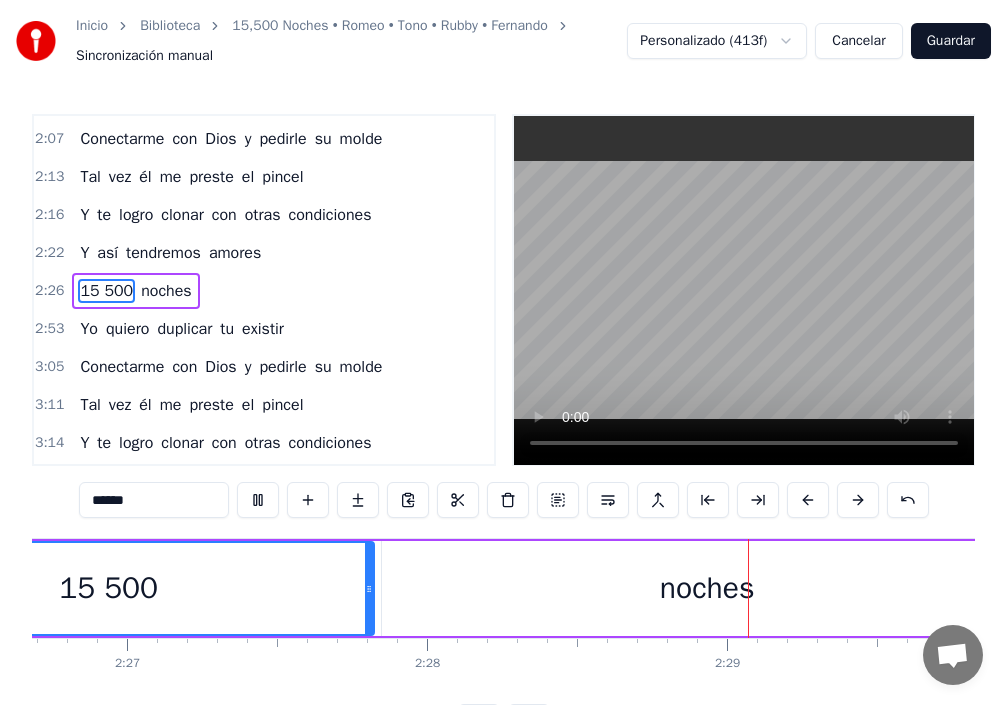 click on "15 500" at bounding box center [109, 588] 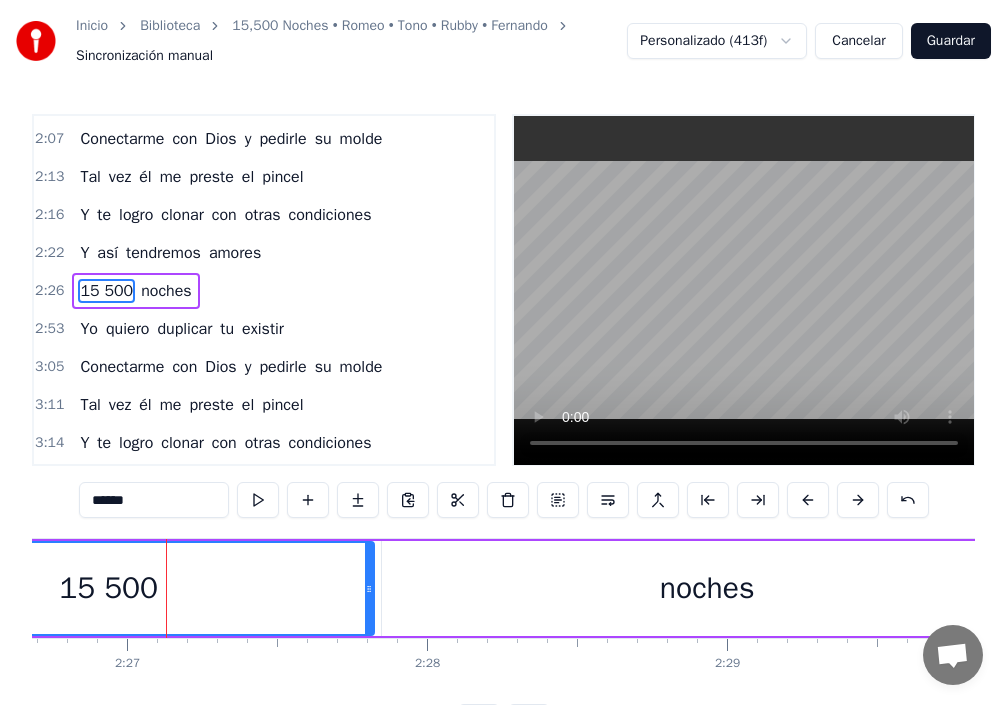 click on "15 500" at bounding box center [106, 291] 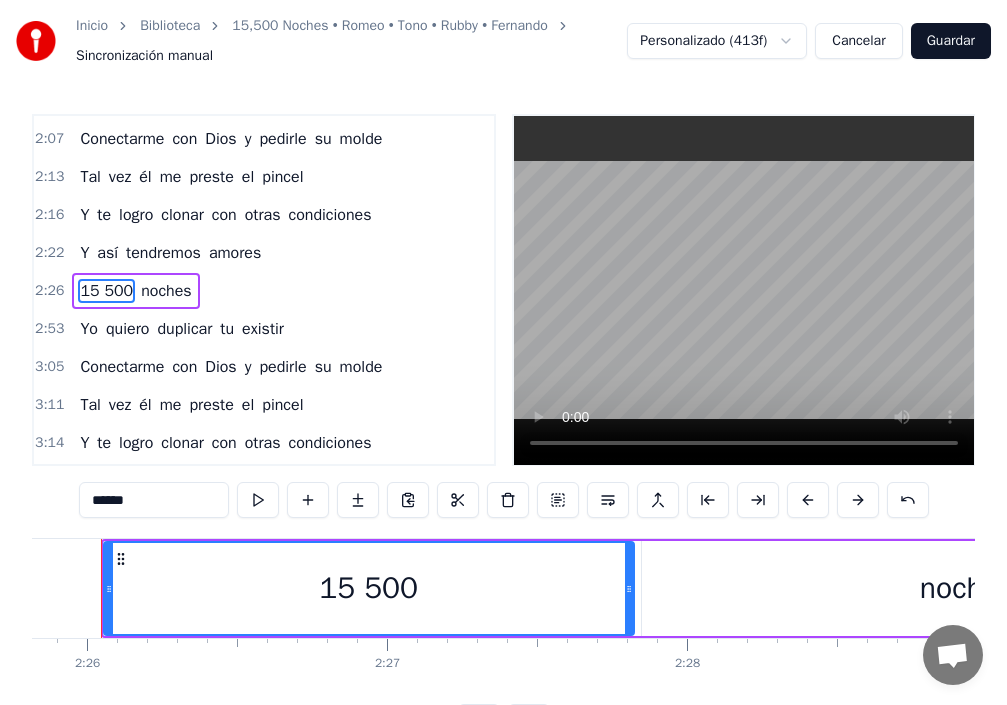 scroll, scrollTop: 0, scrollLeft: 43713, axis: horizontal 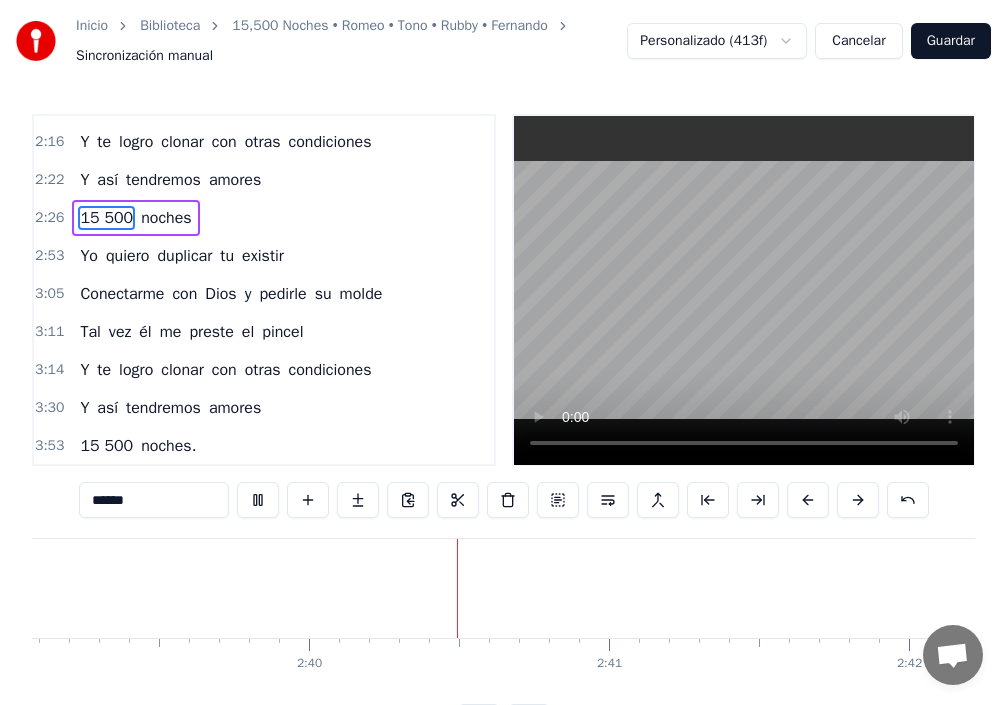 click on "Guardar" at bounding box center [951, 41] 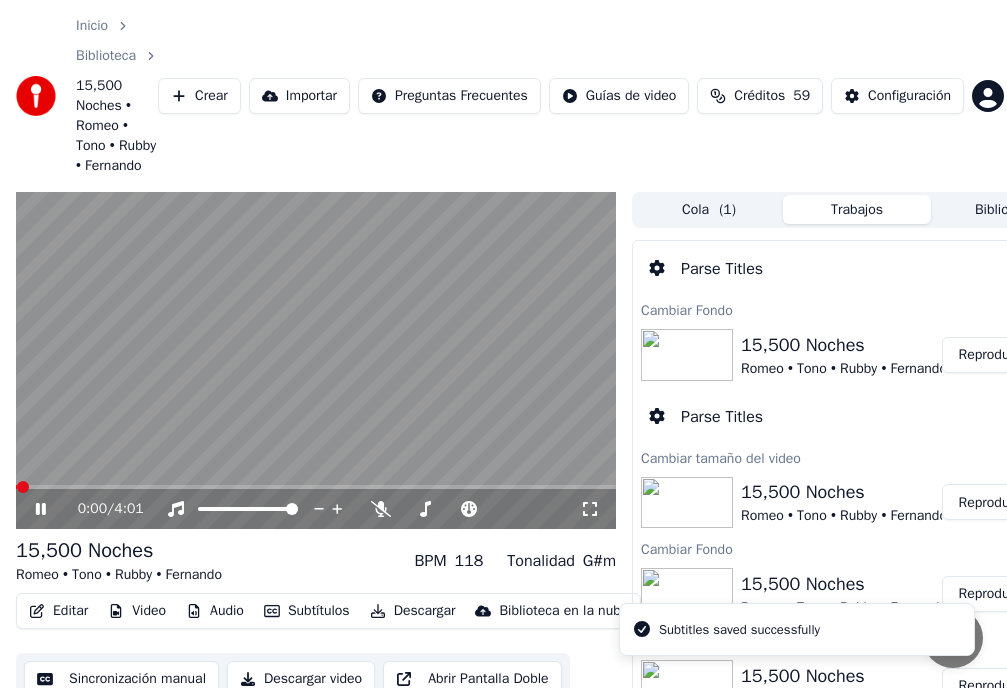 click on "0:00  /  4:01" at bounding box center (316, 361) 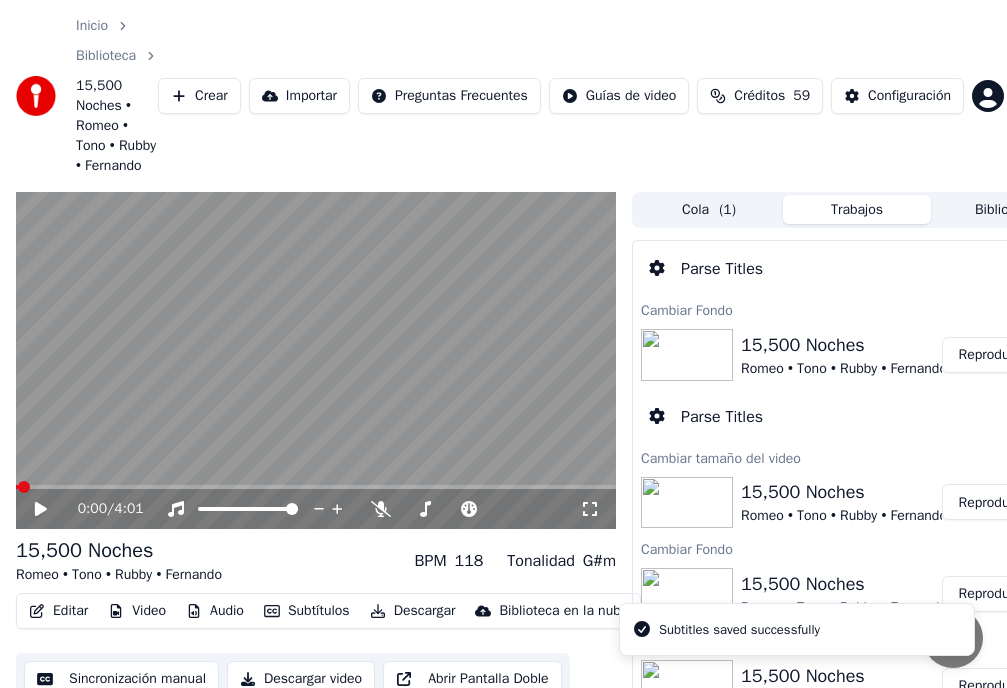 click 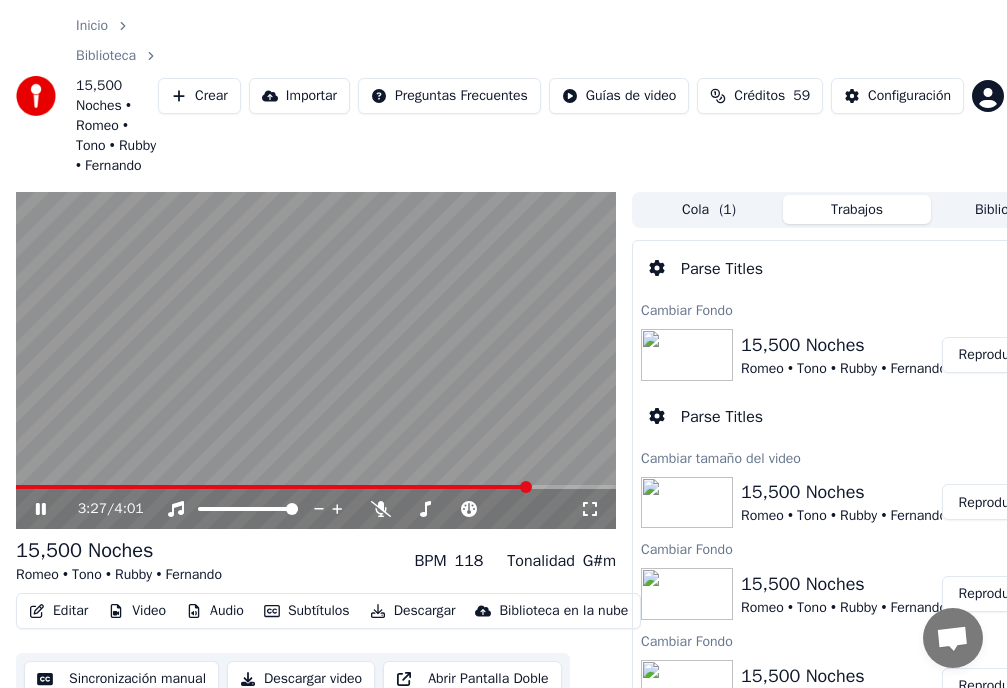click at bounding box center [316, 487] 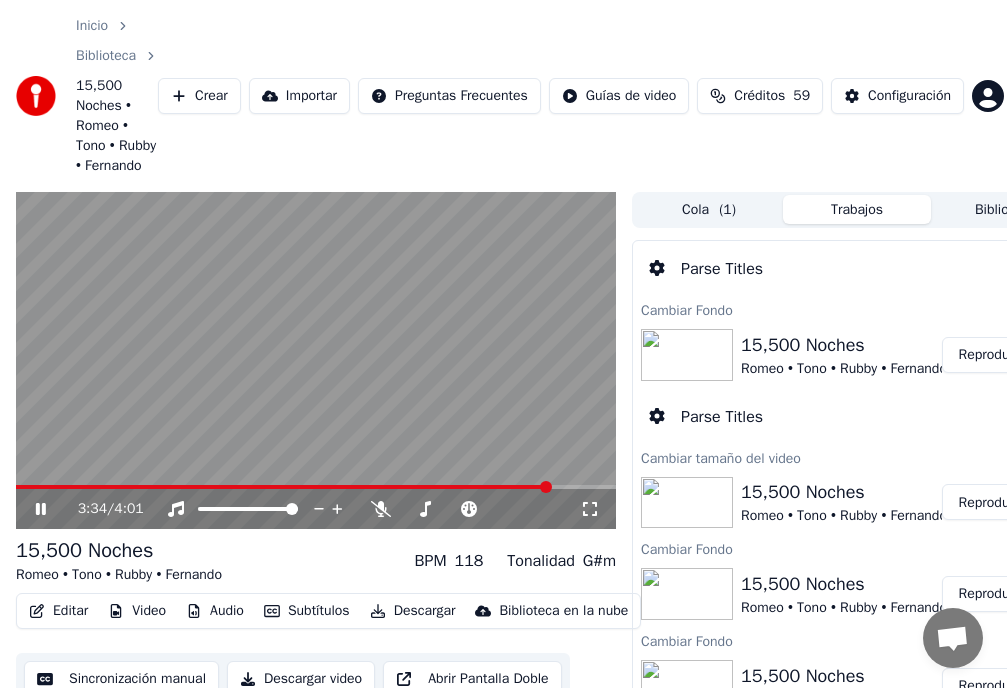 click on "Editar" at bounding box center [58, 611] 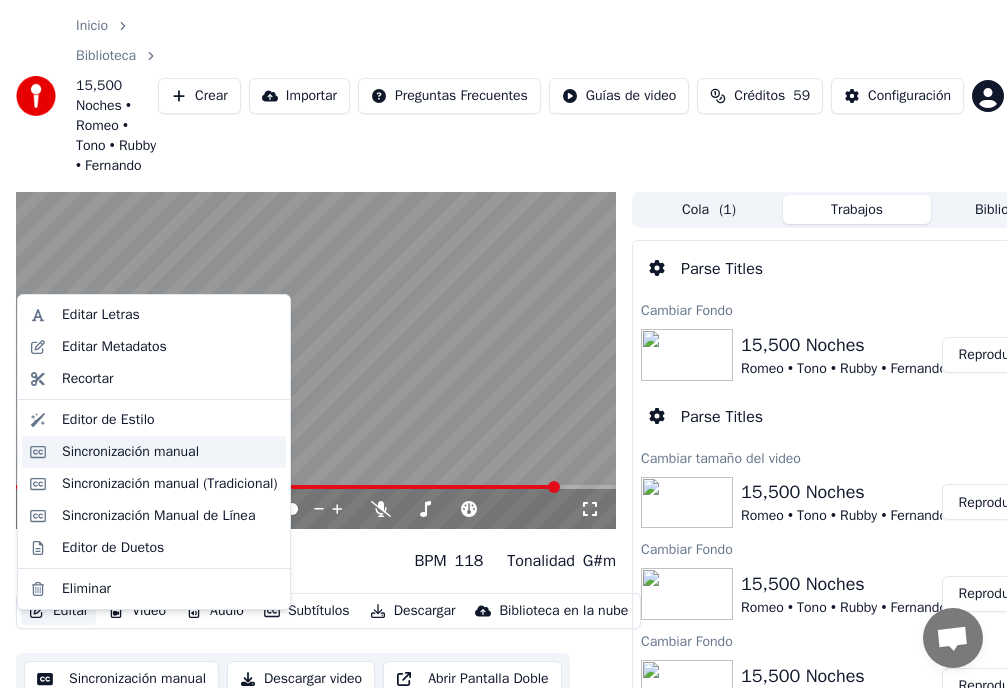 click on "Sincronización manual" at bounding box center [130, 452] 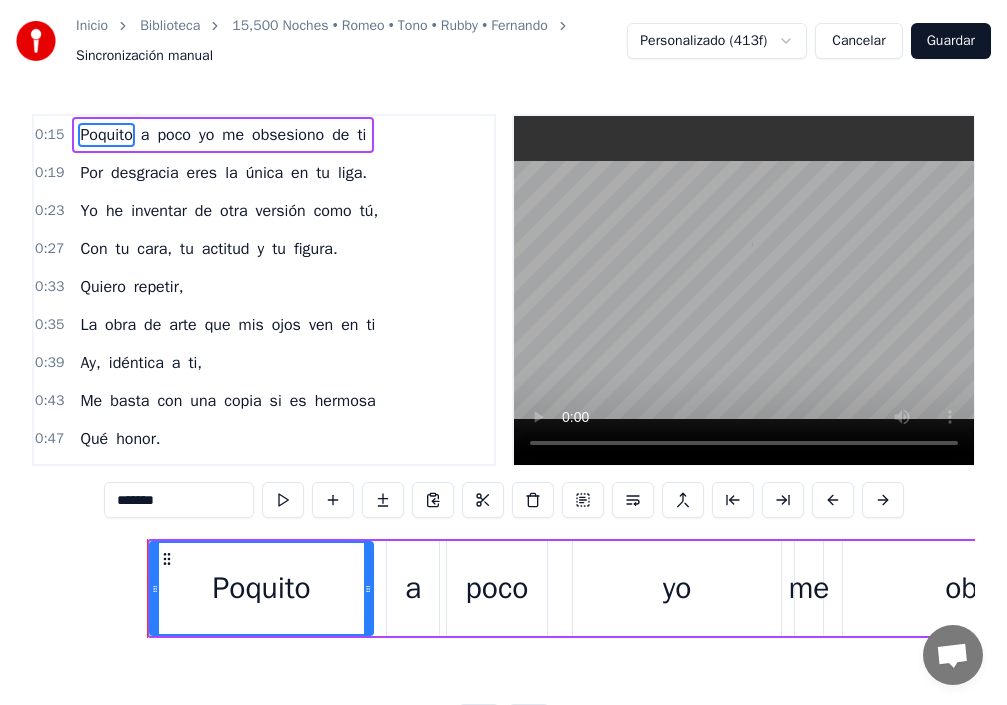scroll, scrollTop: 0, scrollLeft: 4529, axis: horizontal 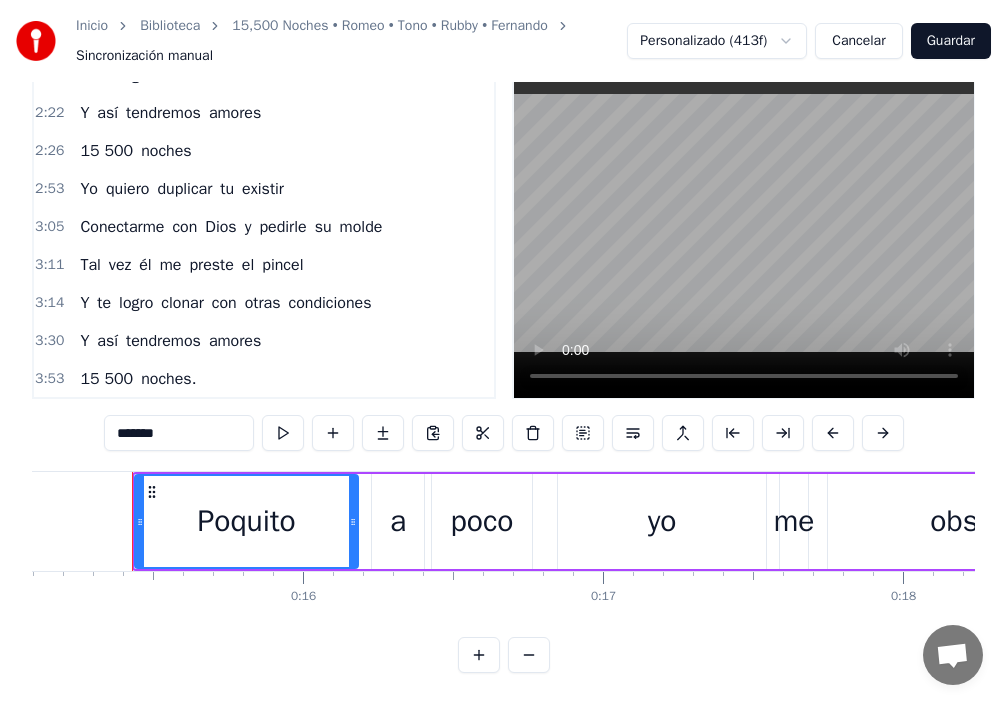 click on "Yo" at bounding box center [89, 189] 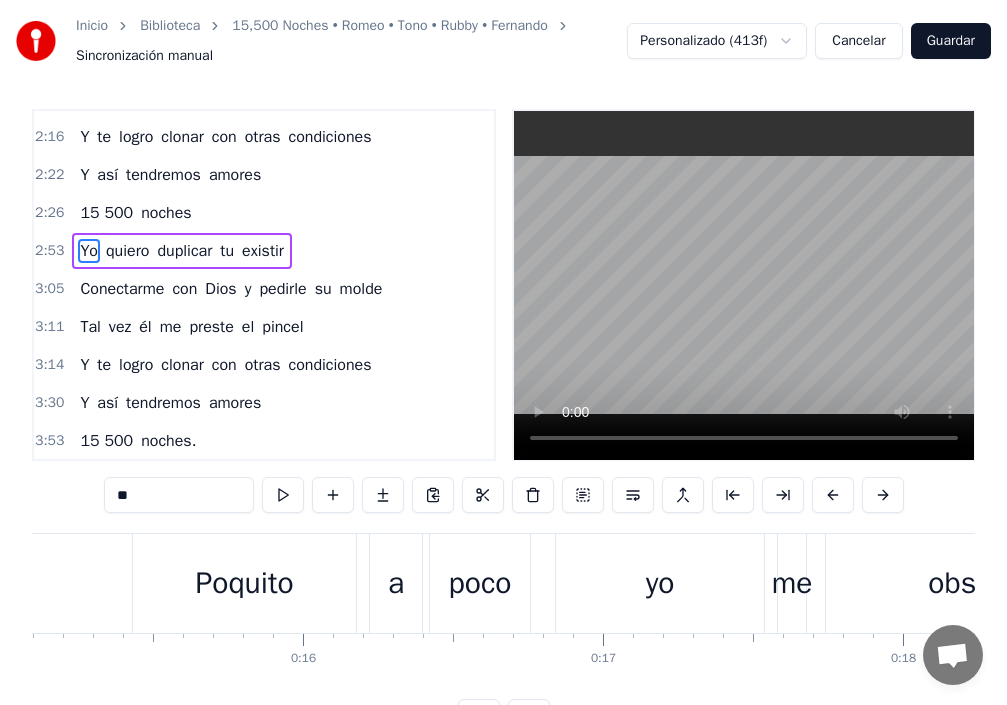scroll, scrollTop: 0, scrollLeft: 0, axis: both 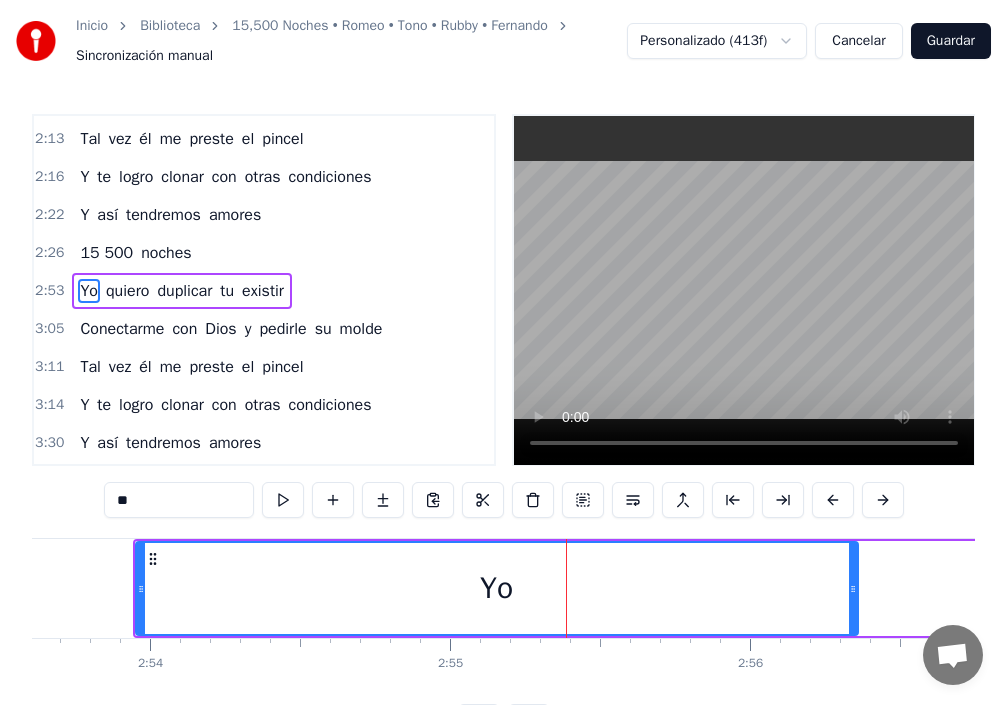 drag, startPoint x: 359, startPoint y: 596, endPoint x: 808, endPoint y: 605, distance: 449.09018 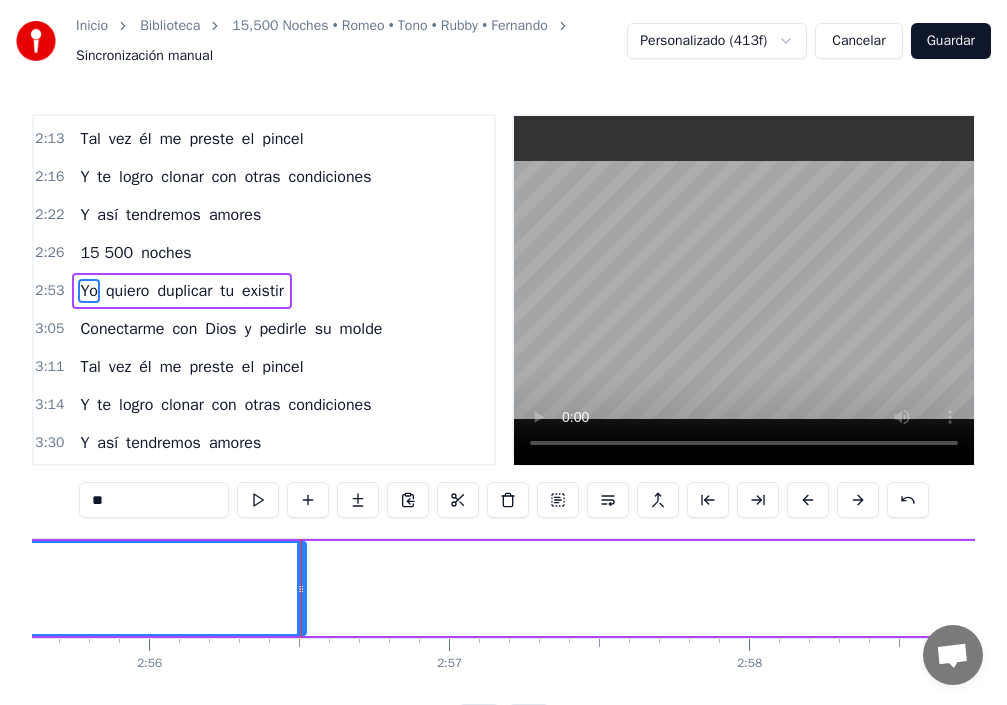 scroll, scrollTop: 0, scrollLeft: 52852, axis: horizontal 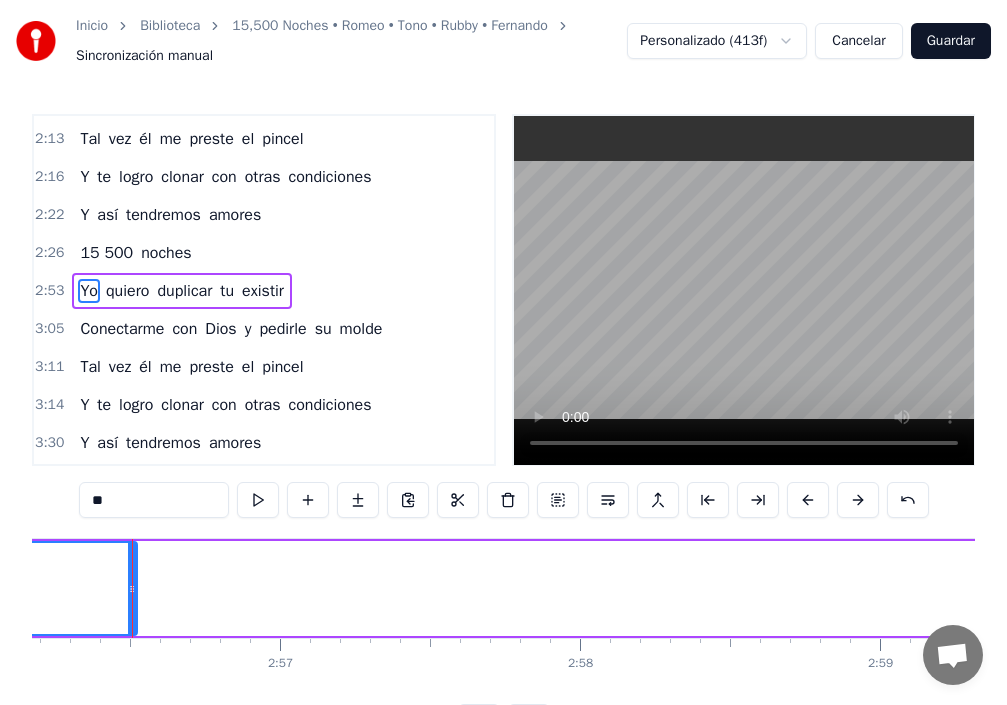 type 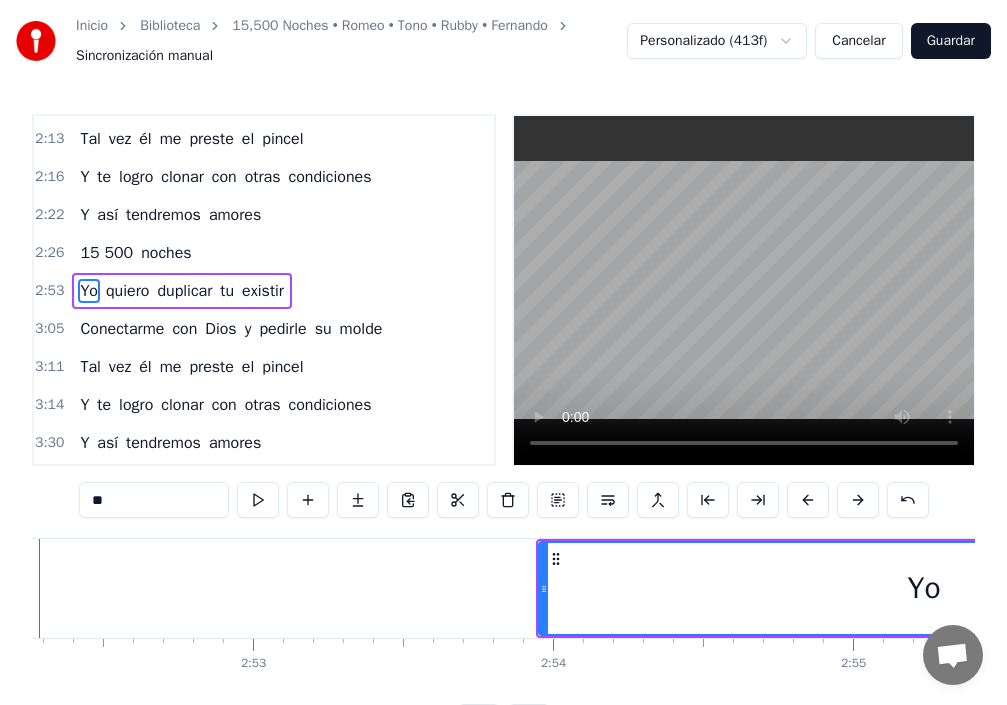 scroll, scrollTop: 0, scrollLeft: 51585, axis: horizontal 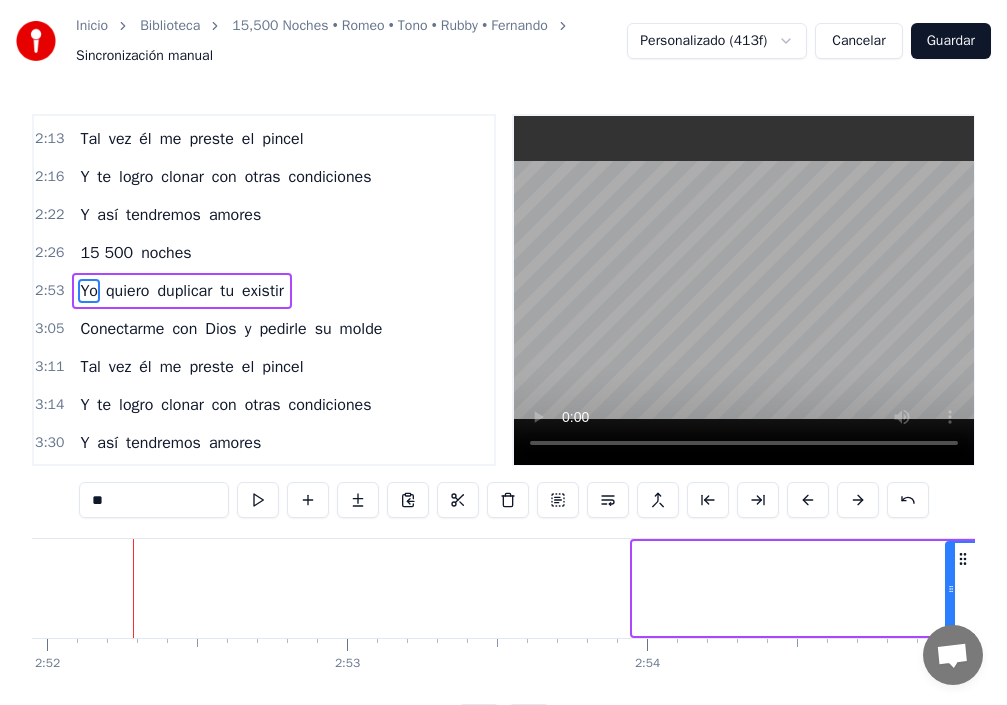 drag, startPoint x: 639, startPoint y: 593, endPoint x: 952, endPoint y: 585, distance: 313.10223 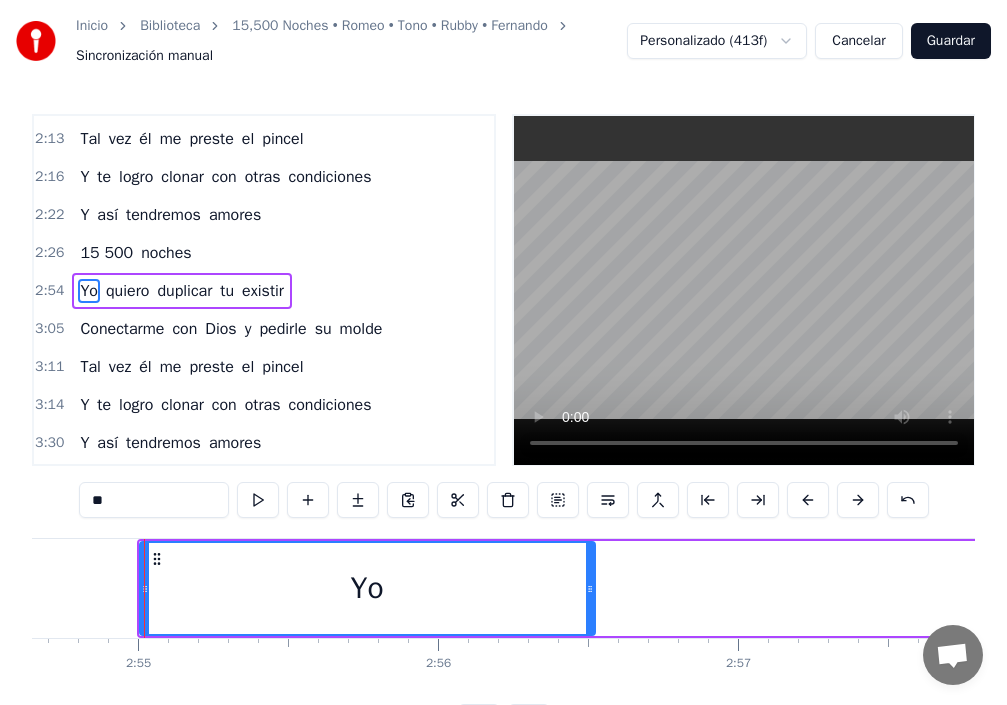 scroll, scrollTop: 0, scrollLeft: 52406, axis: horizontal 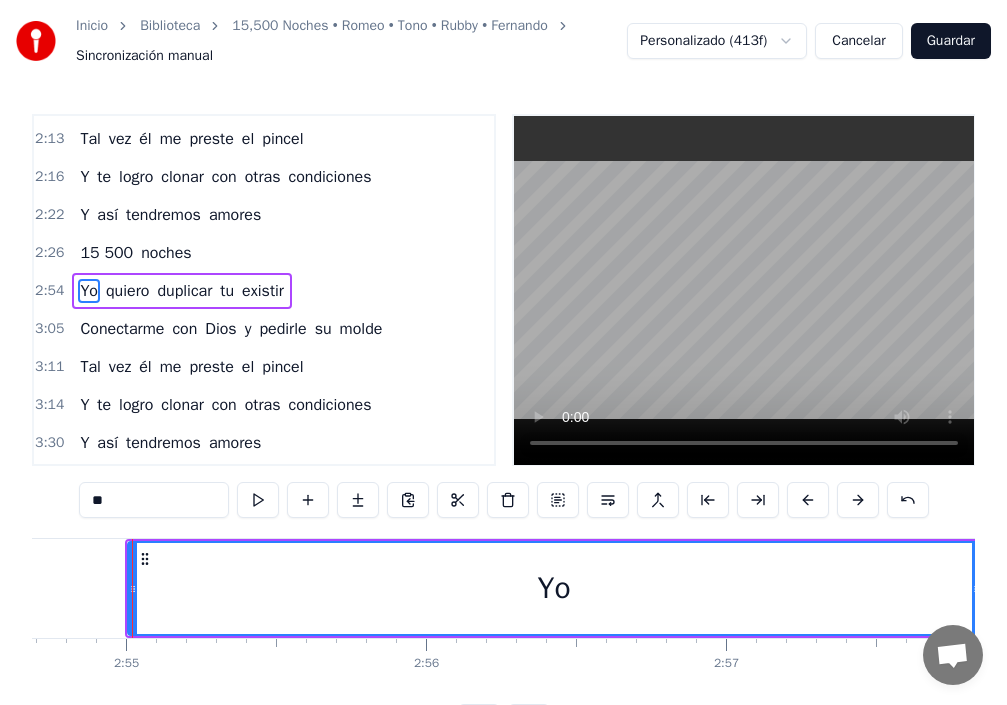 drag, startPoint x: 580, startPoint y: 588, endPoint x: 964, endPoint y: 577, distance: 384.15753 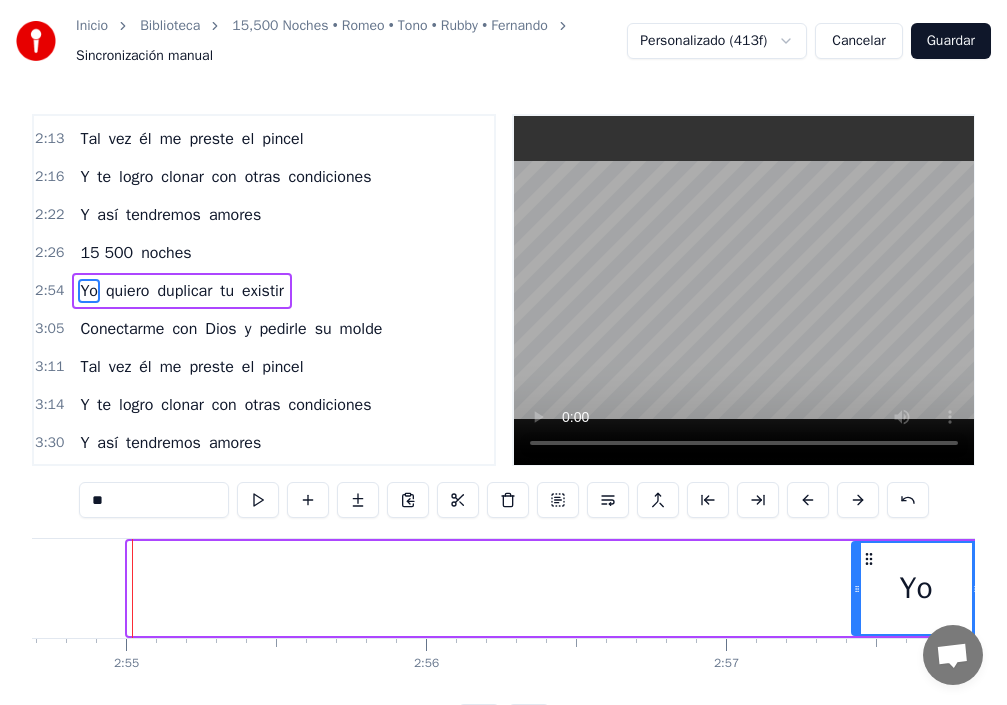 drag, startPoint x: 130, startPoint y: 596, endPoint x: 854, endPoint y: 600, distance: 724.01105 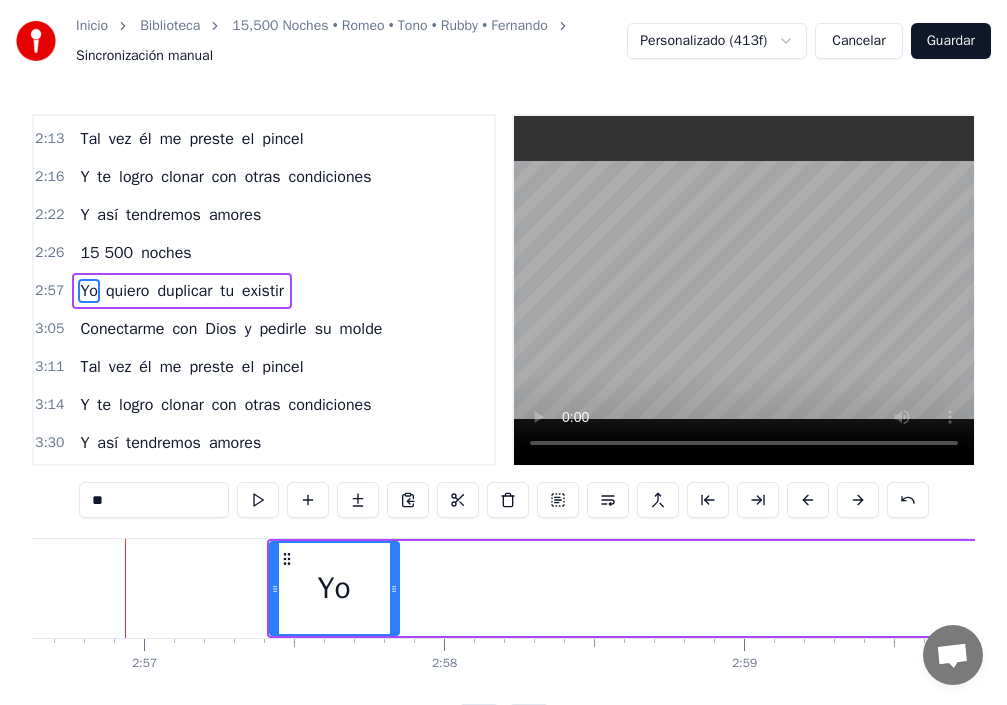 scroll, scrollTop: 0, scrollLeft: 52980, axis: horizontal 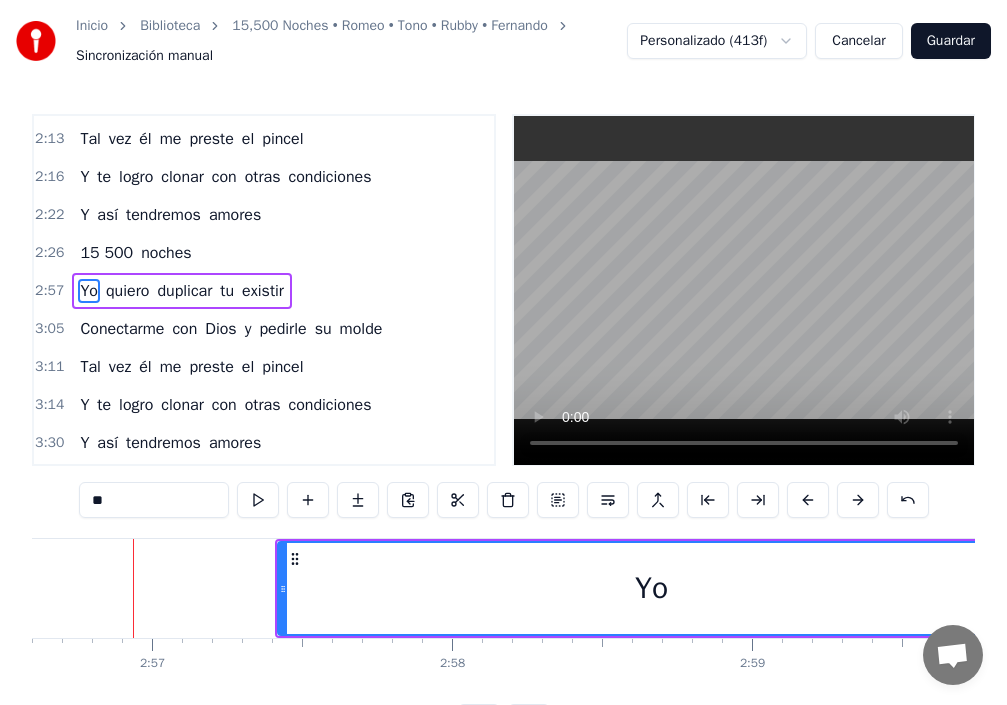 drag, startPoint x: 404, startPoint y: 599, endPoint x: 1023, endPoint y: 577, distance: 619.3908 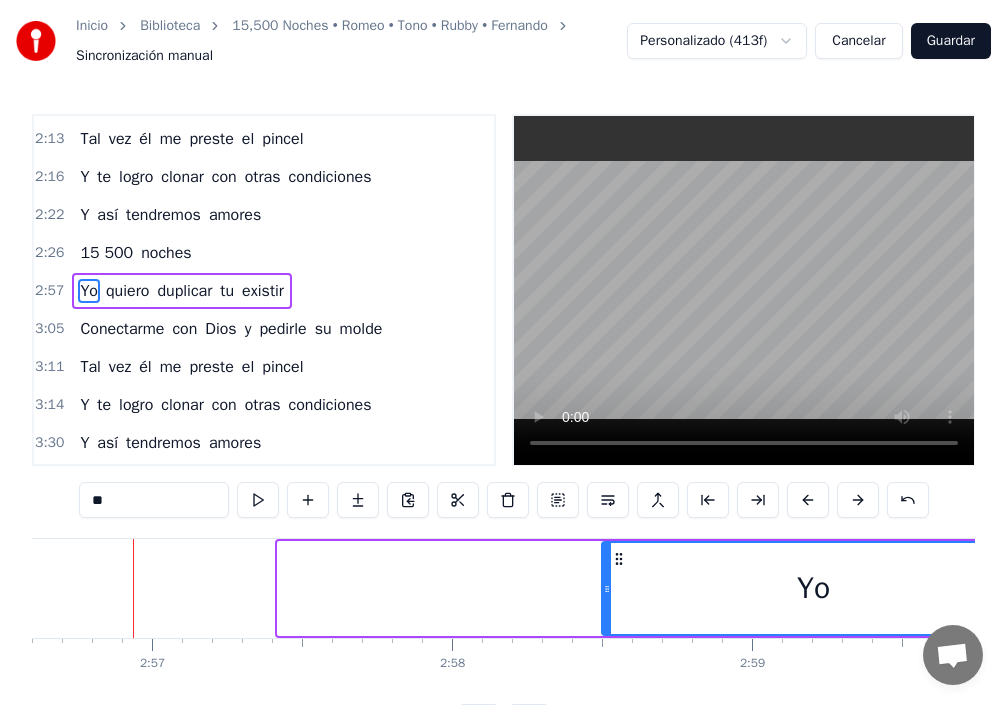 drag, startPoint x: 278, startPoint y: 589, endPoint x: 627, endPoint y: 596, distance: 349.0702 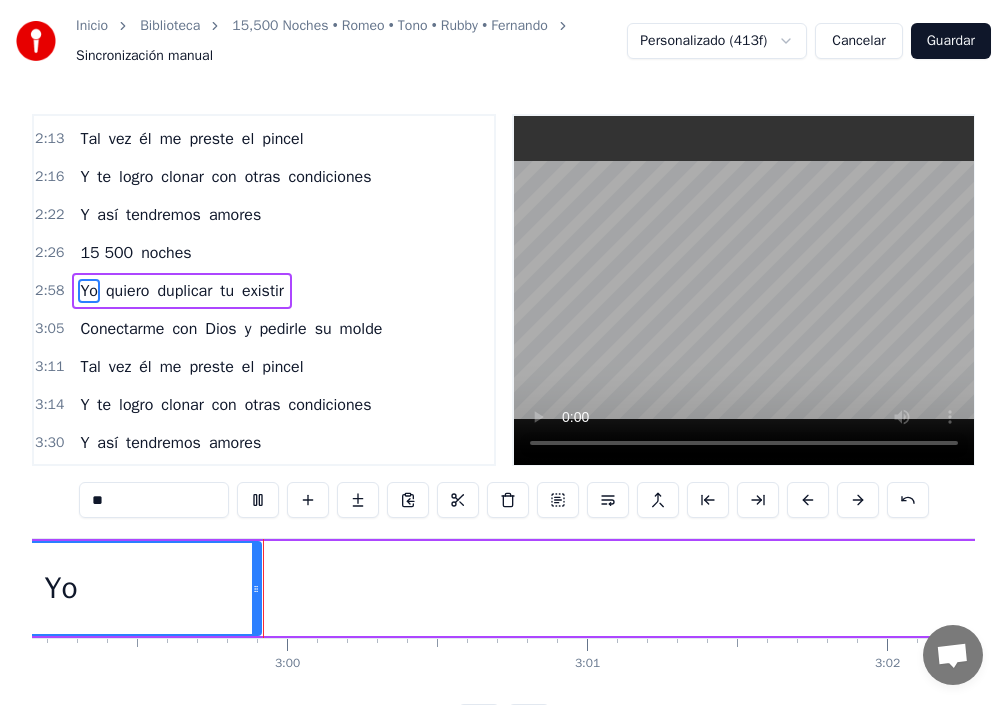 scroll, scrollTop: 0, scrollLeft: 53758, axis: horizontal 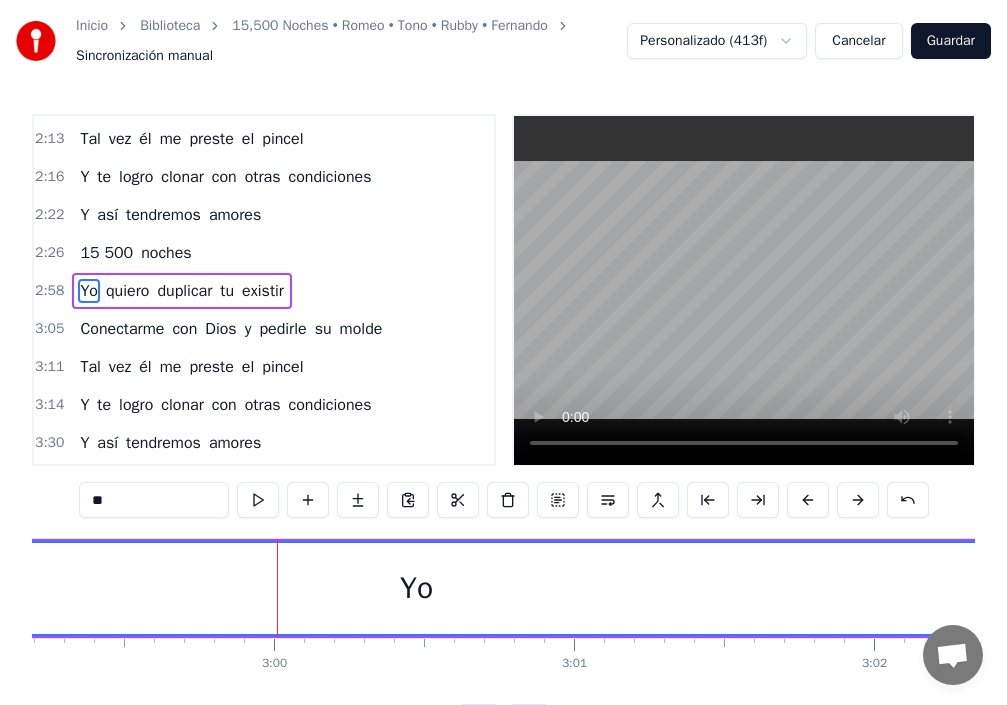 drag, startPoint x: 244, startPoint y: 587, endPoint x: 981, endPoint y: 613, distance: 737.4585 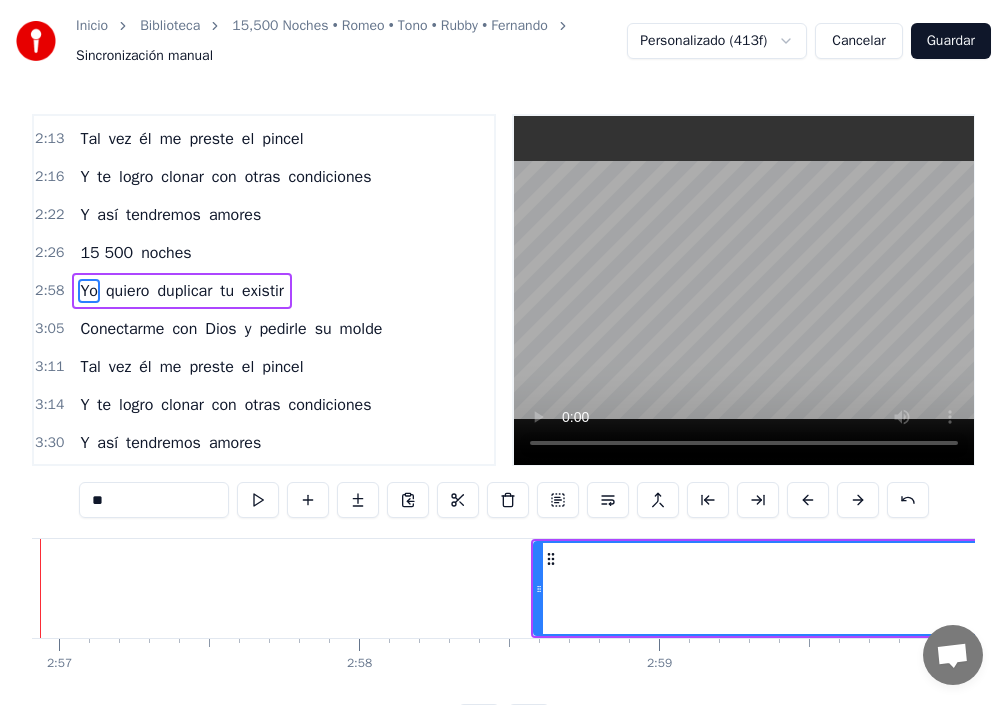 scroll, scrollTop: 0, scrollLeft: 52980, axis: horizontal 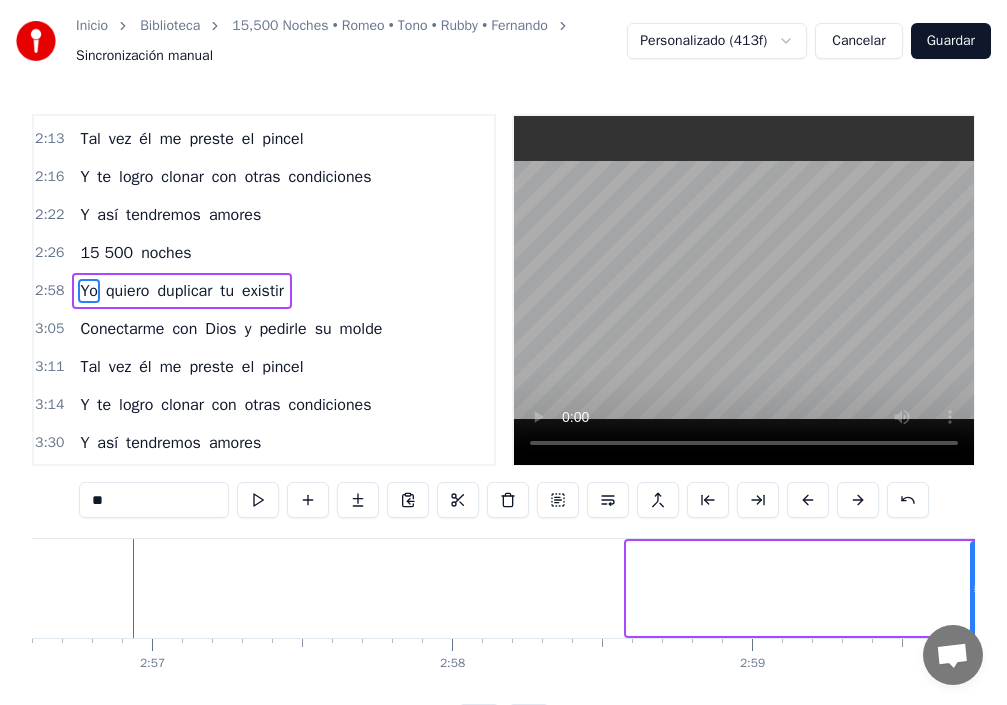 drag, startPoint x: 631, startPoint y: 595, endPoint x: 970, endPoint y: 580, distance: 339.3317 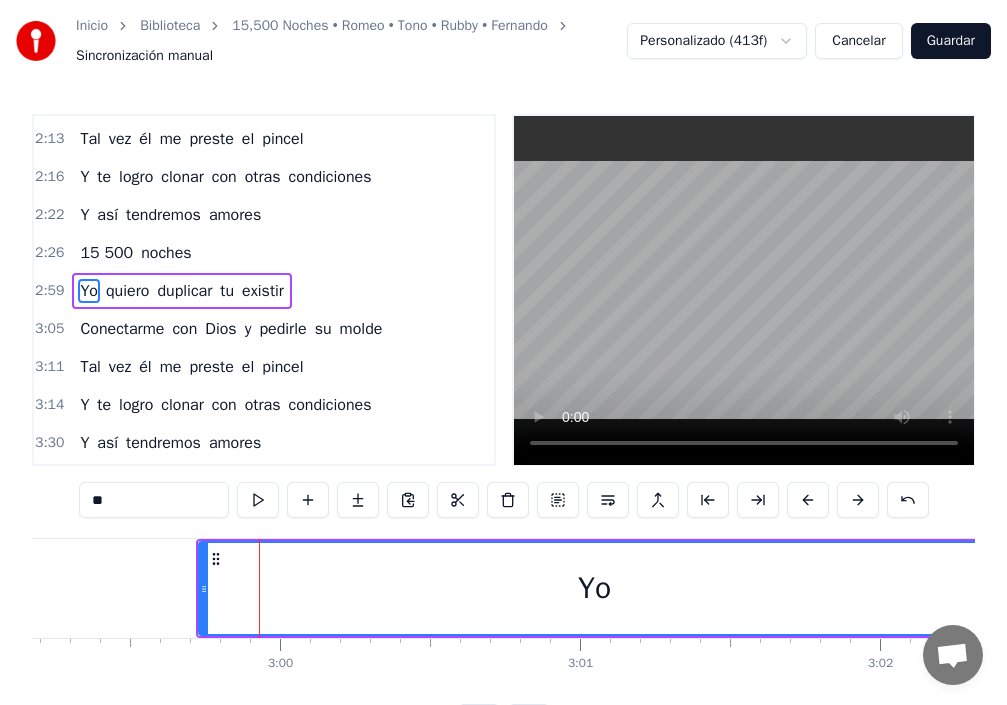 scroll, scrollTop: 0, scrollLeft: 53767, axis: horizontal 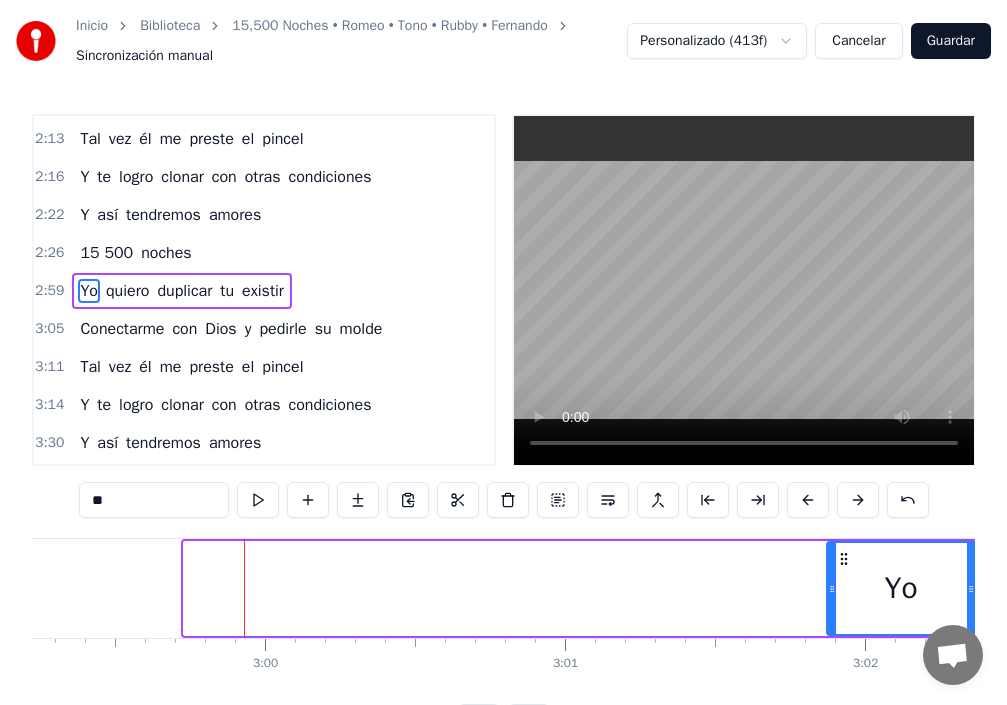 drag, startPoint x: 207, startPoint y: 587, endPoint x: 829, endPoint y: 634, distance: 623.7732 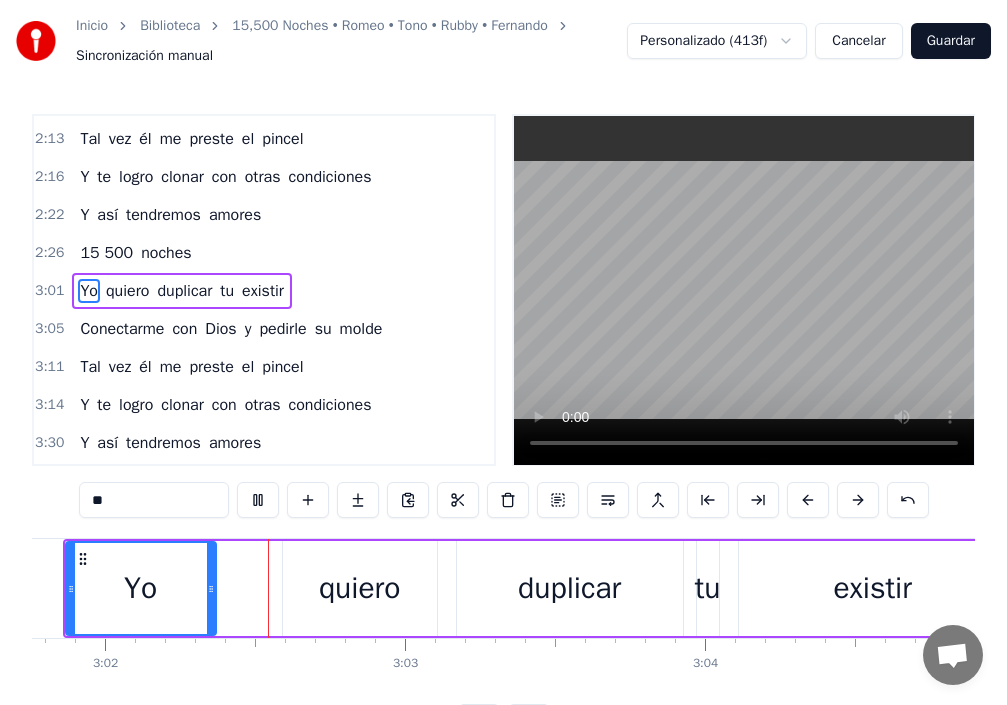 scroll, scrollTop: 0, scrollLeft: 54539, axis: horizontal 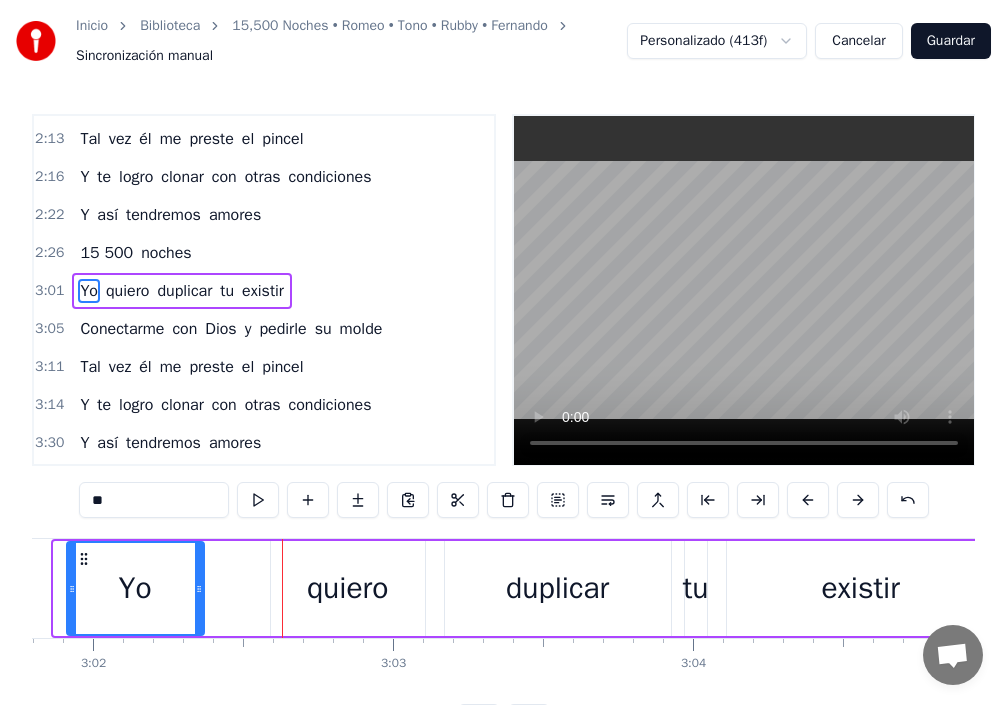 click at bounding box center [72, 588] 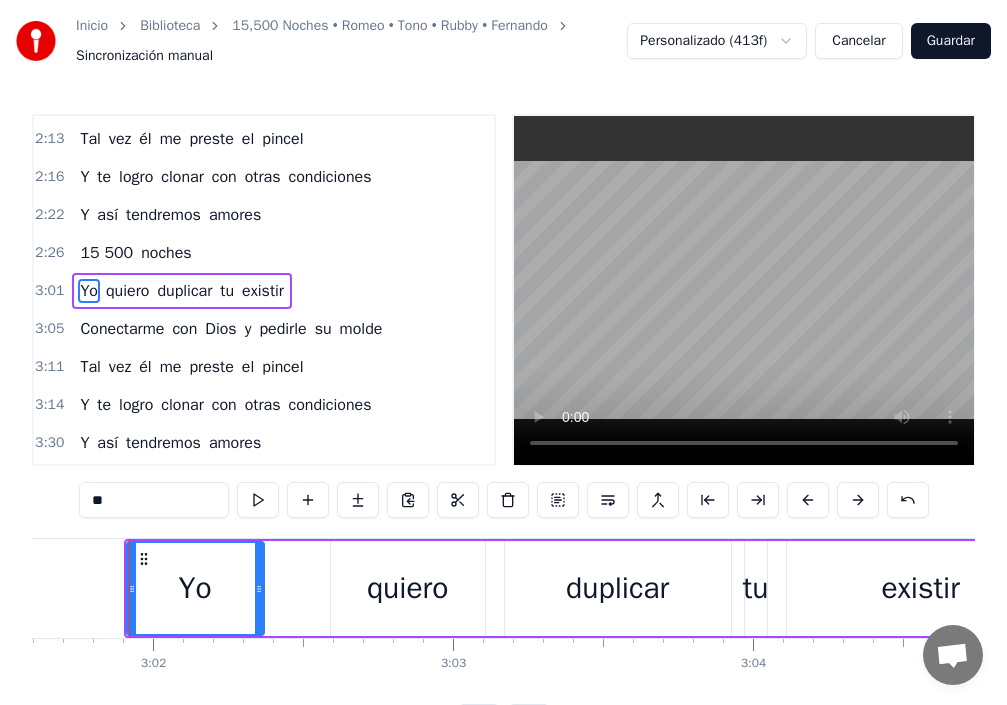 scroll, scrollTop: 0, scrollLeft: 54476, axis: horizontal 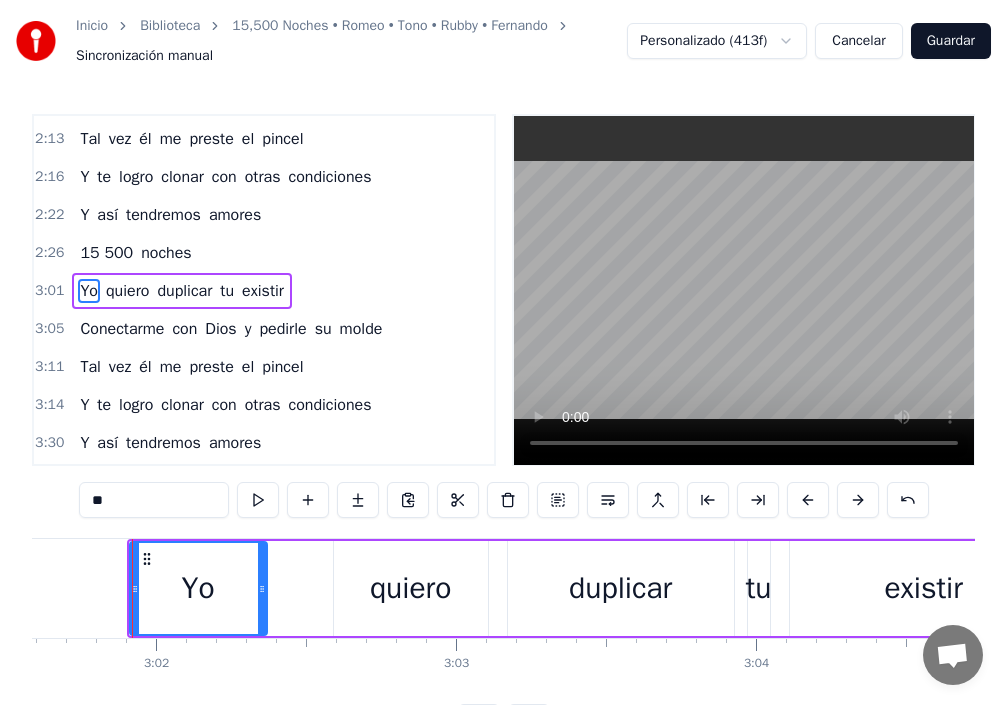 click on "Yo" at bounding box center (198, 588) 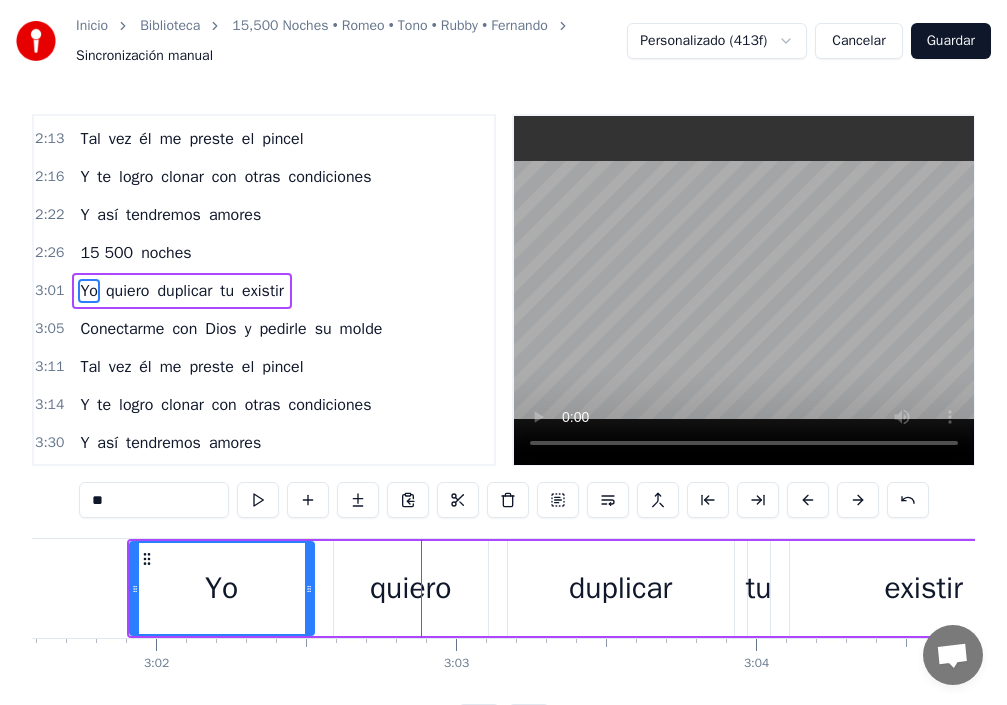 drag, startPoint x: 264, startPoint y: 603, endPoint x: 311, endPoint y: 619, distance: 49.648766 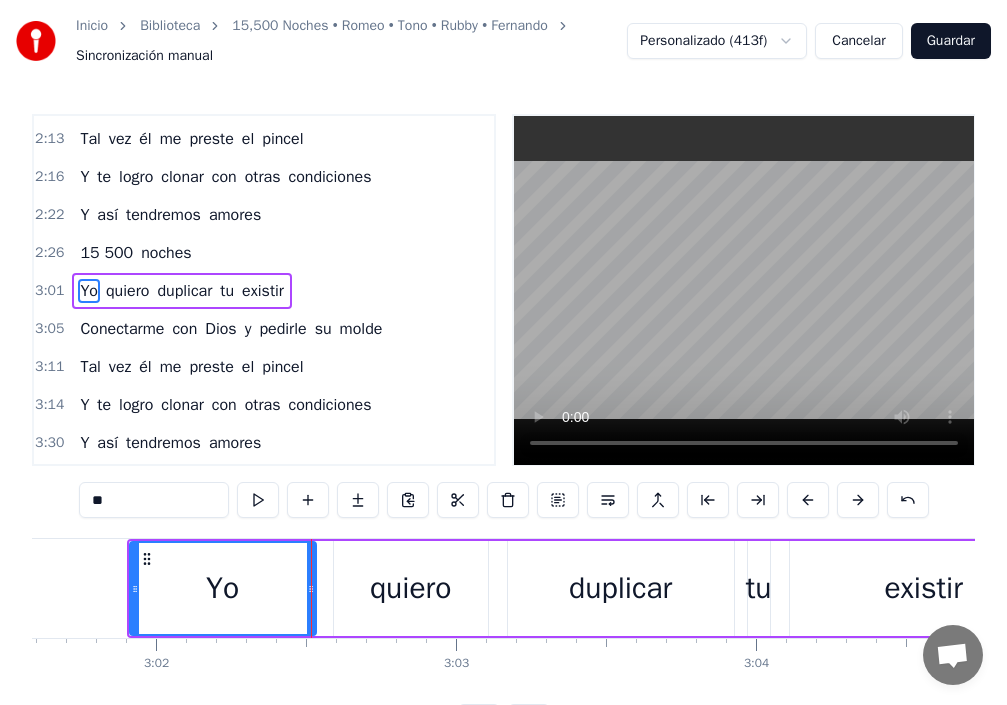 drag, startPoint x: 316, startPoint y: 611, endPoint x: 328, endPoint y: 615, distance: 12.649111 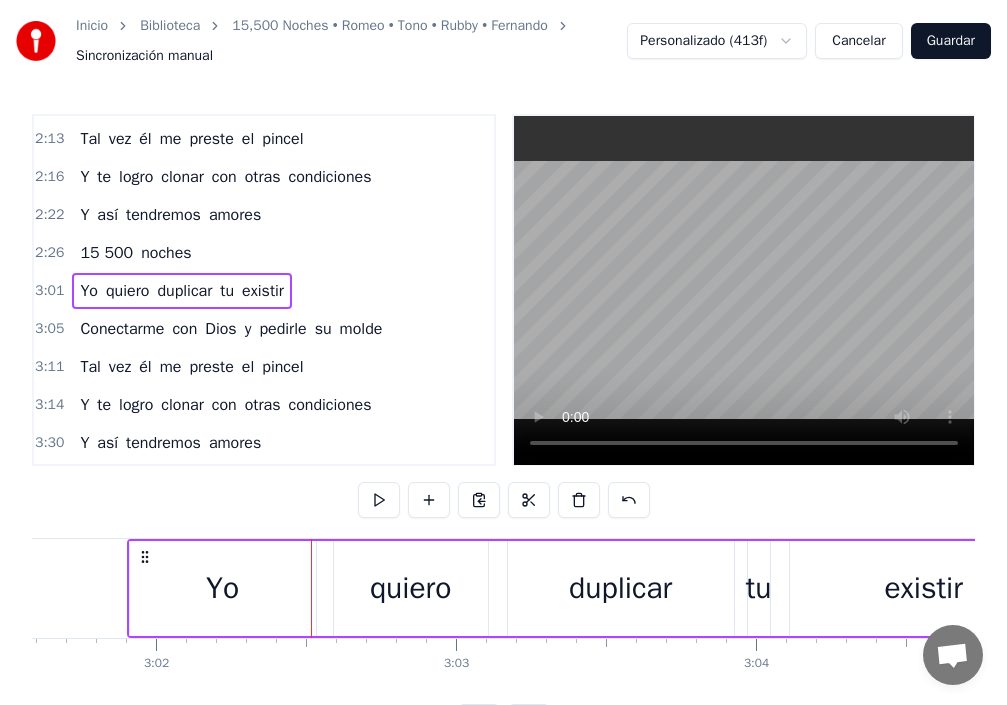 click on "Yo" at bounding box center [223, 588] 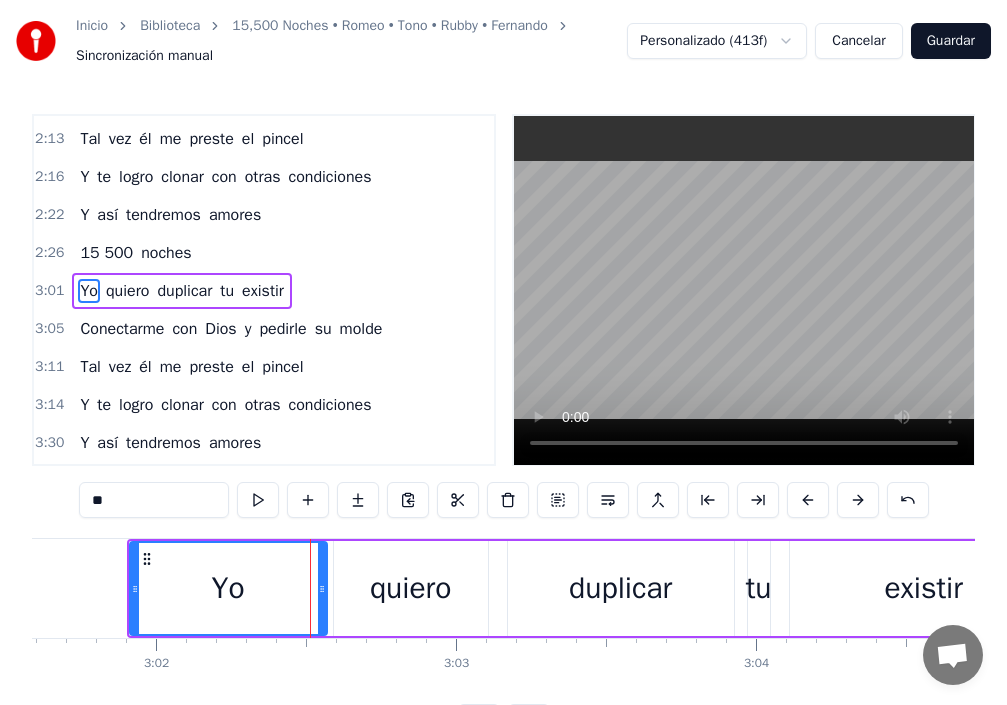 drag, startPoint x: 312, startPoint y: 602, endPoint x: 323, endPoint y: 606, distance: 11.7046995 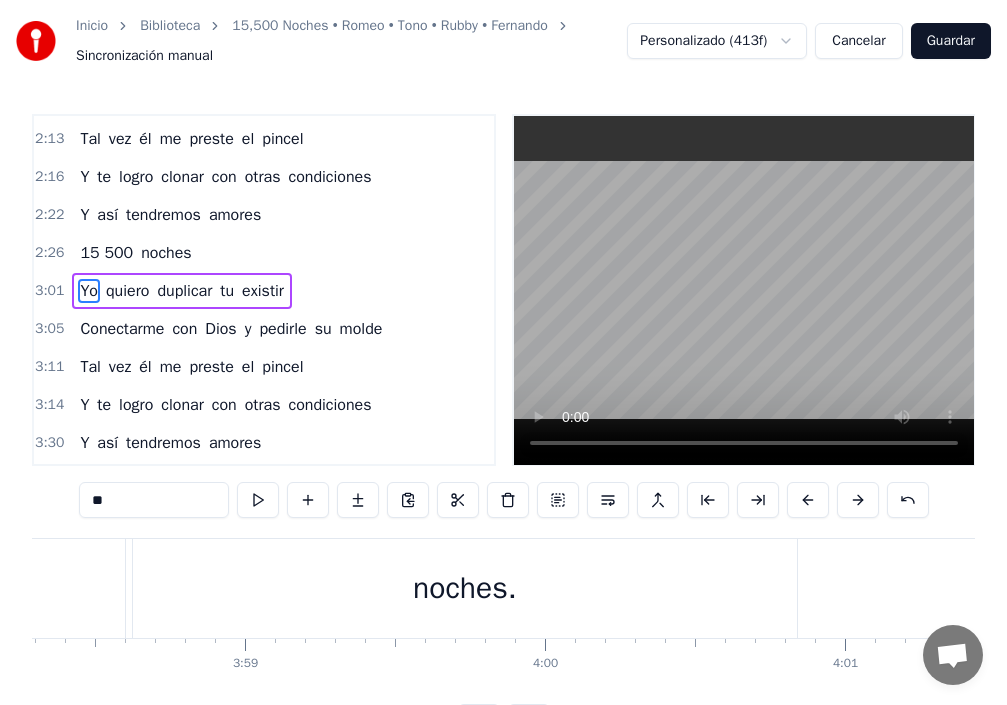 scroll, scrollTop: 0, scrollLeft: 71490, axis: horizontal 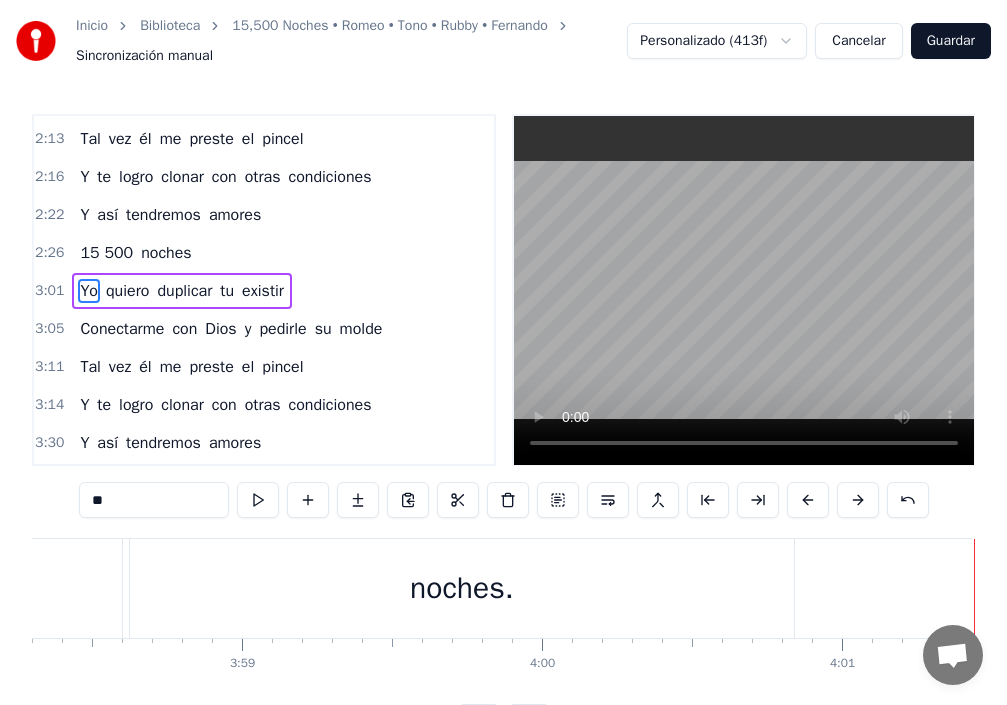 click on "Yo" at bounding box center [89, 291] 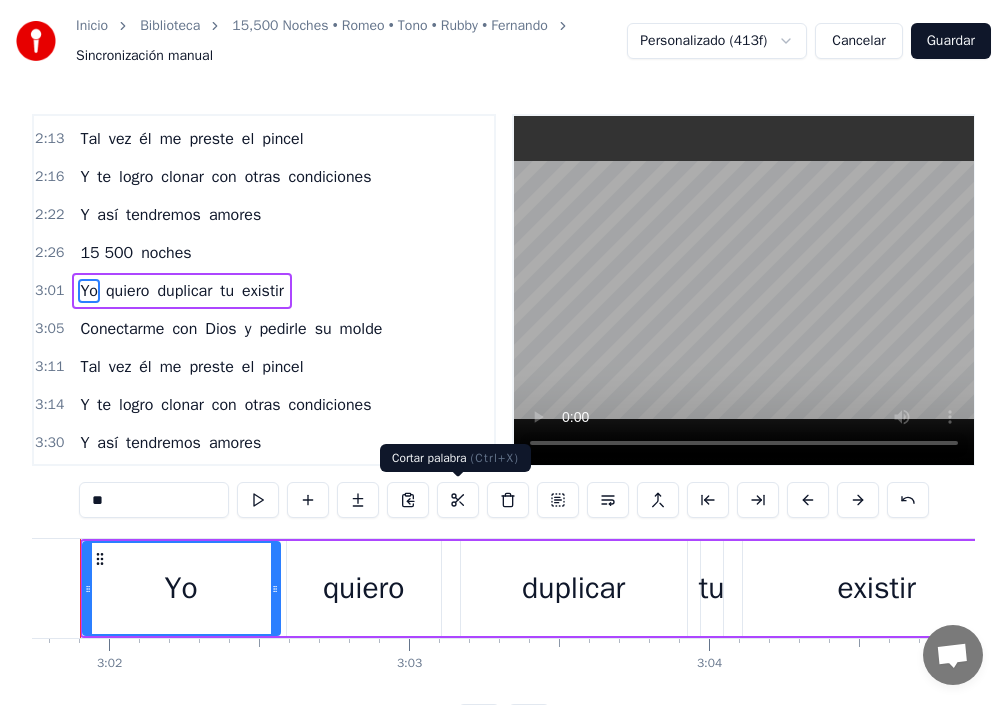 scroll, scrollTop: 0, scrollLeft: 54470, axis: horizontal 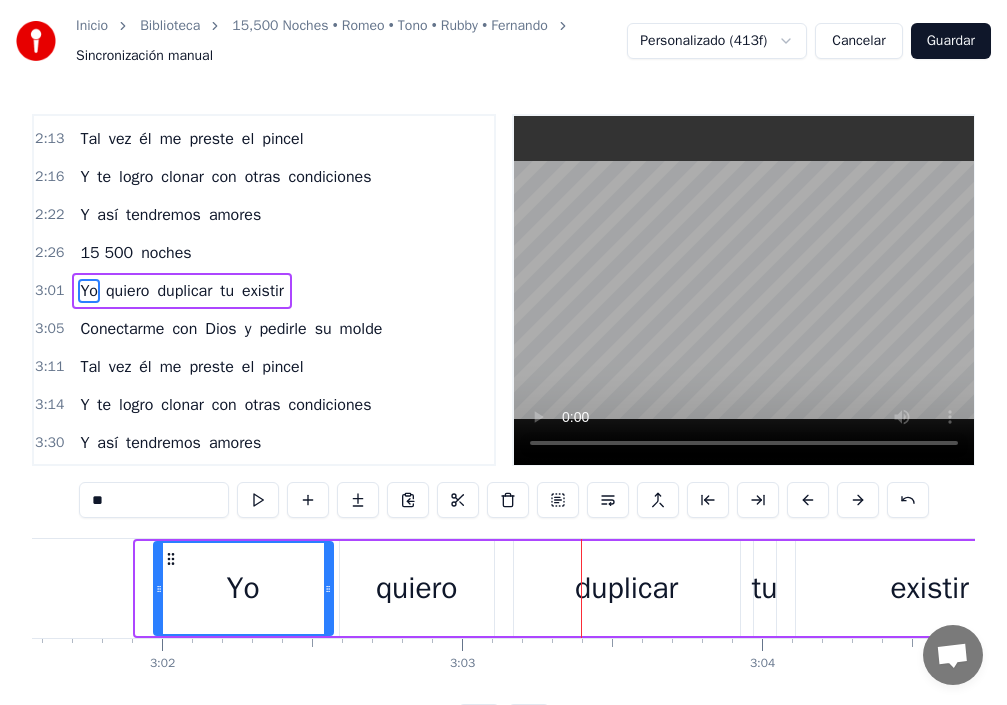drag, startPoint x: 137, startPoint y: 623, endPoint x: 155, endPoint y: 629, distance: 18.973665 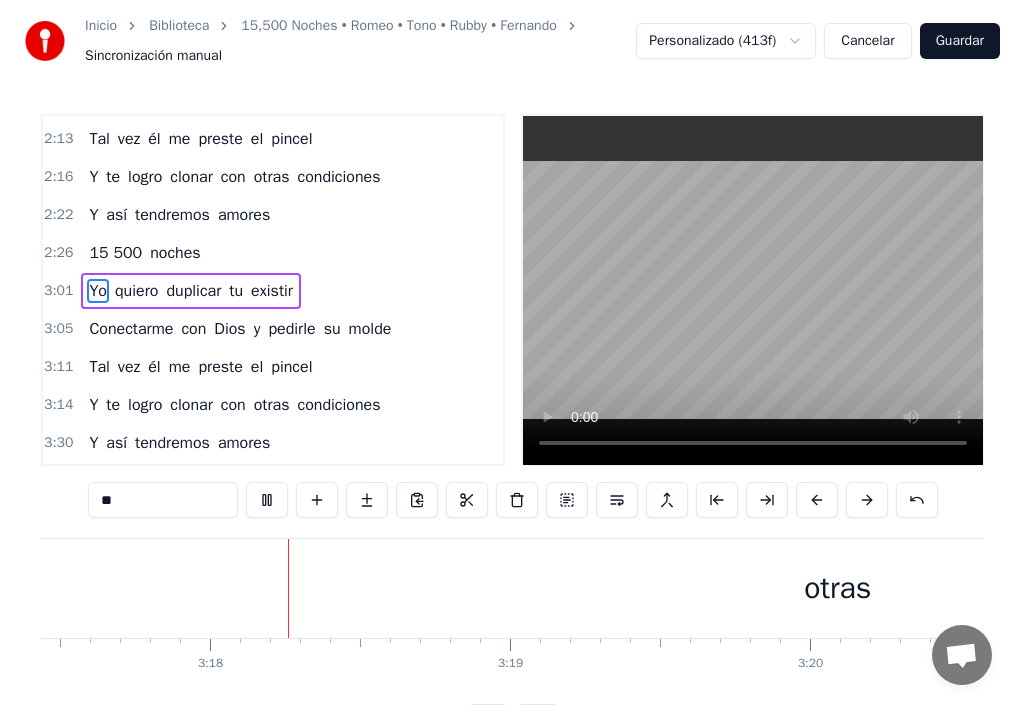 scroll, scrollTop: 0, scrollLeft: 59238, axis: horizontal 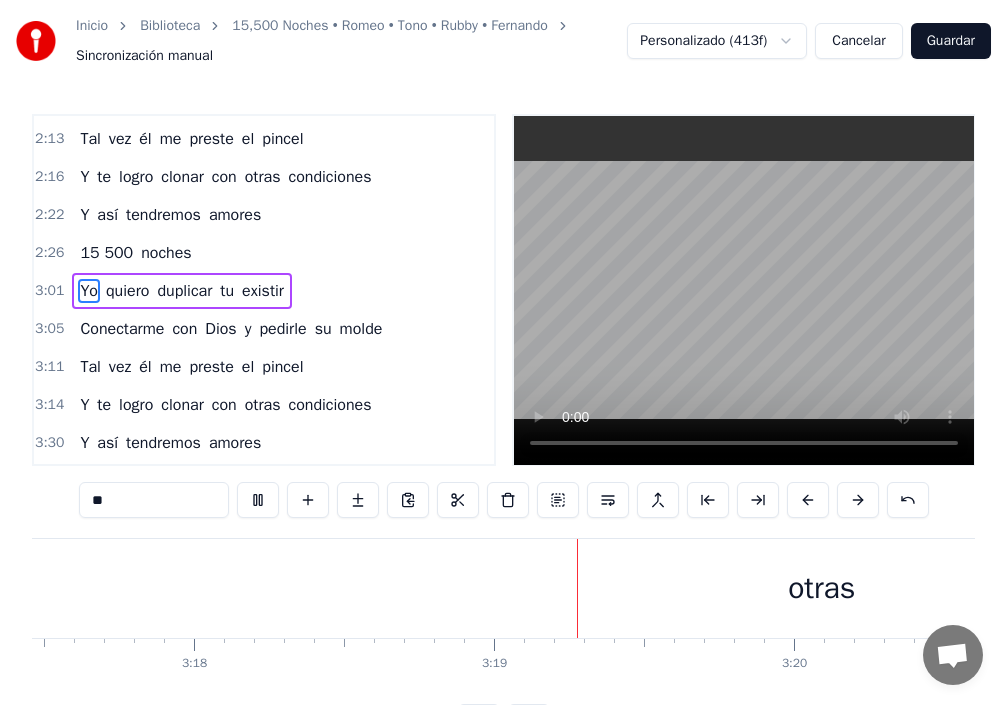 click on "Guardar" at bounding box center [951, 41] 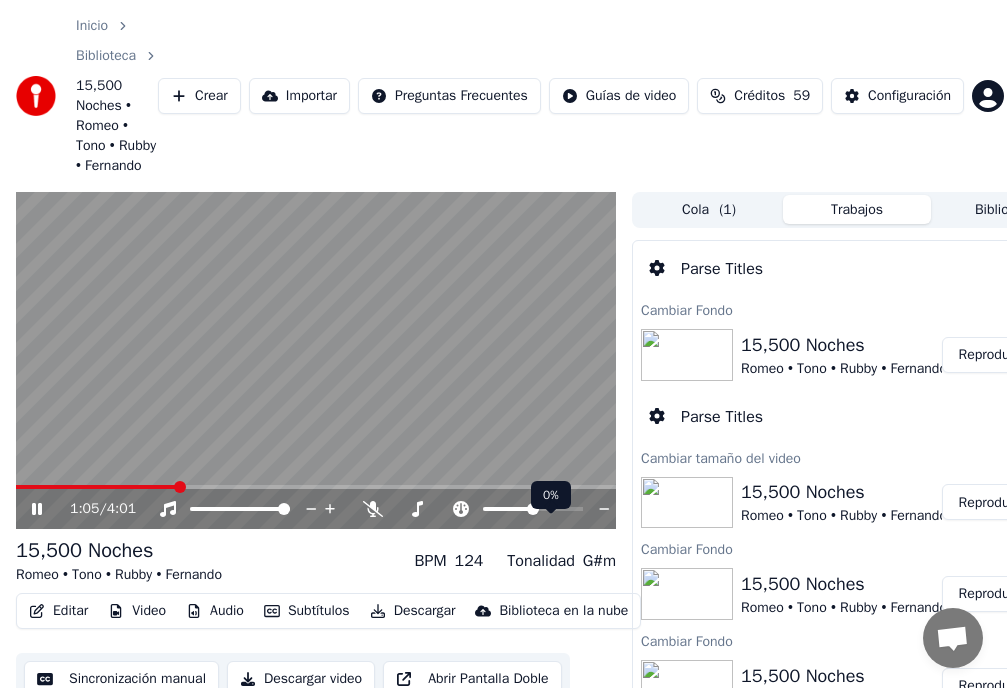 click at bounding box center (533, 509) 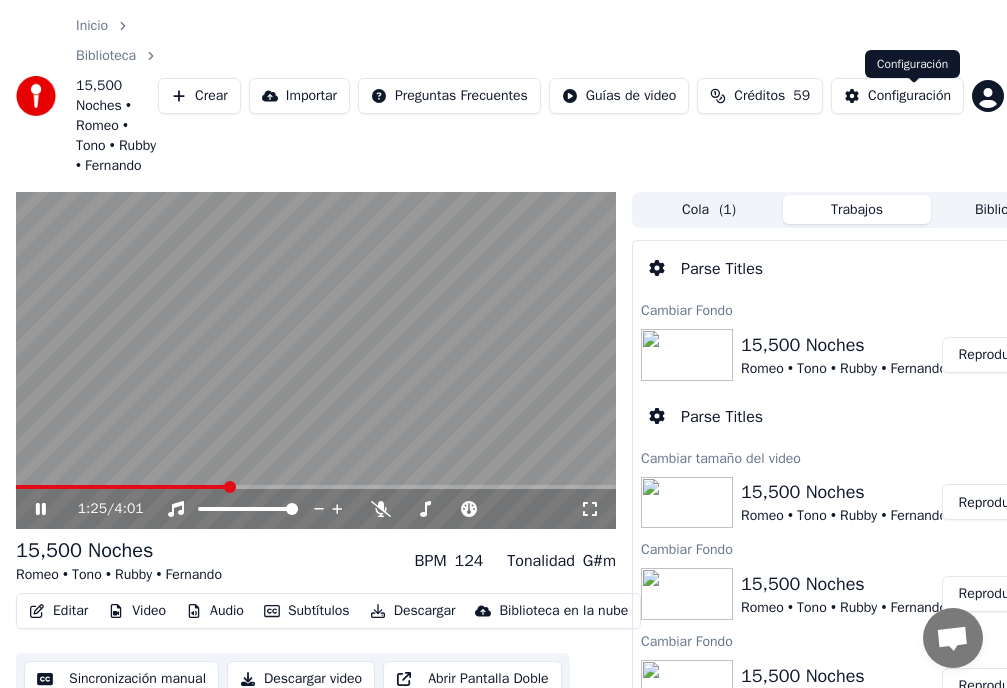 click on "Configuración" at bounding box center (909, 96) 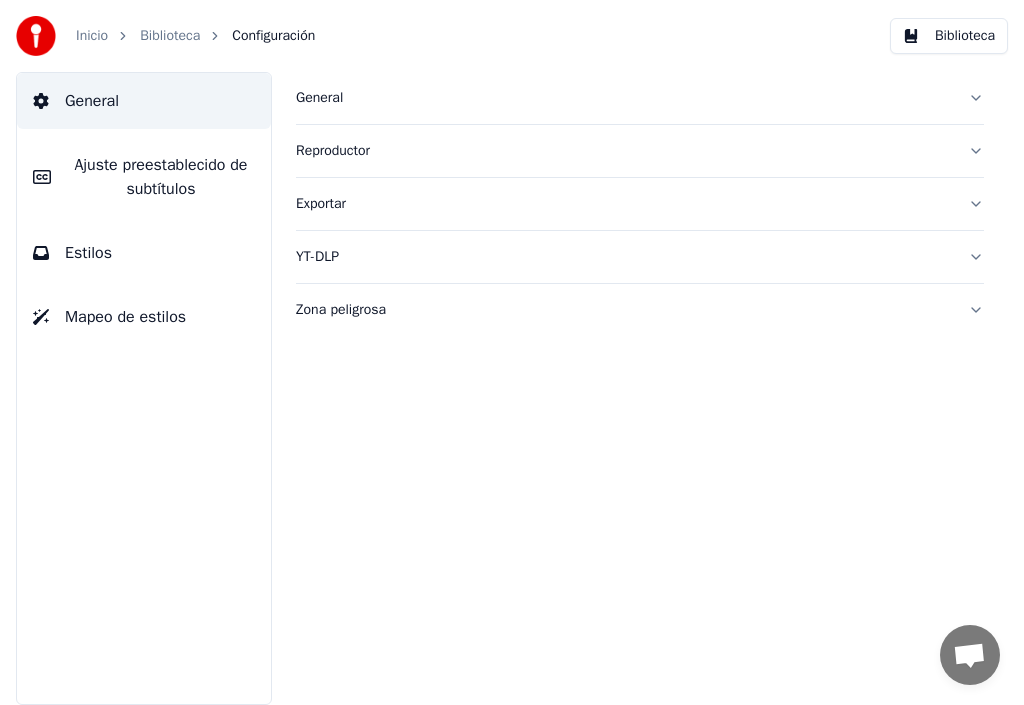 click on "Ajuste preestablecido de subtítulos" at bounding box center [161, 177] 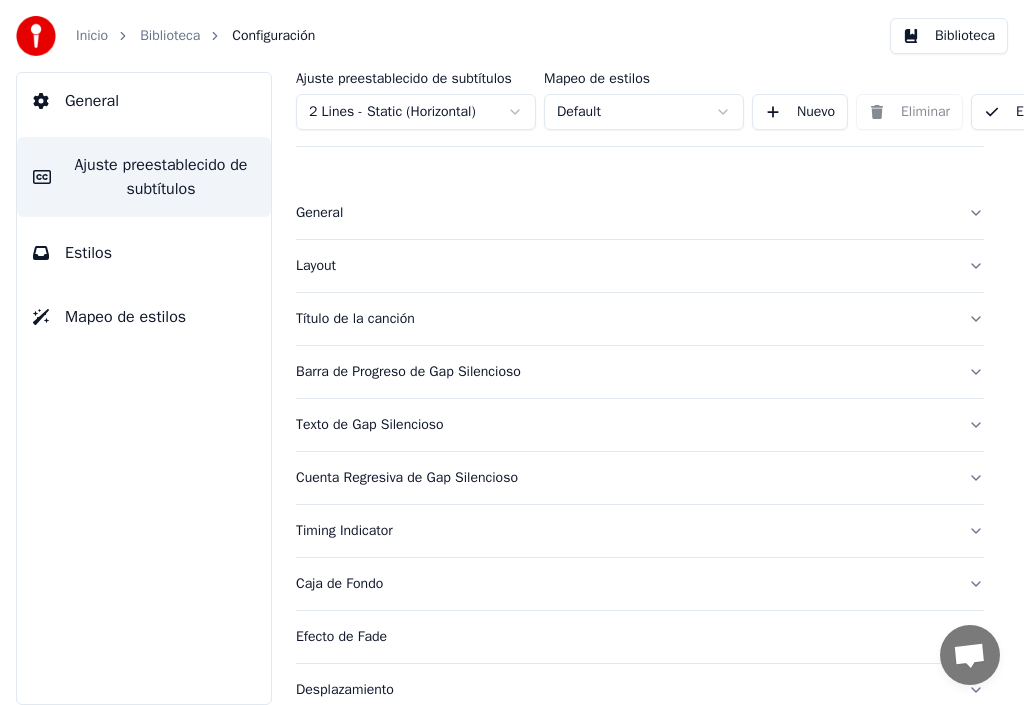 click on "Barra de Progreso de Gap Silencioso" at bounding box center (624, 372) 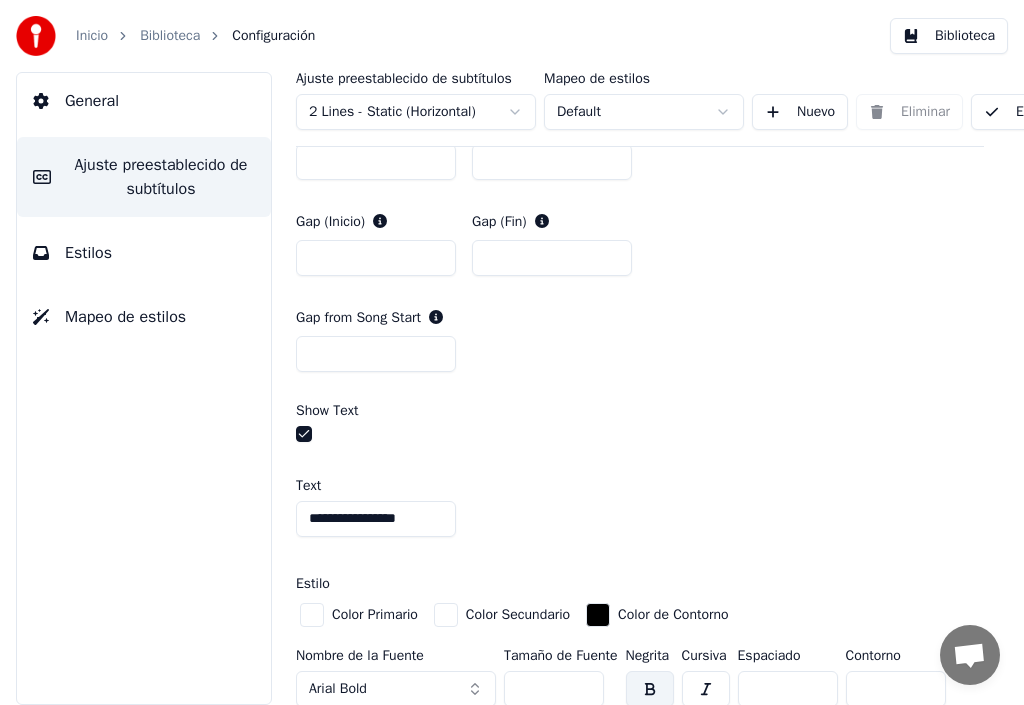 scroll, scrollTop: 1100, scrollLeft: 0, axis: vertical 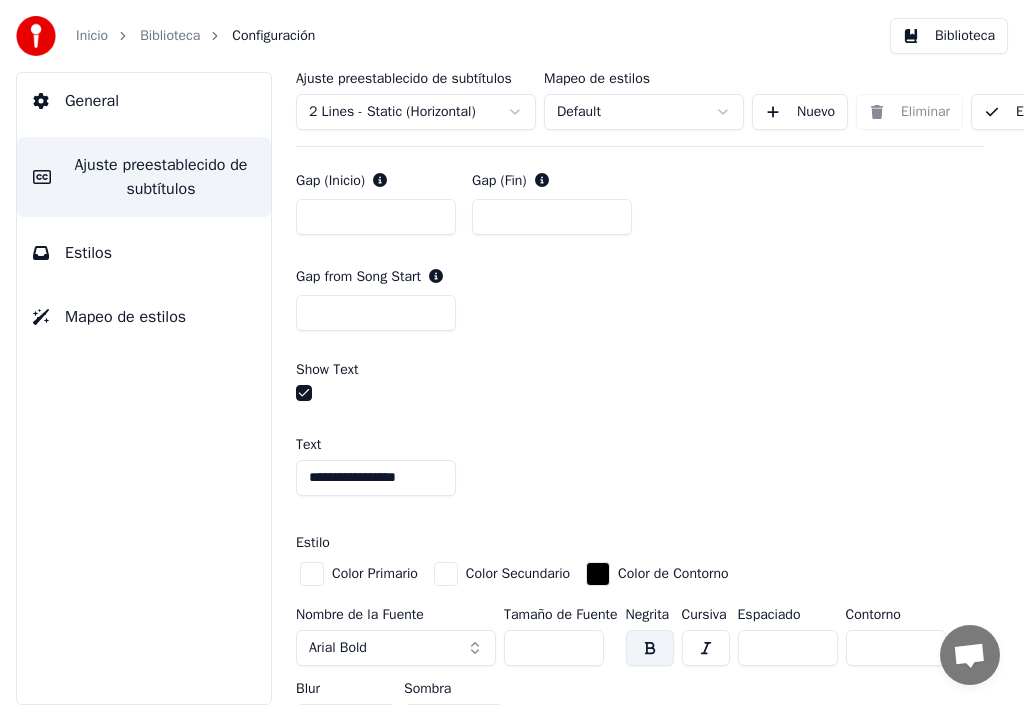 click at bounding box center [304, 393] 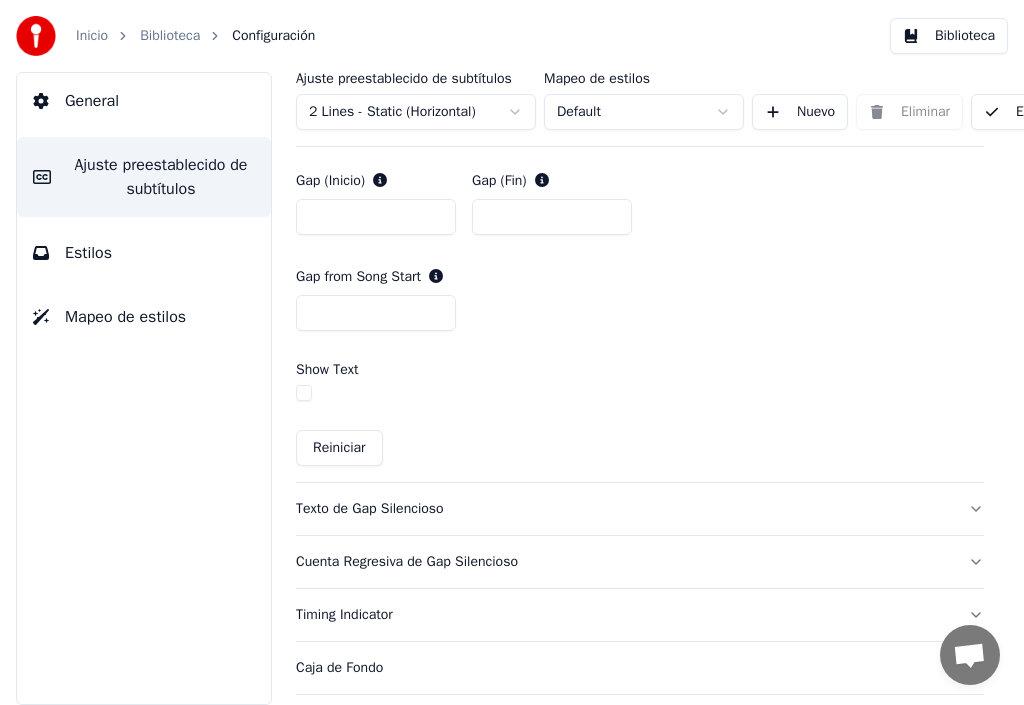 click at bounding box center (304, 393) 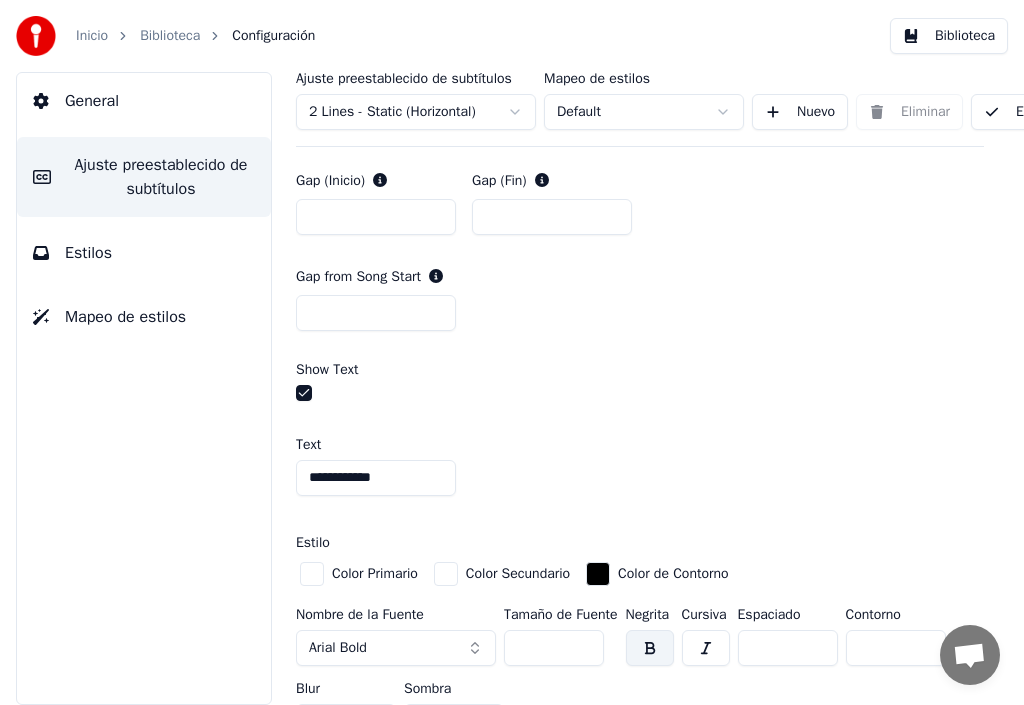 drag, startPoint x: 397, startPoint y: 480, endPoint x: 267, endPoint y: 455, distance: 132.38202 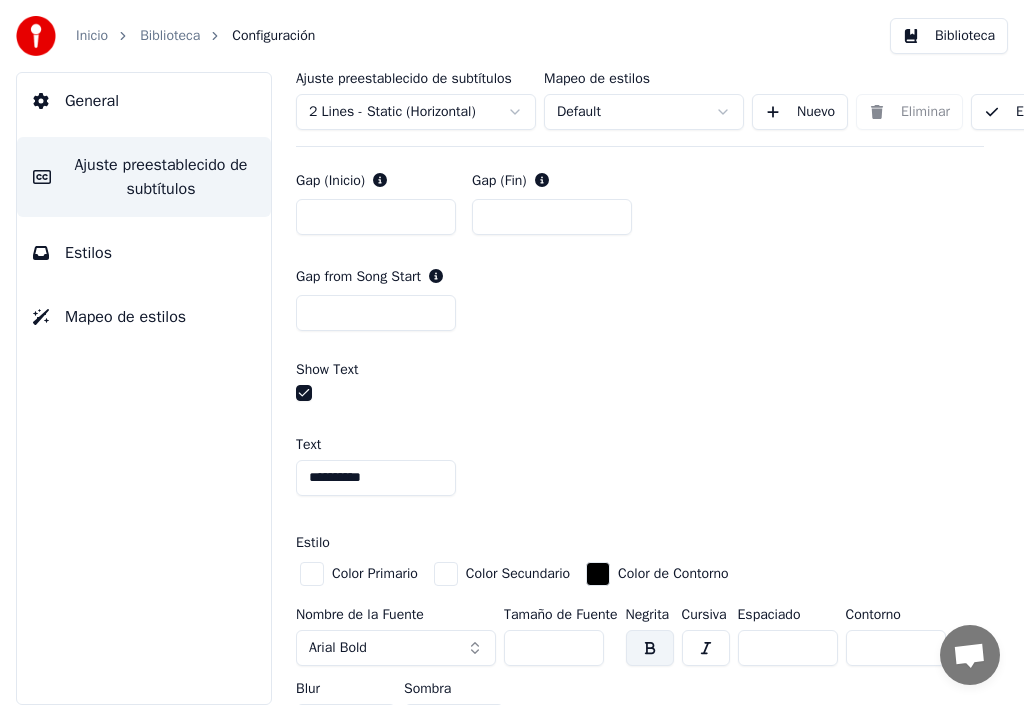 click on "**********" at bounding box center [376, 478] 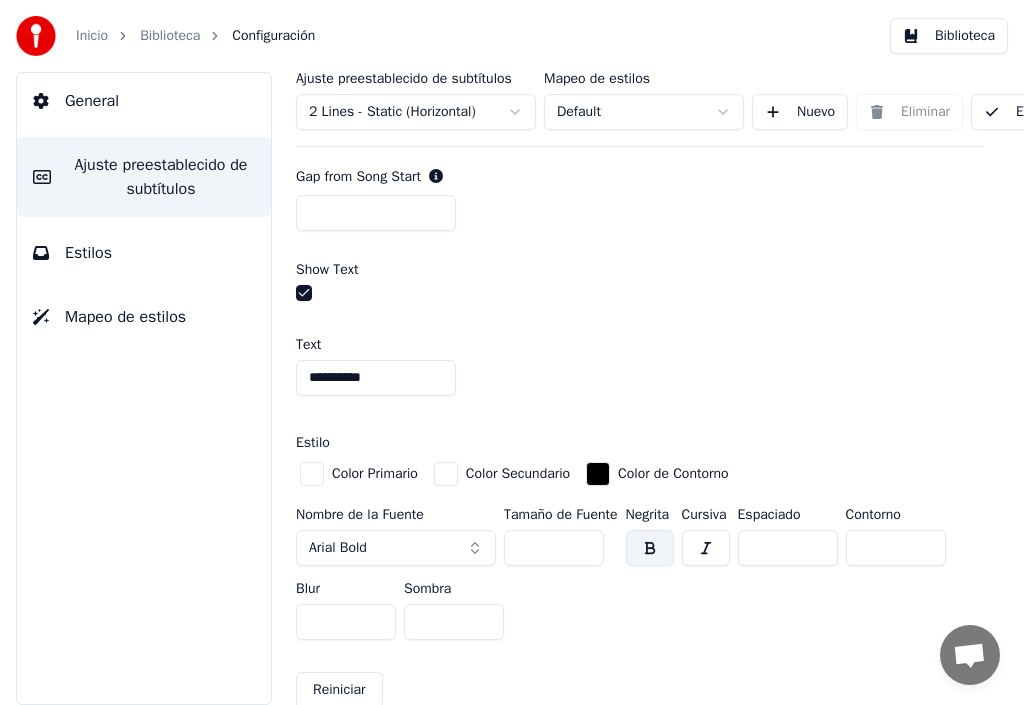 click on "**********" at bounding box center [640, 493] 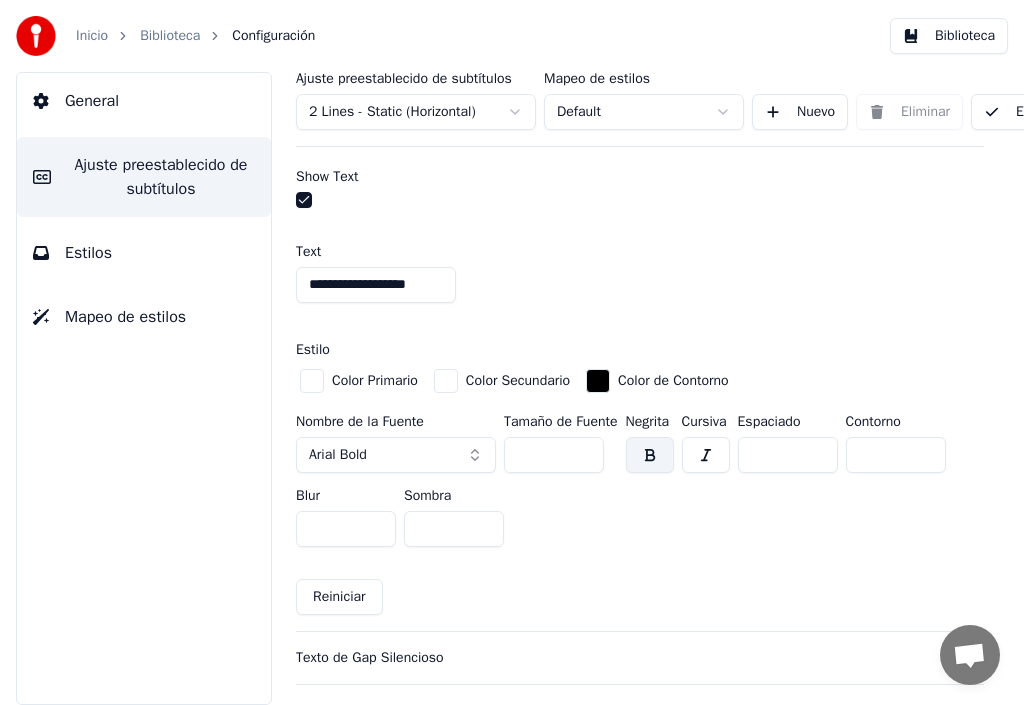 scroll, scrollTop: 1300, scrollLeft: 0, axis: vertical 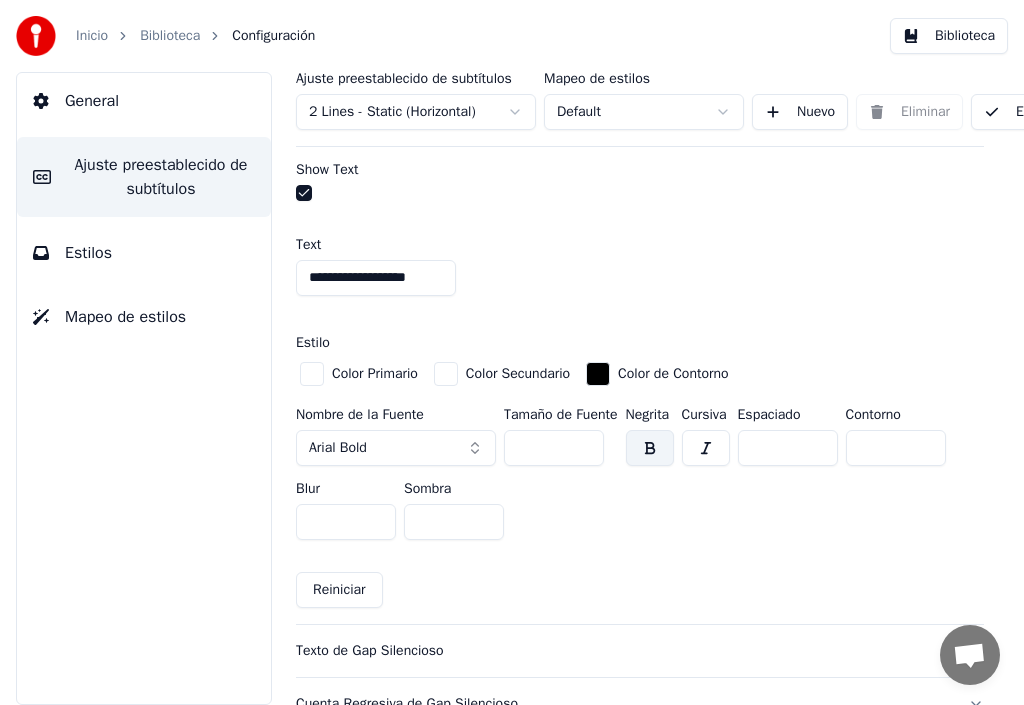 type on "**********" 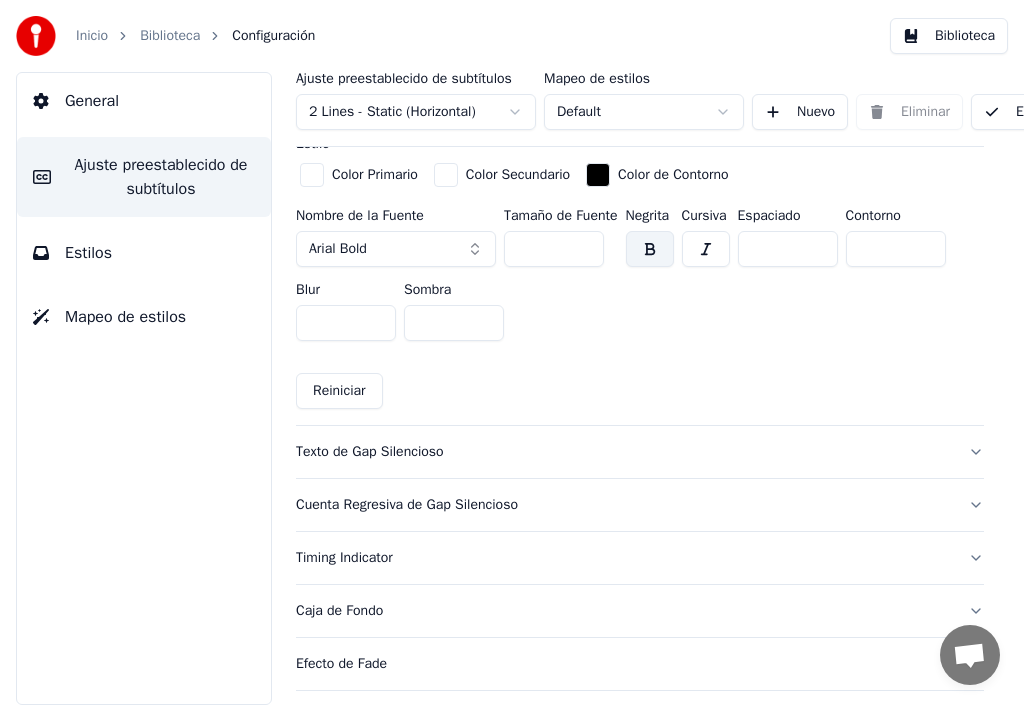scroll, scrollTop: 1500, scrollLeft: 0, axis: vertical 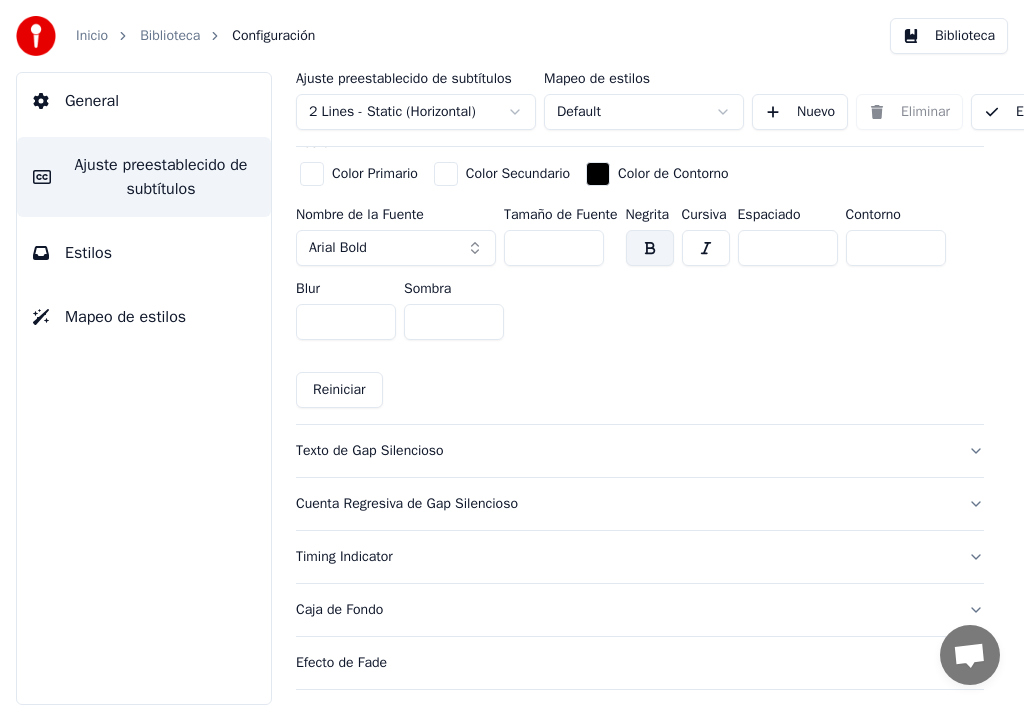 click on "Reiniciar" at bounding box center [339, 390] 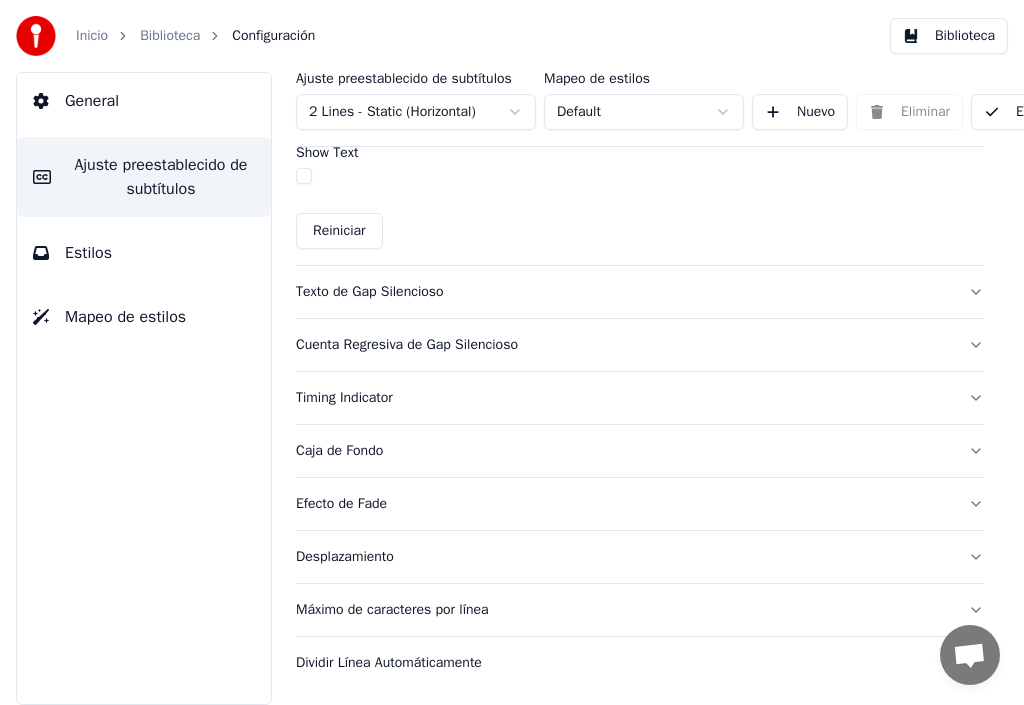 scroll, scrollTop: 1298, scrollLeft: 0, axis: vertical 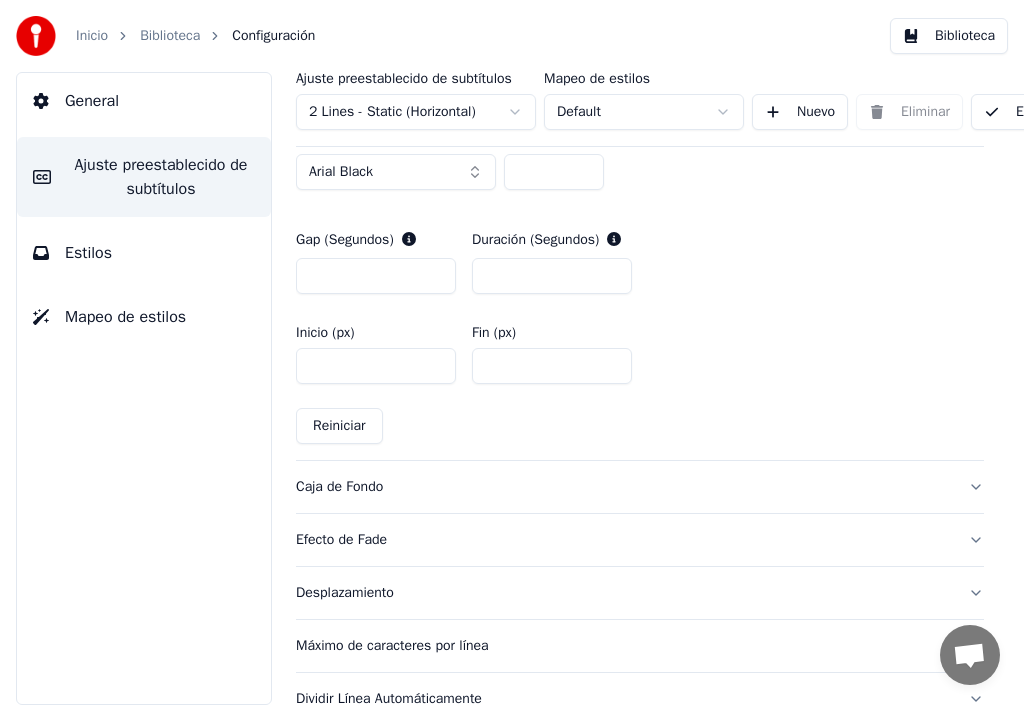 click on "Caja de Fondo" at bounding box center [624, 487] 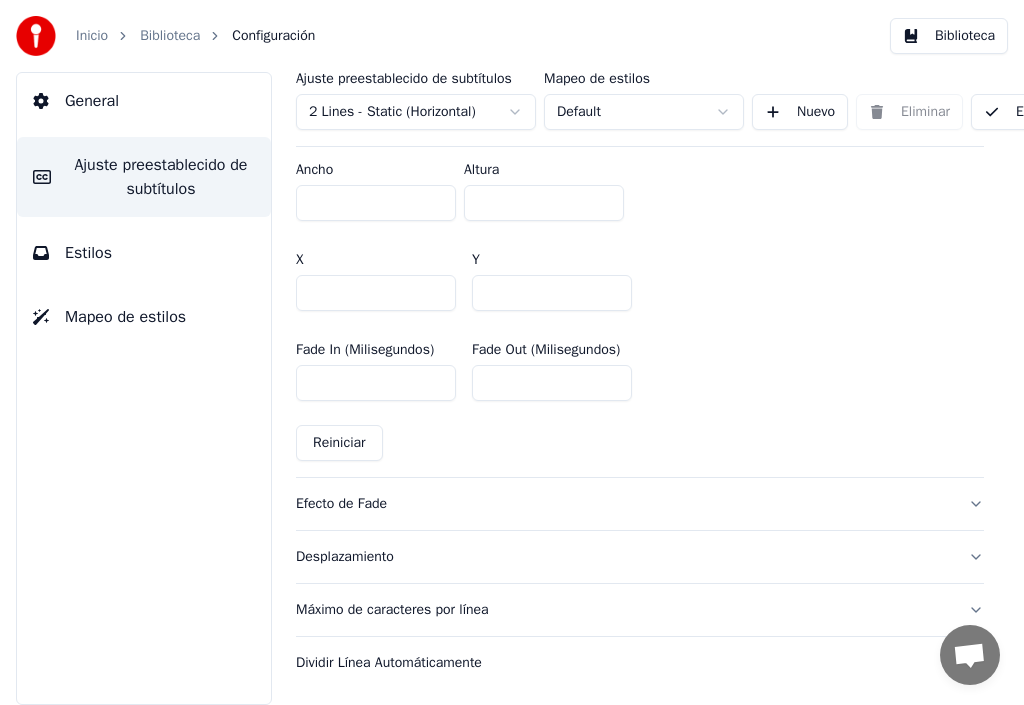 scroll, scrollTop: 1223, scrollLeft: 0, axis: vertical 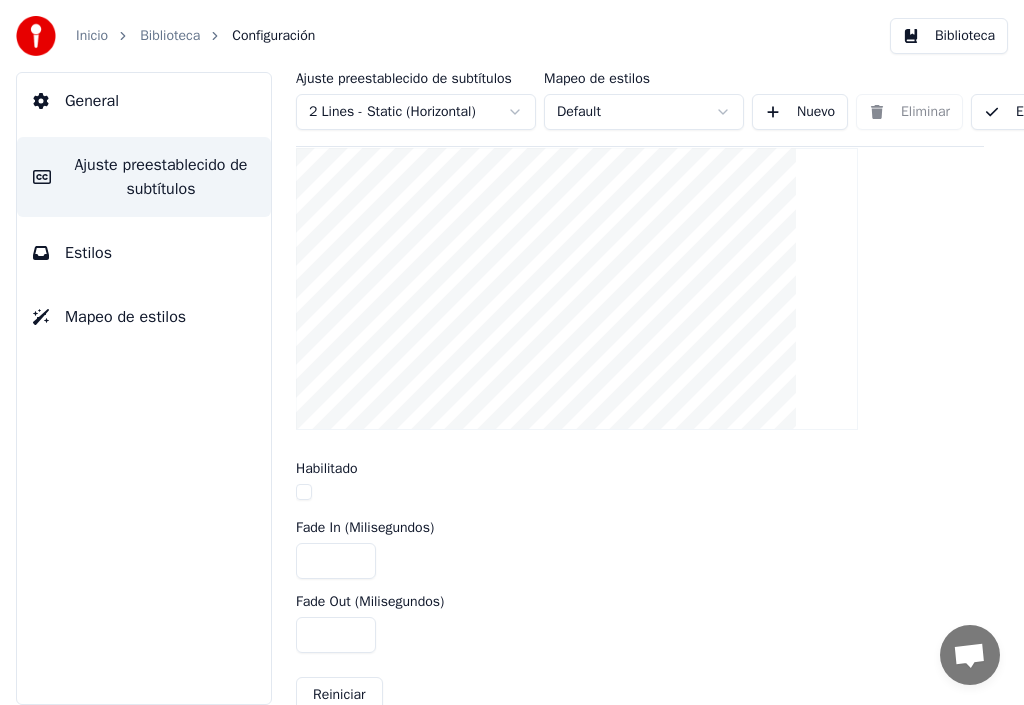 click on "Estilos" at bounding box center [144, 253] 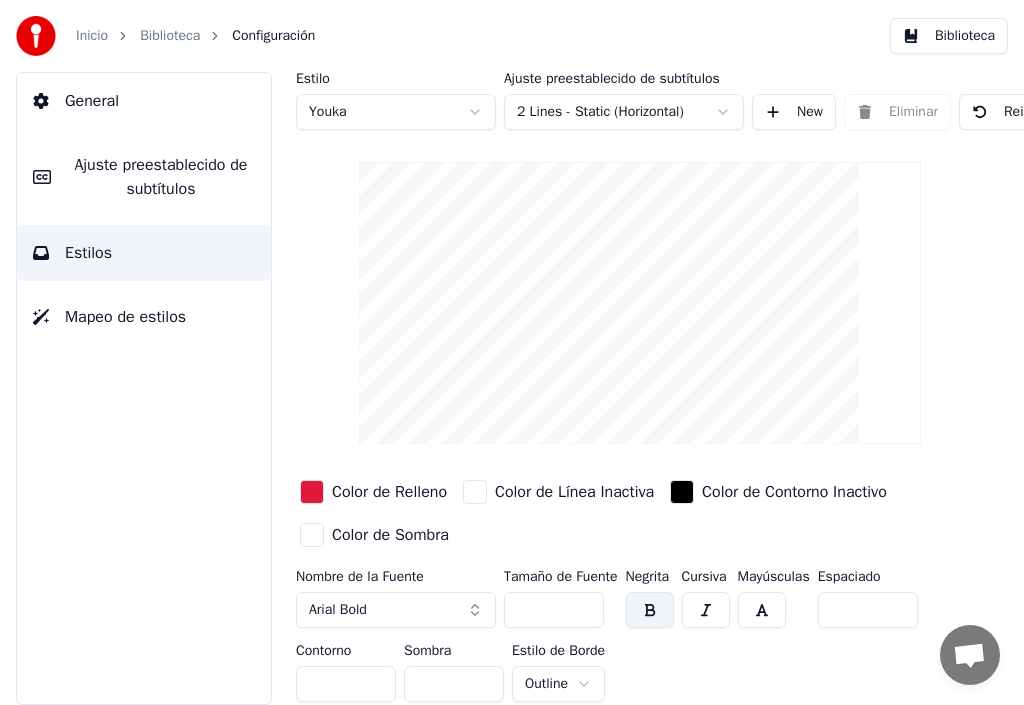 scroll, scrollTop: 20, scrollLeft: 0, axis: vertical 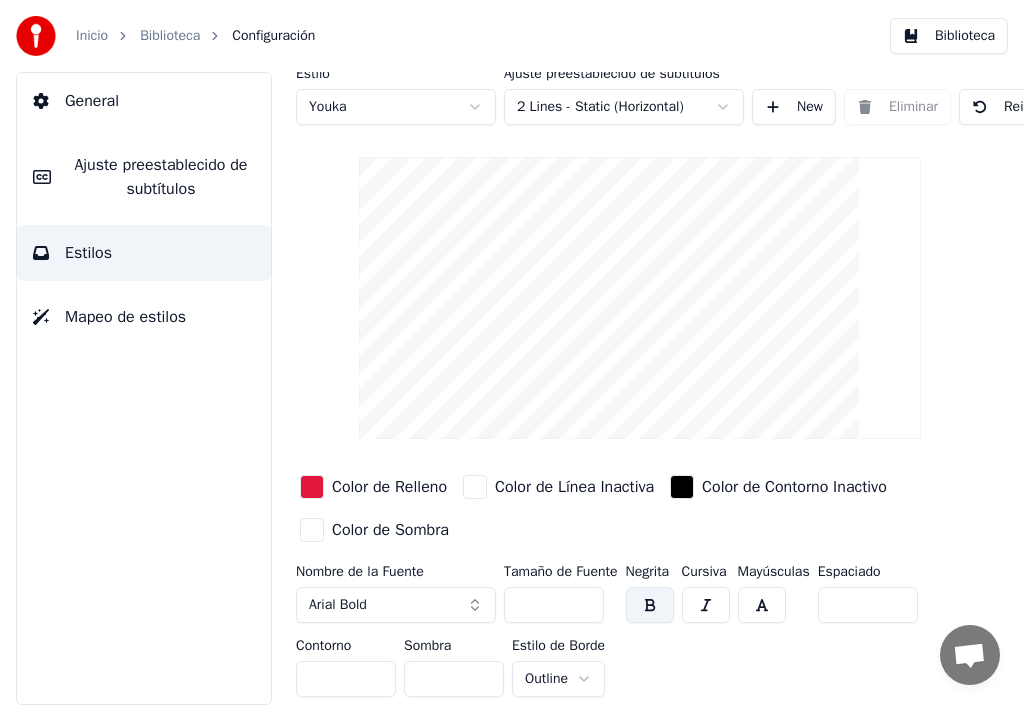 click on "Mapeo de estilos" at bounding box center [125, 317] 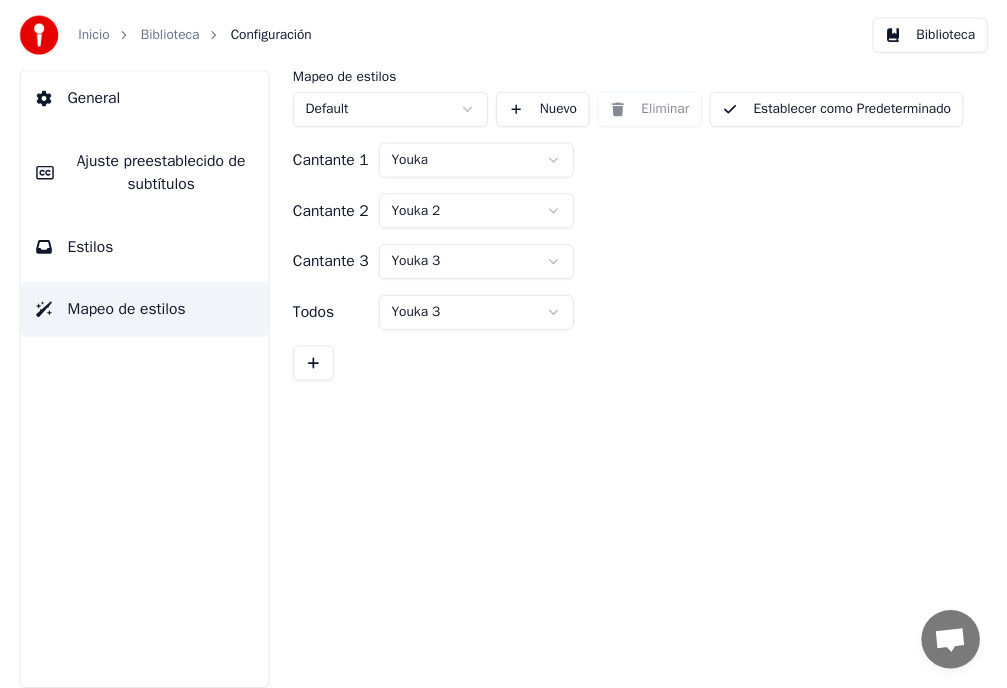 scroll, scrollTop: 0, scrollLeft: 0, axis: both 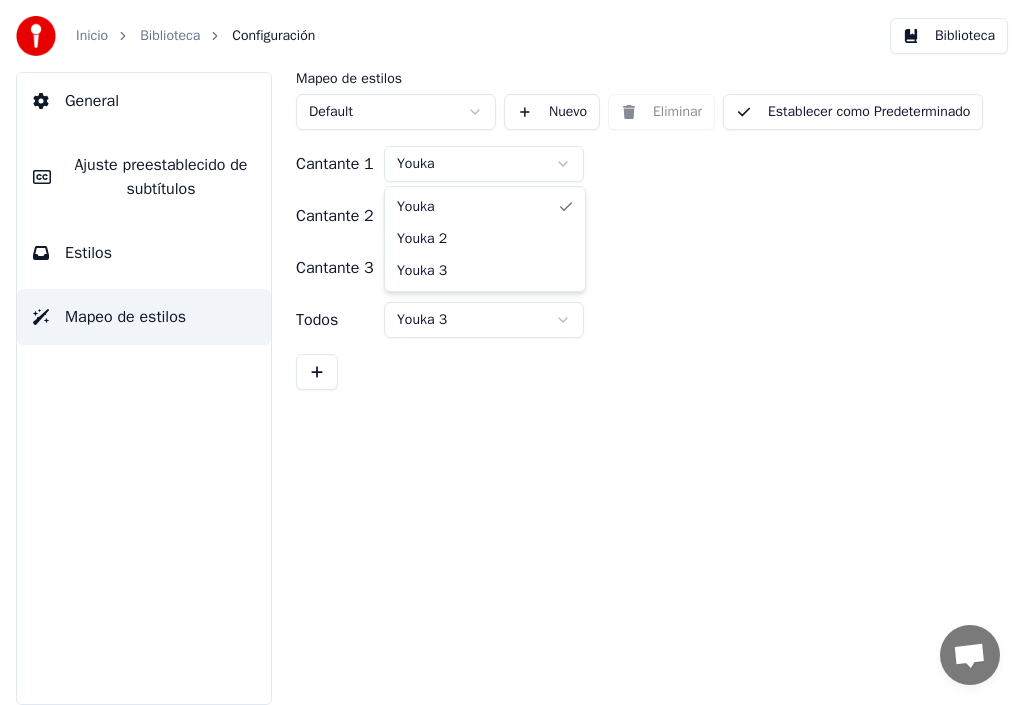 click on "Inicio Biblioteca Configuración Biblioteca General Ajuste preestablecido de subtítulos Estilos Mapeo de estilos Mapeo de estilos Default Nuevo Eliminar Establecer como Predeterminado Cantante   1 Youka Cantante   2 Youka 2 Cantante   3 Youka 3 Todos Youka 3 Youka Youka 2 Youka 3" at bounding box center (512, 352) 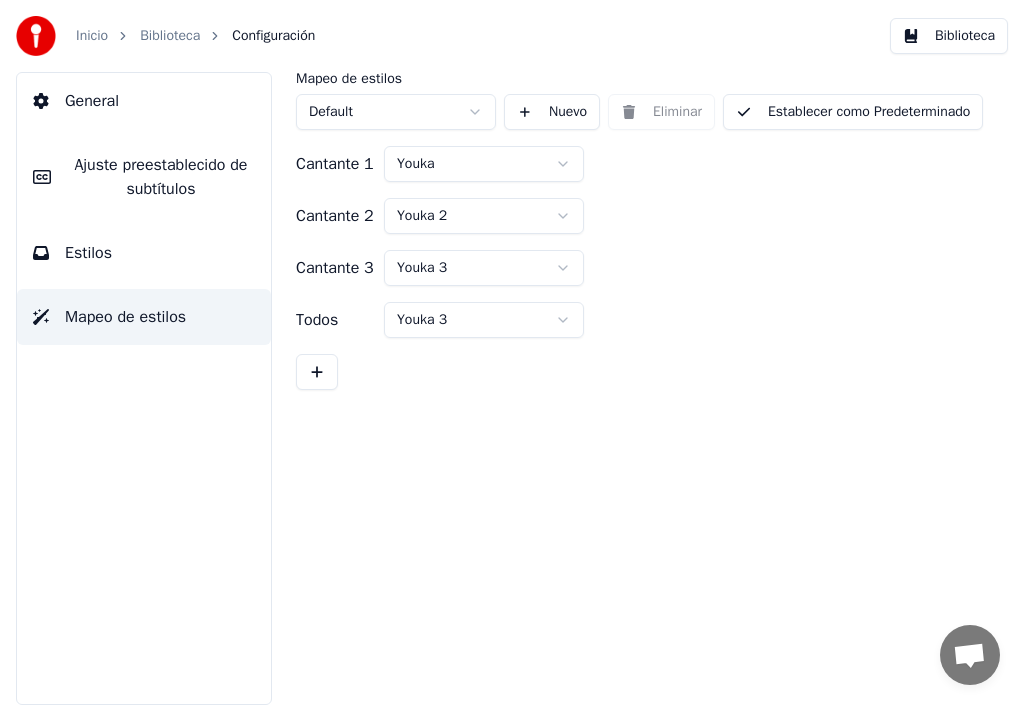 click on "Establecer como Predeterminado" at bounding box center [853, 112] 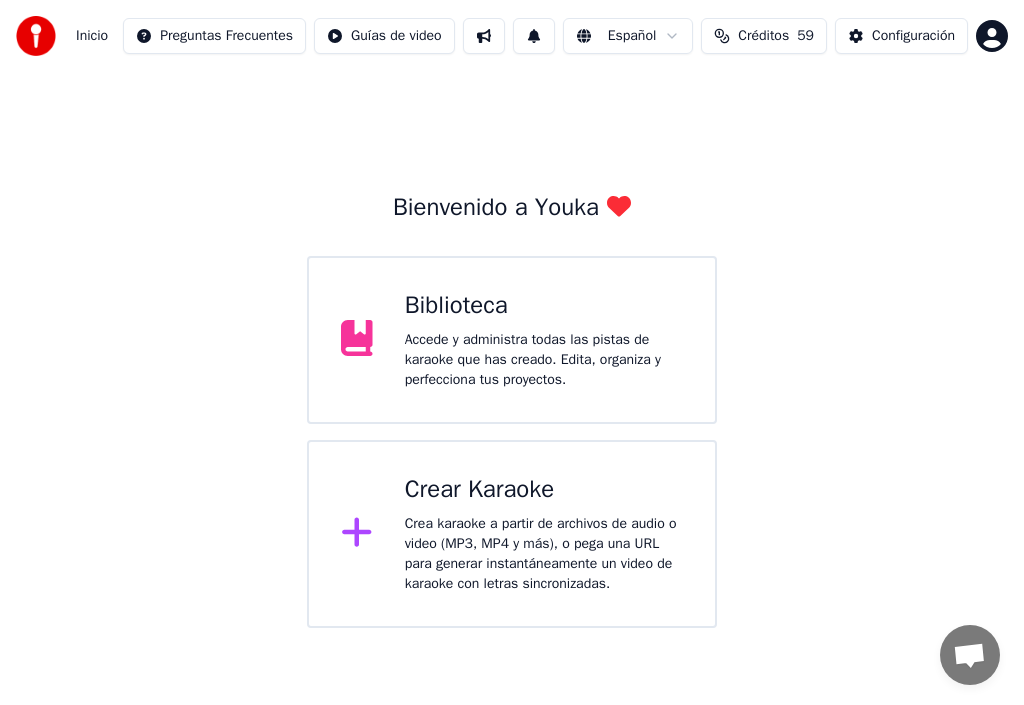 click on "Biblioteca" at bounding box center [544, 306] 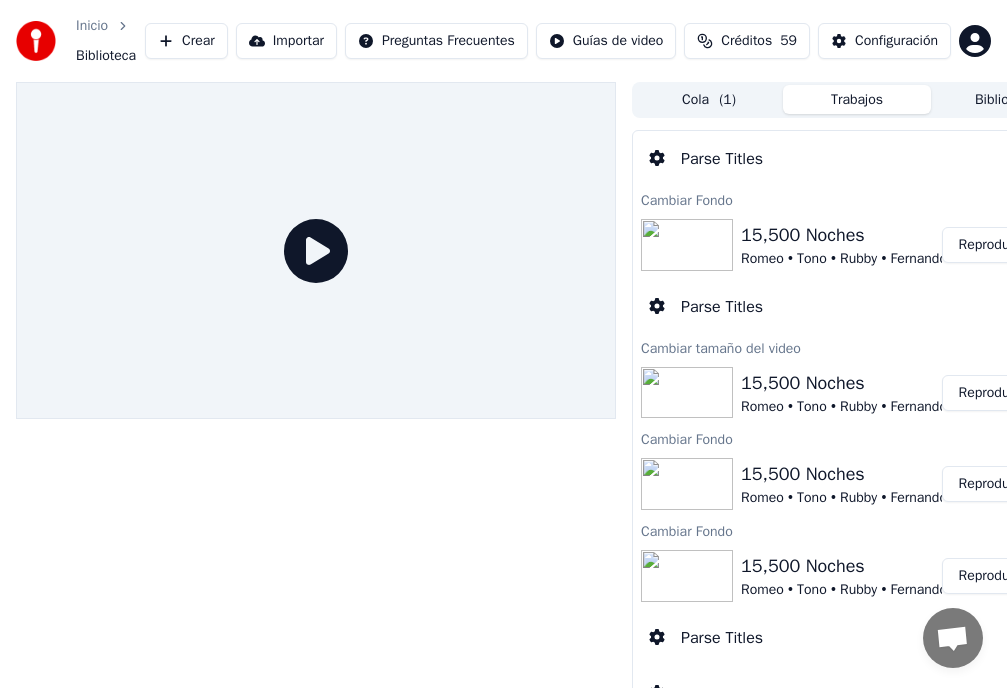 click on "Reproducir" at bounding box center (991, 245) 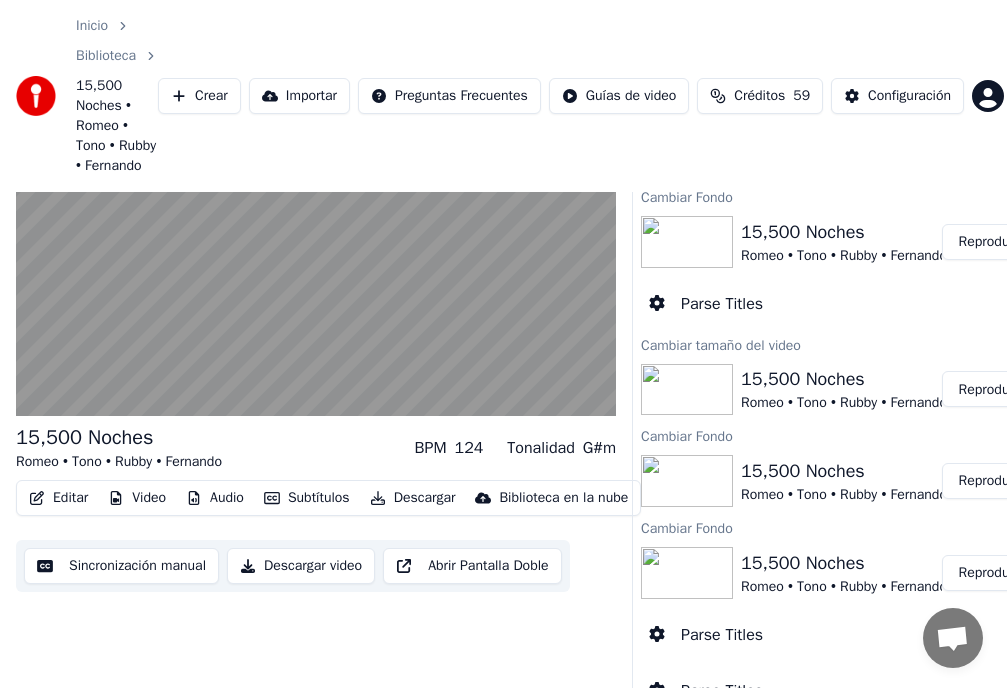 scroll, scrollTop: 71, scrollLeft: 0, axis: vertical 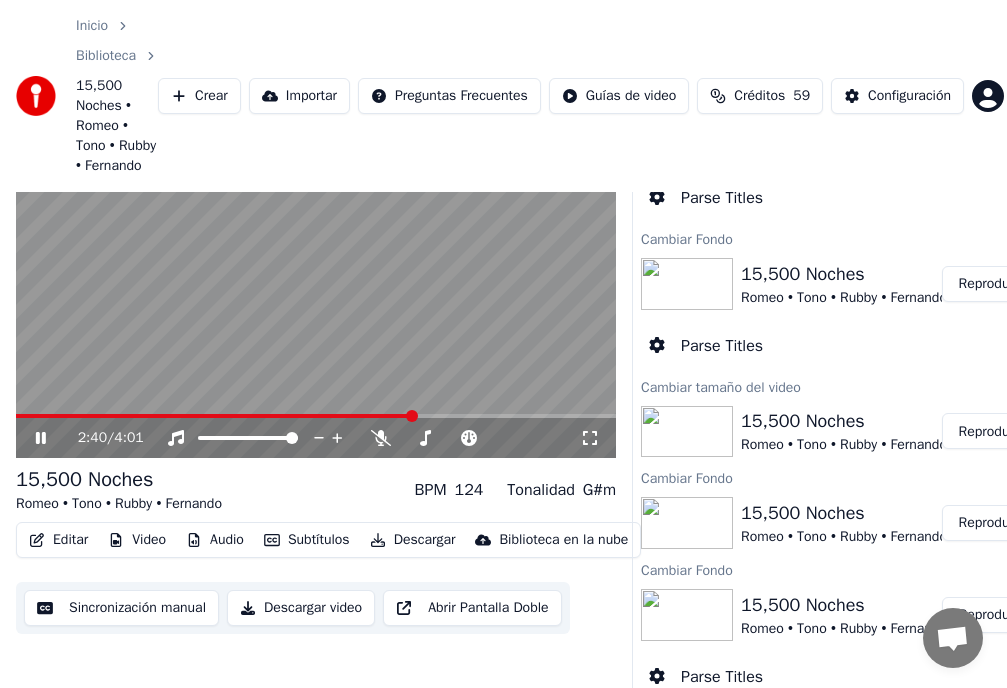 click at bounding box center (412, 416) 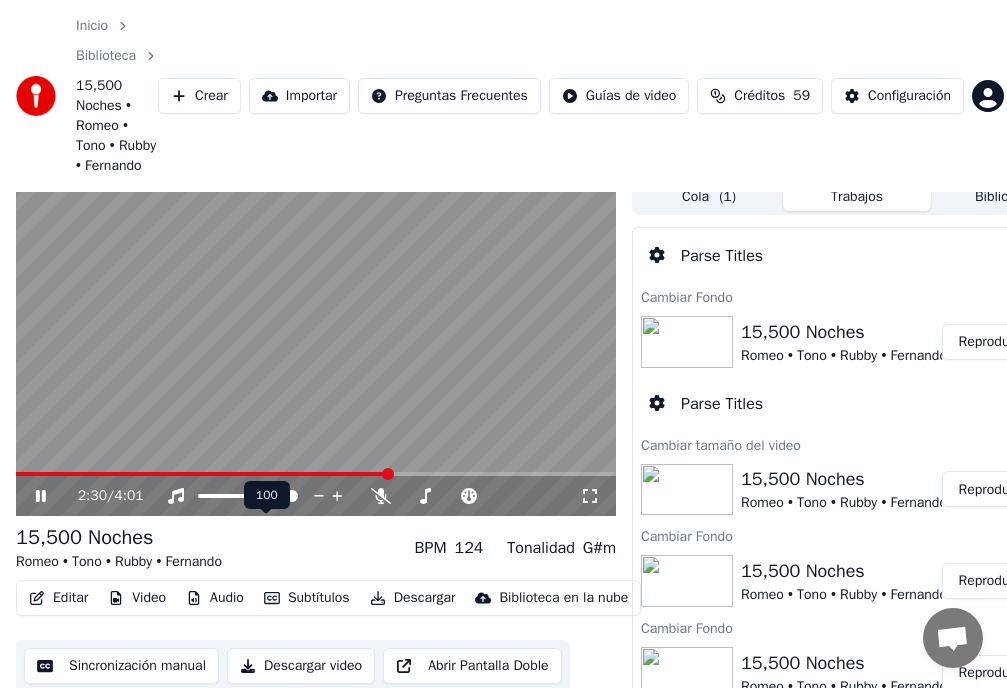 scroll, scrollTop: 0, scrollLeft: 0, axis: both 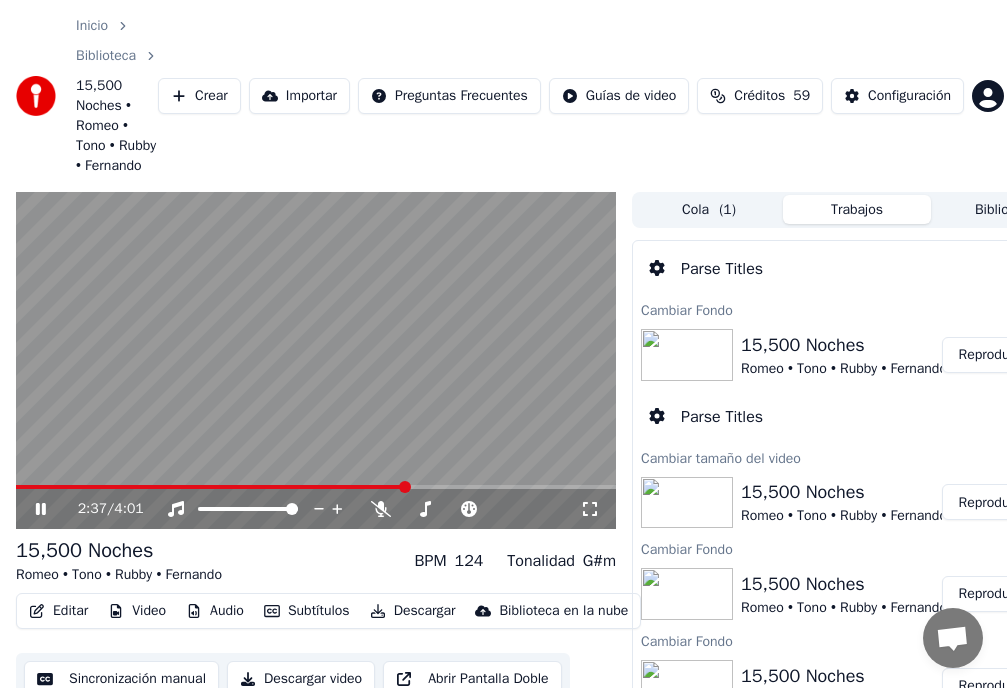 click on "2:37  /  4:01" at bounding box center (316, 509) 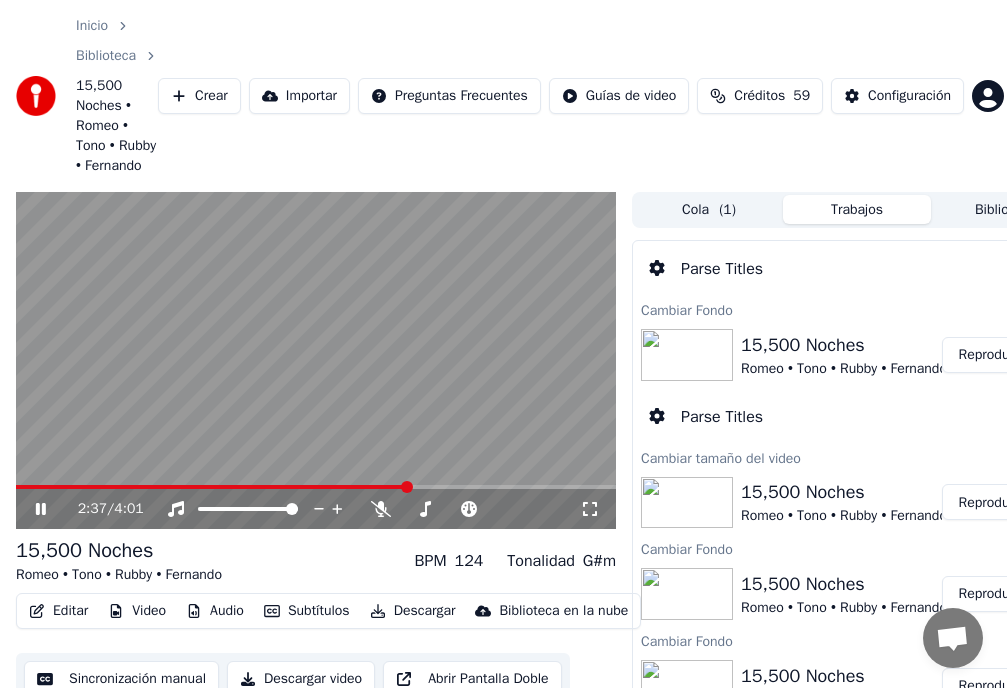 click at bounding box center [316, 487] 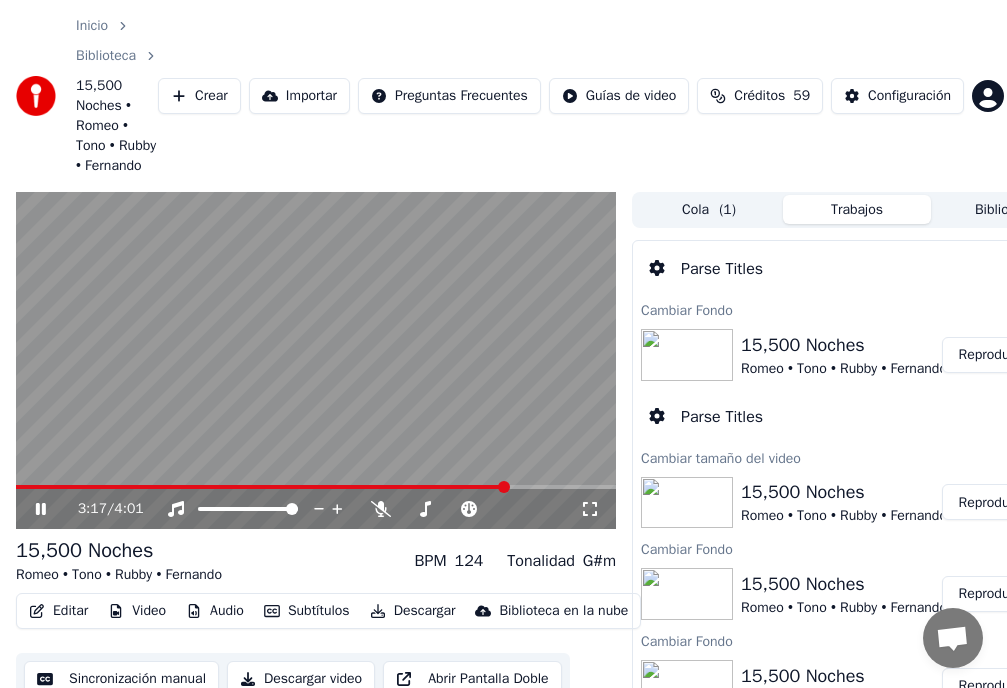 scroll, scrollTop: 100, scrollLeft: 0, axis: vertical 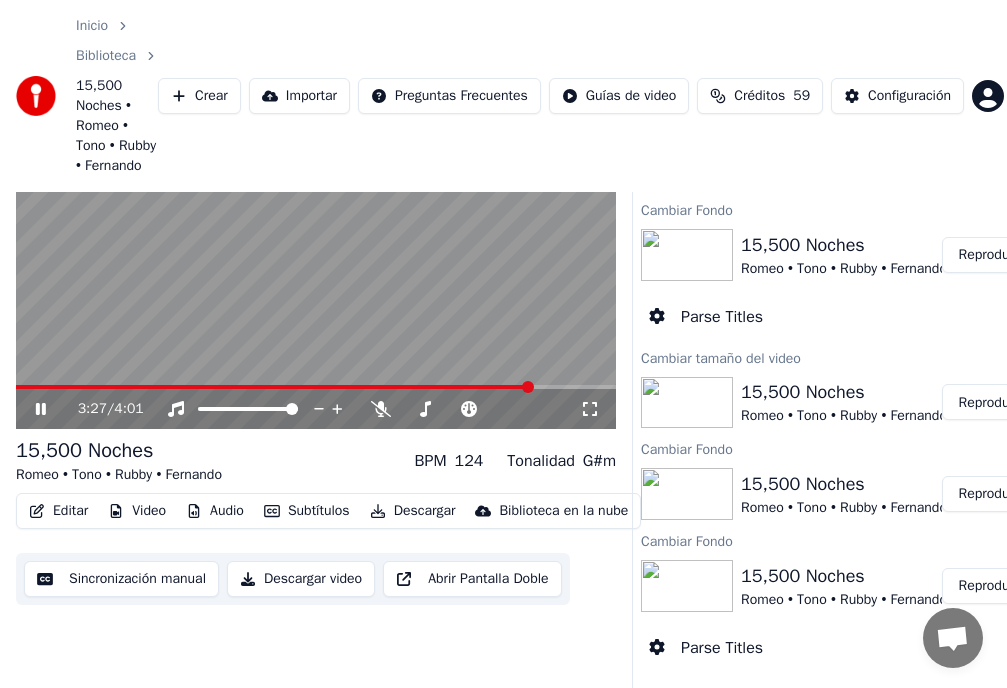click at bounding box center (316, 261) 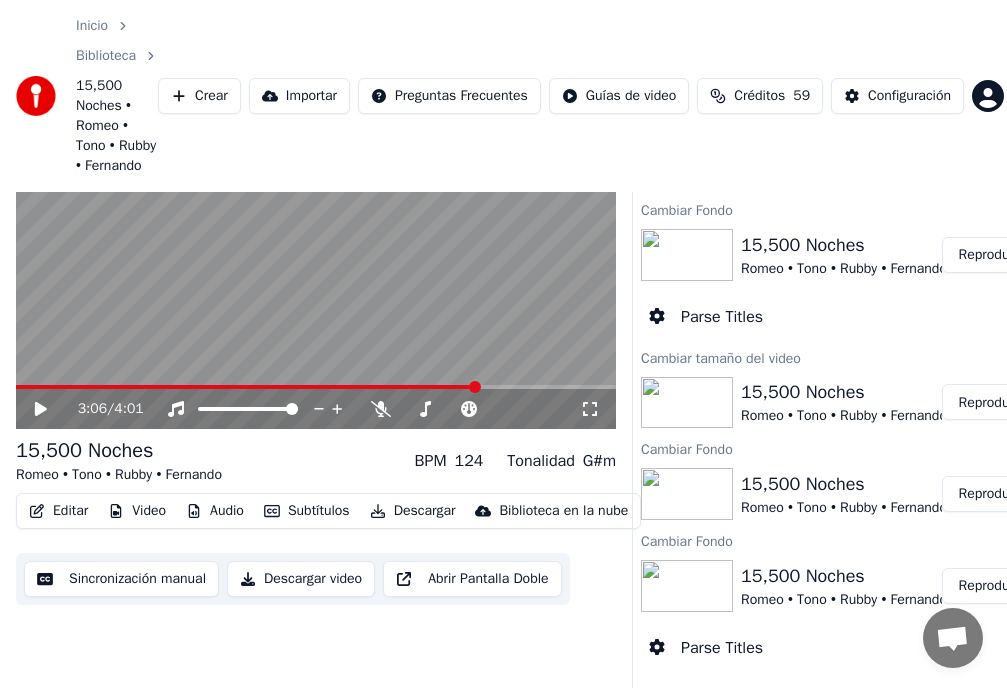 click at bounding box center [247, 387] 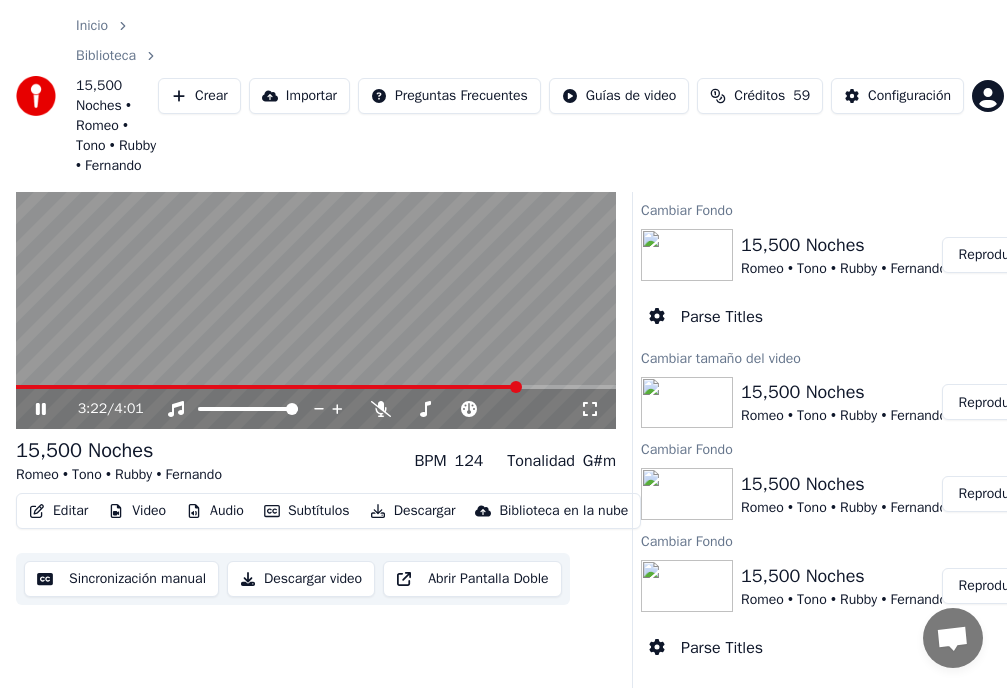click 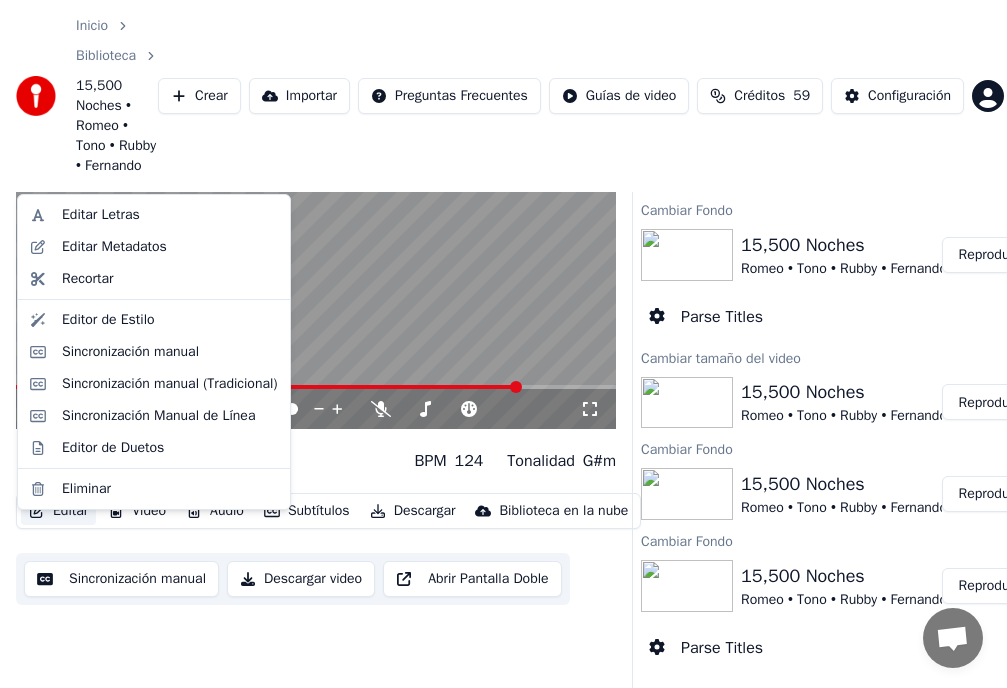 click on "Editar" at bounding box center (58, 511) 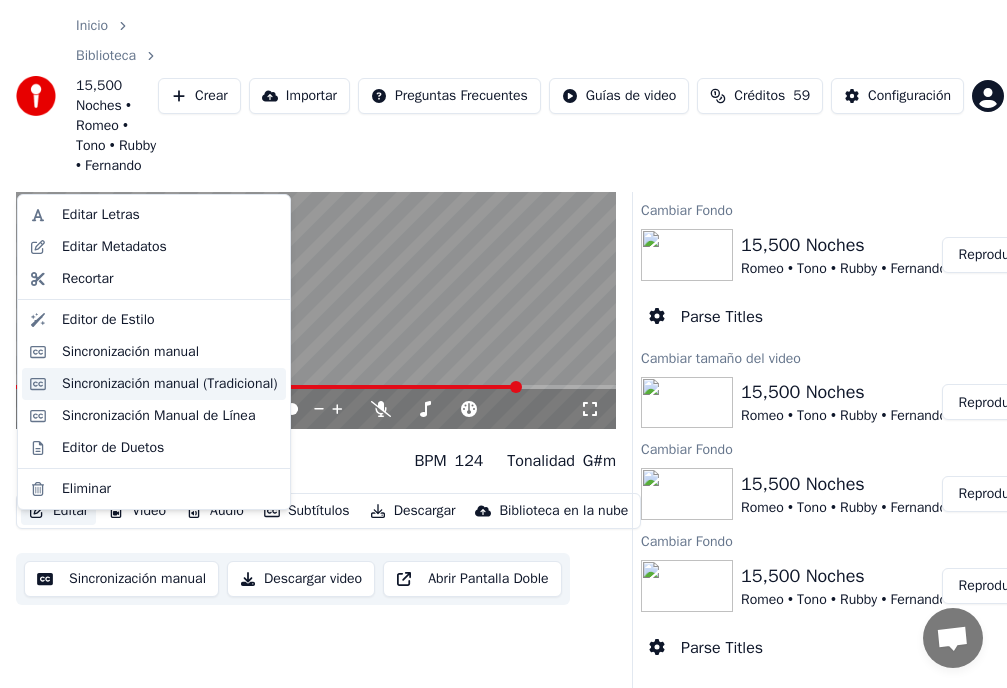 click on "Sincronización manual (Tradicional)" at bounding box center (170, 384) 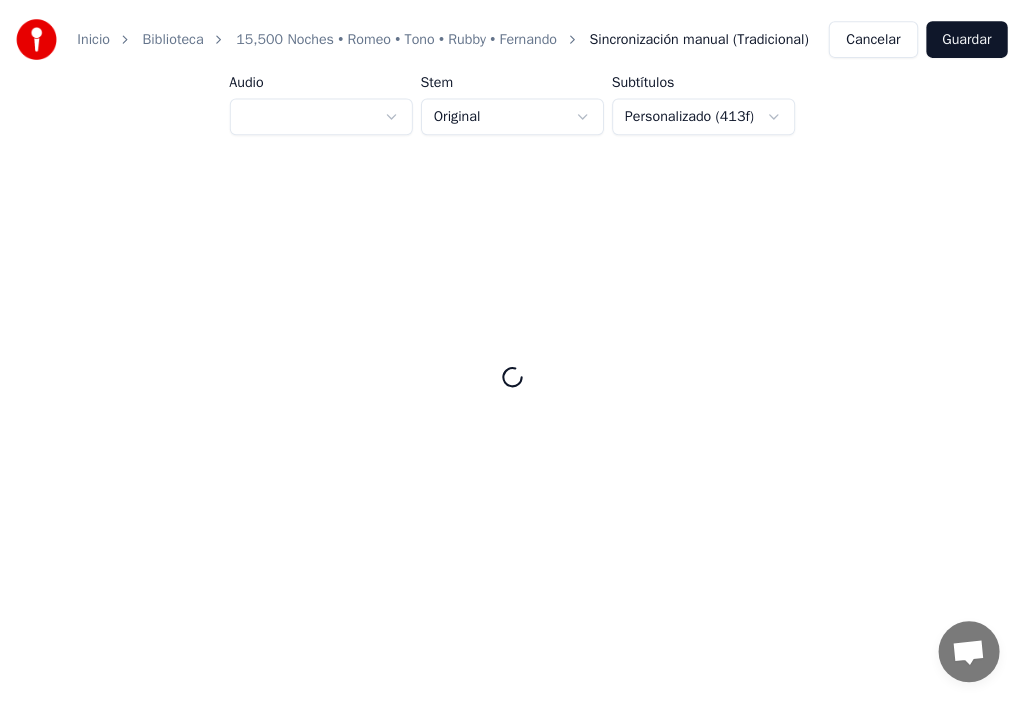 scroll, scrollTop: 0, scrollLeft: 0, axis: both 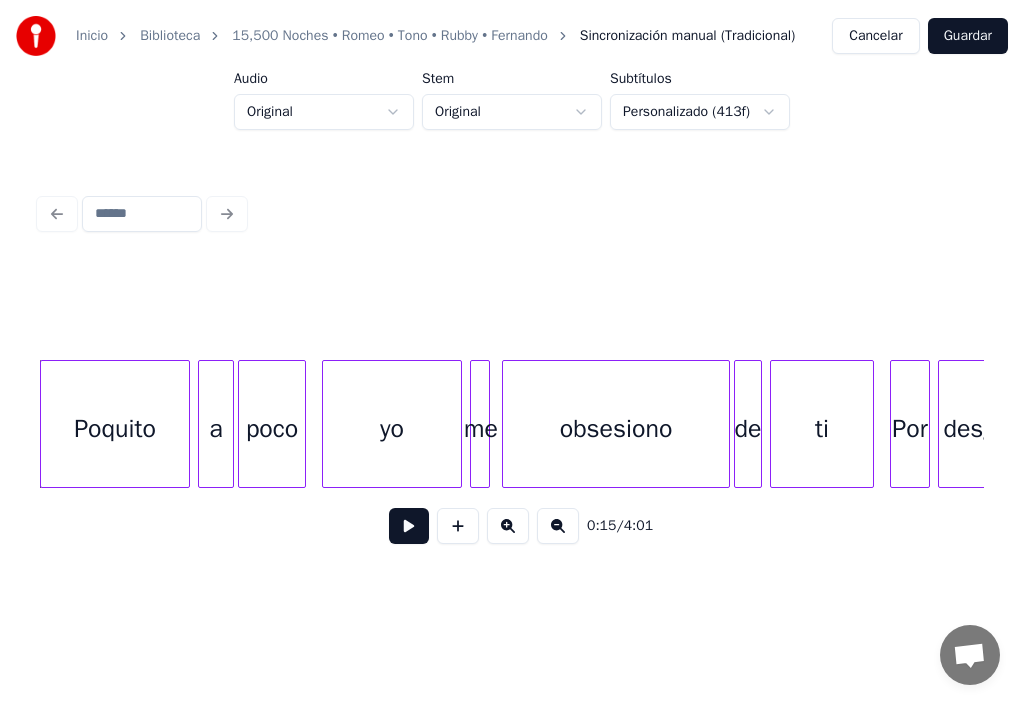 click on "Inicio Biblioteca 15,500 Noches • Romeo • Tono • Rubby • Fernando Sincronización manual (Tradicional) Cancelar Guardar Audio Original Stem Original Subtítulos Personalizado (413f) 0:15  /  4:01" at bounding box center (512, 308) 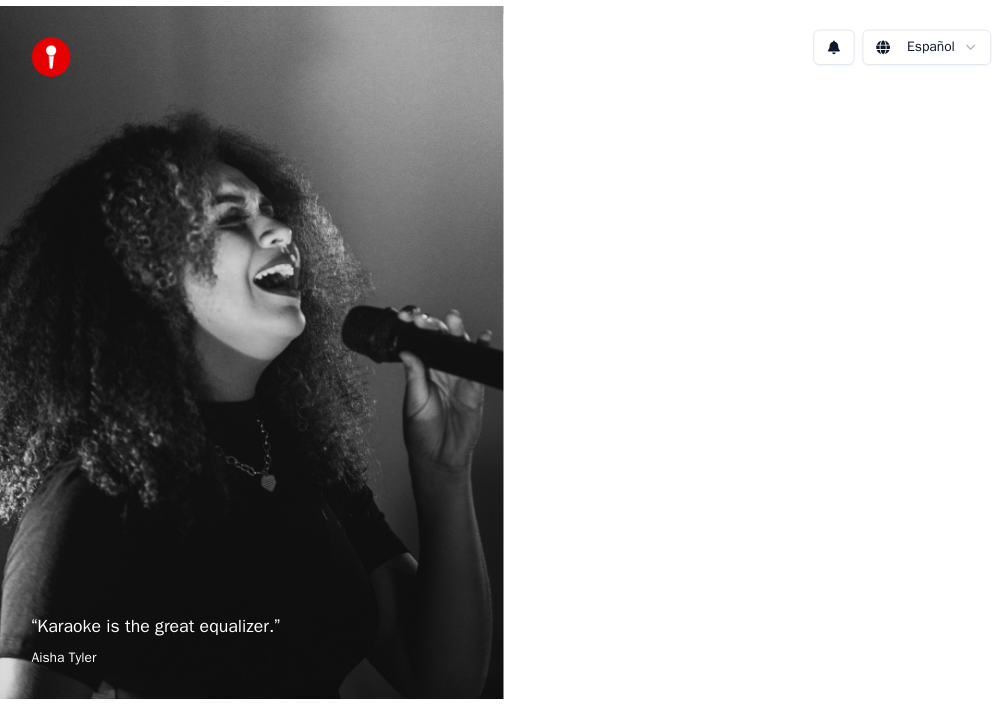 scroll, scrollTop: 0, scrollLeft: 0, axis: both 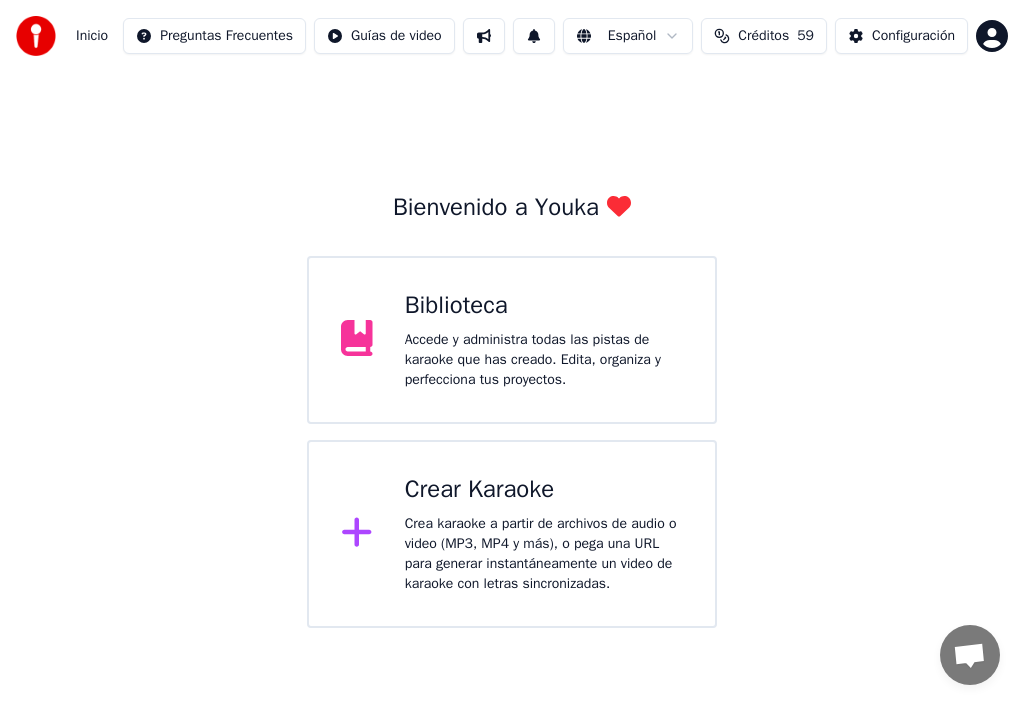 click on "Accede y administra todas las pistas de karaoke que has creado. Edita, organiza y perfecciona tus proyectos." at bounding box center [544, 360] 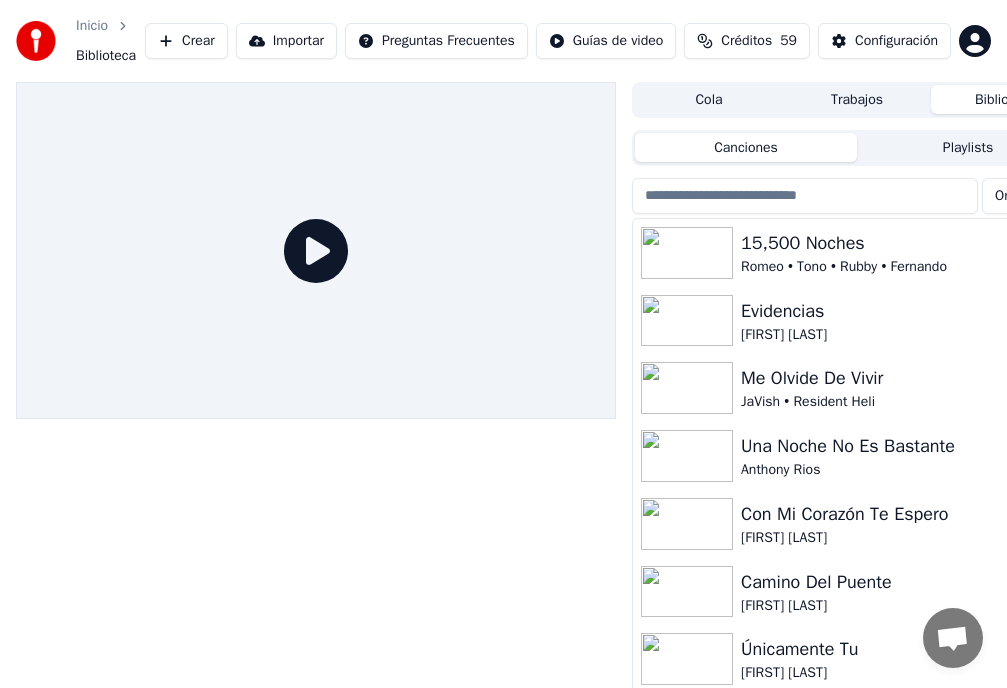 click on "15,500 Noches" at bounding box center [897, 243] 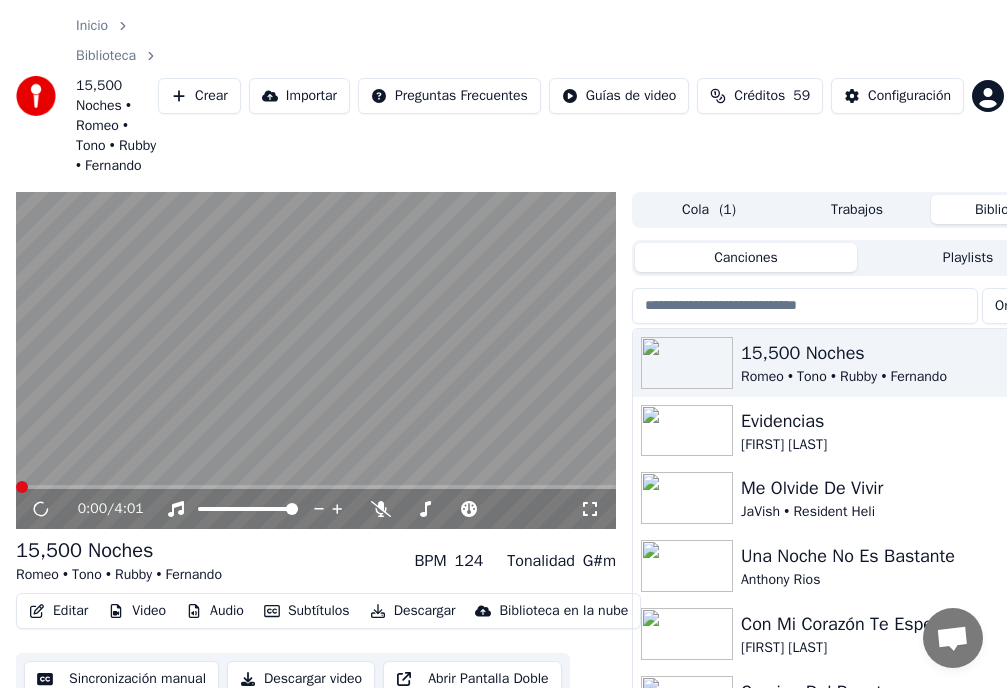 click at bounding box center (316, 487) 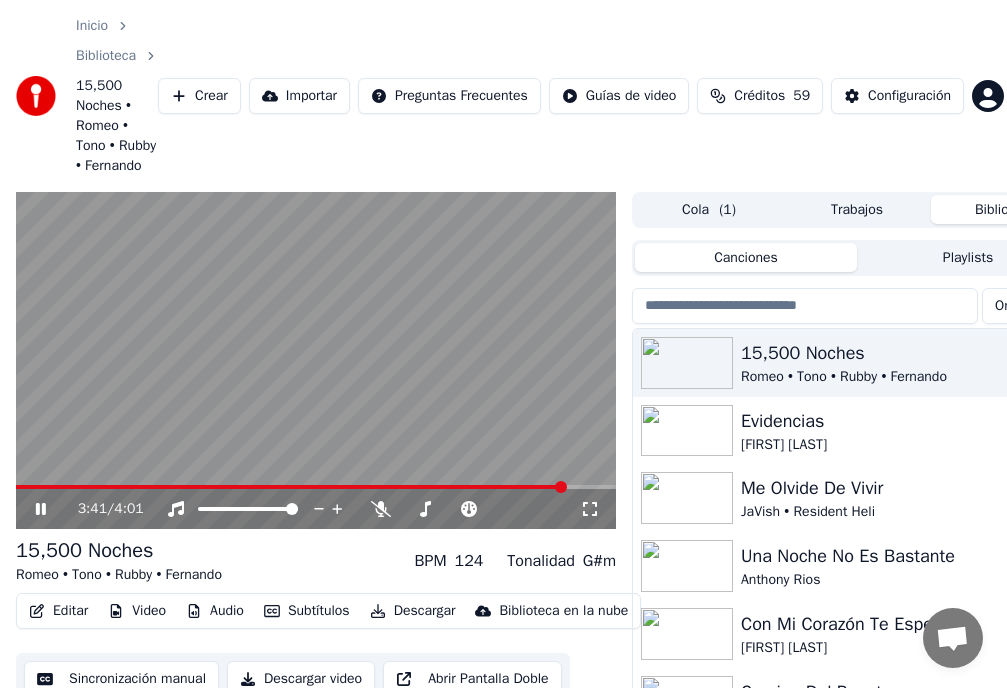 click 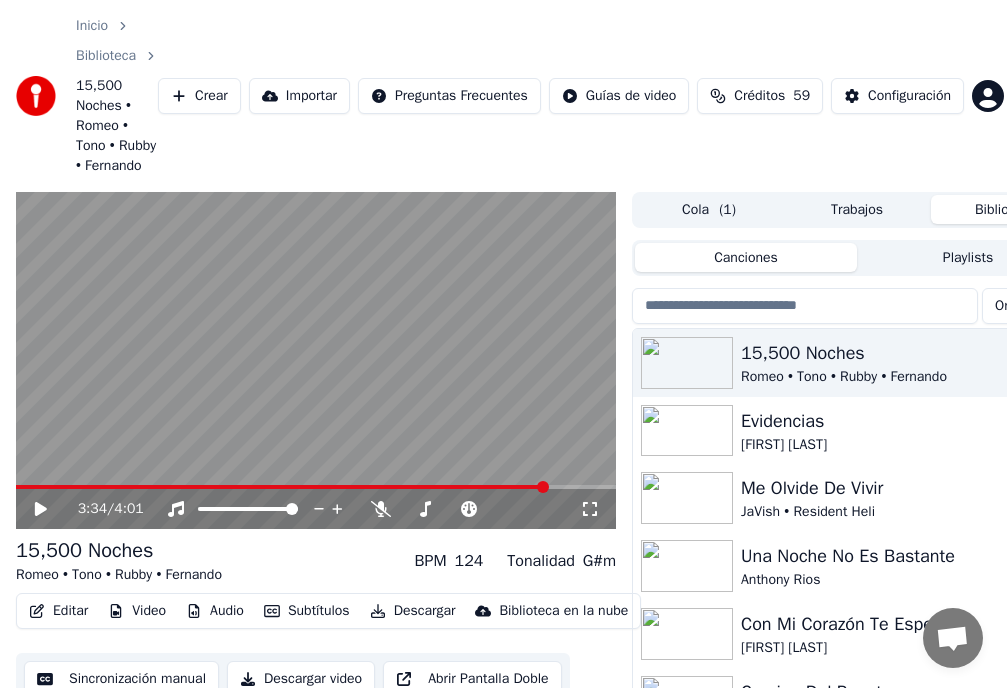 click at bounding box center (543, 487) 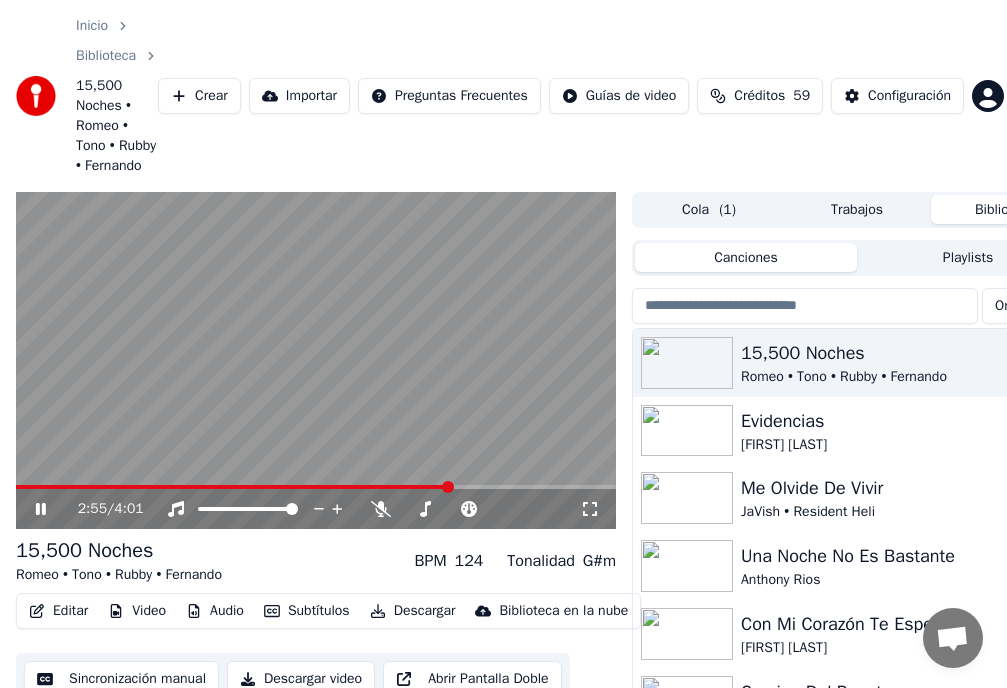 click at bounding box center [448, 487] 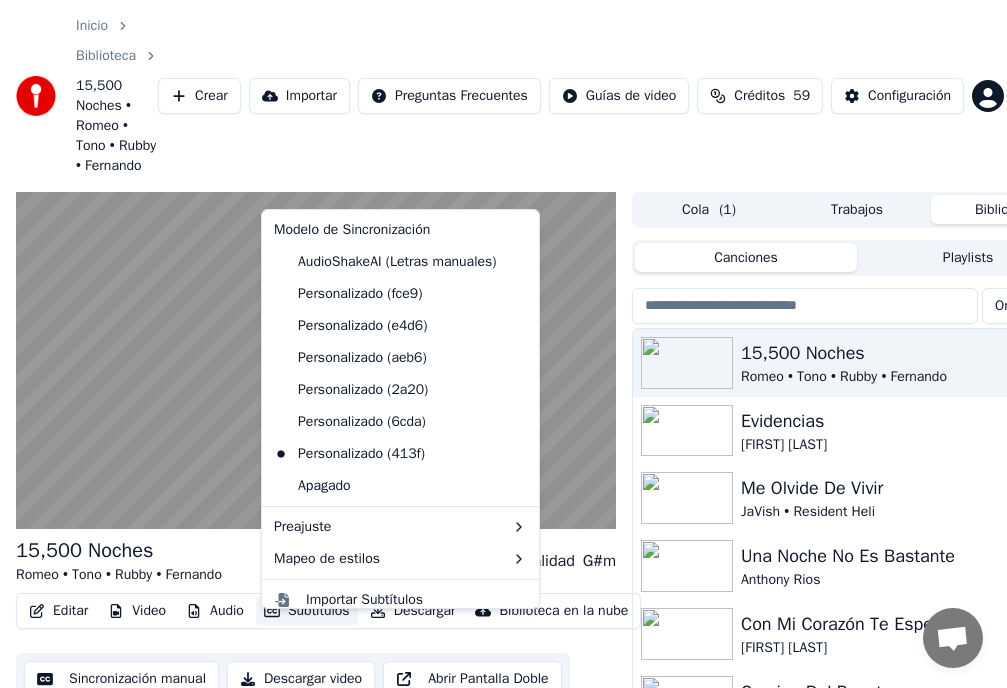 click on "Subtítulos" at bounding box center [307, 611] 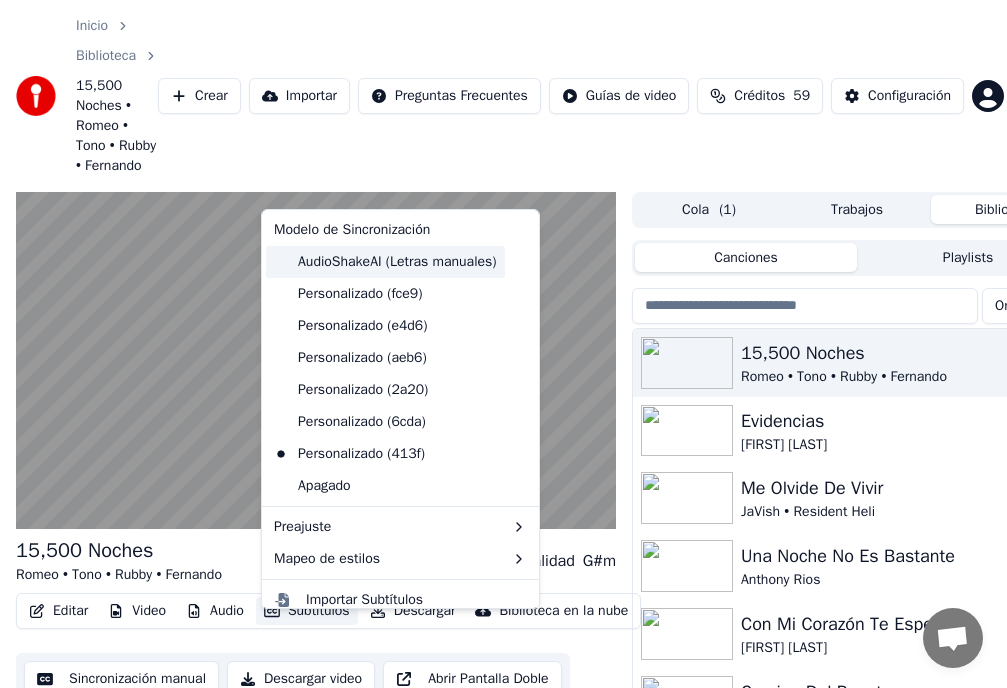 click on "AudioShakeAI (Letras manuales)" at bounding box center [385, 262] 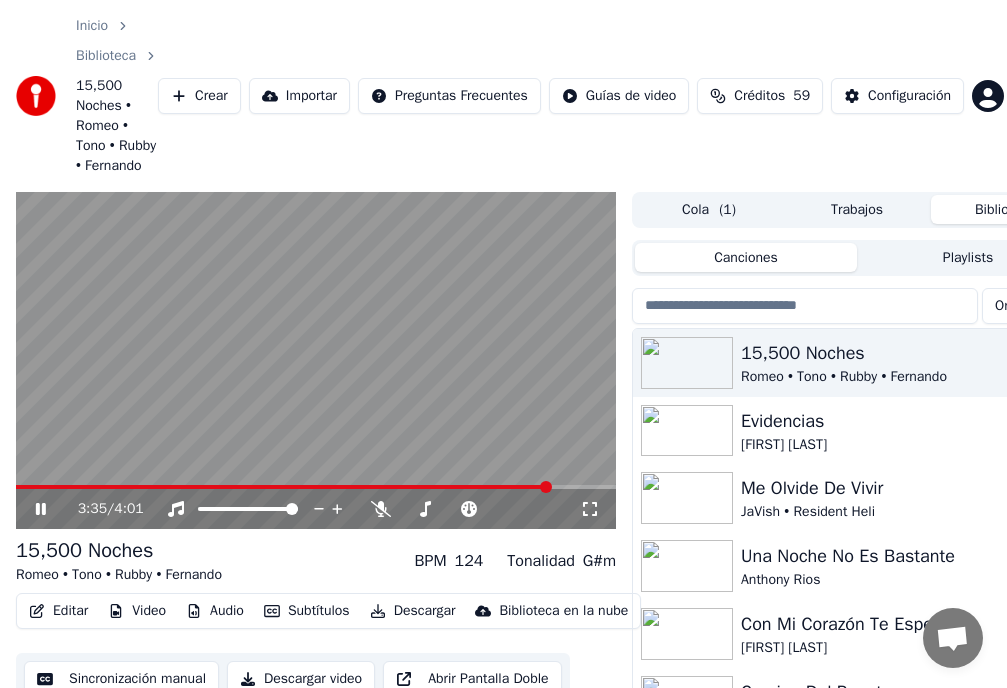 click 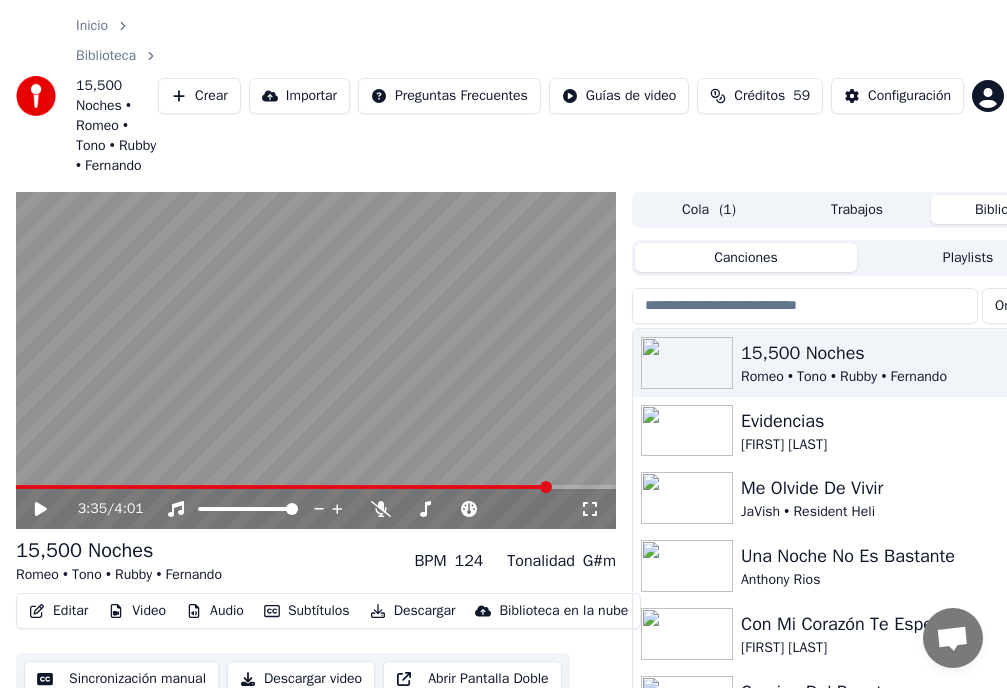 click on "Editar" at bounding box center [58, 611] 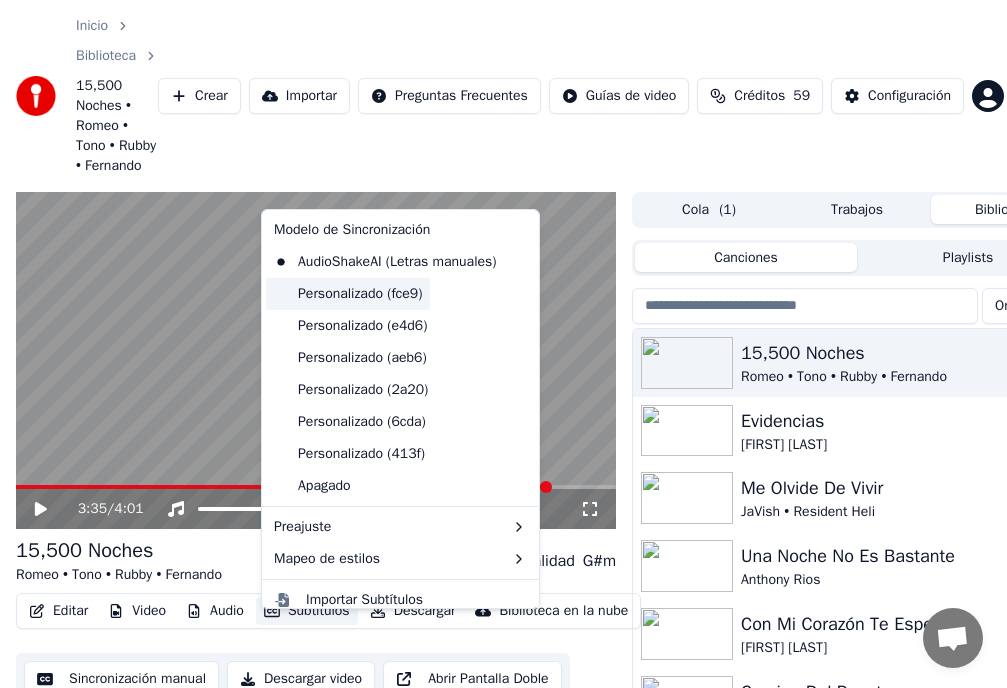 click on "Personalizado (fce9)" at bounding box center [348, 294] 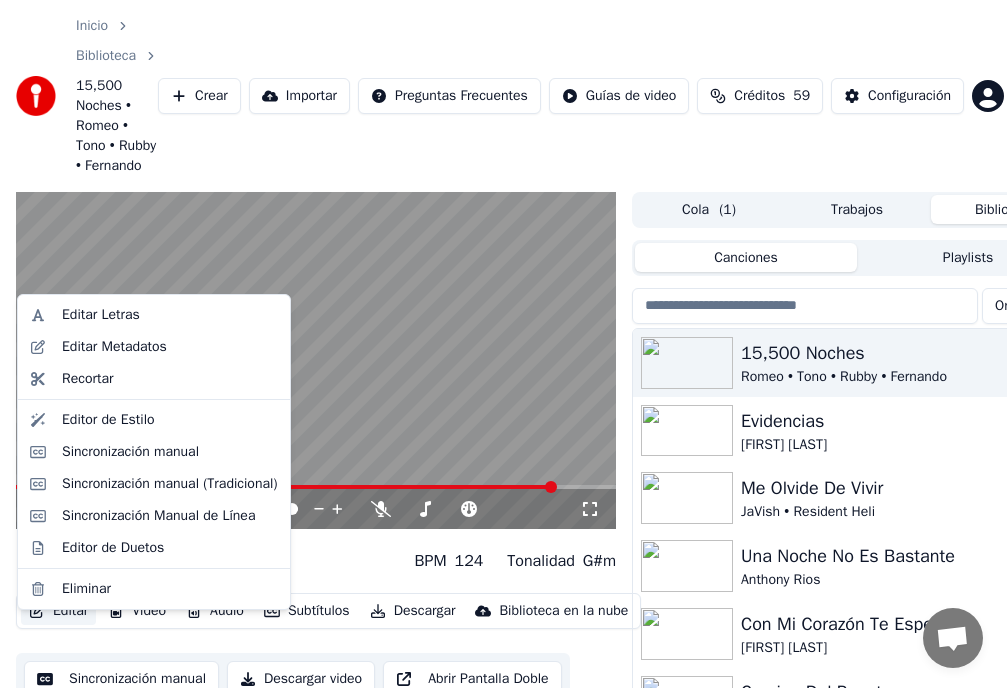 click on "Editar" at bounding box center [58, 611] 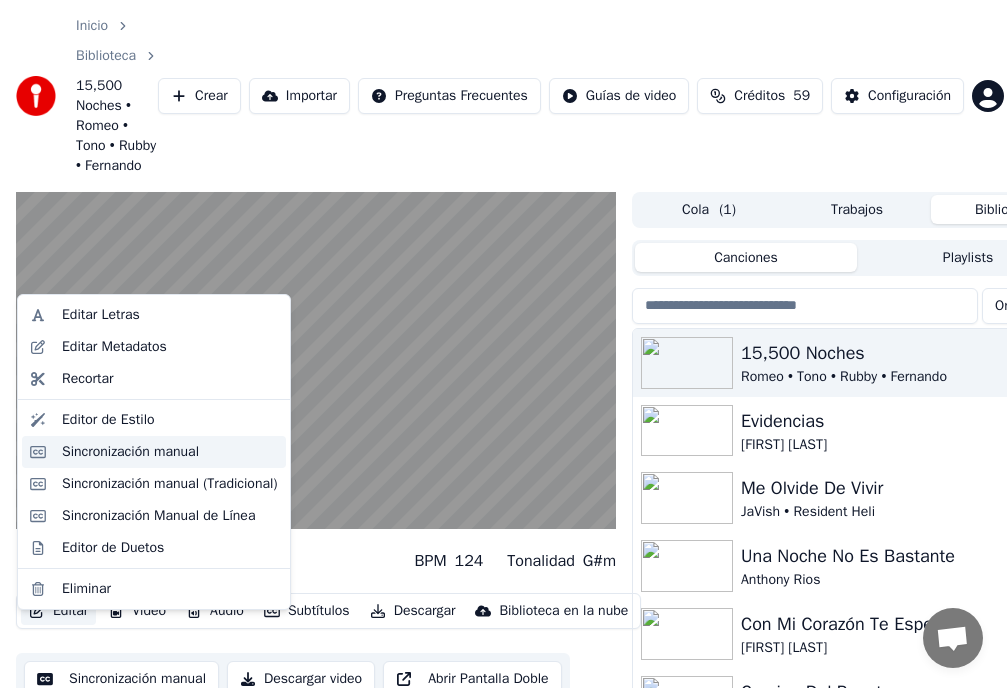 click on "Sincronización manual" at bounding box center [130, 452] 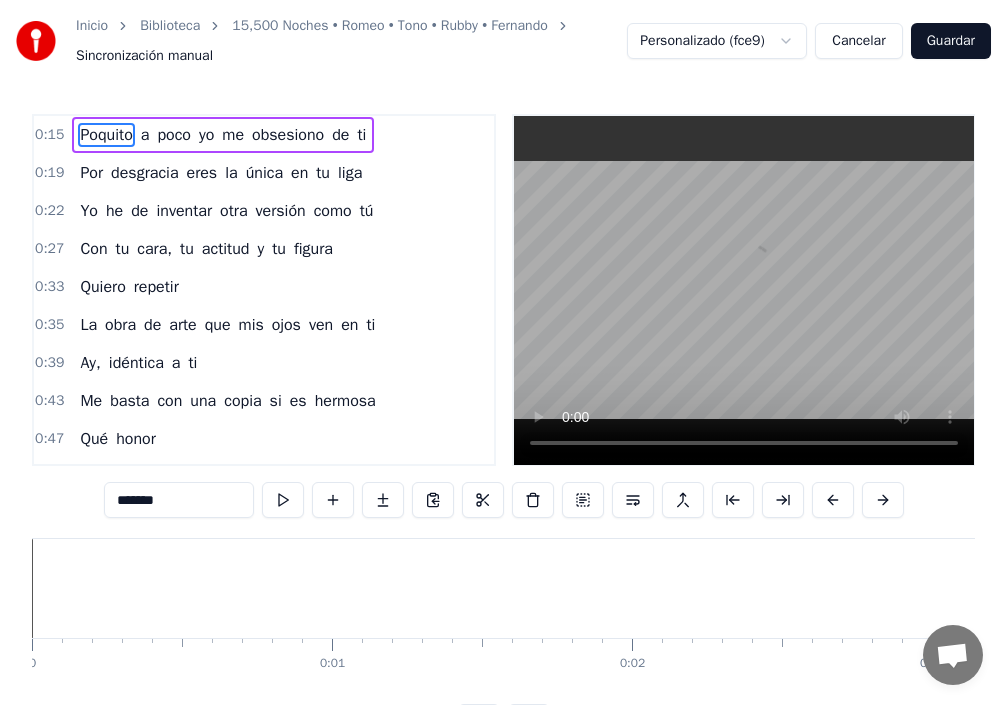 scroll, scrollTop: 0, scrollLeft: 4544, axis: horizontal 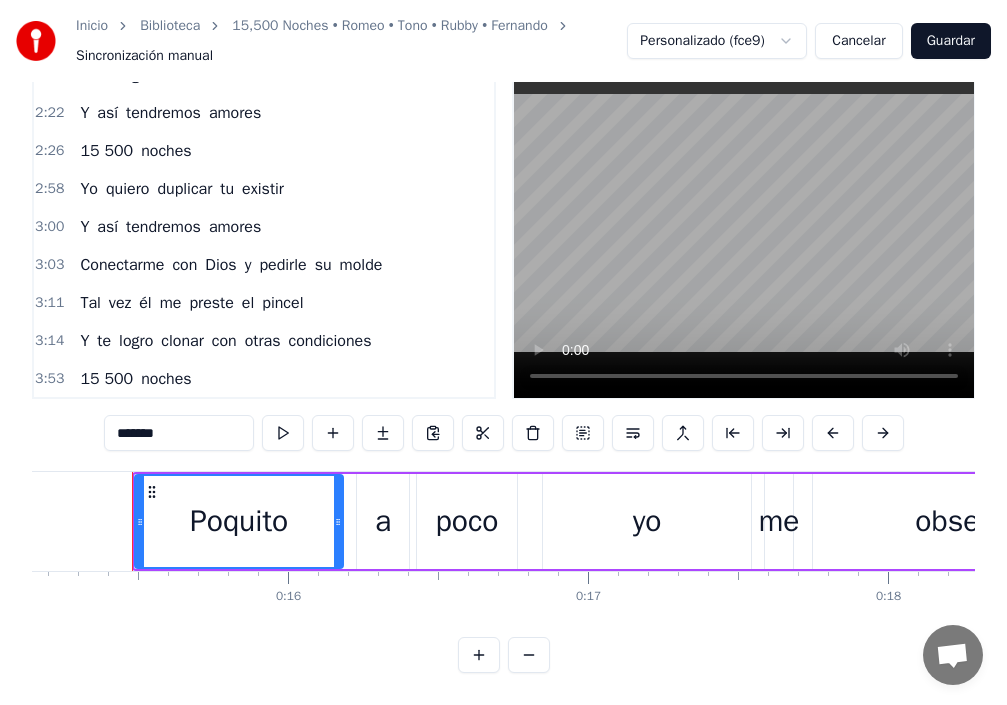 click on "Yo" at bounding box center (89, 189) 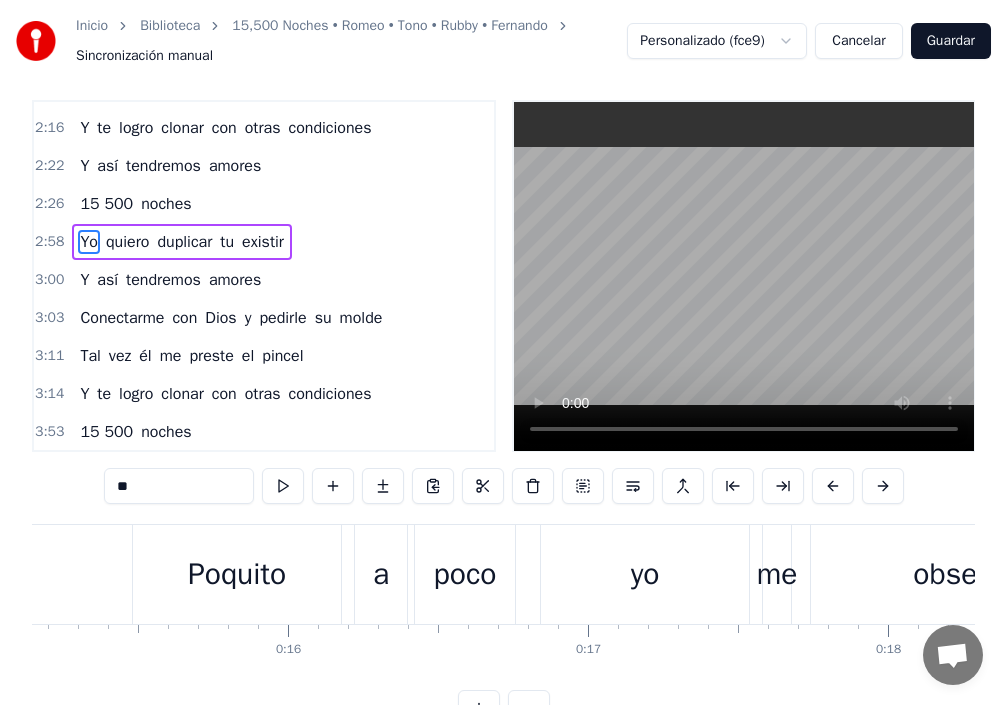scroll, scrollTop: 0, scrollLeft: 0, axis: both 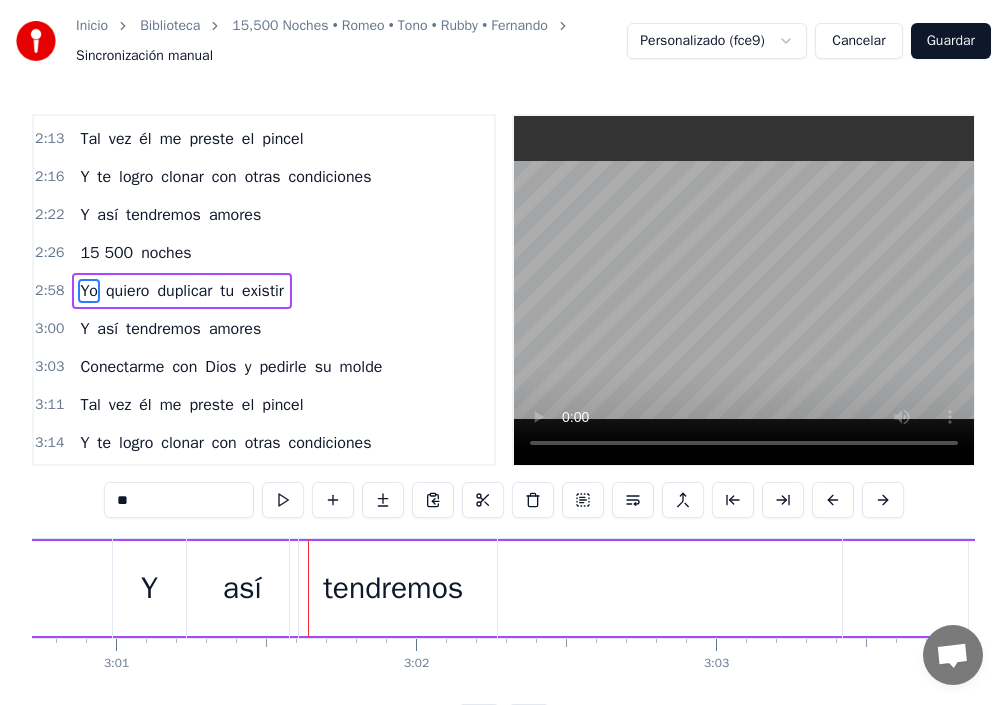 click on "Biblioteca" at bounding box center (170, 26) 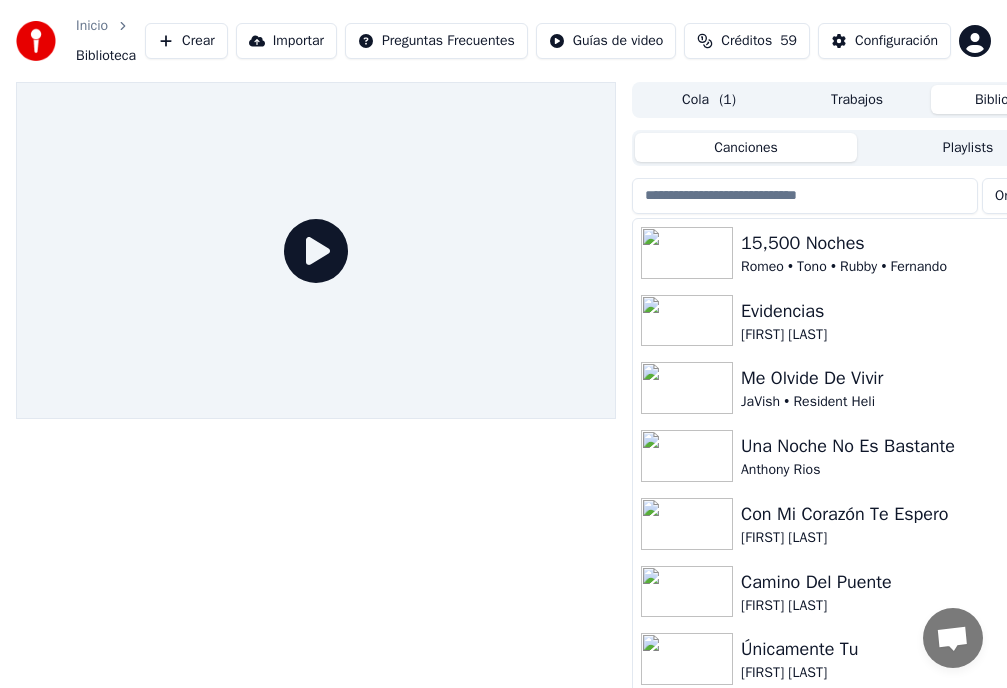click on "Romeo • Tono • Rubby • Fernando" at bounding box center [897, 267] 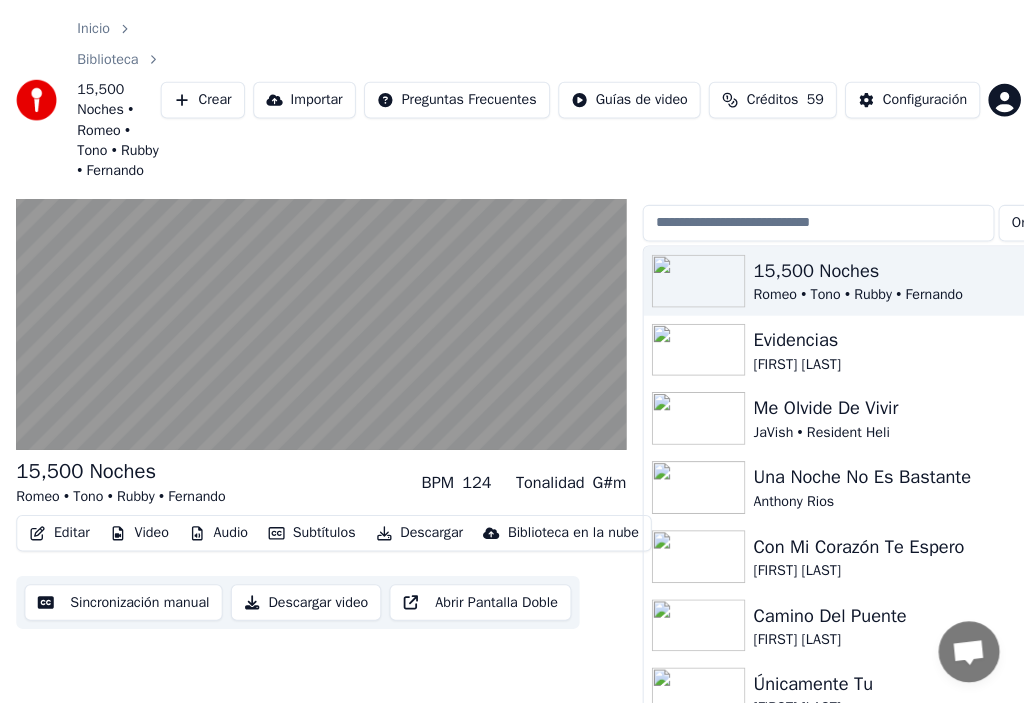 scroll, scrollTop: 0, scrollLeft: 0, axis: both 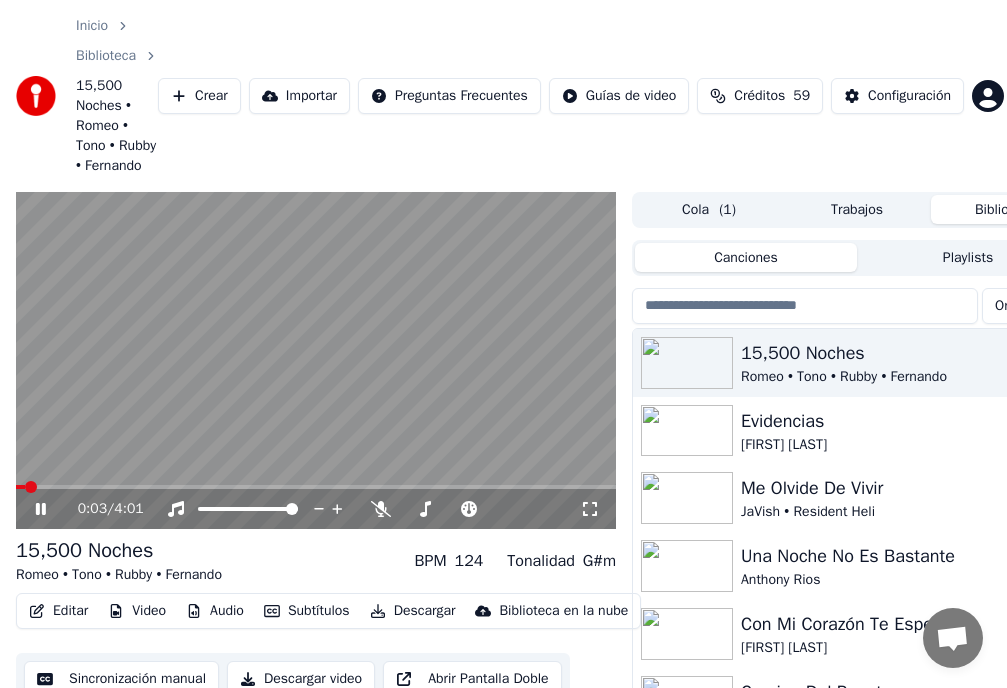 click 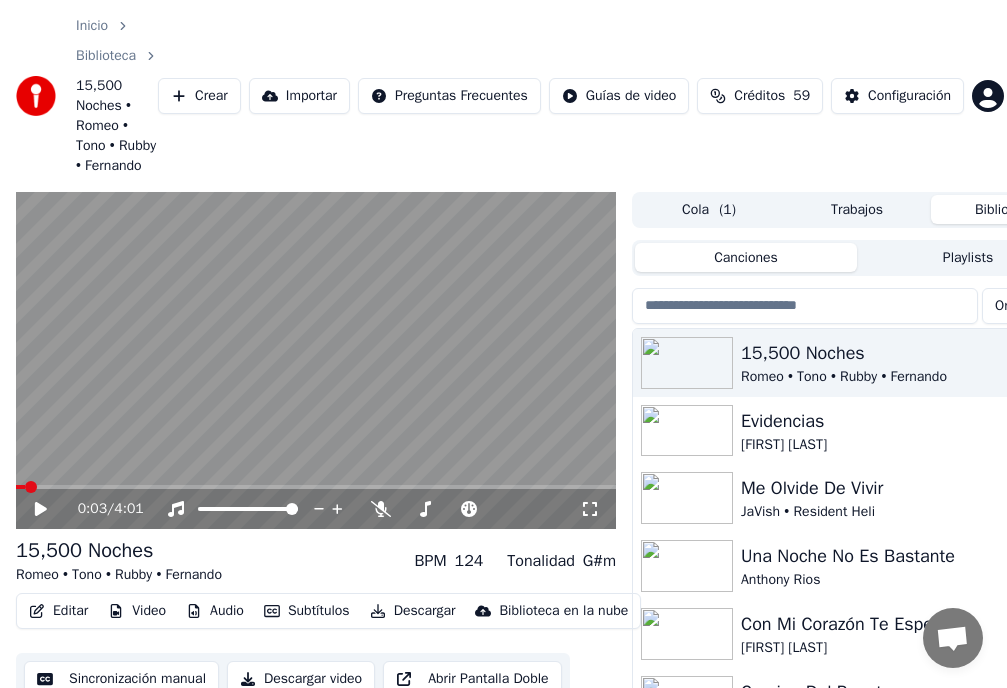 click on "Editar" at bounding box center [58, 611] 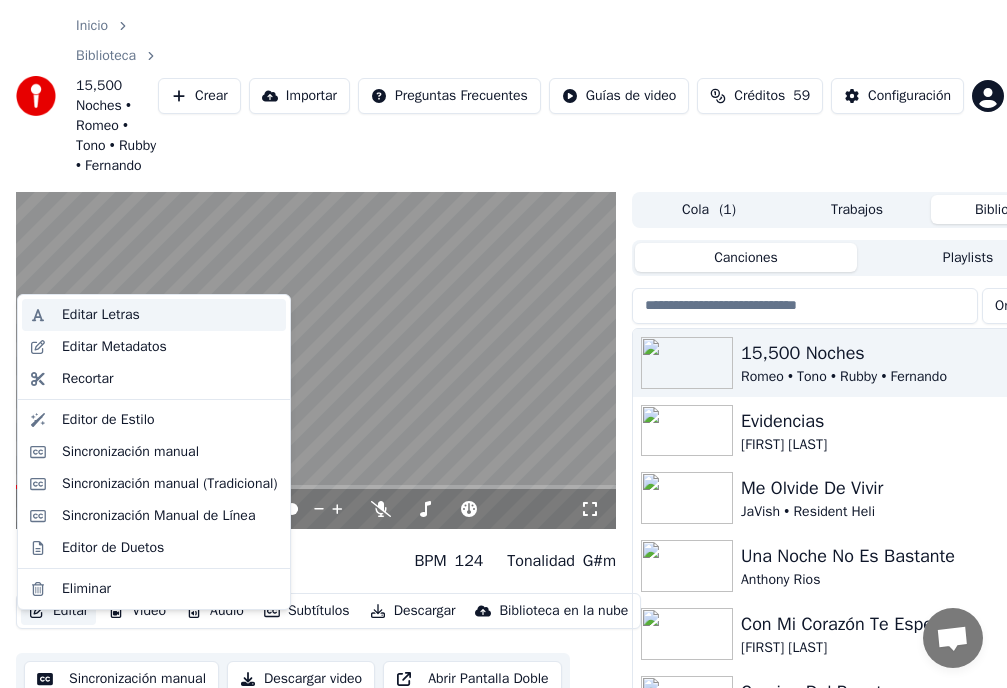 click on "Editar Letras" at bounding box center (101, 315) 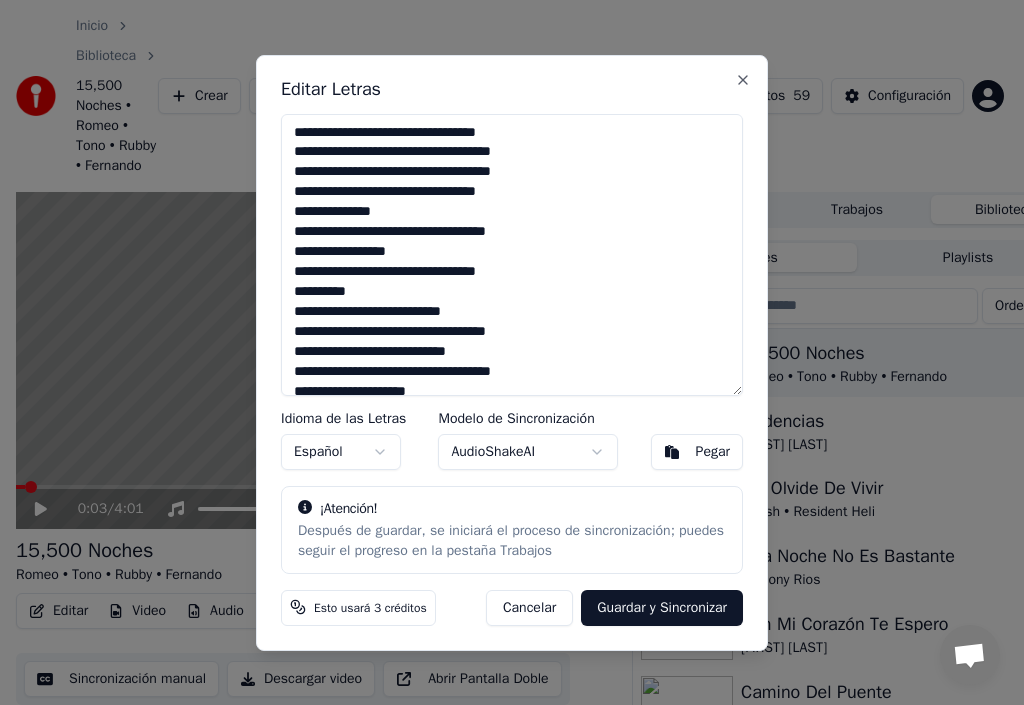 click on "Inicio Biblioteca [NUMBER] Noches • [ARTIST] • [ARTIST] • [ARTIST] • [ARTIST] Crear Importar Preguntas Frecuentes Guías de video Créditos 59 Configuración 0:03  /  4:01 [NUMBER] Noches [ARTIST] • [ARTIST] • [ARTIST] • [ARTIST] BPM 124 Tonalidad G#m Editar Video Audio Subtítulos Descargar Biblioteca en la nube Sincronización manual Descargar video Abrir Pantalla Doble Cola ( 1 ) Trabajos Biblioteca Canciones Playlists Ordenar [NUMBER] Noches [ARTIST] • [ARTIST] • [ARTIST] • [ARTIST] Evidencias [FIRST] [LAST] Me Olvide De Vivir [ARTIST] • Resident Heli Una Noche No Es Bastante [FIRST] [LAST] Con Mi Corazón Te Espero [FIRST] [LAST] Camino Del Puente [FIRST] [LAST] Únicamente Tu [FIRST] [LAST] Tu De Que Vas [FIRST] [LAST] El Triste [FIRST] [LAST] Ni Si Quiera [FIRST] [LAST] Por Amarte Asi [FIRST] [LAST]Editar Letras Idioma de las Letras Español Modelo de Sincronización AudioShakeAI Pegar ¡Atención! Después de guardar, se iniciará el proceso de sincronización; puedes seguir el progreso en la pestaña Trabajos Close" at bounding box center [503, 352] 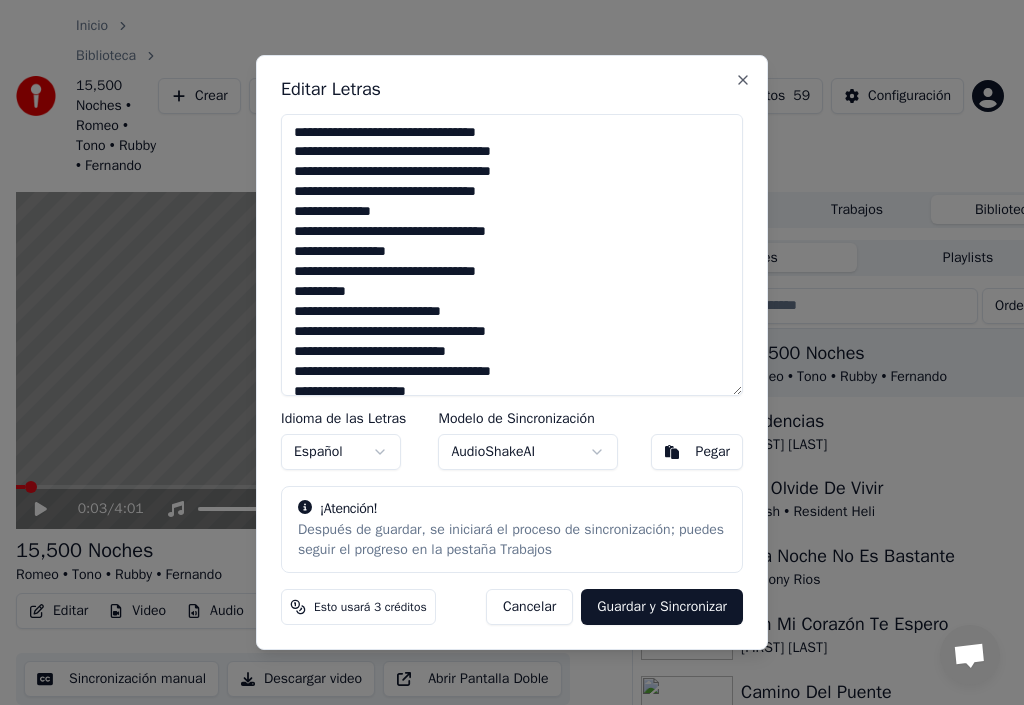 drag, startPoint x: 734, startPoint y: 202, endPoint x: 710, endPoint y: 333, distance: 133.18033 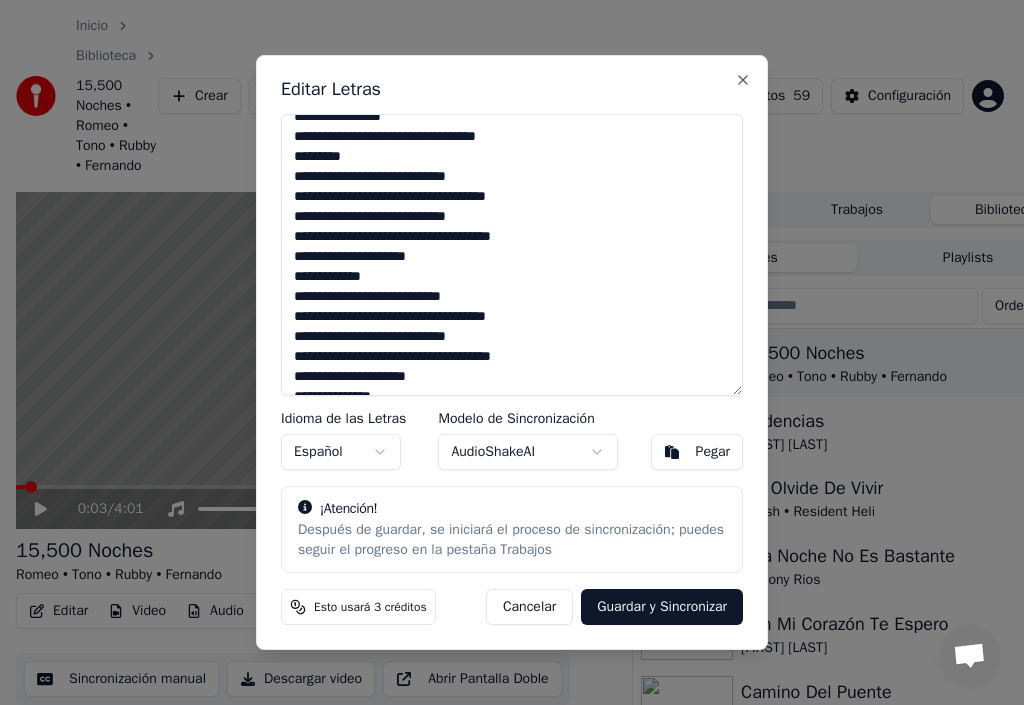scroll, scrollTop: 475, scrollLeft: 0, axis: vertical 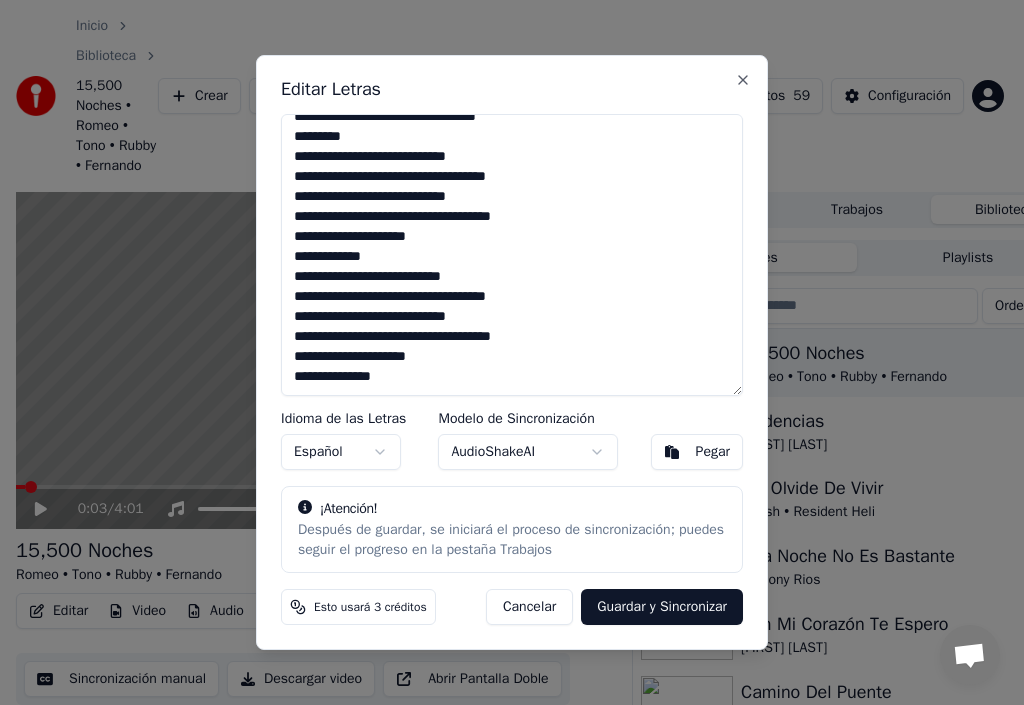 click on "Guardar y Sincronizar" at bounding box center [662, 607] 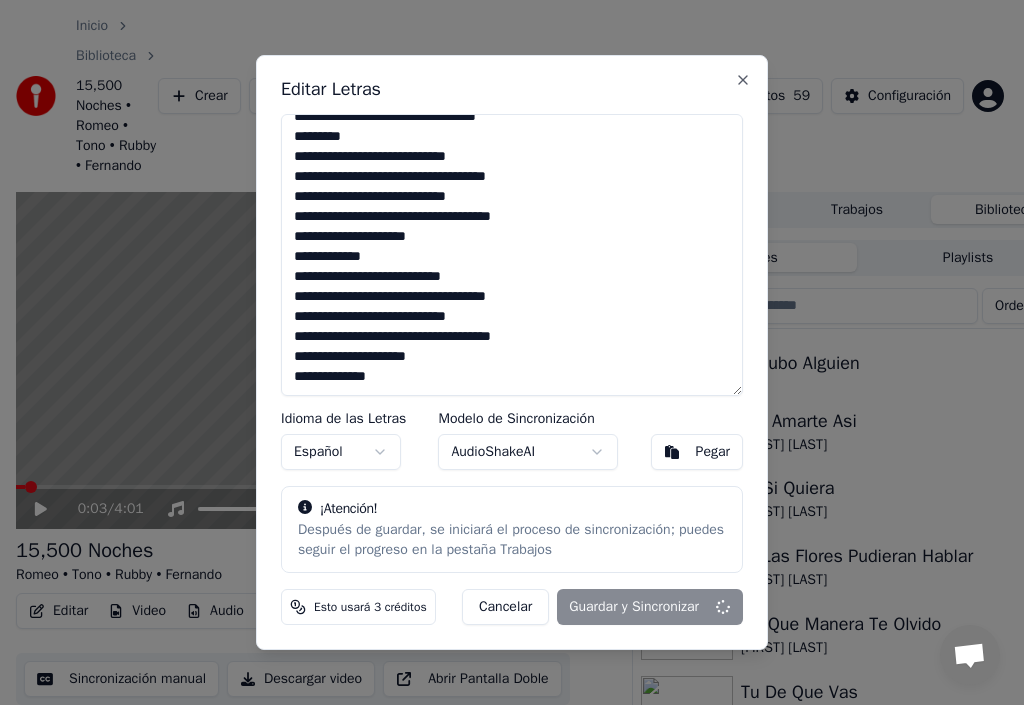 type on "**********" 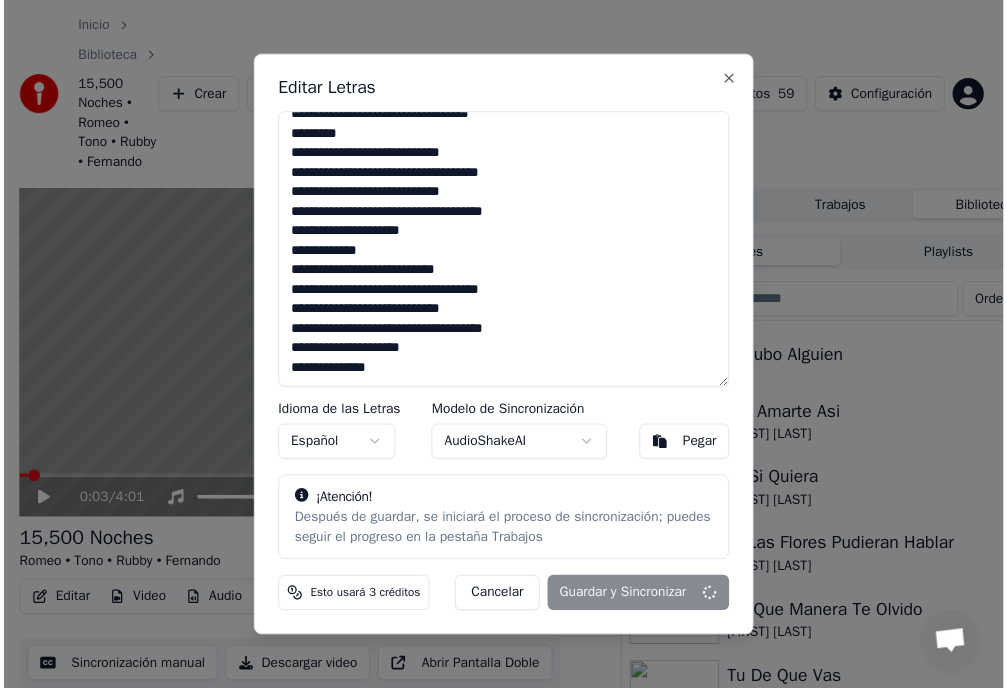scroll, scrollTop: 475, scrollLeft: 0, axis: vertical 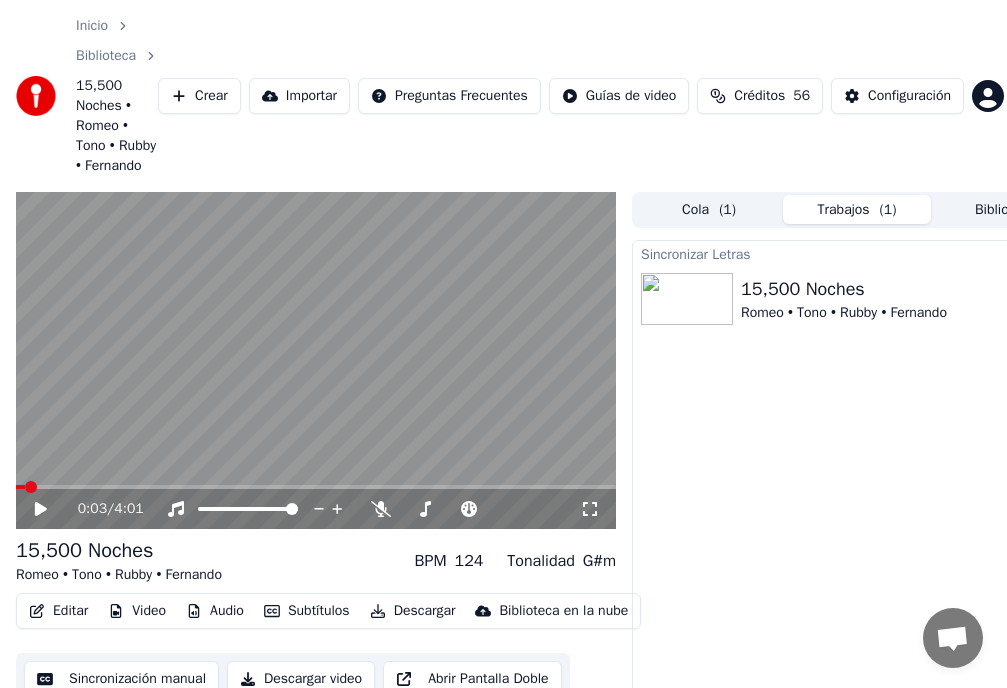 click 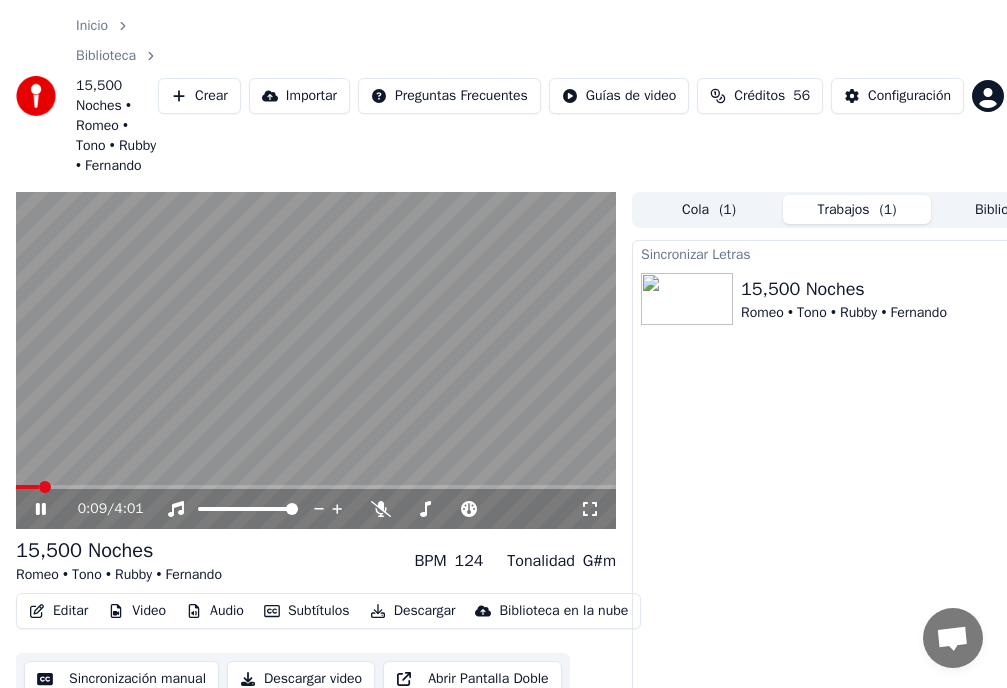 click at bounding box center (316, 487) 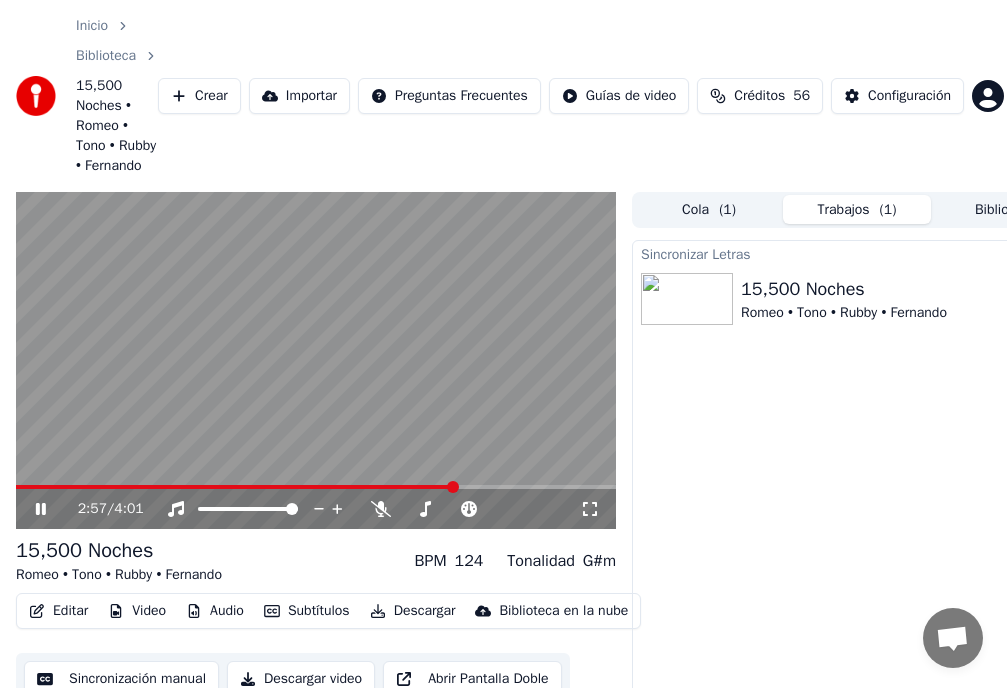 click at bounding box center [453, 487] 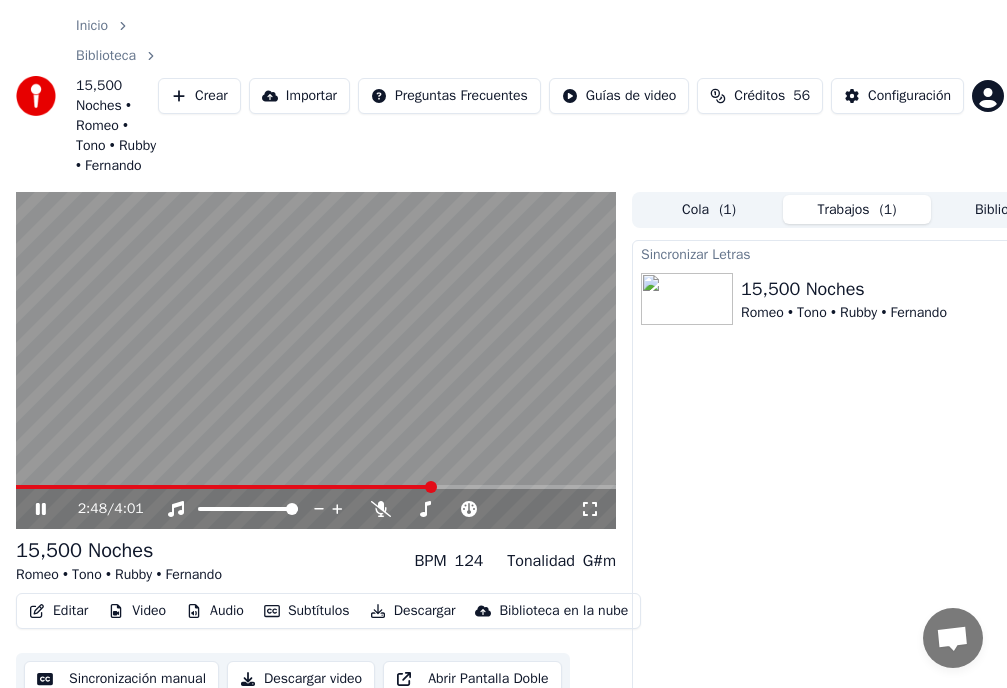 click 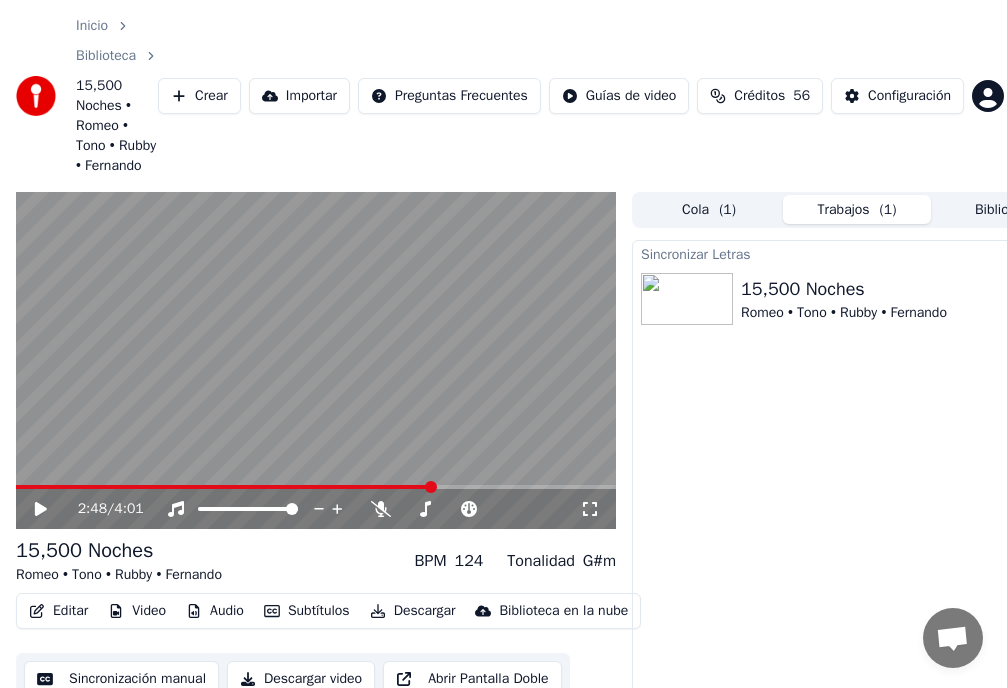 click 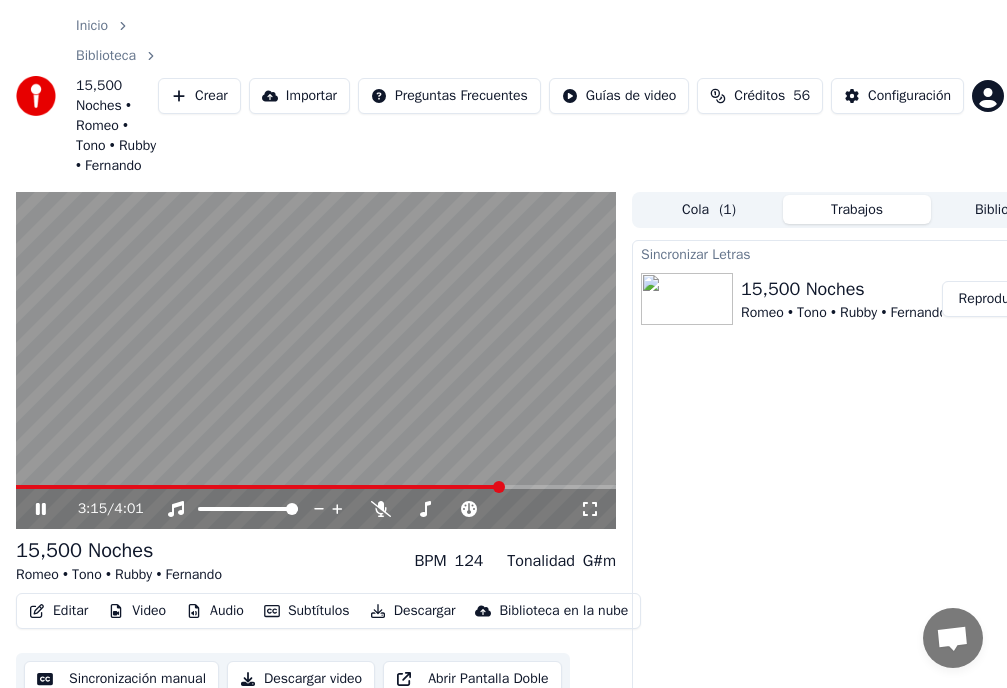 click on "Cola ( 1 )" at bounding box center (709, 209) 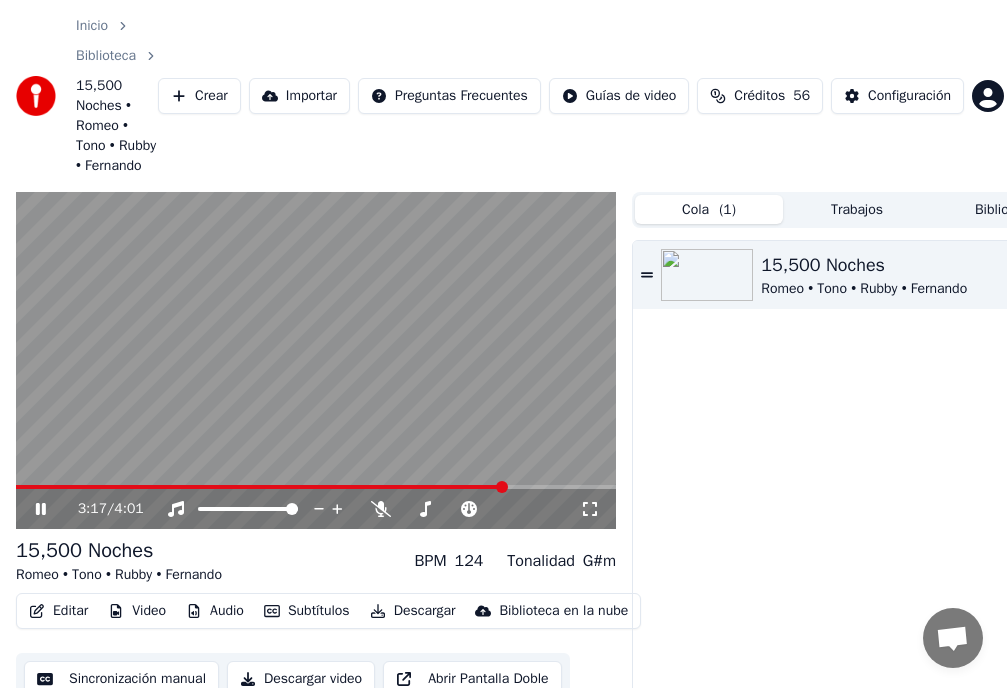 click on "Cola ( 1 )" at bounding box center [709, 209] 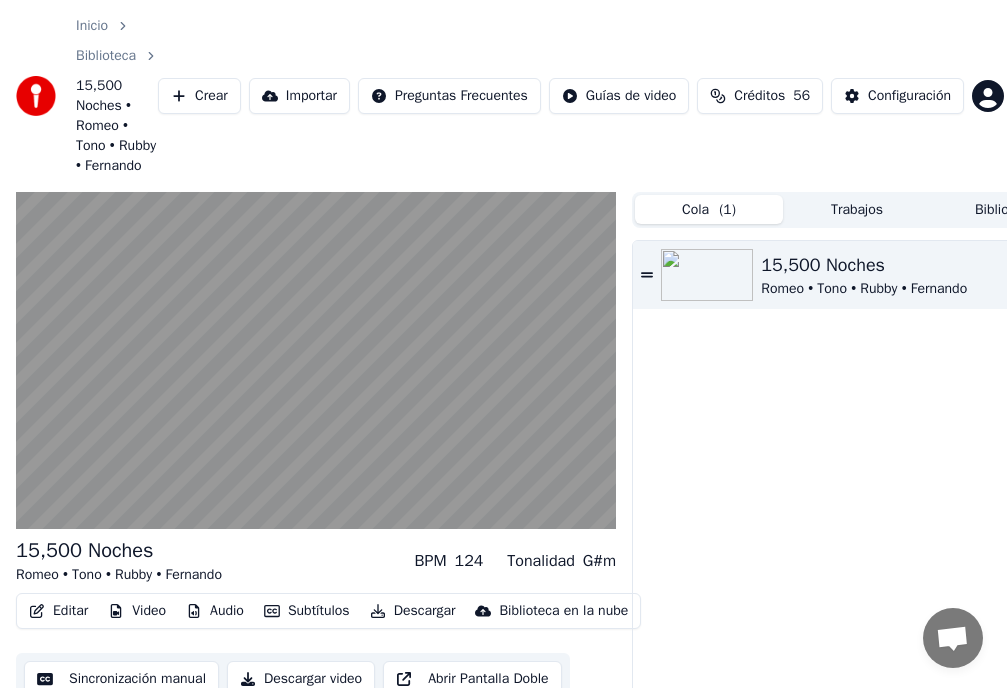 click on "Trabajos" at bounding box center (857, 209) 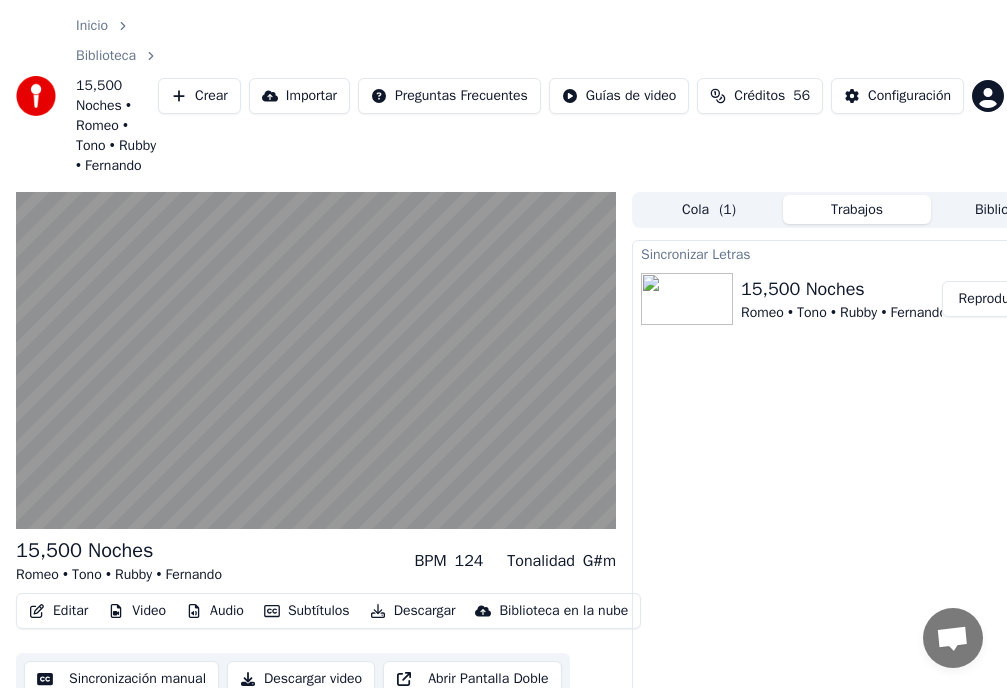 click on "Cola ( 1 )" at bounding box center (709, 209) 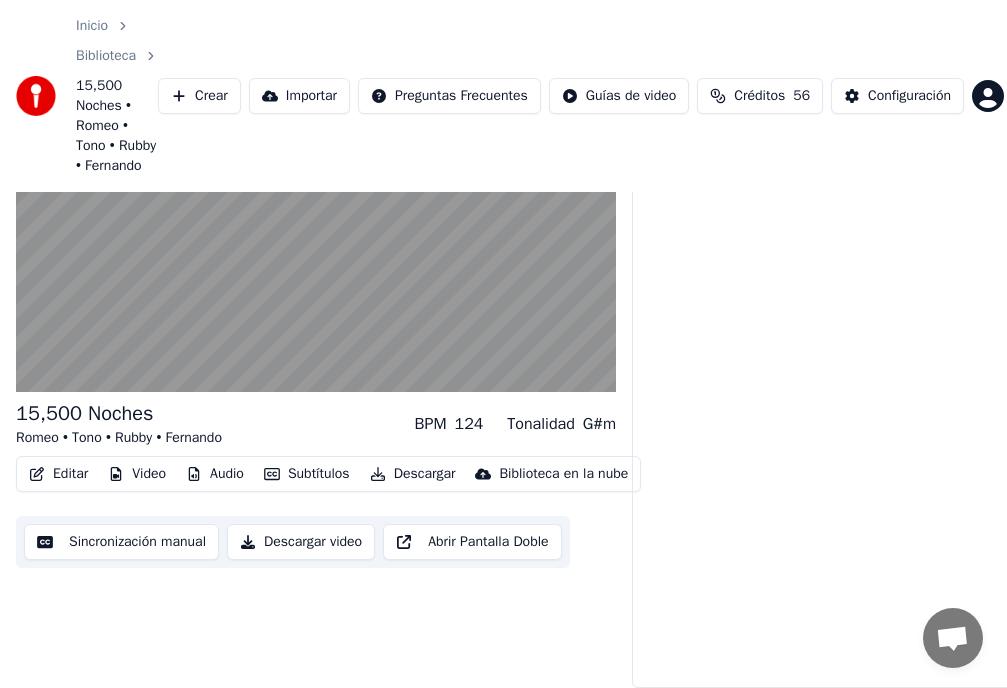 scroll, scrollTop: 171, scrollLeft: 0, axis: vertical 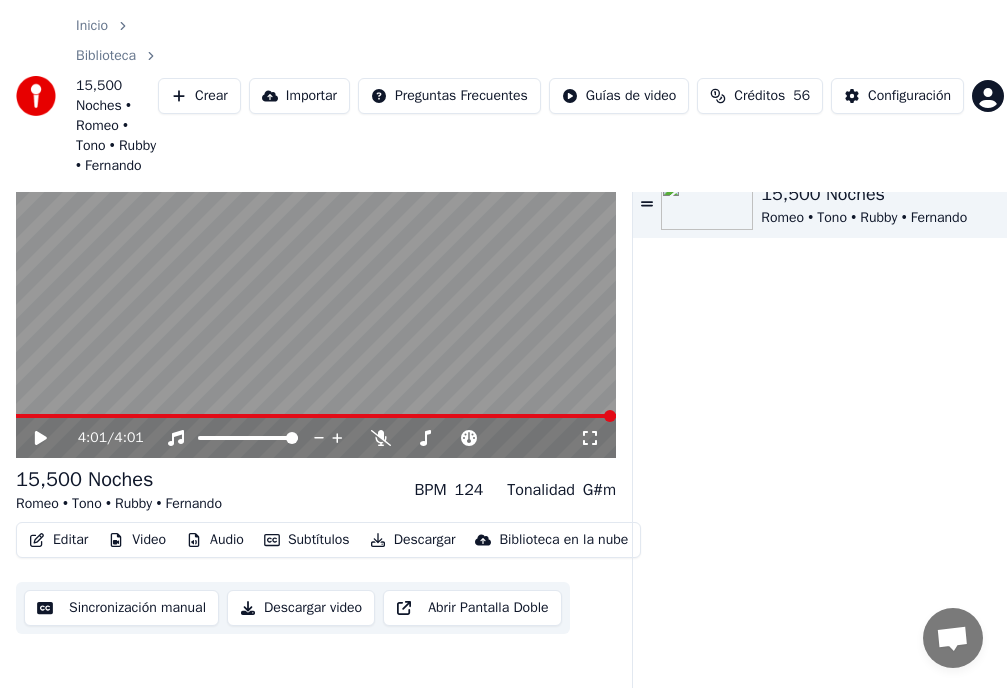 click on "Inicio" at bounding box center (92, 26) 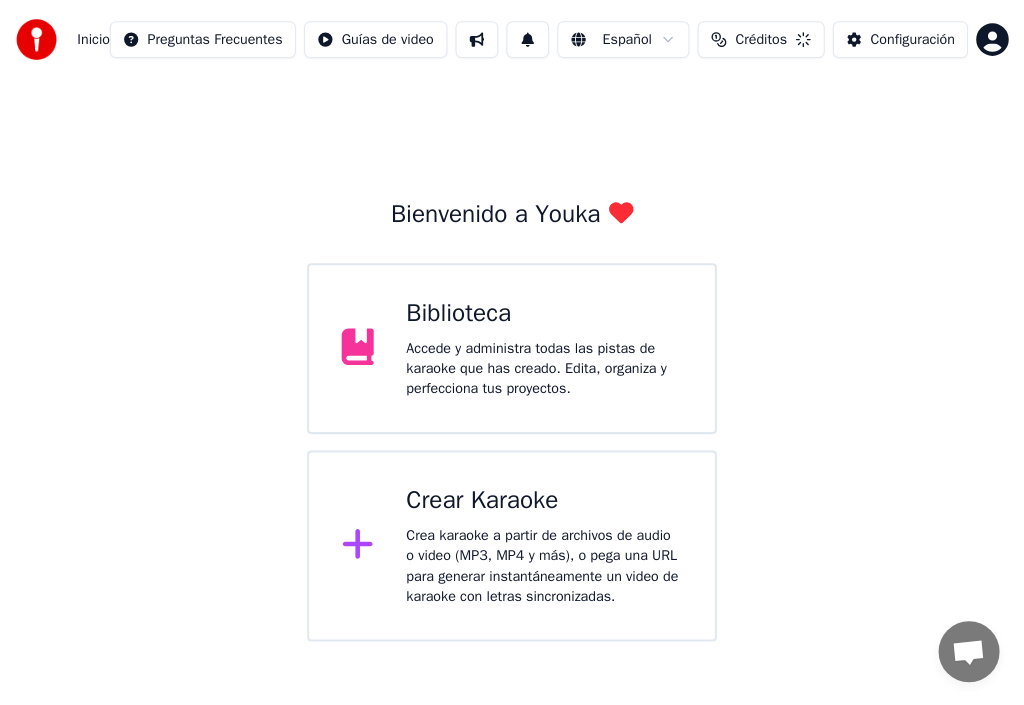 scroll, scrollTop: 0, scrollLeft: 0, axis: both 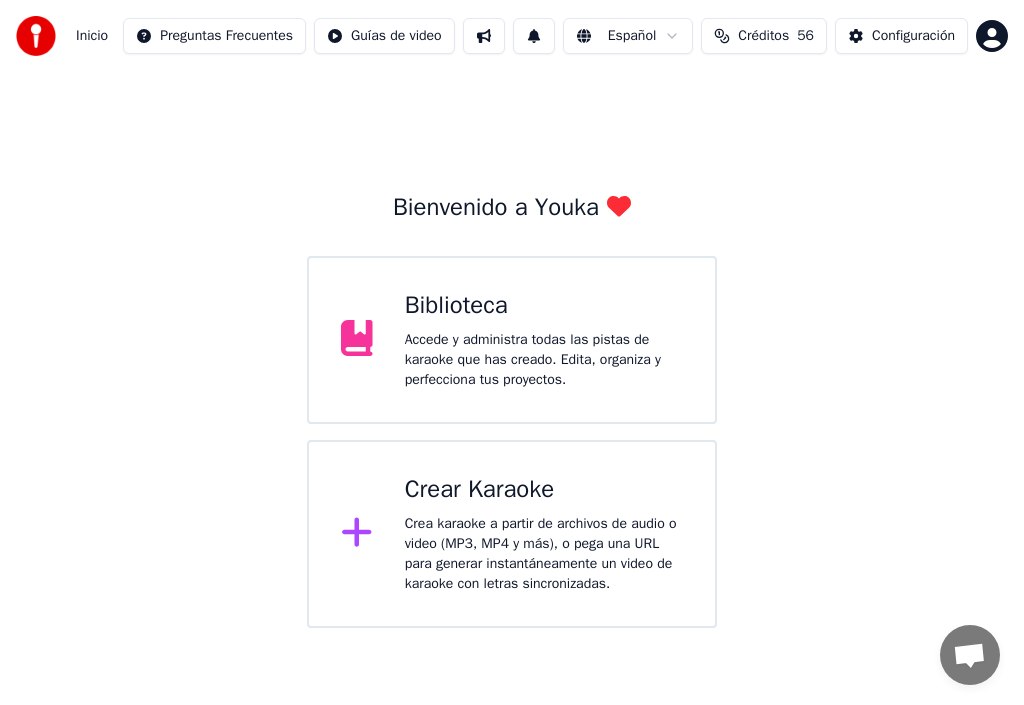 click at bounding box center (484, 36) 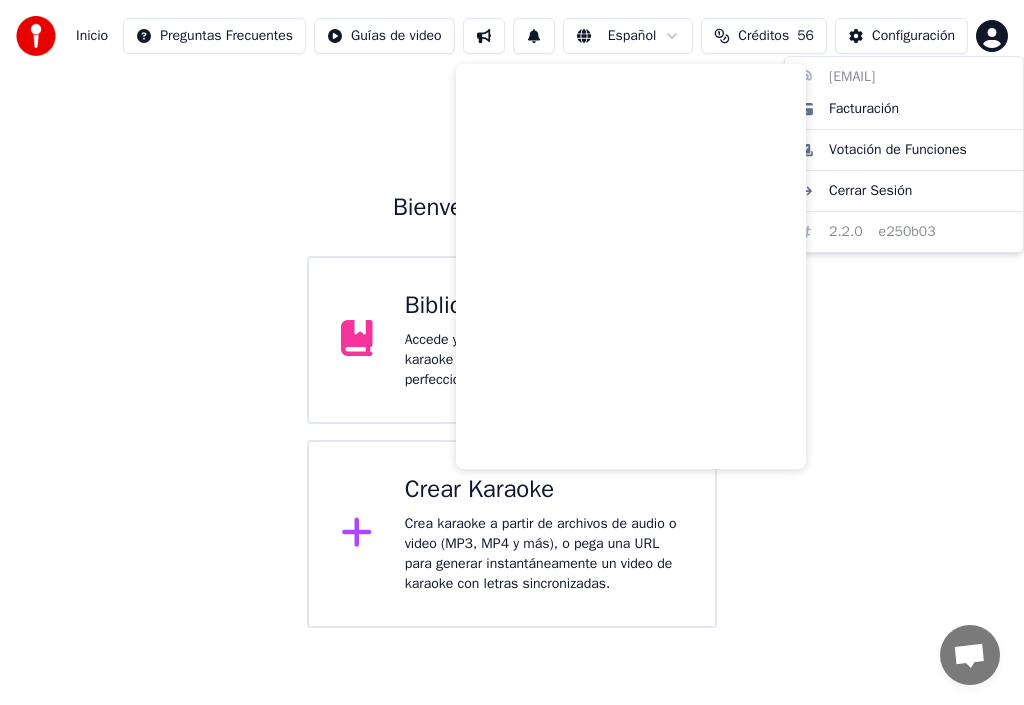 click on "Inicio Preguntas Frecuentes Guías de video Español Créditos 56 Configuración Bienvenido a Youka Biblioteca Accede y administra todas las pistas de karaoke que has creado. Edita, organiza y perfecciona tus proyectos. Crear Karaoke Crea karaoke a partir de archivos de audio o video (MP3, MP4 y más), o pega una URL para generar instantáneamente un video de karaoke con letras sincronizadas. [EMAIL] Facturación Votación de Funciones Cerrar Sesión 2.2.0 e250b03" at bounding box center [512, 314] 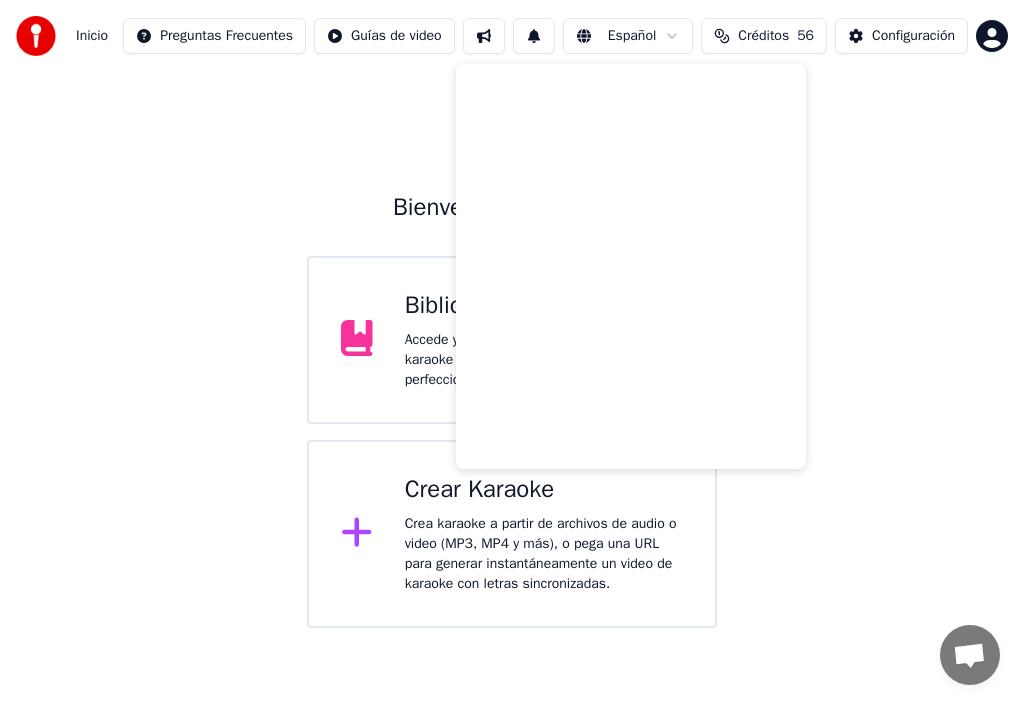 click on "Inicio" at bounding box center (92, 36) 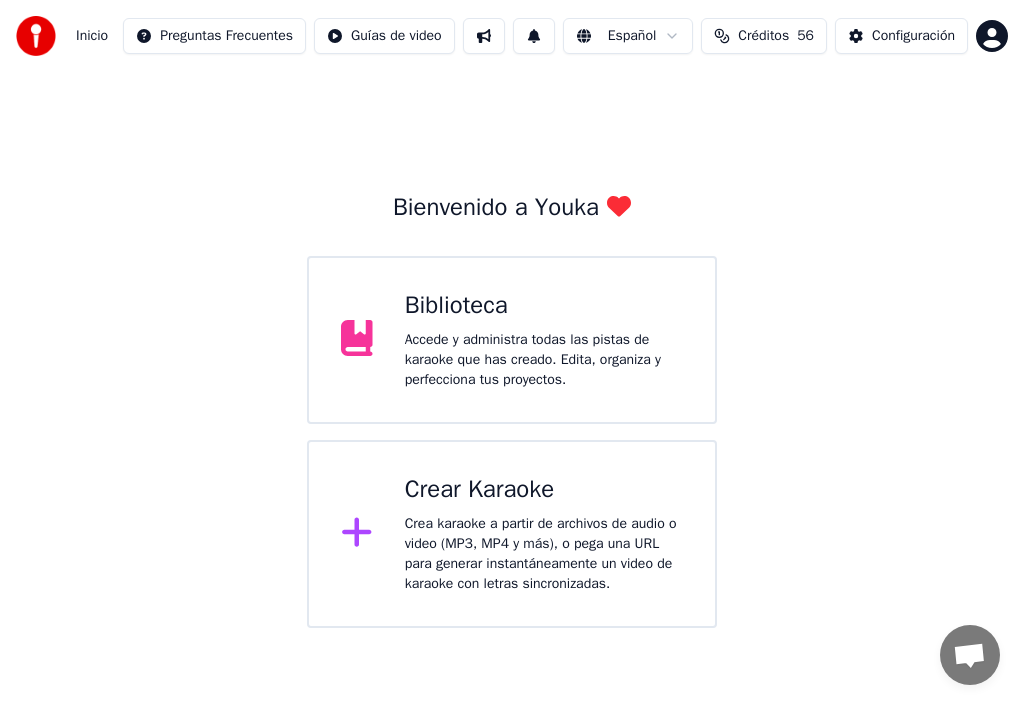 click at bounding box center [36, 36] 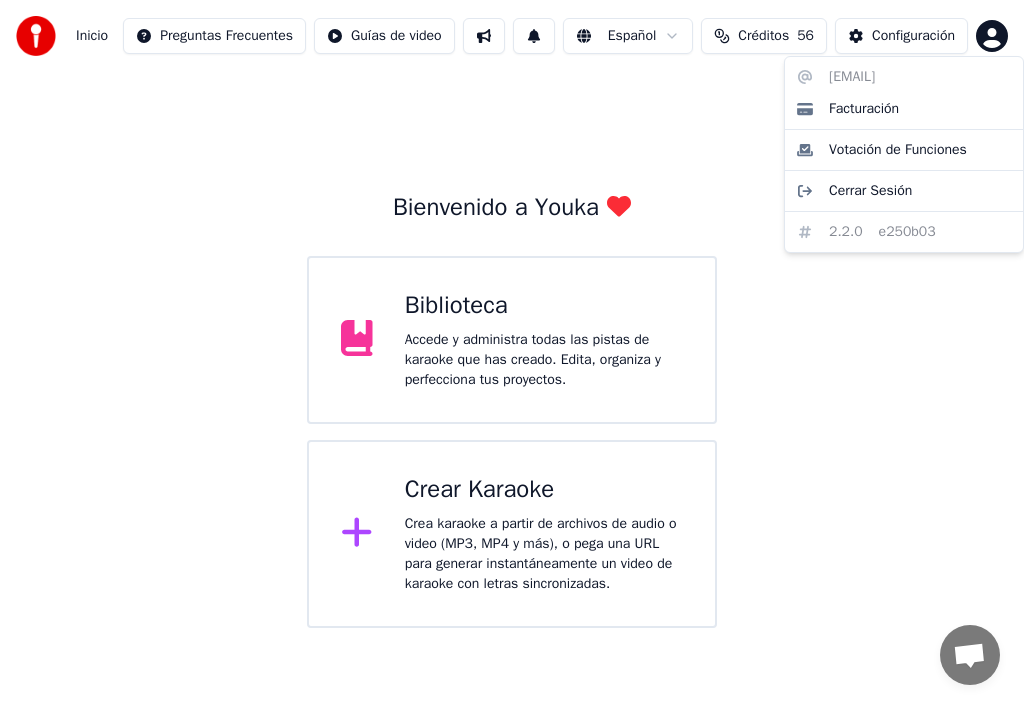 click on "Inicio Preguntas Frecuentes Guías de video Español Créditos 56 Configuración Bienvenido a Youka Biblioteca Accede y administra todas las pistas de karaoke que has creado. Edita, organiza y perfecciona tus proyectos. Crear Karaoke Crea karaoke a partir de archivos de audio o video (MP3, MP4 y más), o pega una URL para generar instantáneamente un video de karaoke con letras sincronizadas. [EMAIL] Facturación Votación de Funciones Cerrar Sesión 2.2.0 e250b03" at bounding box center (512, 314) 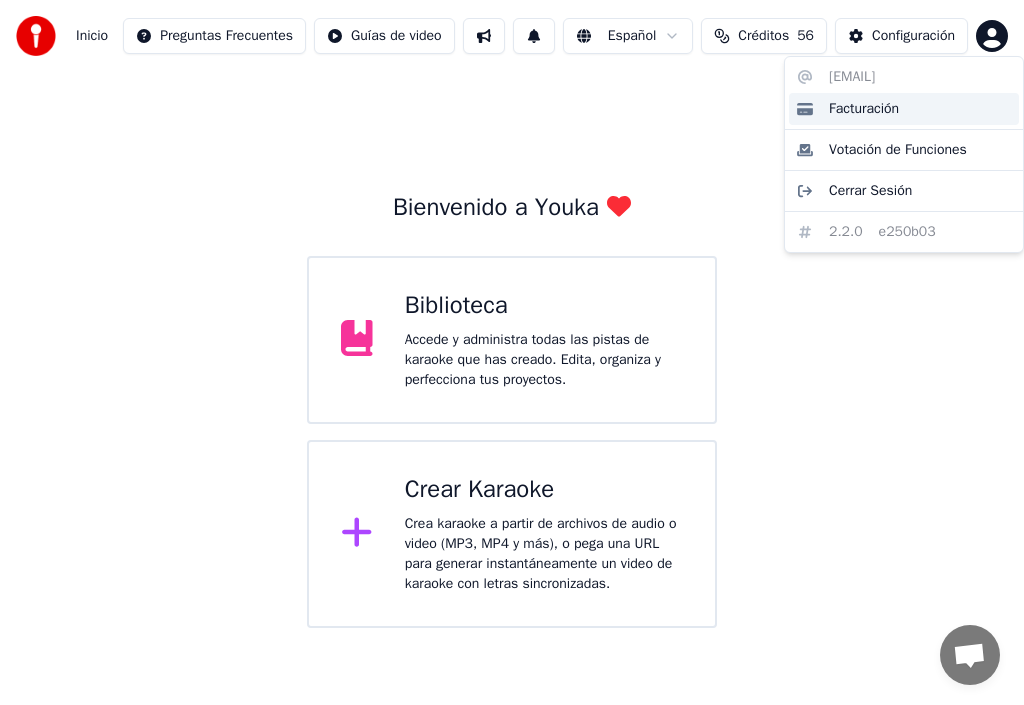 click on "Facturación" at bounding box center [864, 109] 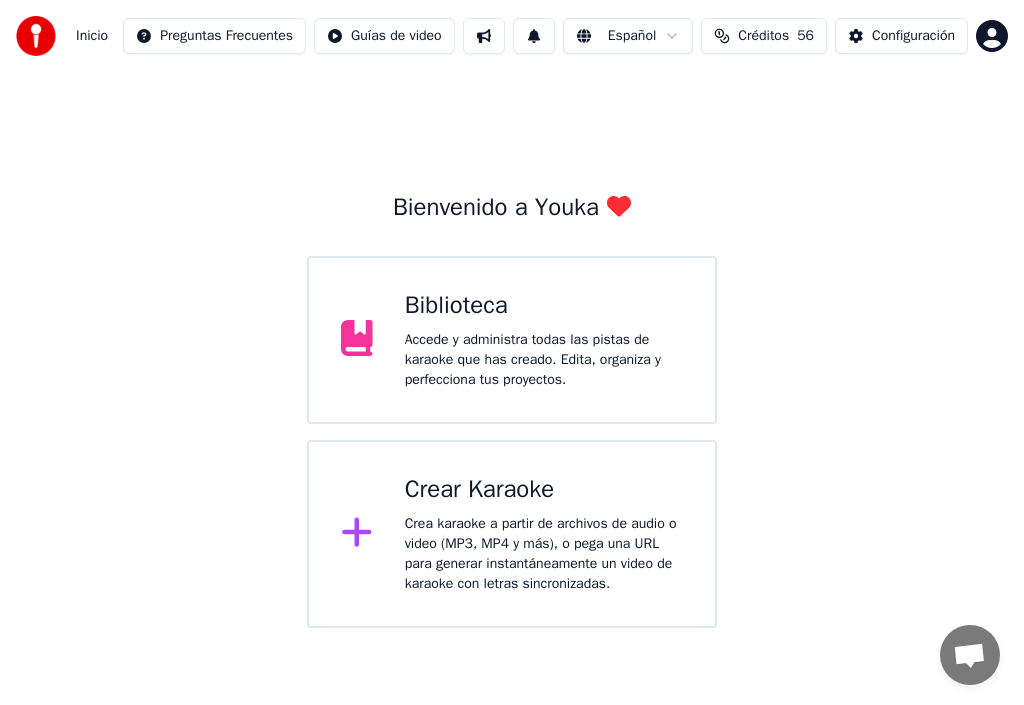 click on "Inicio Preguntas Frecuentes Guías de video Español Créditos 56 Configuración Bienvenido a Youka Biblioteca Accede y administra todas las pistas de karaoke que has creado. Edita, organiza y perfecciona tus proyectos. Crear Karaoke Crea karaoke a partir de archivos de audio o video (MP3, MP4 y más), o pega una URL para generar instantáneamente un video de karaoke con letras sincronizadas." at bounding box center (512, 314) 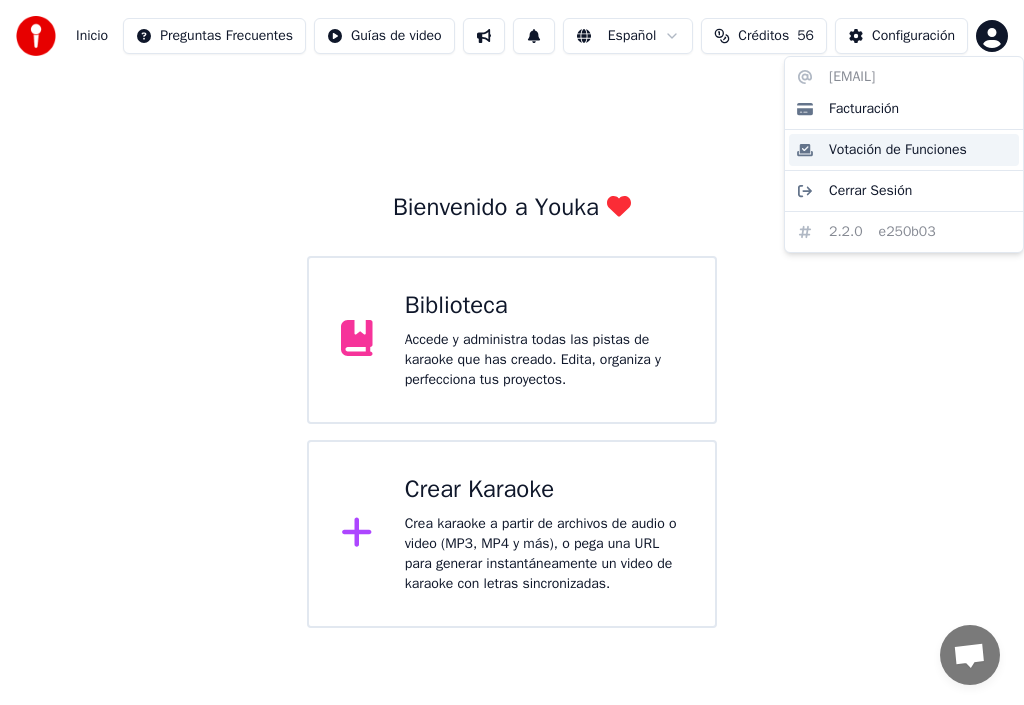 click on "Votación de Funciones" at bounding box center [898, 150] 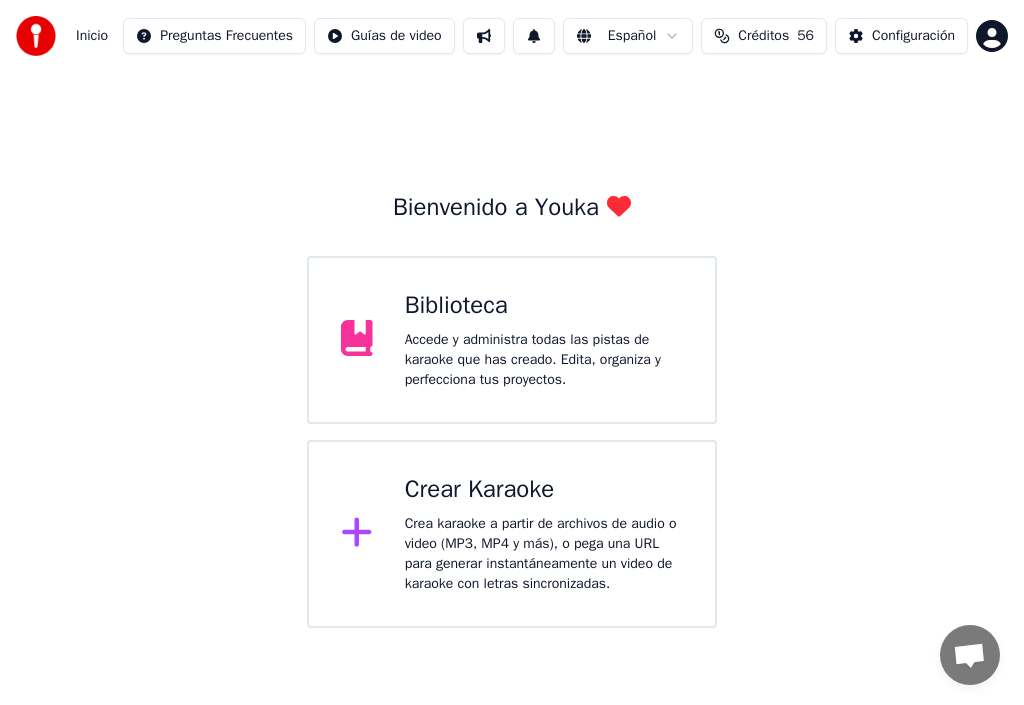 click on "Inicio Preguntas Frecuentes Guías de video Español Créditos 56 Configuración Bienvenido a Youka Biblioteca Accede y administra todas las pistas de karaoke que has creado. Edita, organiza y perfecciona tus proyectos. Crear Karaoke Crea karaoke a partir de archivos de audio o video (MP3, MP4 y más), o pega una URL para generar instantáneamente un video de karaoke con letras sincronizadas." at bounding box center (512, 314) 